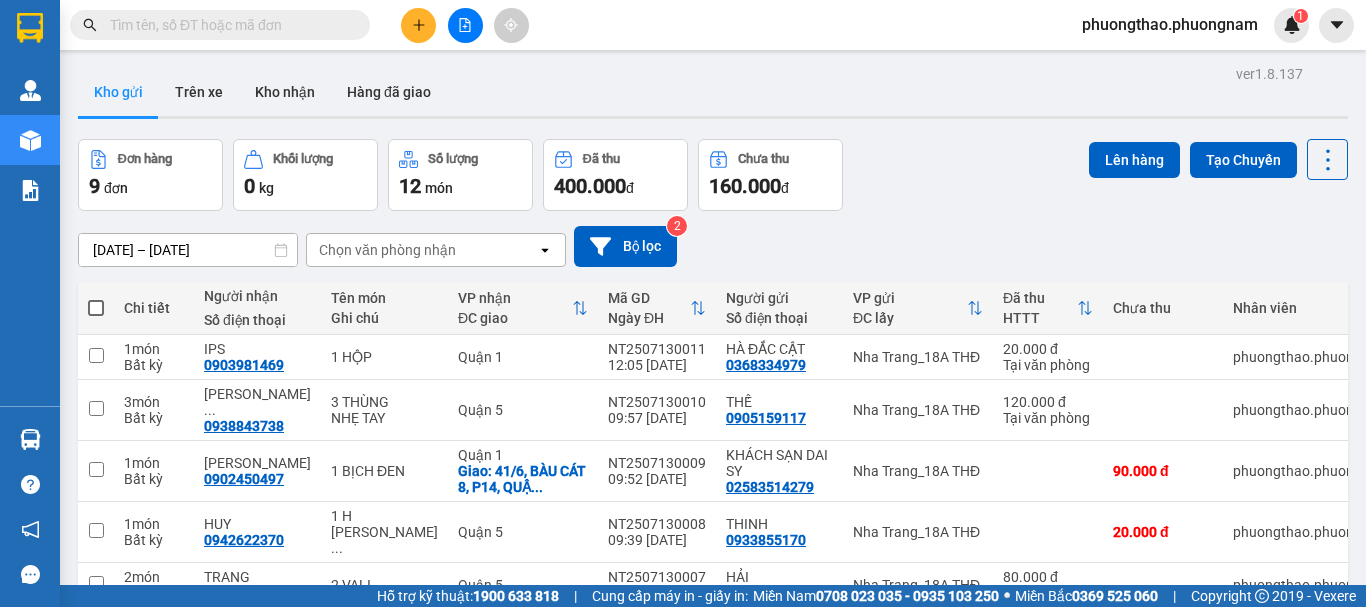 scroll, scrollTop: 0, scrollLeft: 0, axis: both 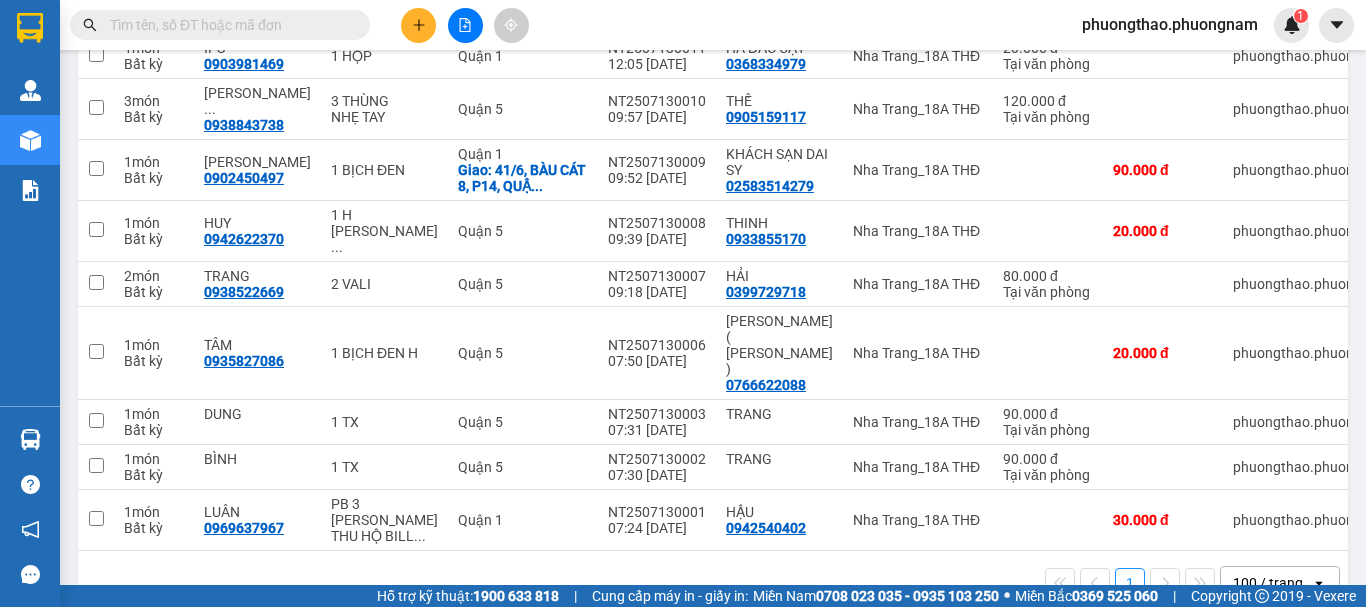 click on "phuongthao.phuongnam" at bounding box center [1170, 24] 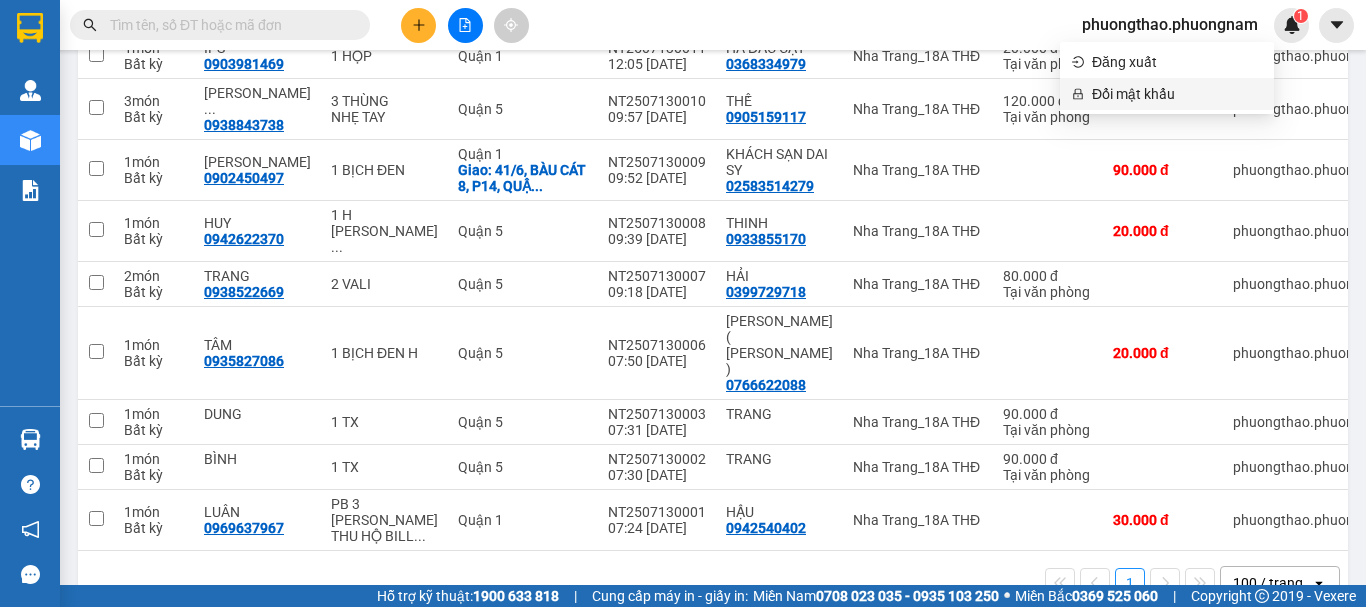 click on "Đổi mật khẩu" at bounding box center [1177, 94] 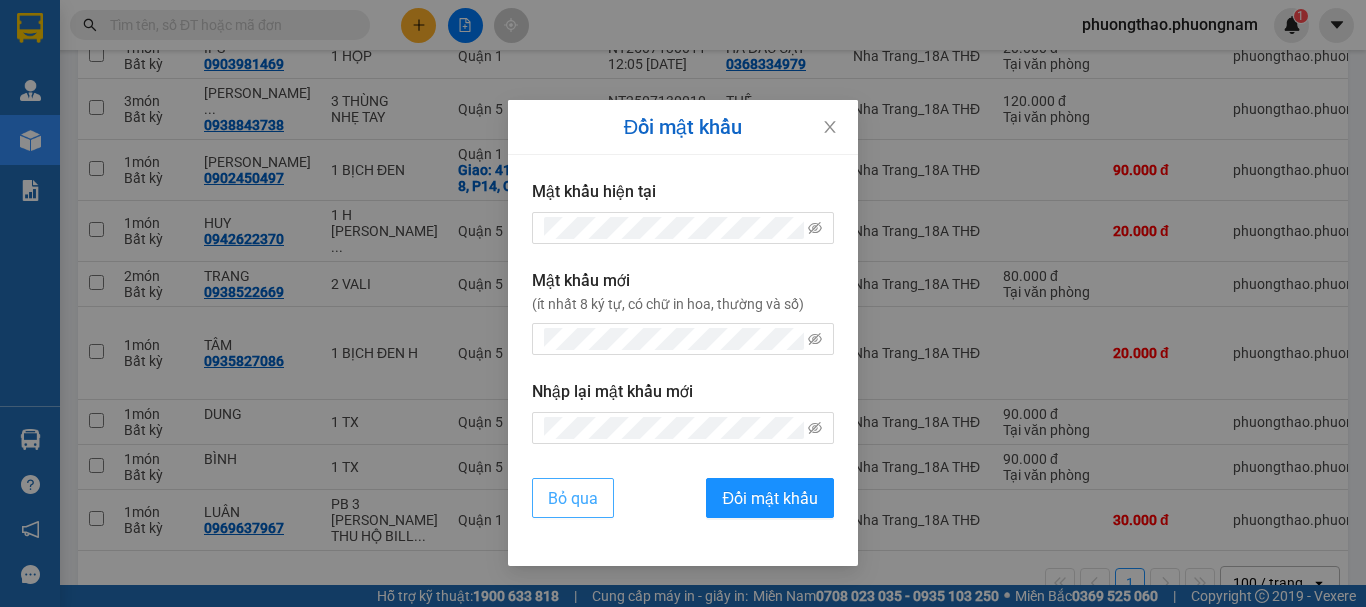 click on "Bỏ qua" at bounding box center (573, 498) 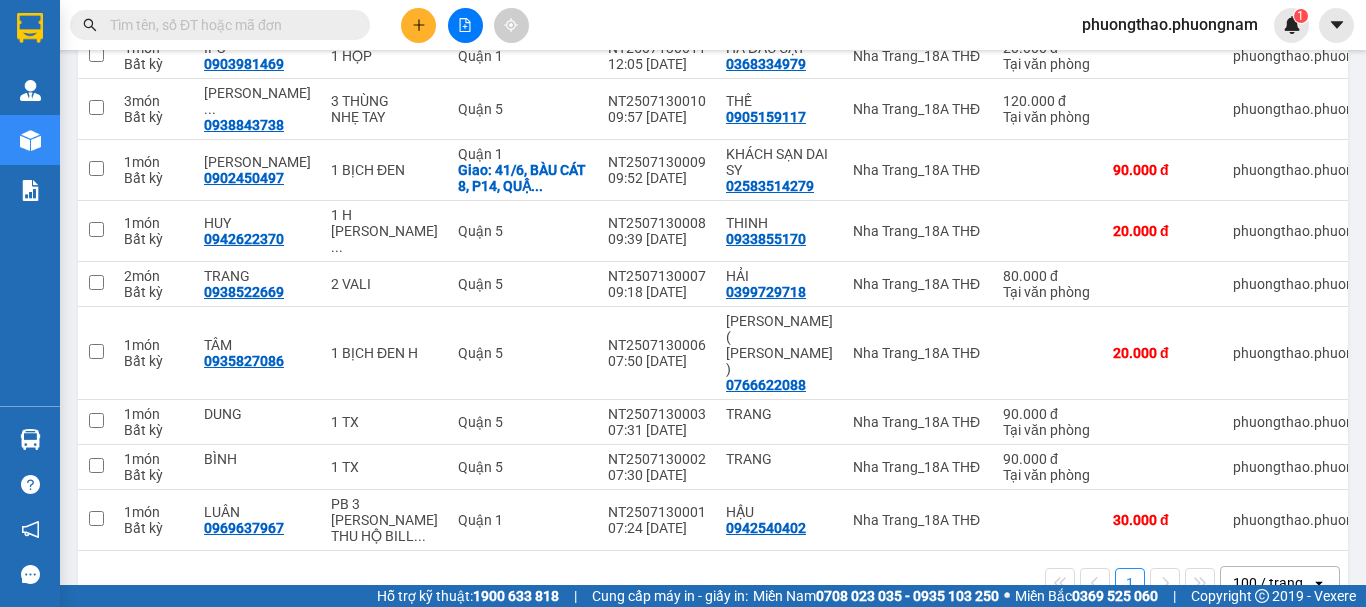 click on "phuongthao.phuongnam" at bounding box center [1170, 24] 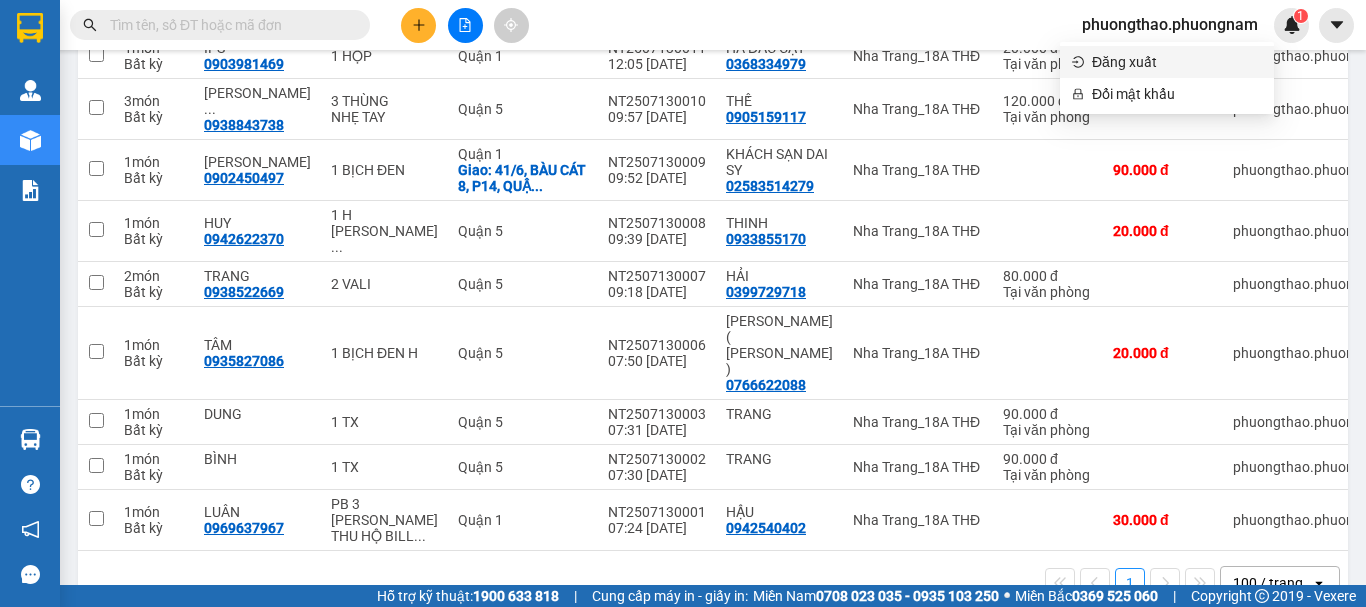 click on "Đăng xuất" at bounding box center [1177, 62] 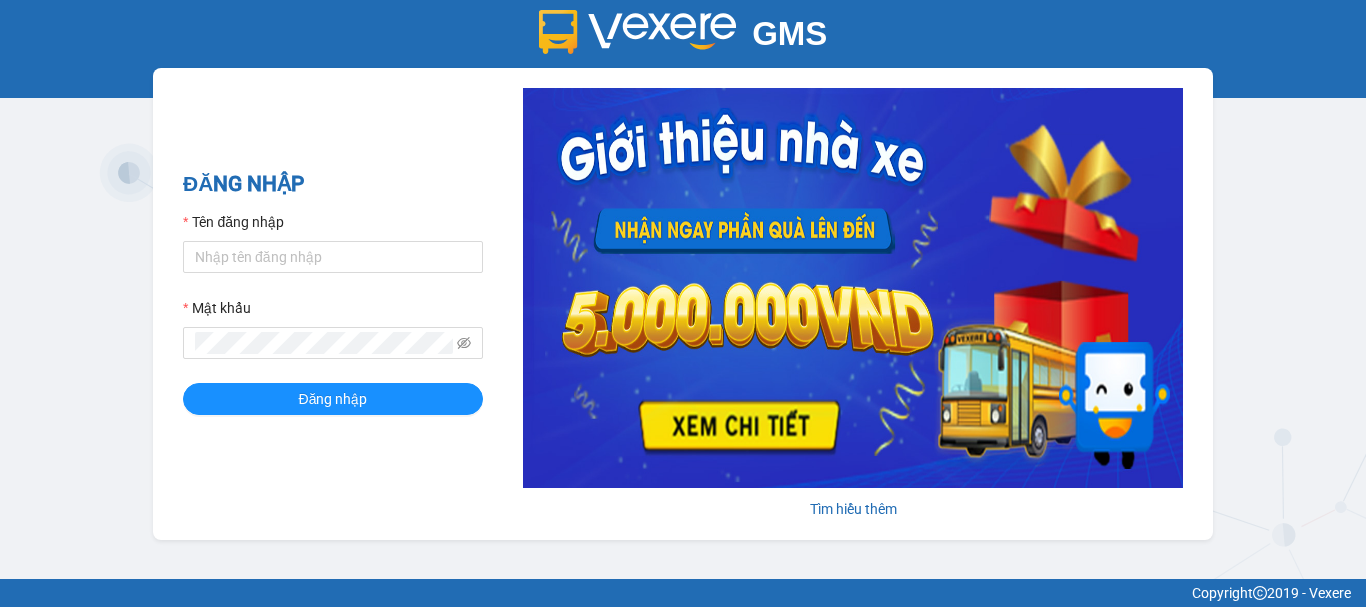 scroll, scrollTop: 0, scrollLeft: 0, axis: both 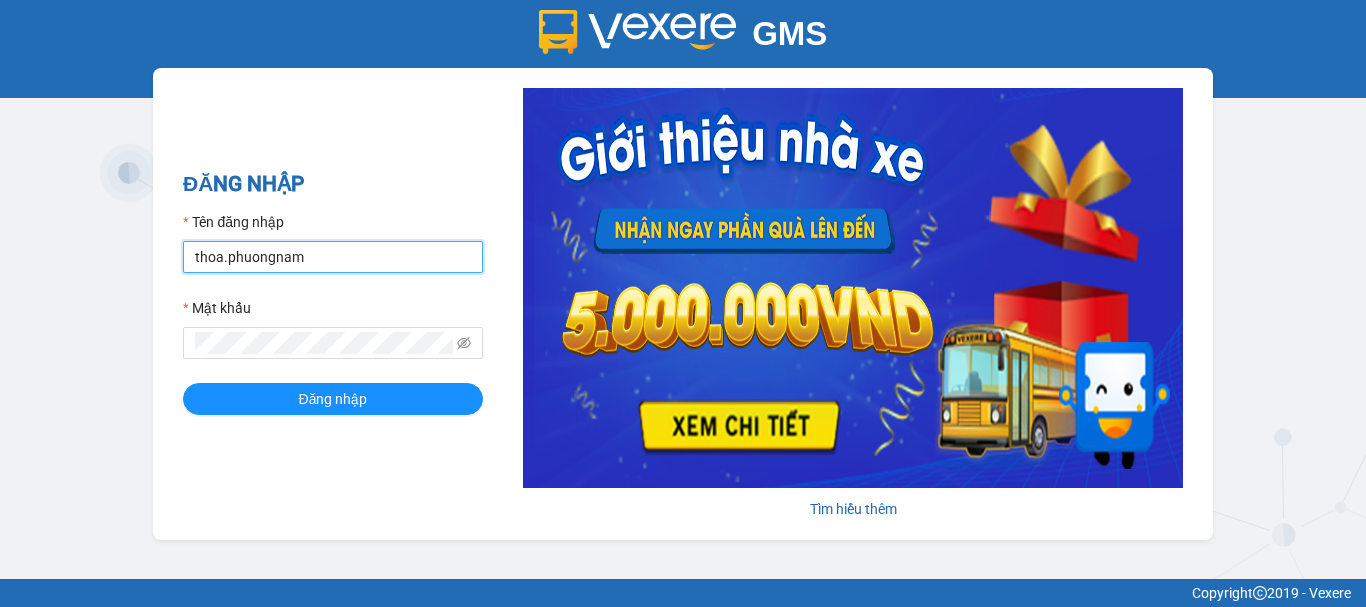 drag, startPoint x: 332, startPoint y: 258, endPoint x: 0, endPoint y: 227, distance: 333.44415 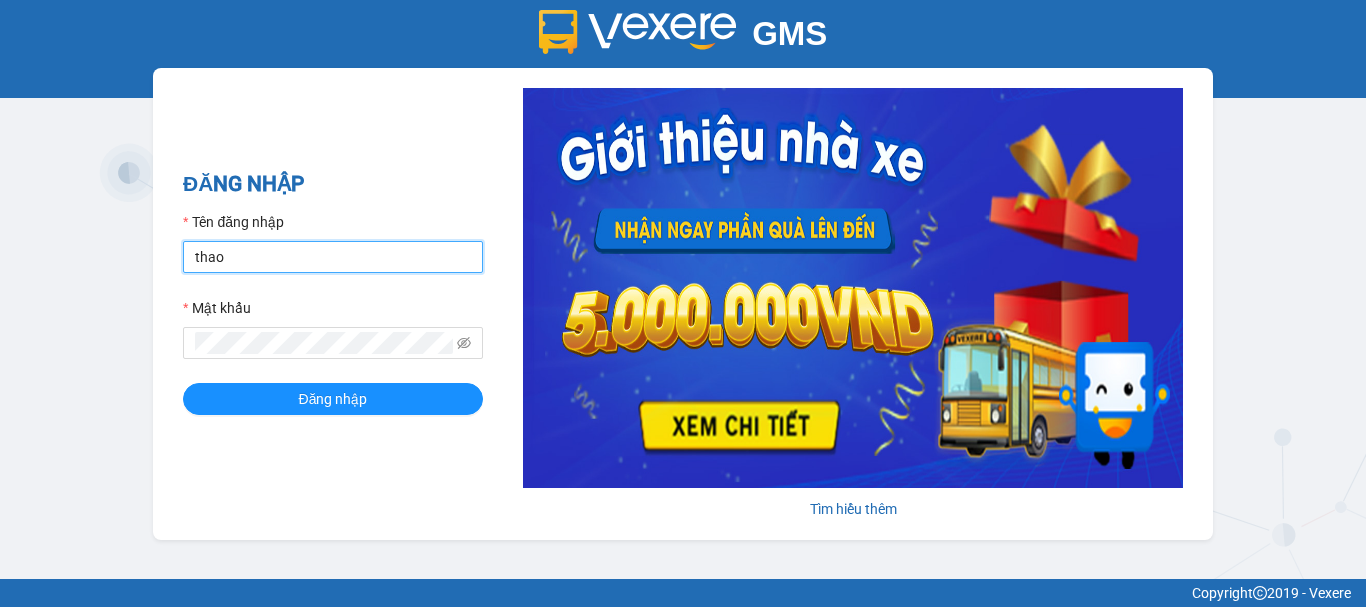 type on "thao.phuongnam" 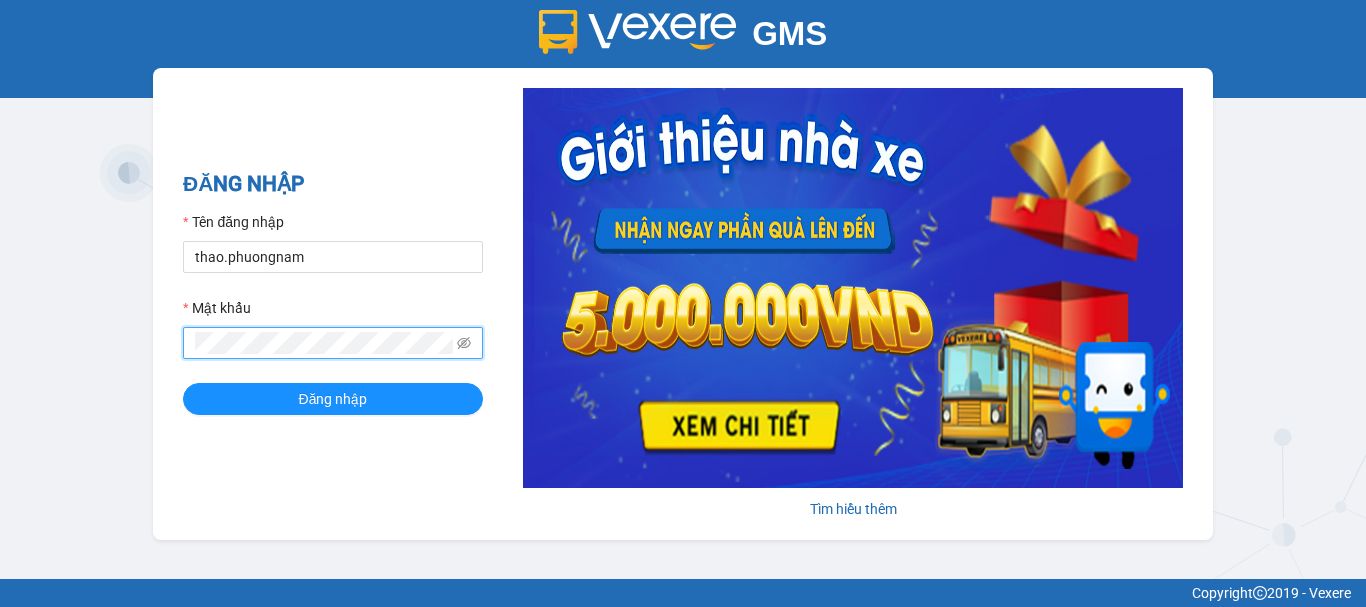 click on "GMS Hệ thống quản lý hàng hóa ĐĂNG NHẬP Tên đăng nhập thao.phuongnam Mật khẩu Đăng nhập Tìm hiểu thêm" at bounding box center (683, 289) 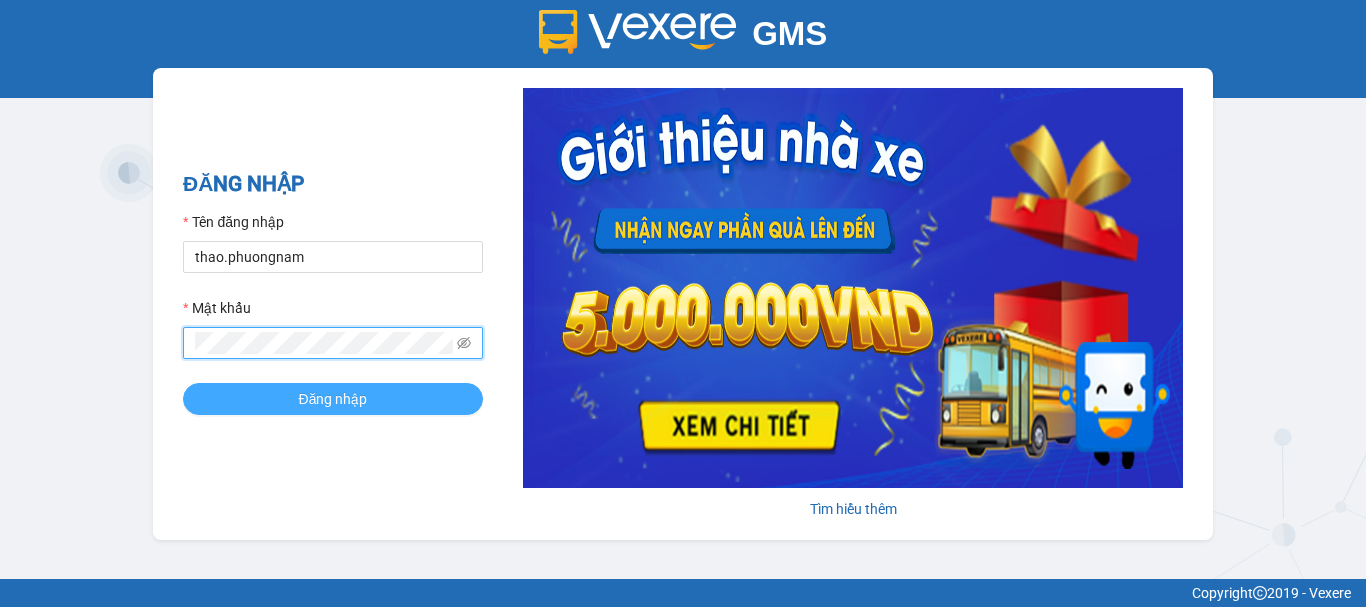 click on "Đăng nhập" at bounding box center (333, 399) 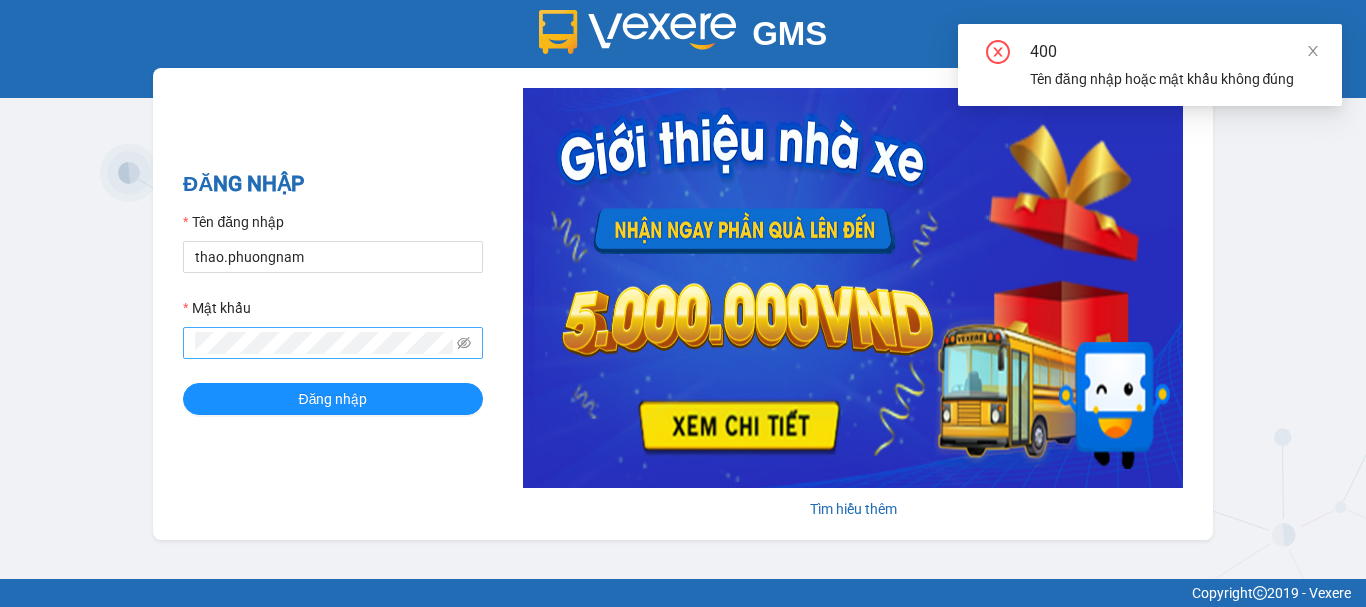 drag, startPoint x: 329, startPoint y: 304, endPoint x: 327, endPoint y: 328, distance: 24.083189 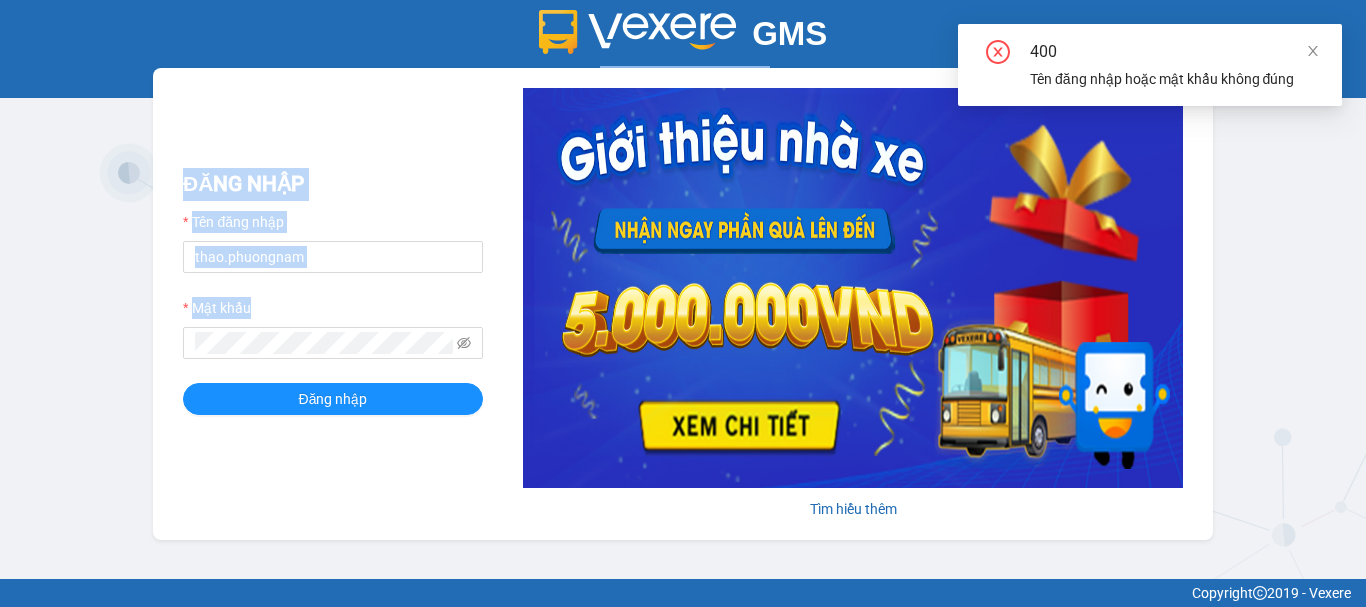drag, startPoint x: 327, startPoint y: 330, endPoint x: 42, endPoint y: 296, distance: 287.0209 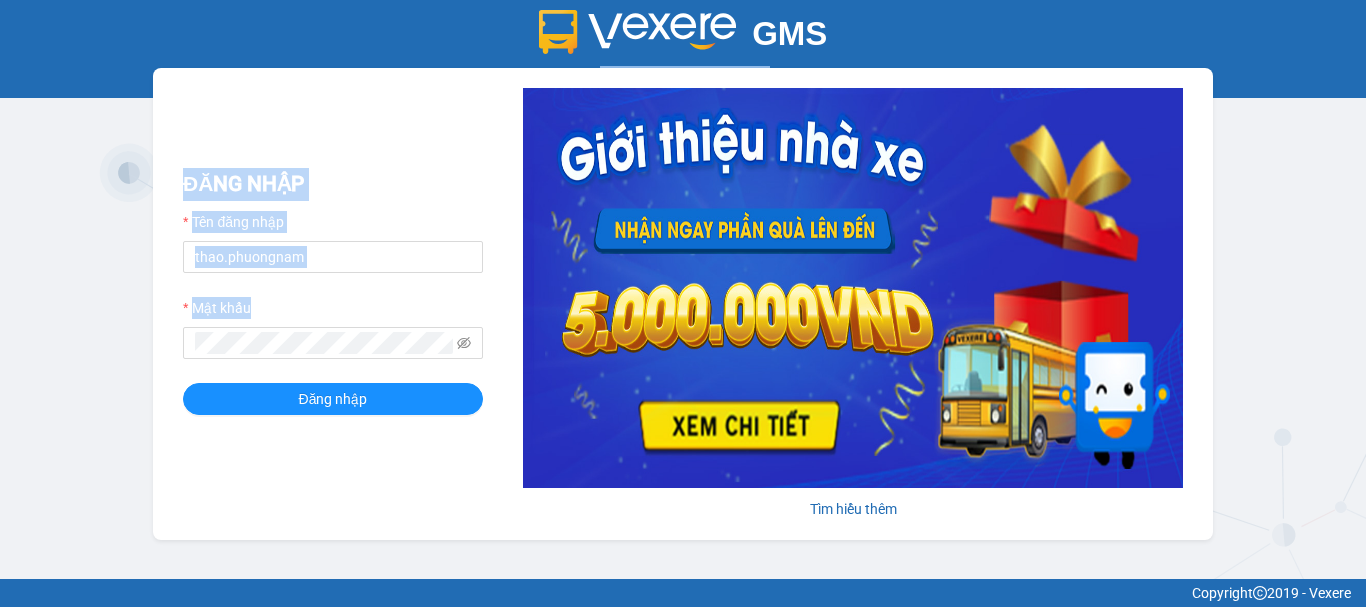 click on "GMS Hệ thống quản lý hàng hóa ĐĂNG NHẬP Tên đăng nhập thao.phuongnam Mật khẩu Đăng nhập Tìm hiểu thêm" at bounding box center [683, 289] 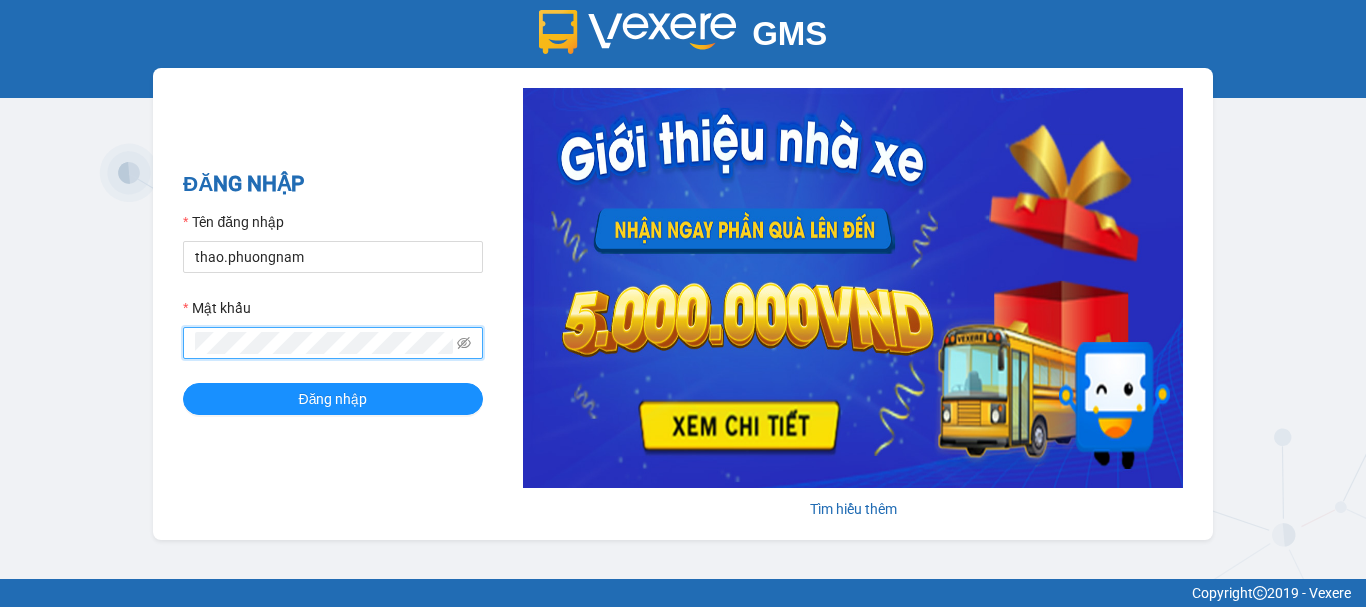 click on "GMS Hệ thống quản lý hàng hóa ĐĂNG NHẬP Tên đăng nhập thao.phuongnam Mật khẩu Đăng nhập Tìm hiểu thêm" at bounding box center [683, 289] 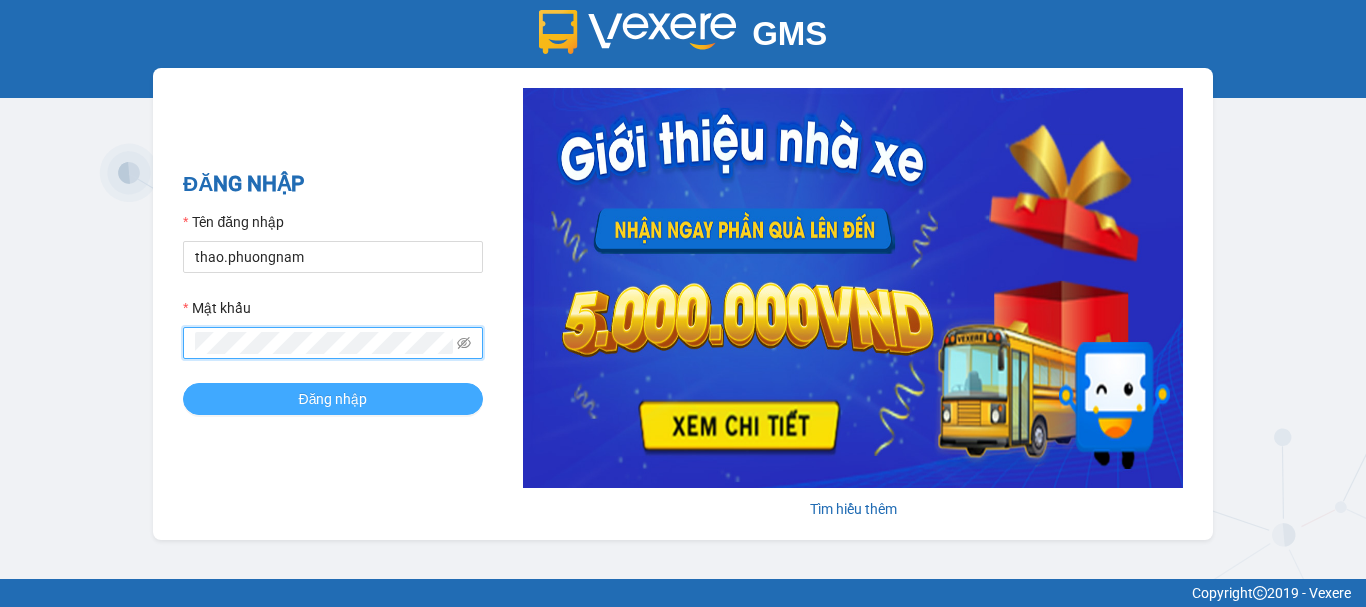 click on "Đăng nhập" at bounding box center (333, 399) 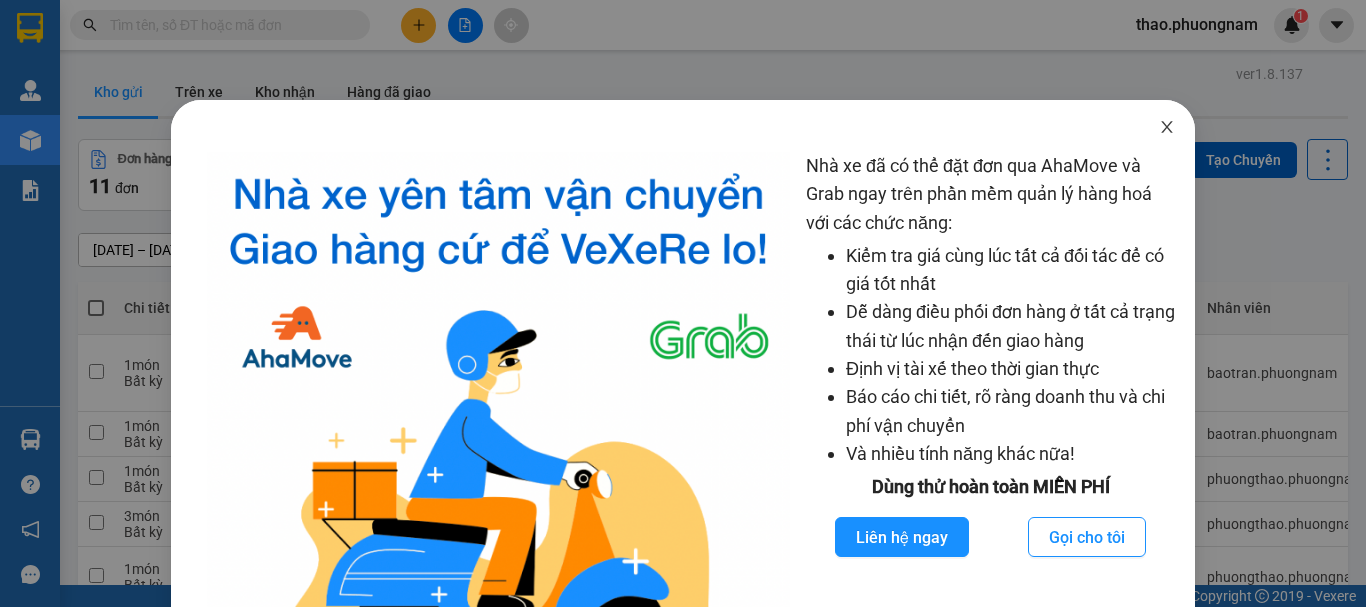drag, startPoint x: 1158, startPoint y: 125, endPoint x: 1019, endPoint y: 61, distance: 153.02614 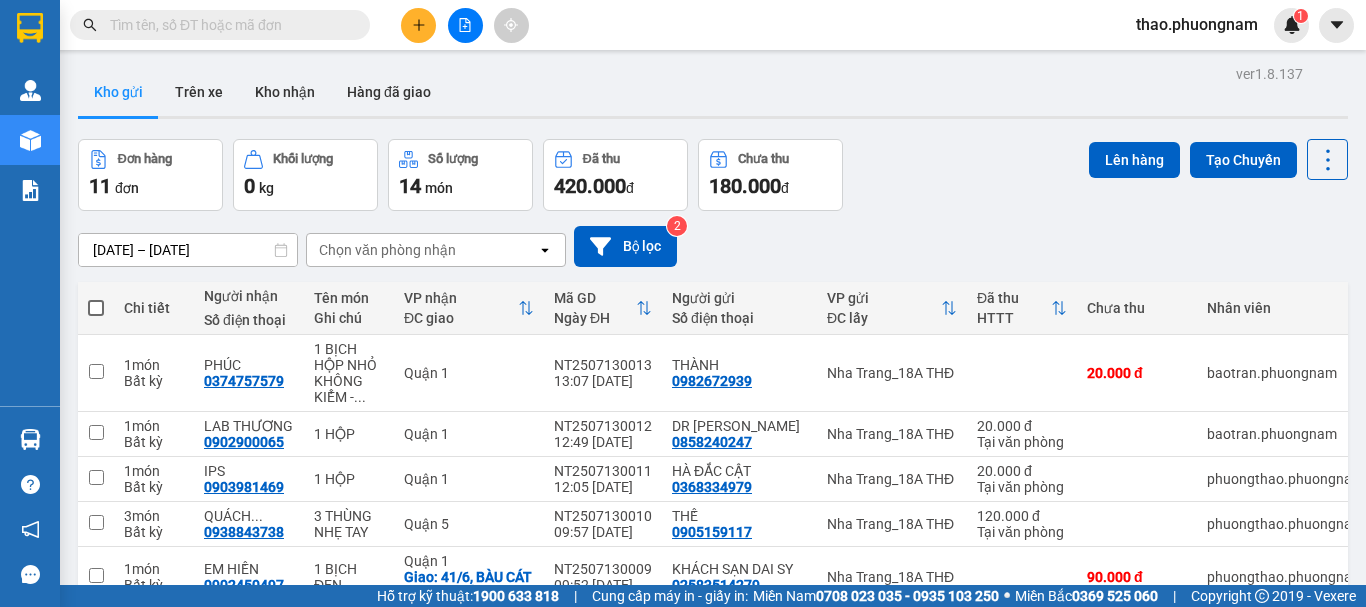 click at bounding box center (228, 25) 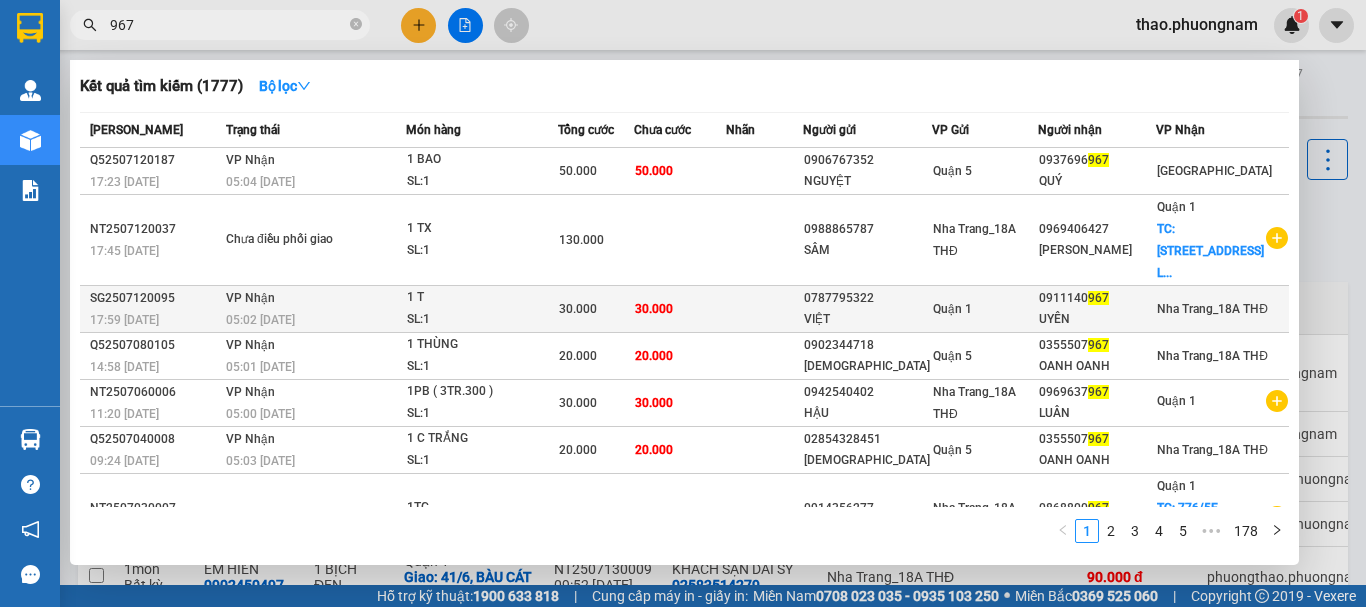 type on "967" 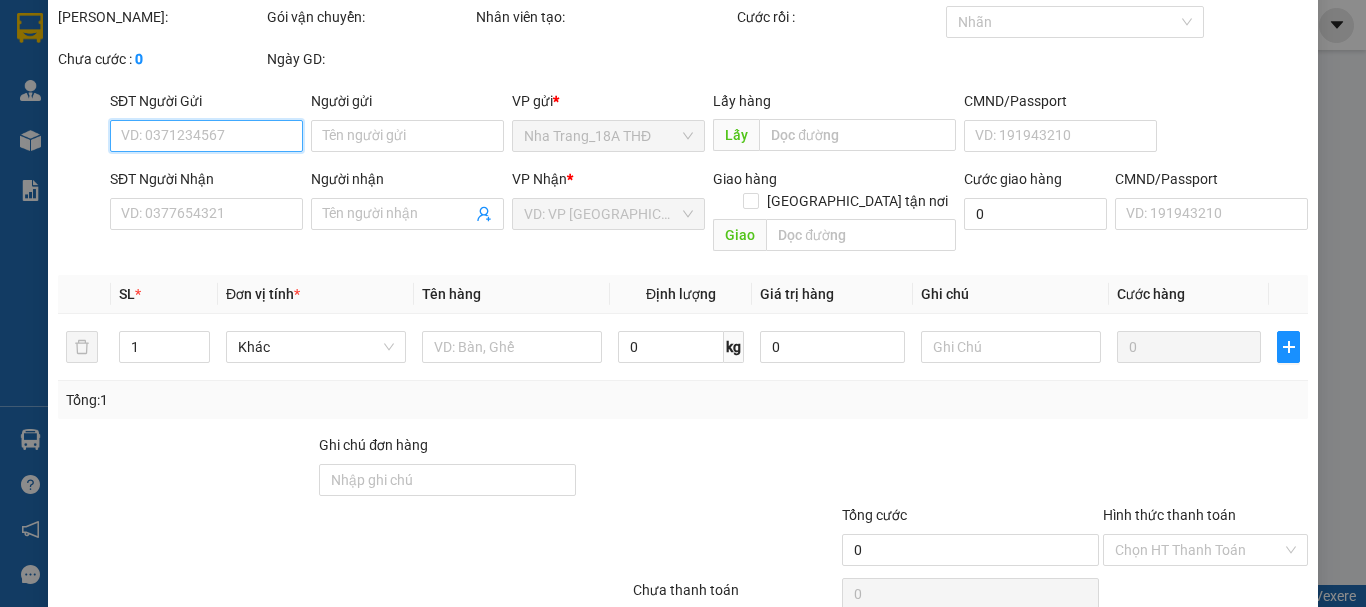 type on "0787795322" 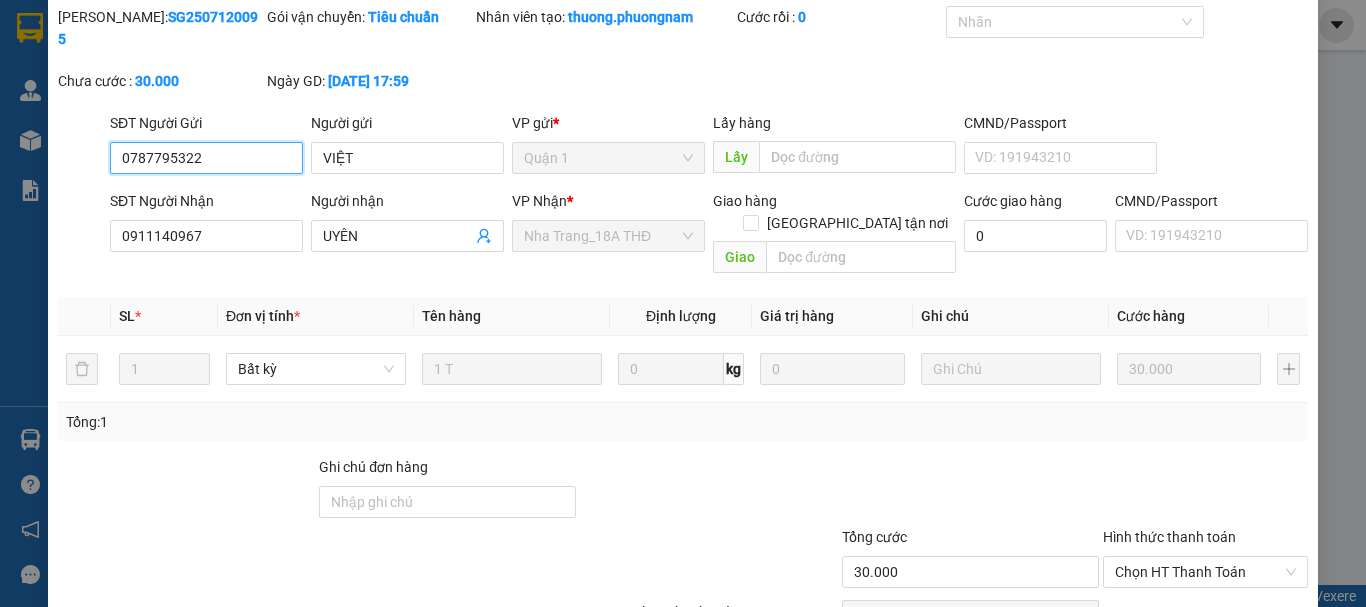 scroll, scrollTop: 137, scrollLeft: 0, axis: vertical 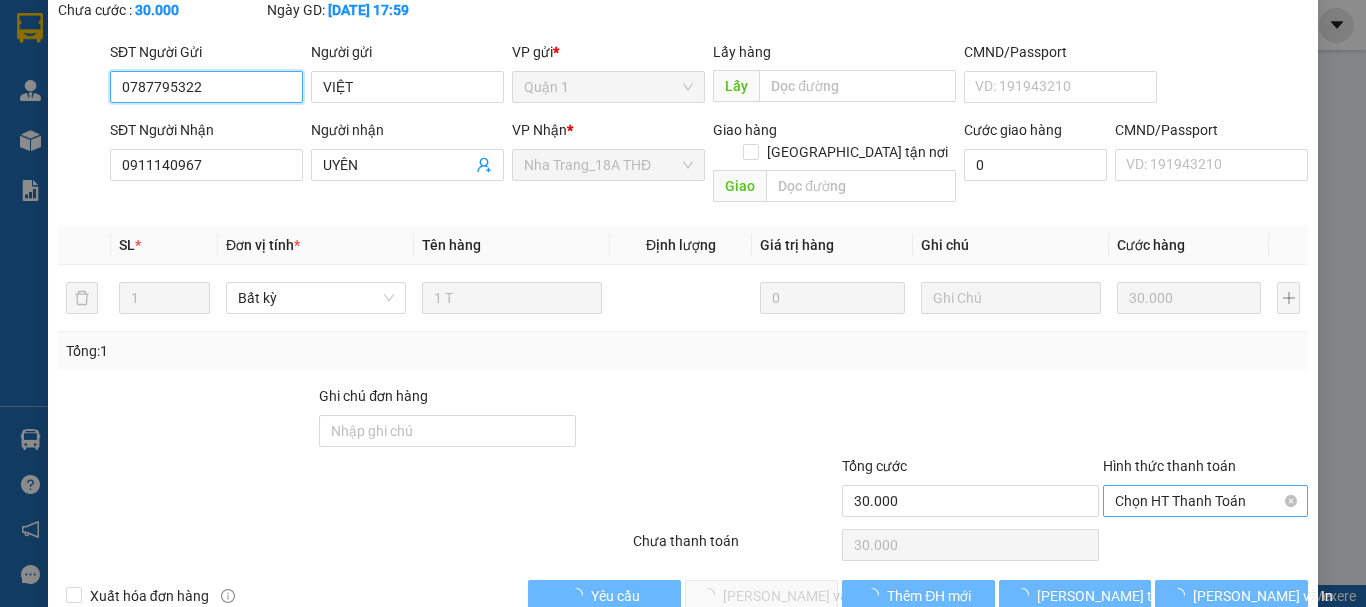 click on "Chọn HT Thanh Toán" at bounding box center [1205, 501] 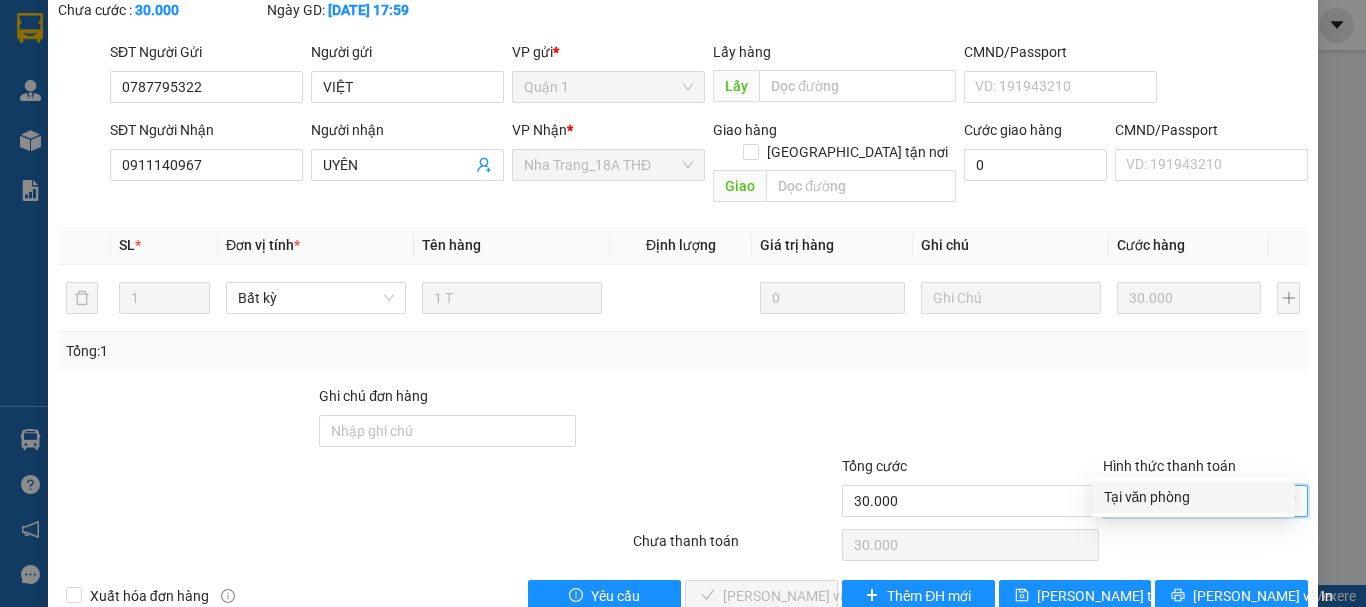 drag, startPoint x: 1185, startPoint y: 499, endPoint x: 1071, endPoint y: 504, distance: 114.1096 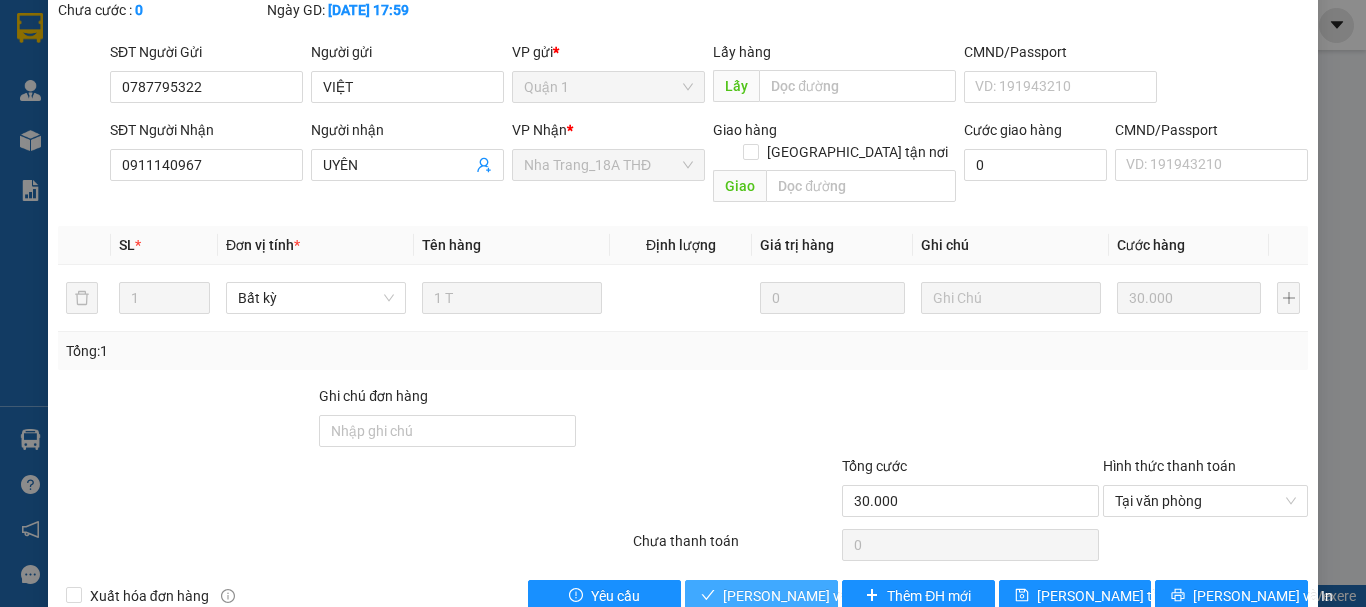 click on "[PERSON_NAME] và Giao hàng" at bounding box center [819, 596] 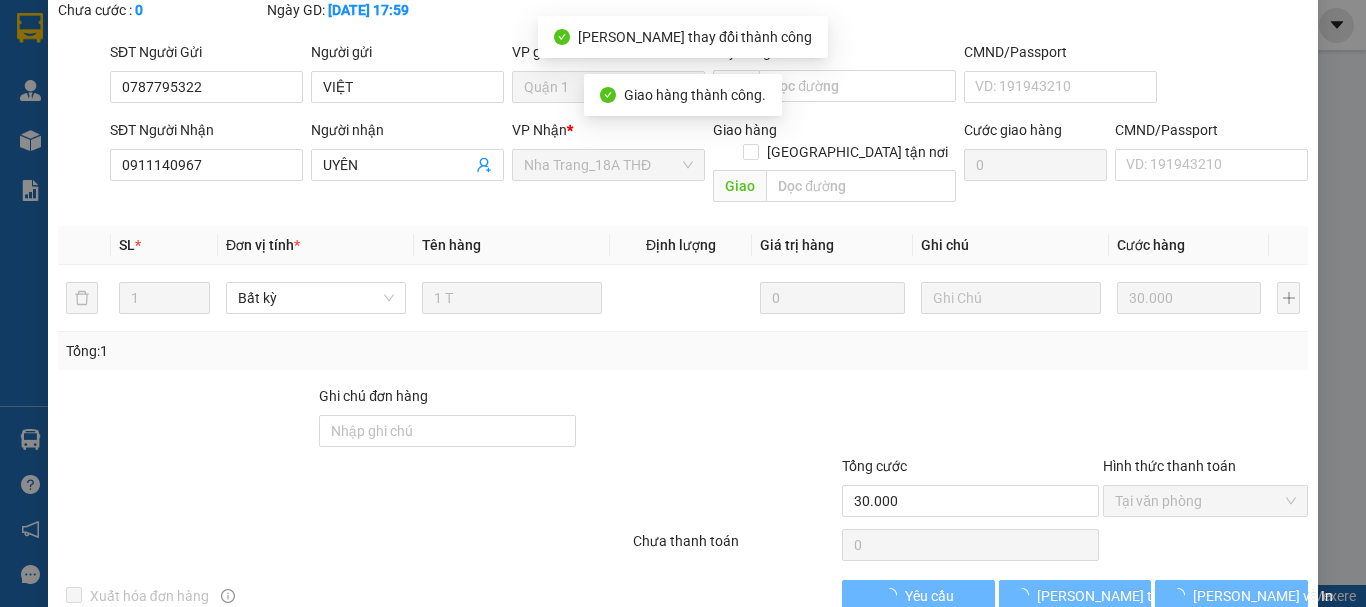scroll, scrollTop: 159, scrollLeft: 0, axis: vertical 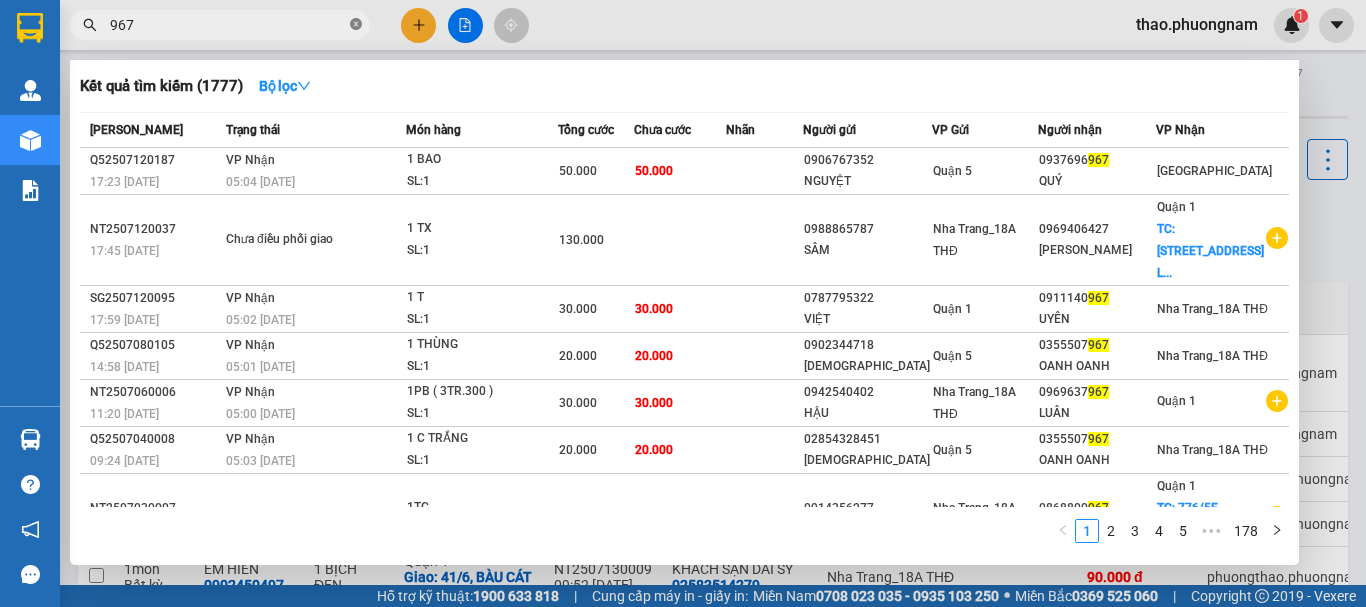 click 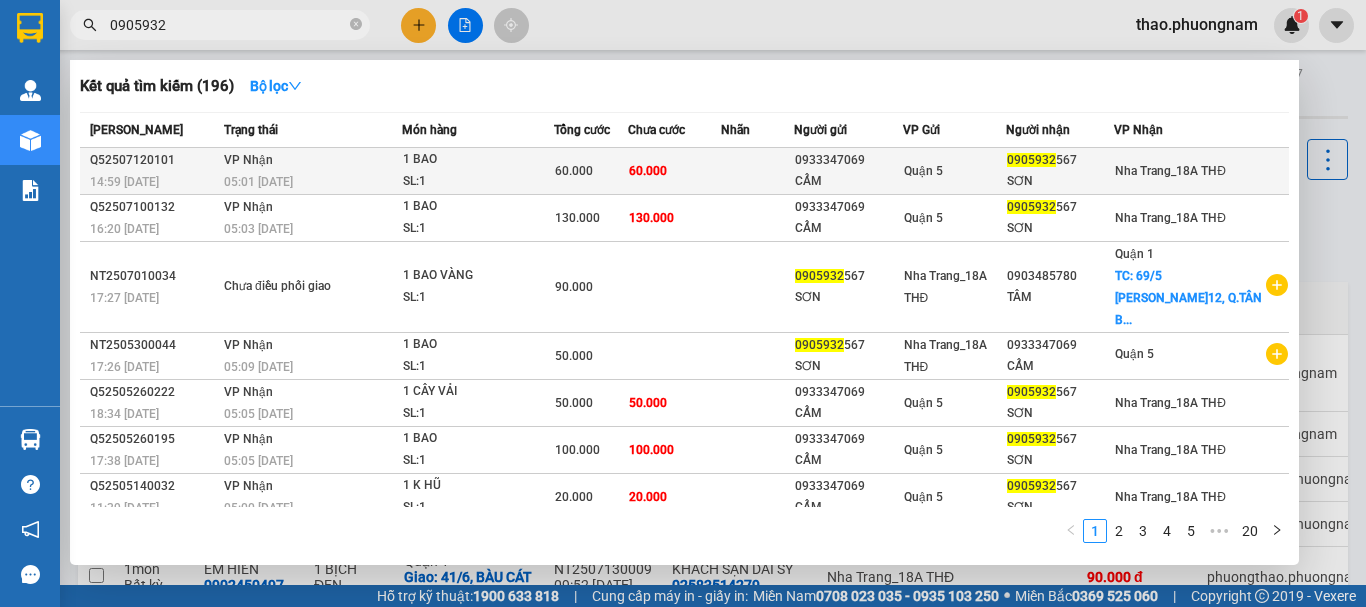 type on "0905932" 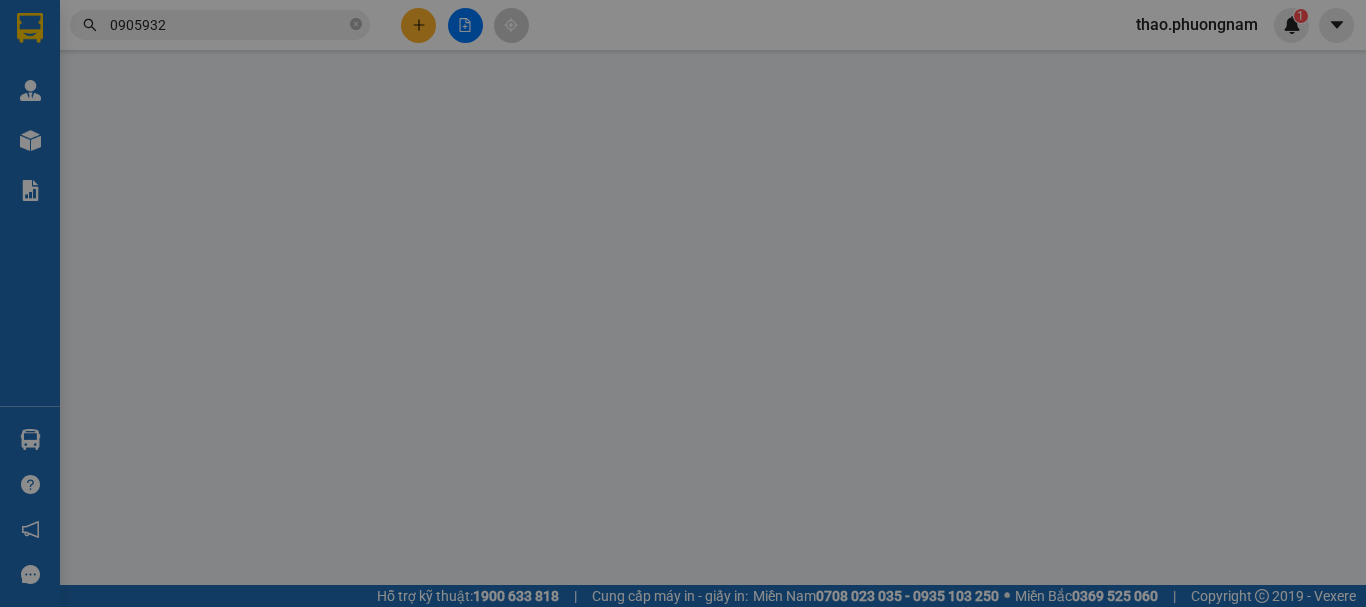 type on "0933347069" 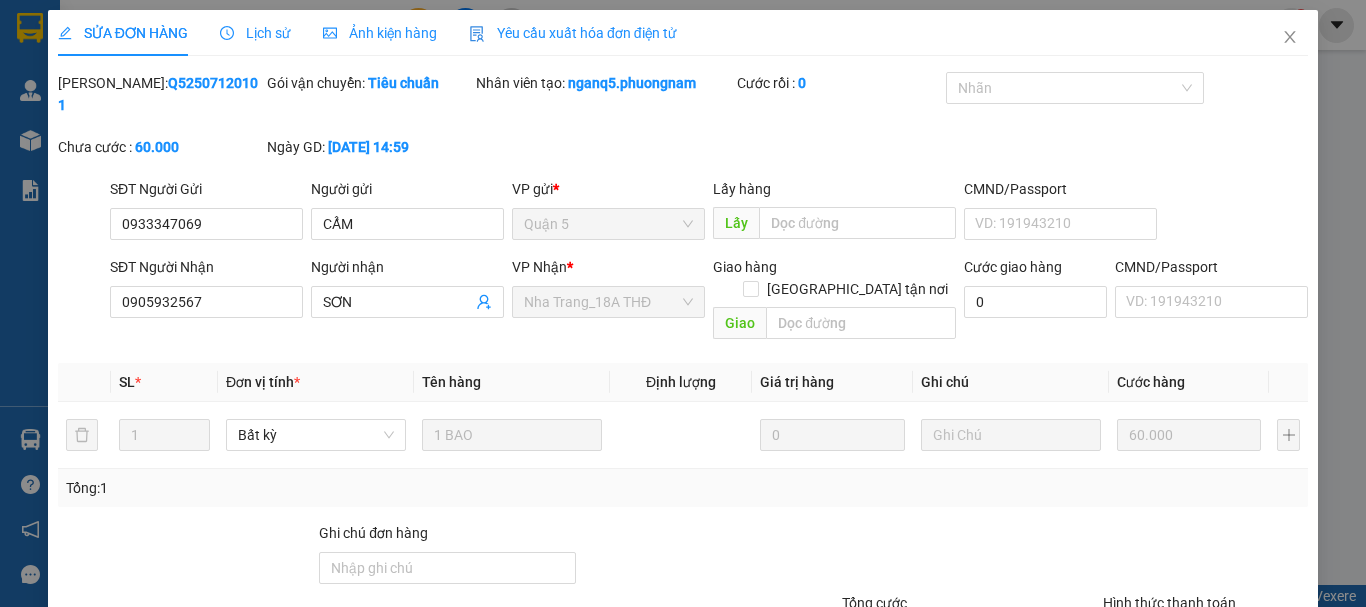 scroll, scrollTop: 137, scrollLeft: 0, axis: vertical 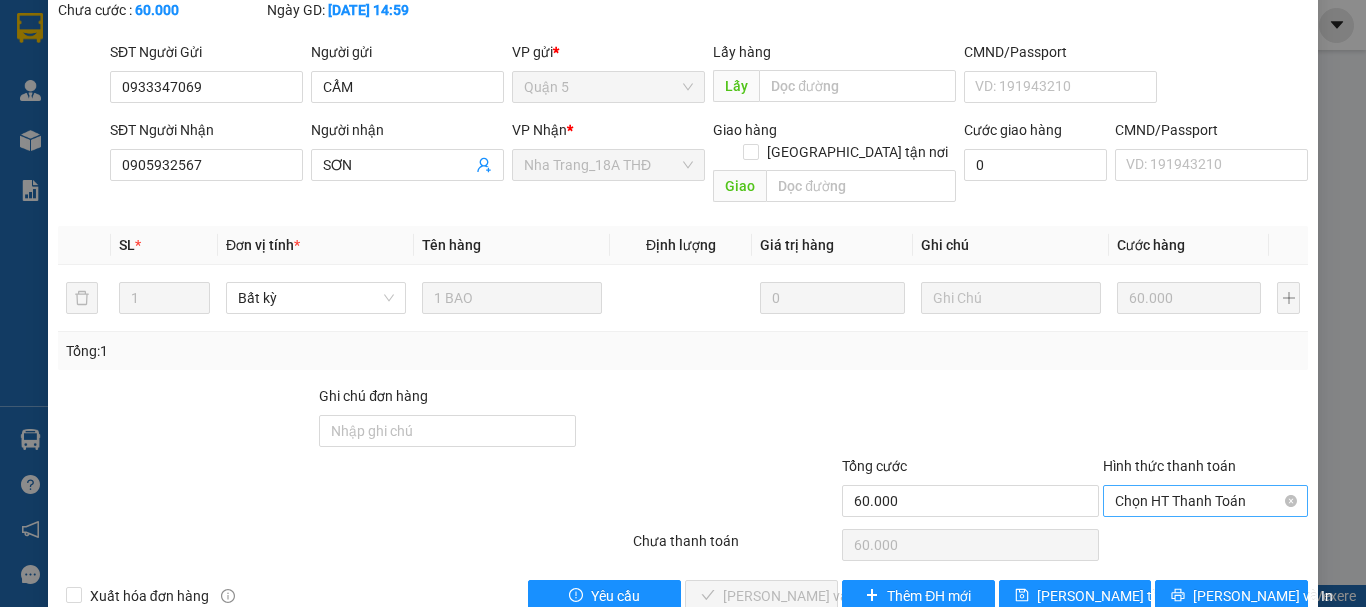 drag, startPoint x: 1185, startPoint y: 450, endPoint x: 1183, endPoint y: 461, distance: 11.18034 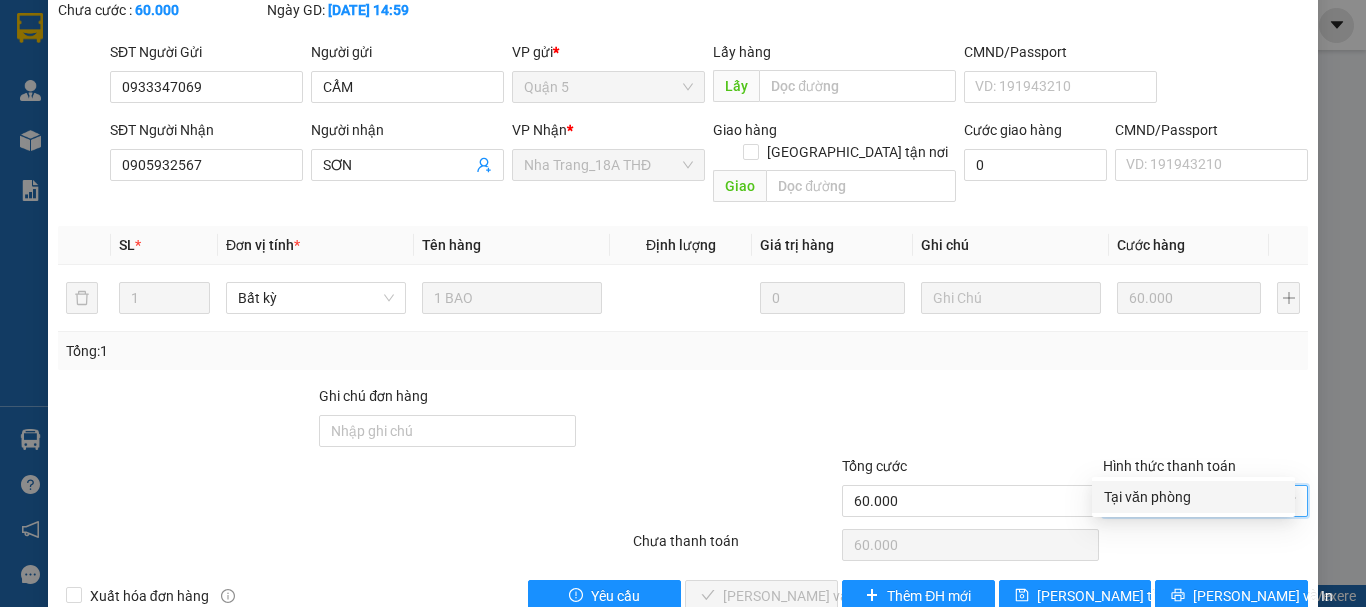 drag, startPoint x: 1174, startPoint y: 500, endPoint x: 1037, endPoint y: 519, distance: 138.31125 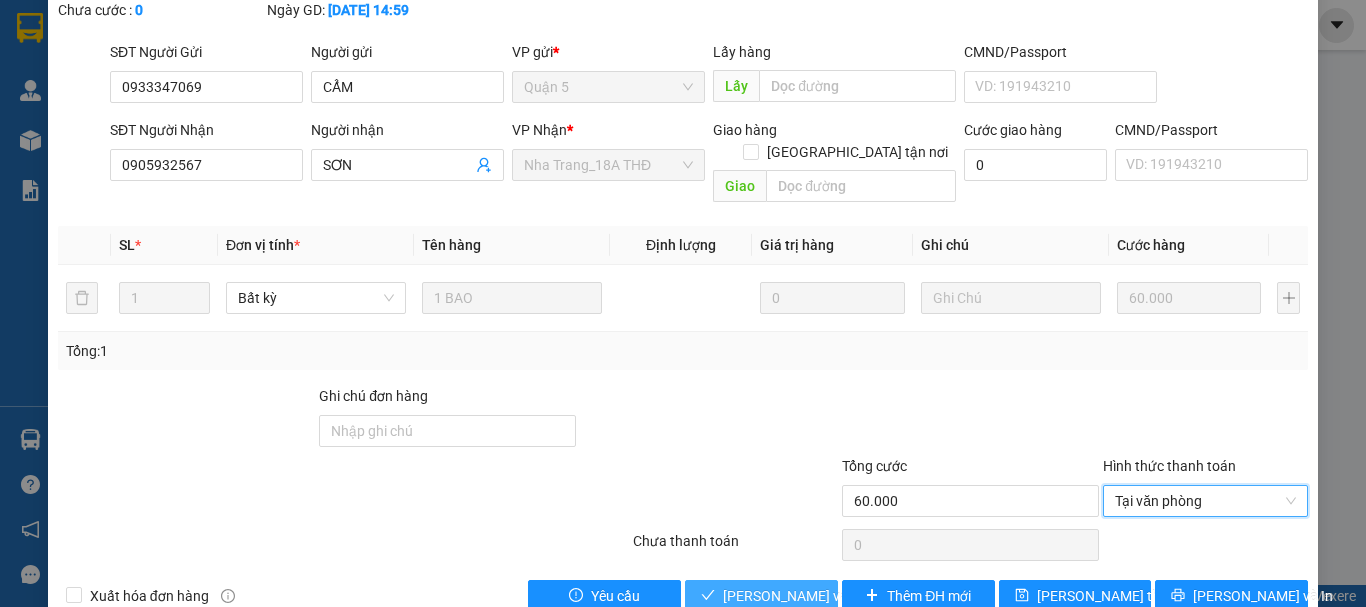 click on "[PERSON_NAME] và Giao hàng" at bounding box center [819, 596] 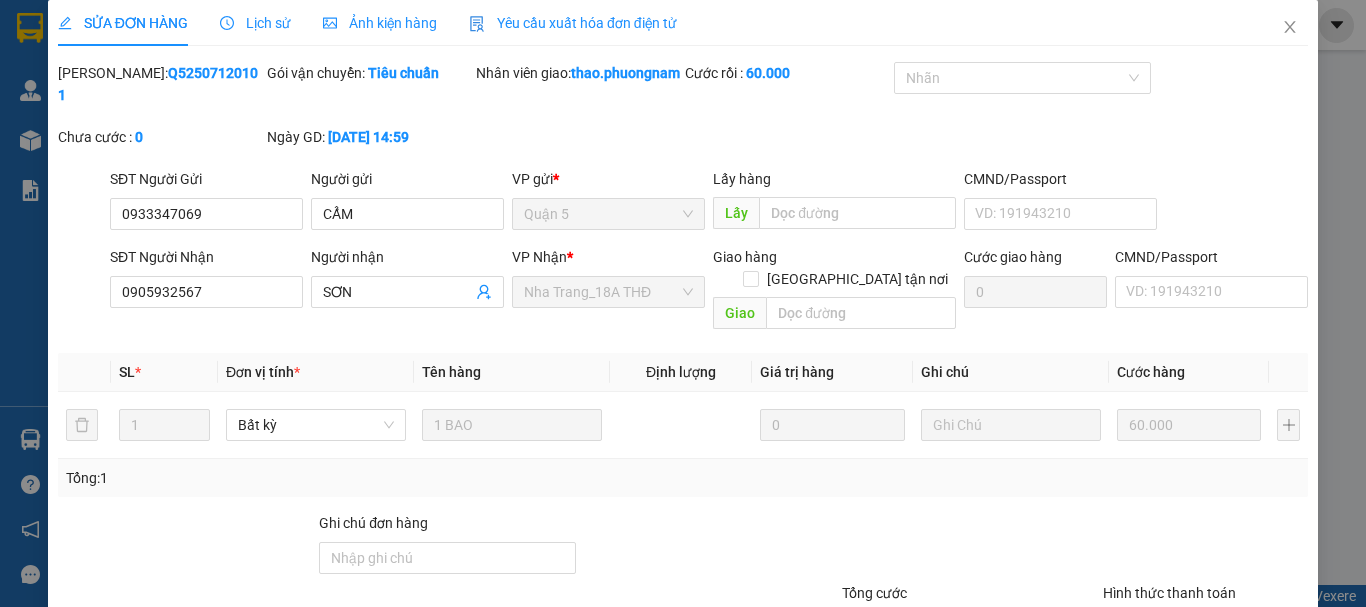 scroll, scrollTop: 0, scrollLeft: 0, axis: both 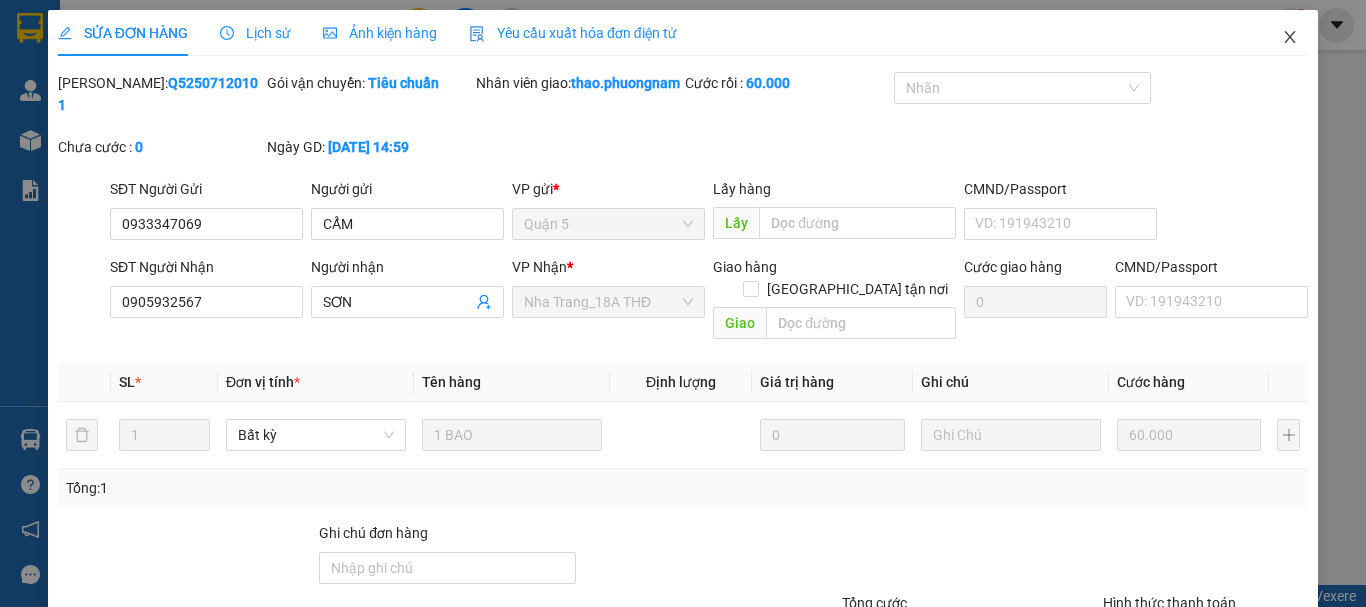 drag, startPoint x: 1277, startPoint y: 39, endPoint x: 247, endPoint y: 38, distance: 1030.0005 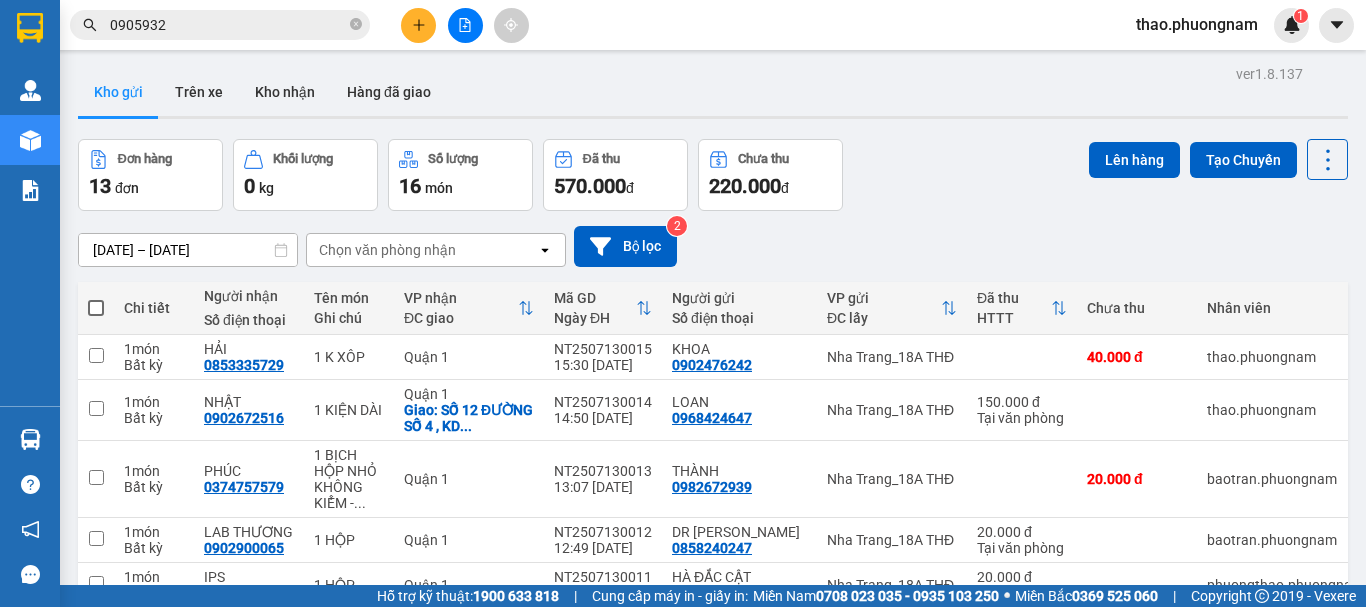 click 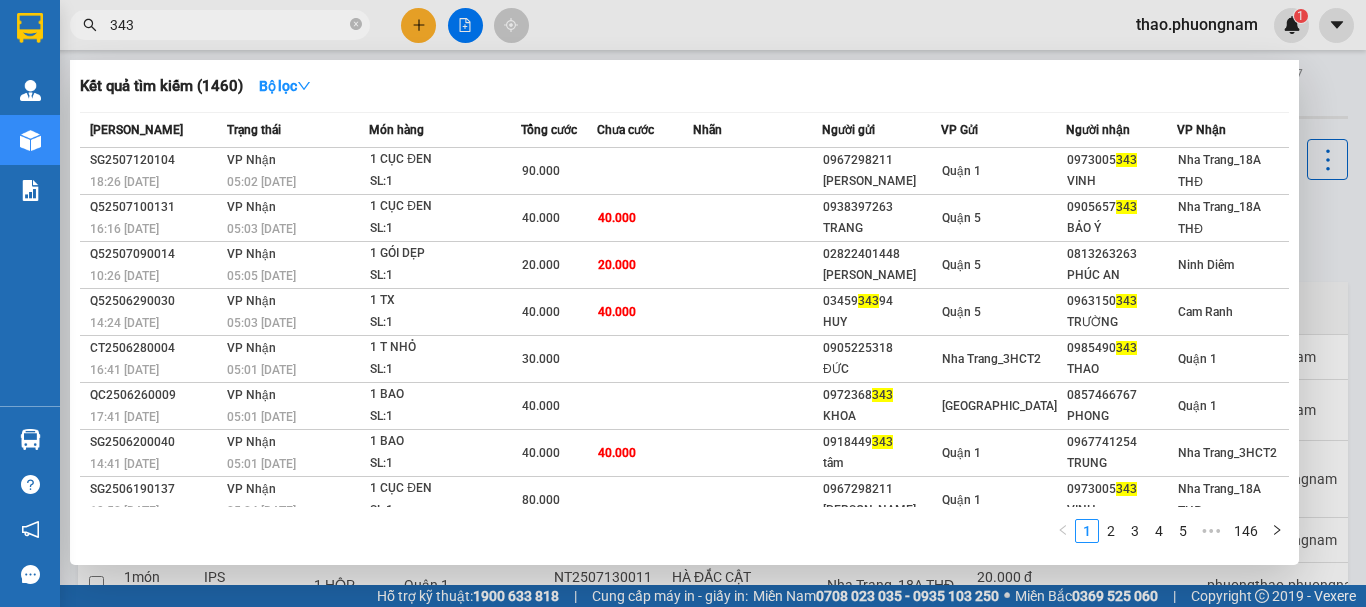 type on "343" 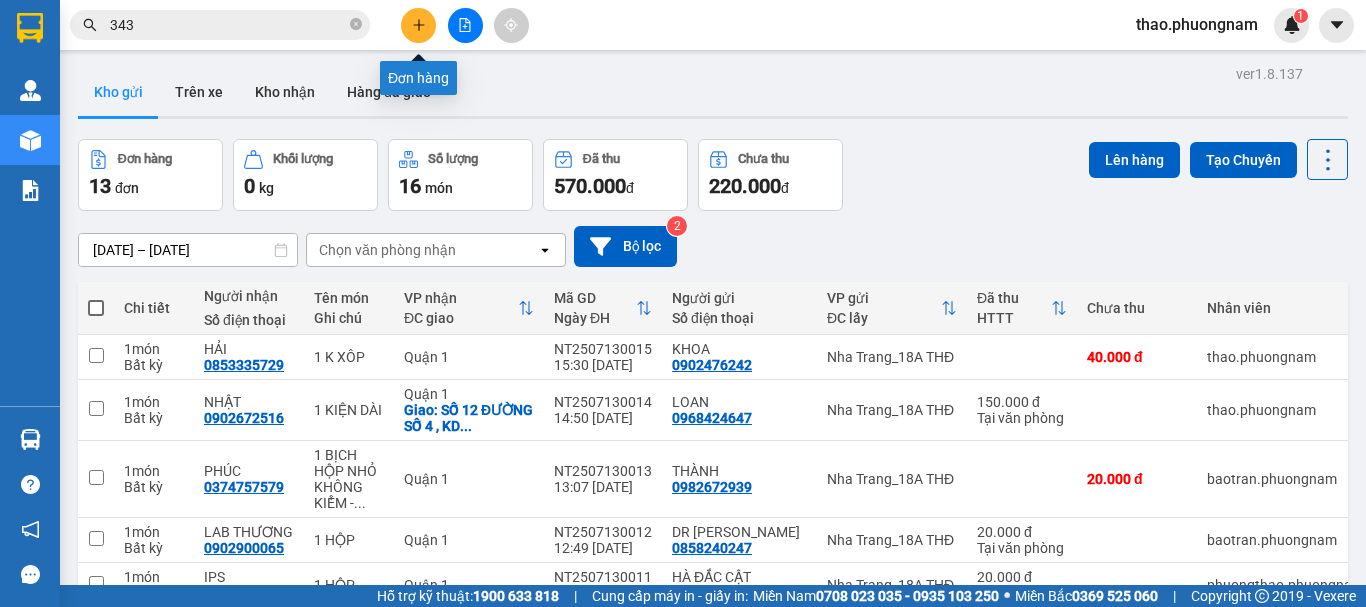 click 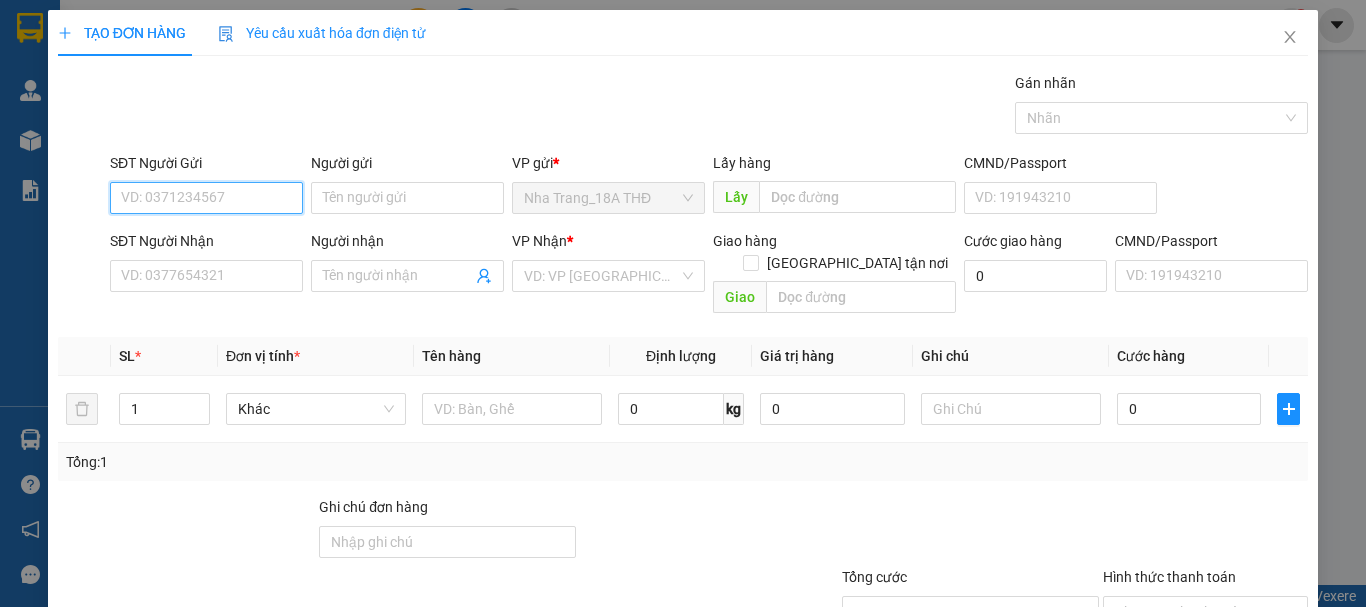 click on "SĐT Người Gửi" at bounding box center (206, 198) 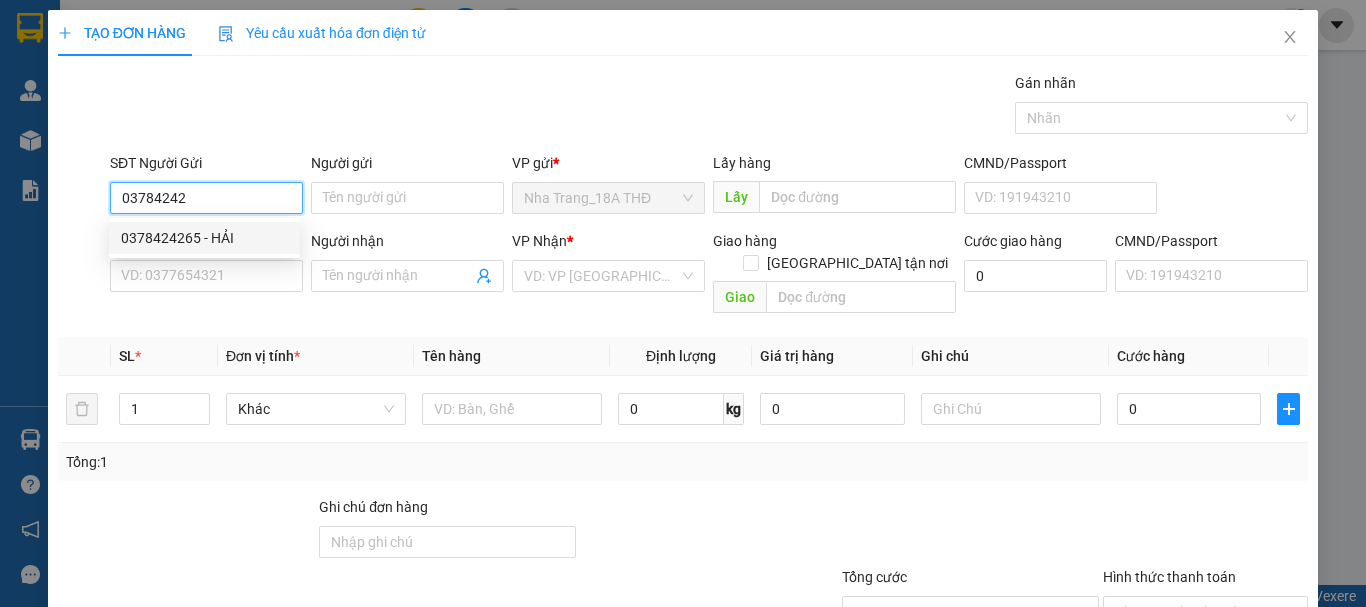 click on "0378424265 - HẢI" at bounding box center (204, 238) 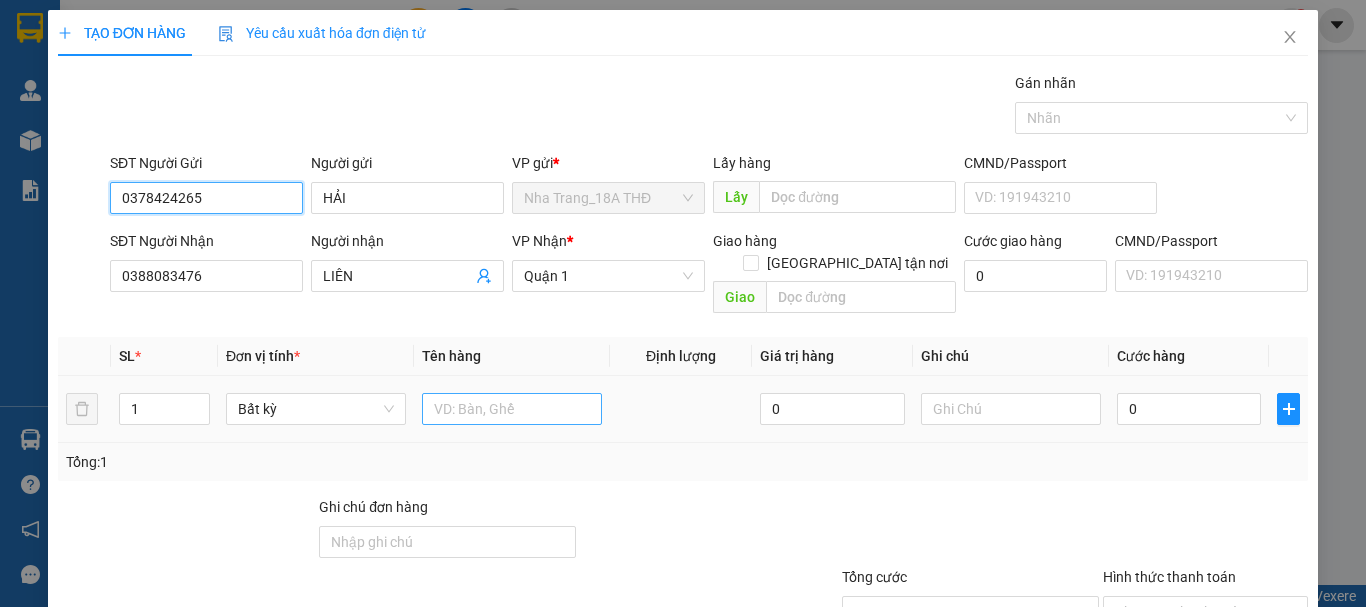 type on "0378424265" 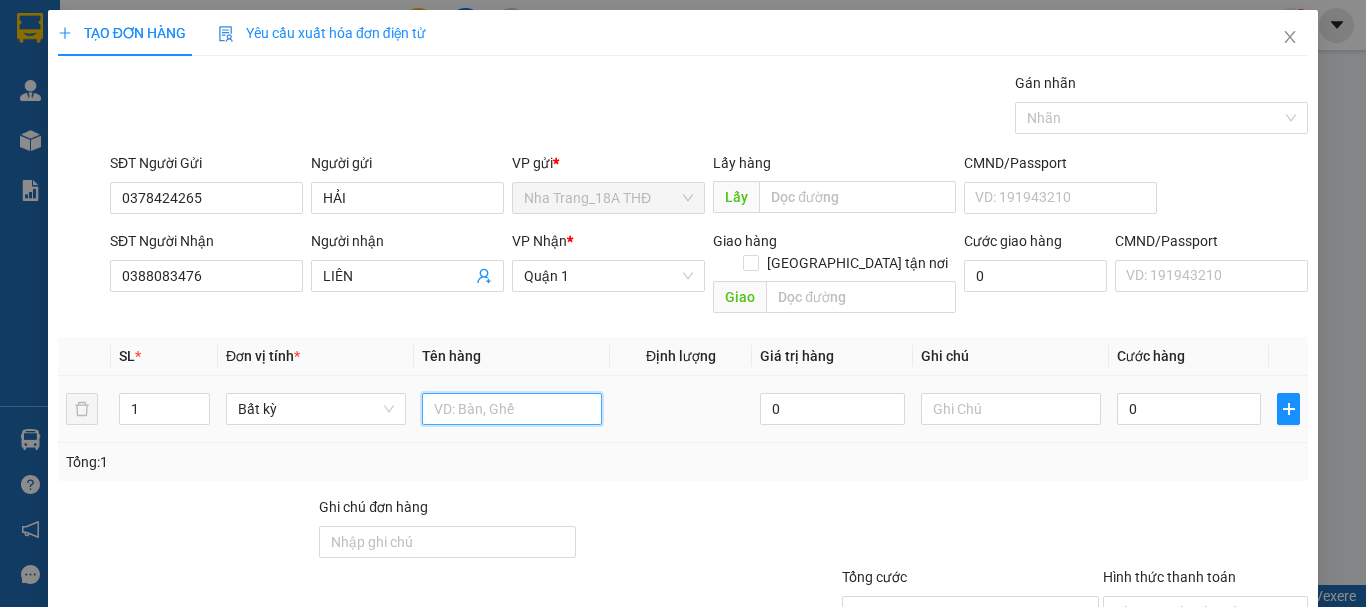 click at bounding box center [512, 409] 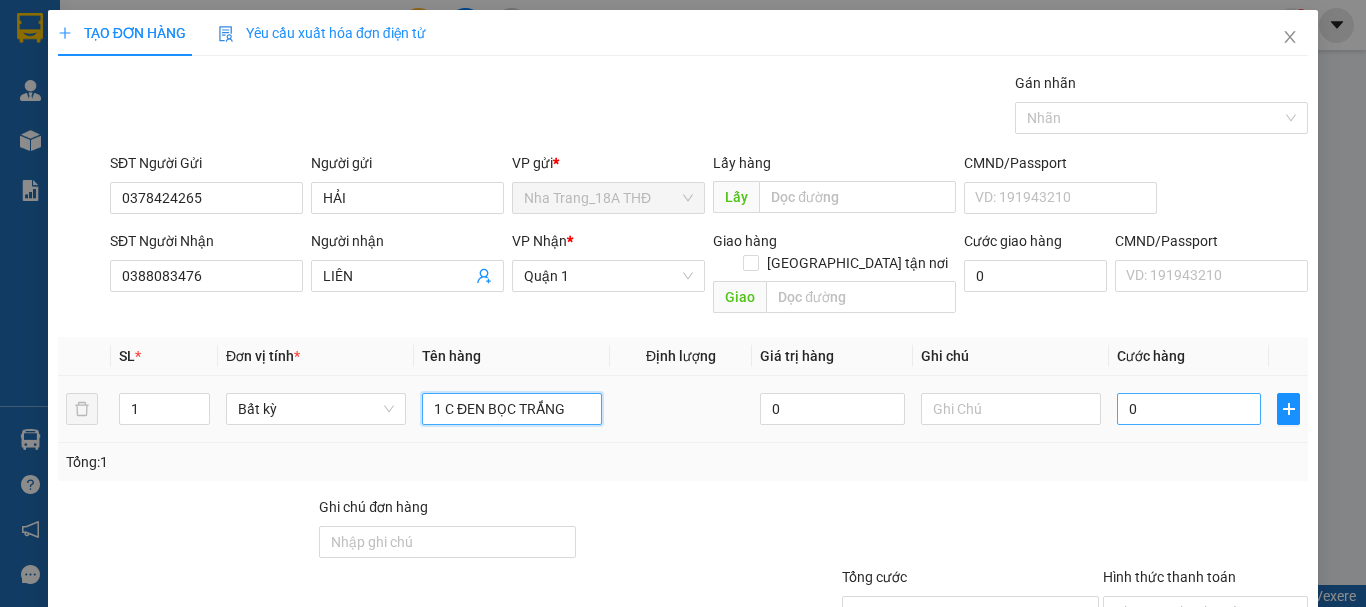 type on "1 C ĐEN BỌC TRẮNG" 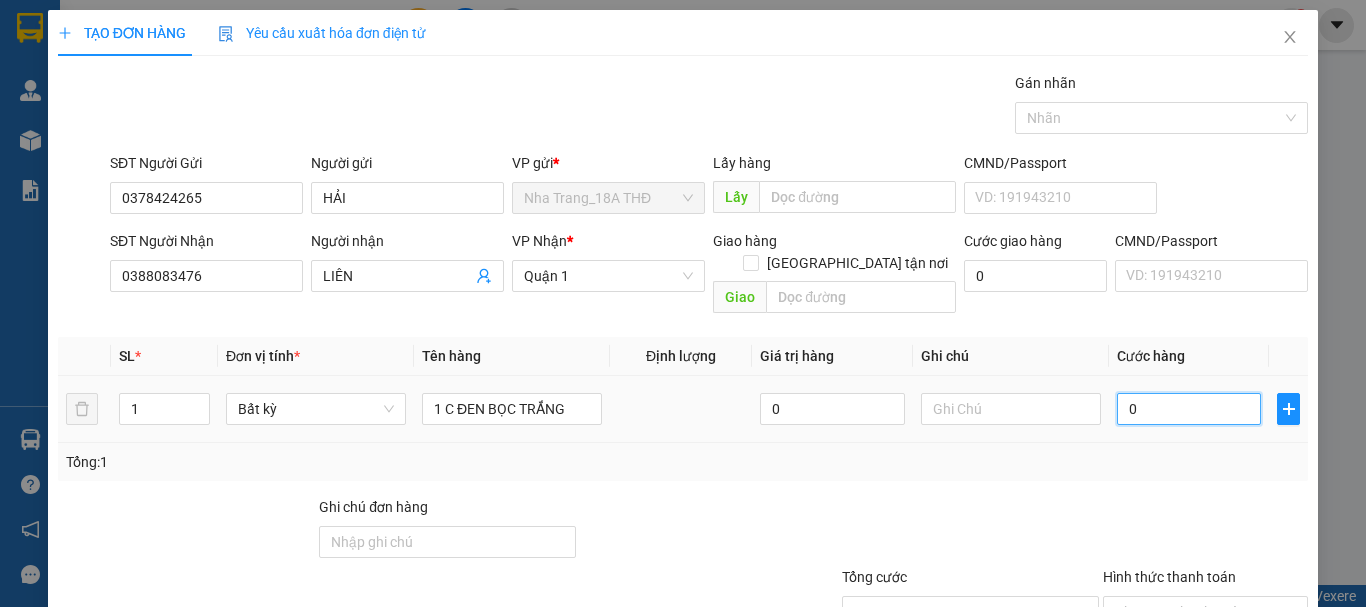 click on "0" at bounding box center (1189, 409) 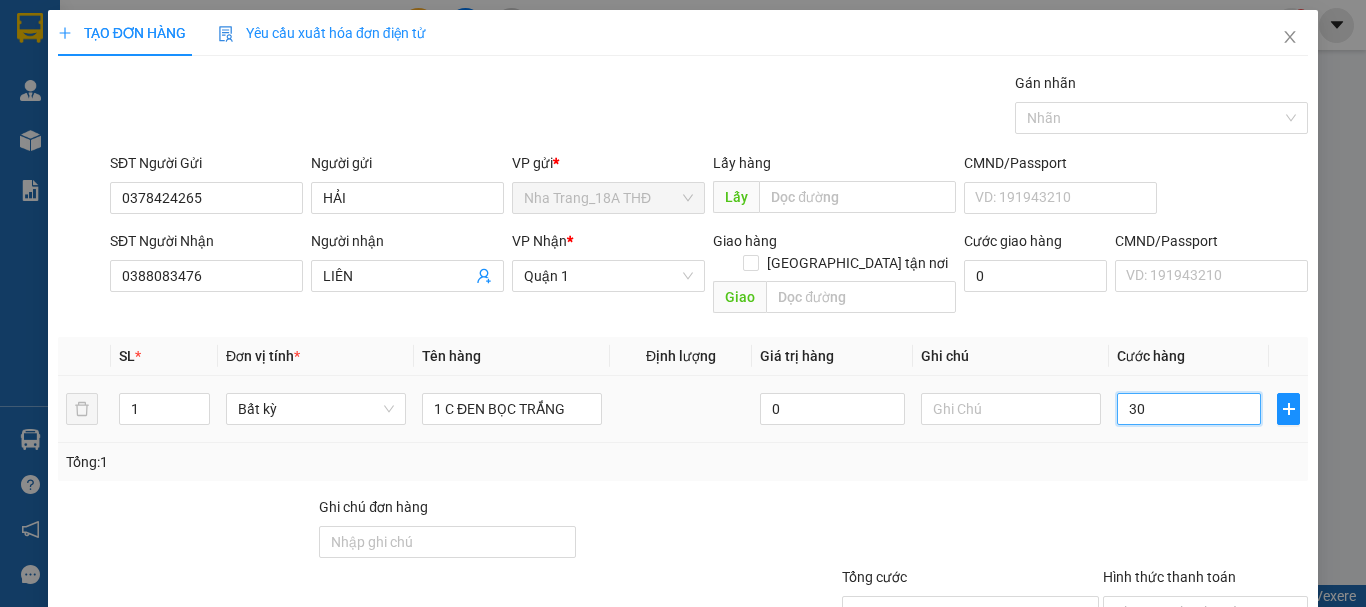 type on "30" 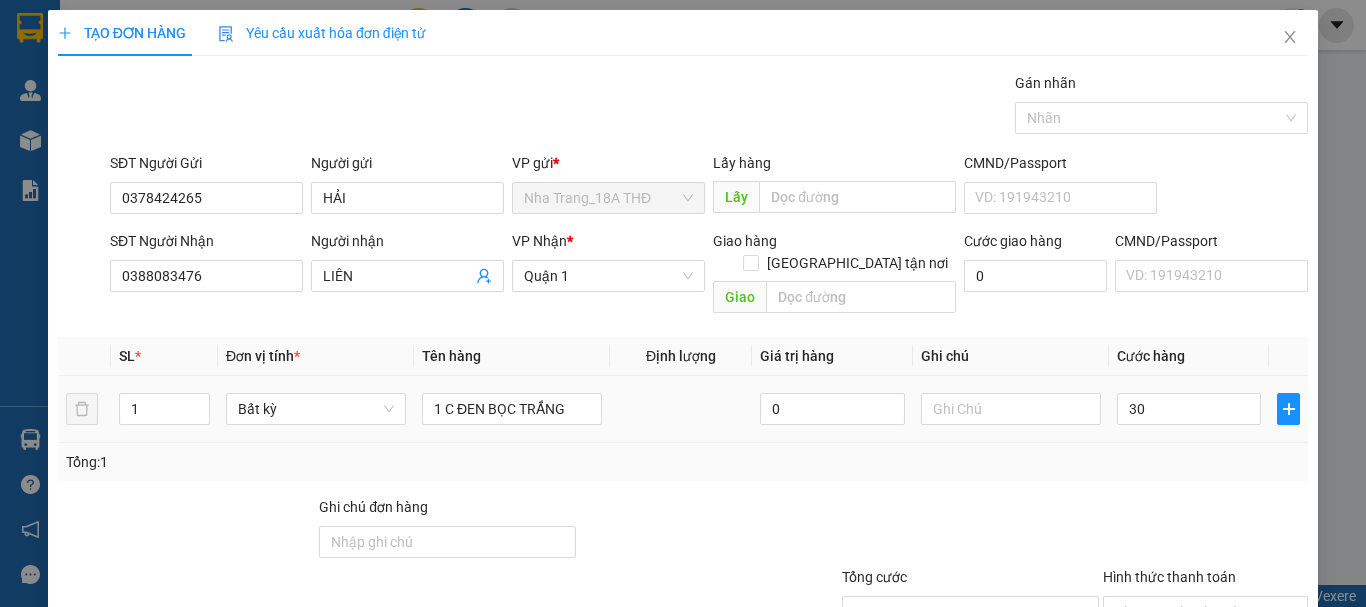 type on "30.000" 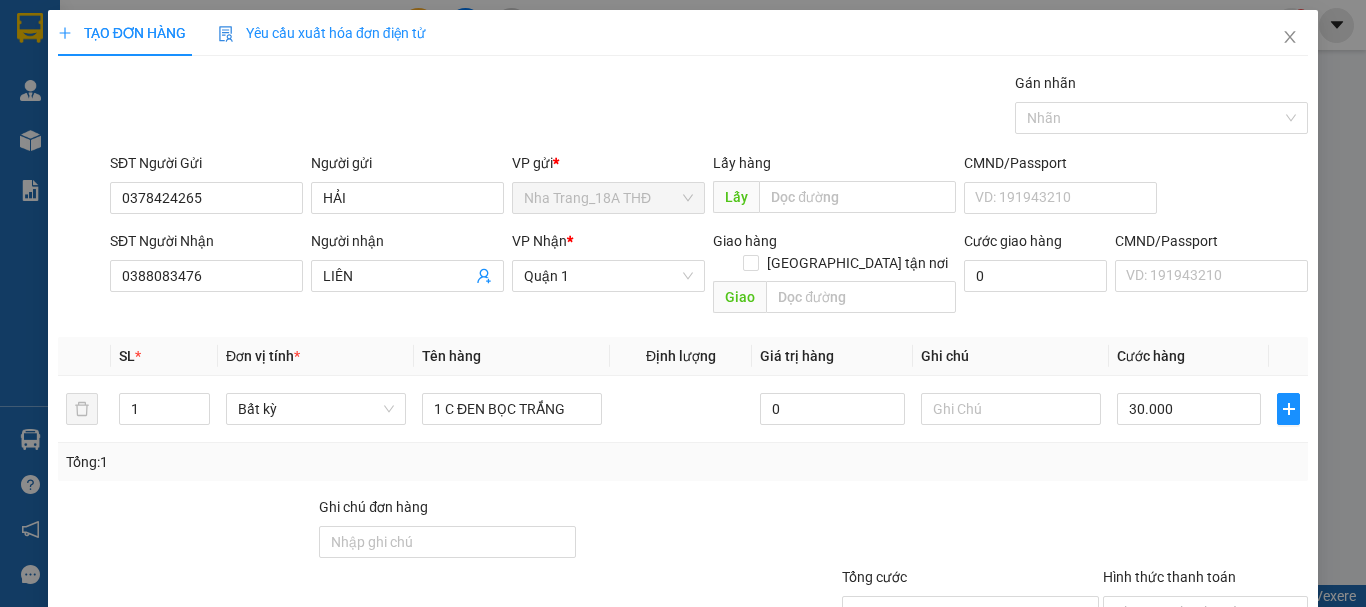 drag, startPoint x: 1106, startPoint y: 476, endPoint x: 1365, endPoint y: 405, distance: 268.5554 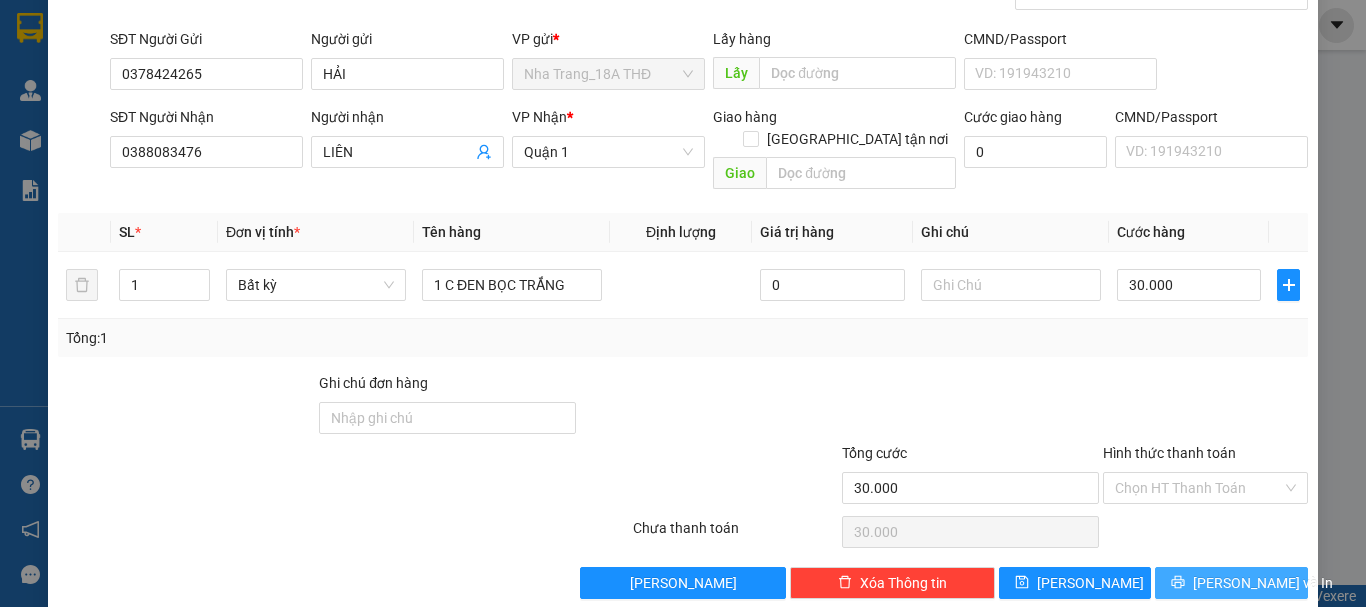drag, startPoint x: 1175, startPoint y: 559, endPoint x: 1173, endPoint y: 520, distance: 39.051247 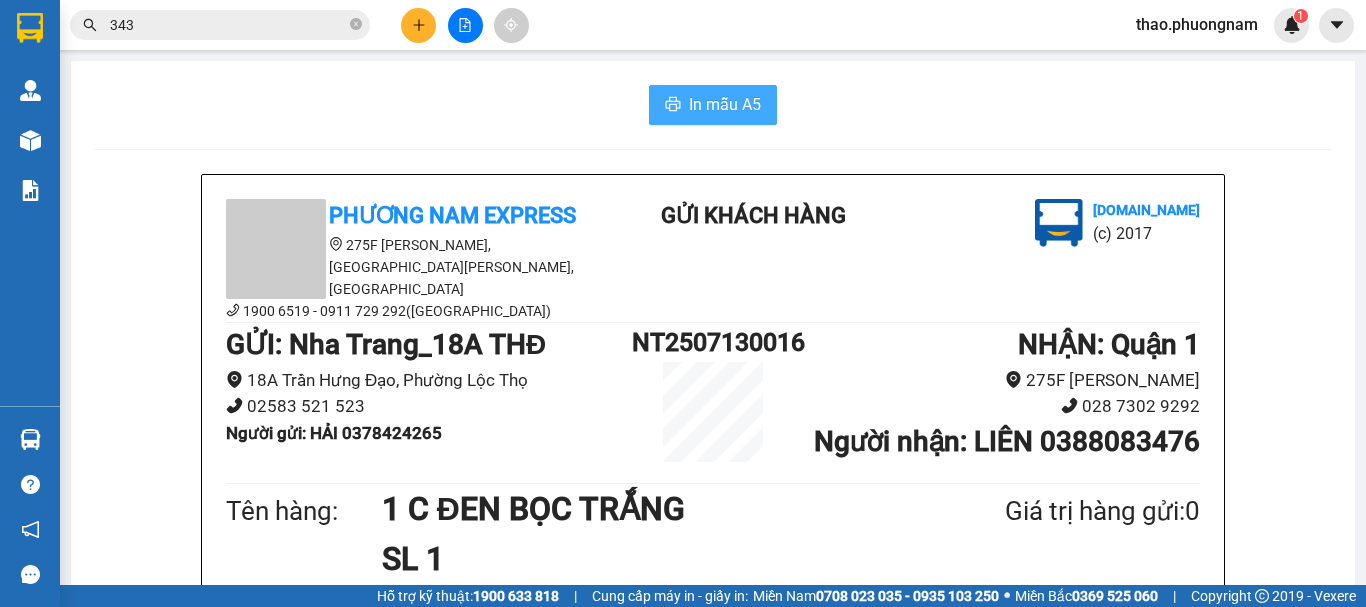 click on "In mẫu A5" at bounding box center (713, 105) 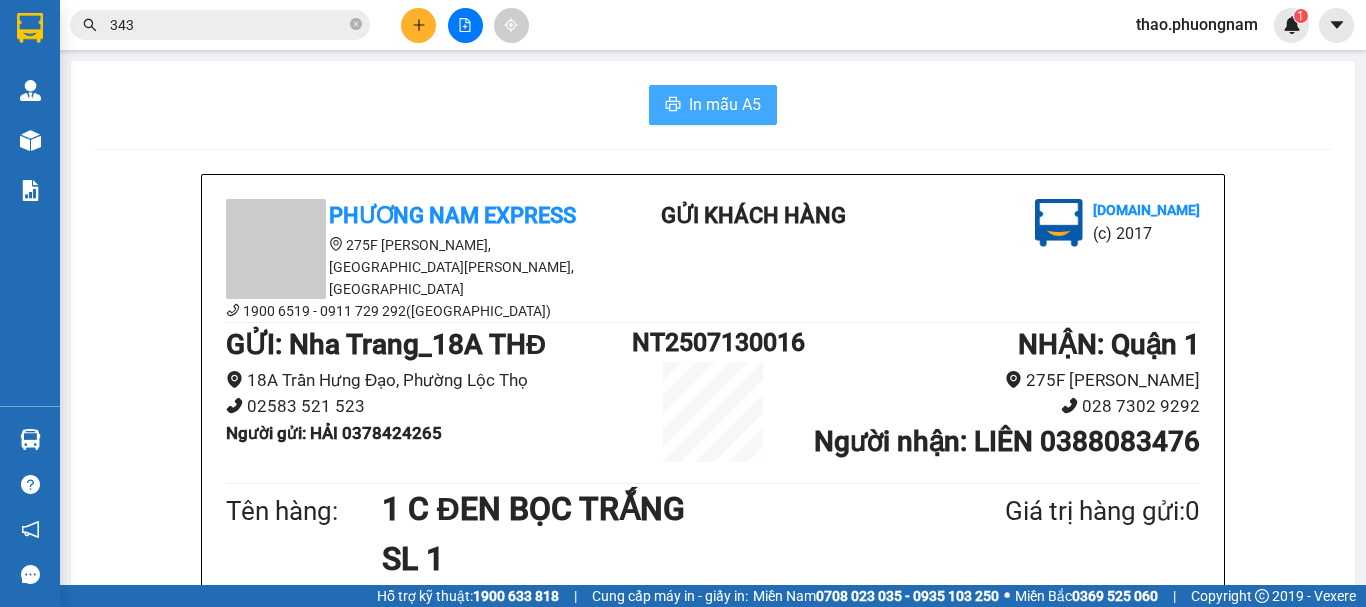 scroll, scrollTop: 0, scrollLeft: 0, axis: both 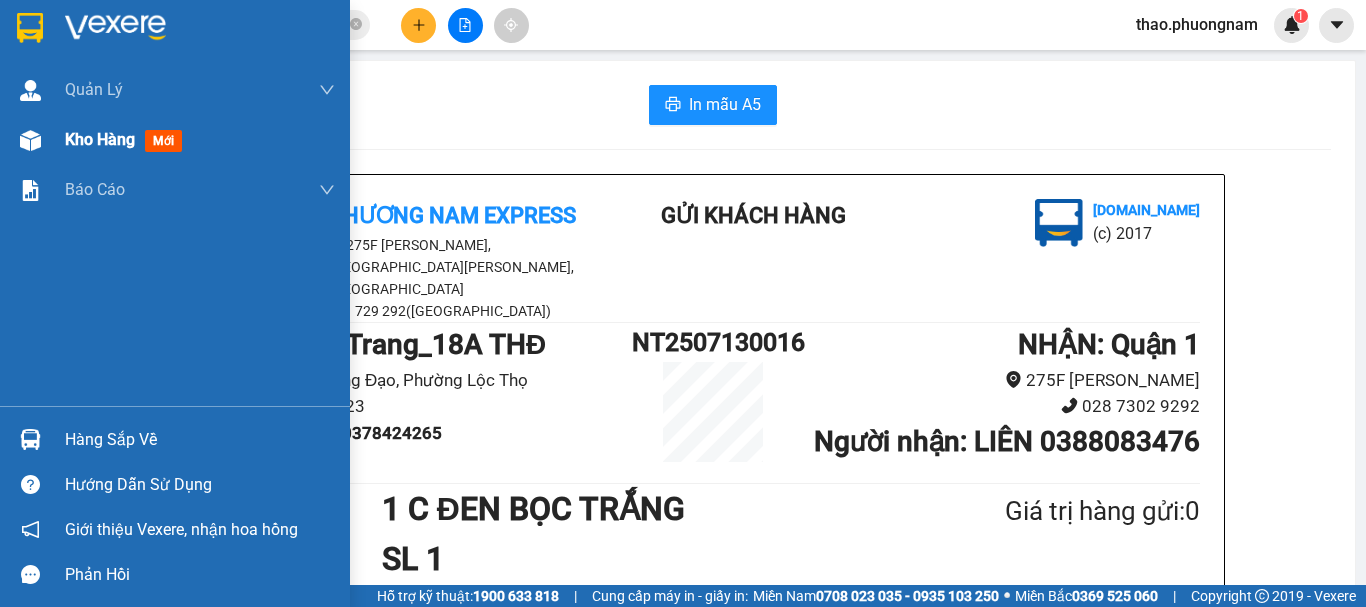 click on "Kho hàng" at bounding box center [100, 139] 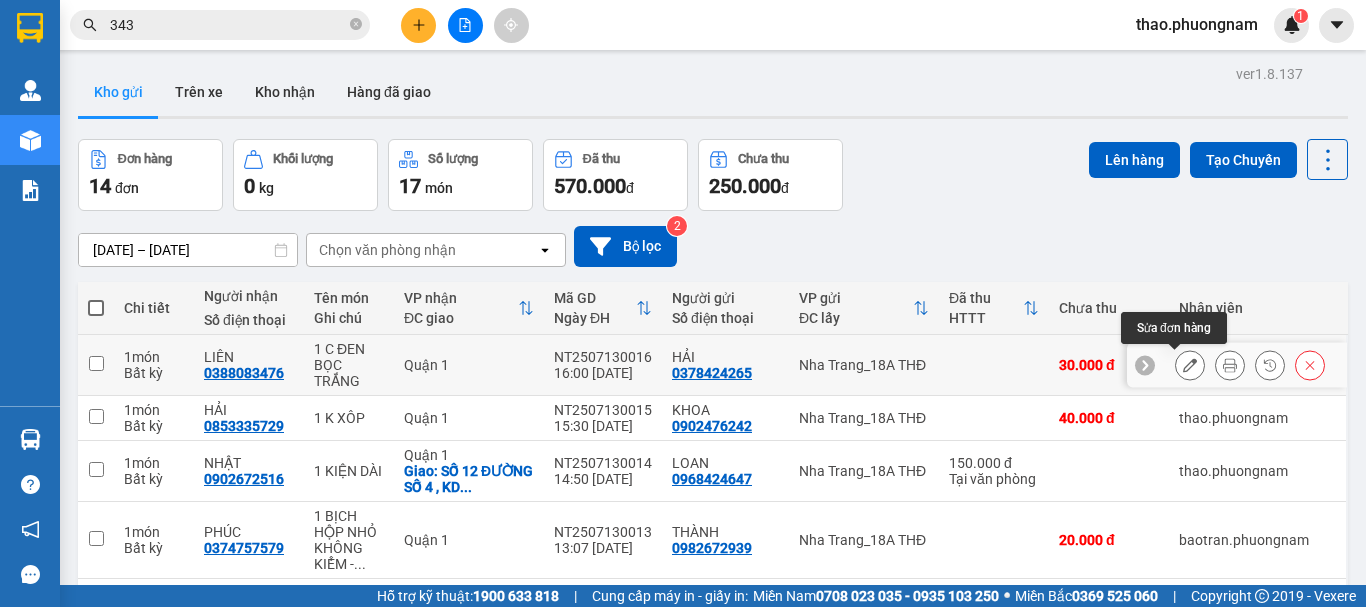 click 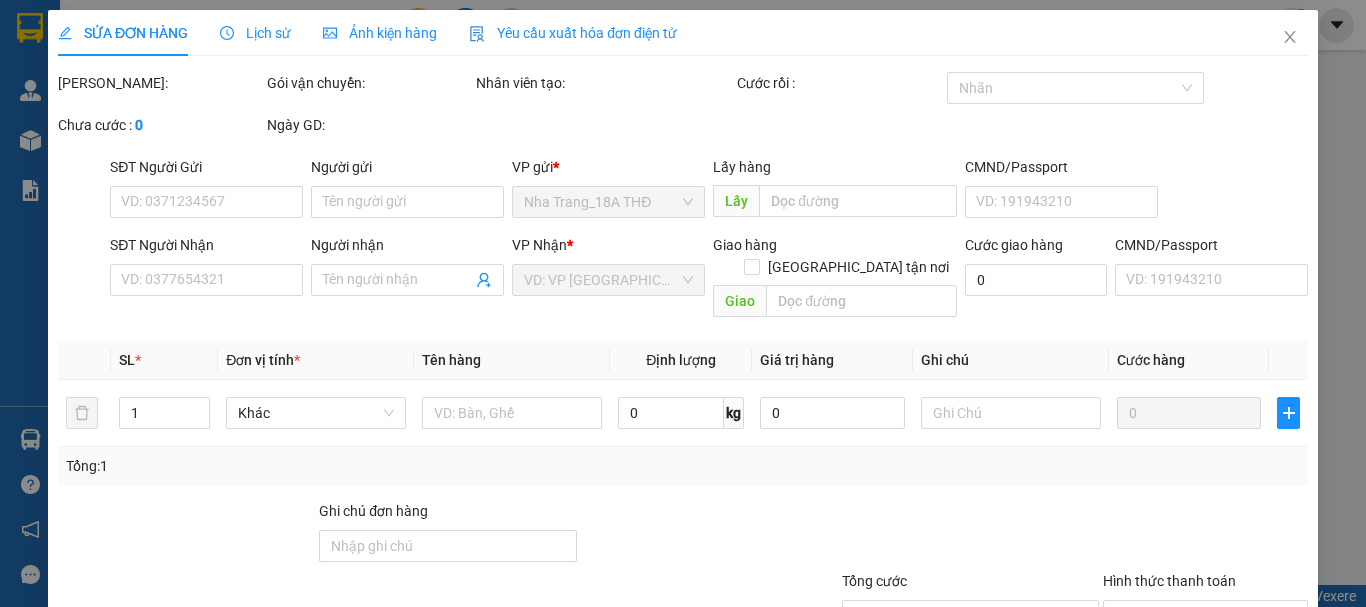 type on "0378424265" 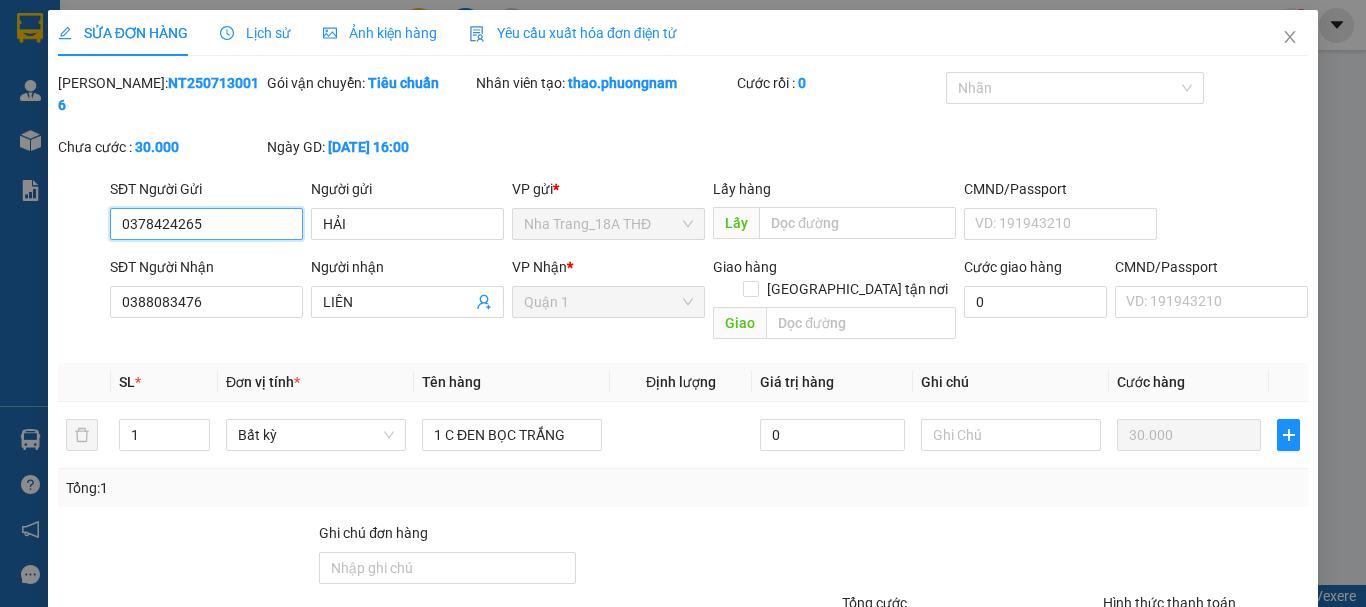 scroll, scrollTop: 135, scrollLeft: 0, axis: vertical 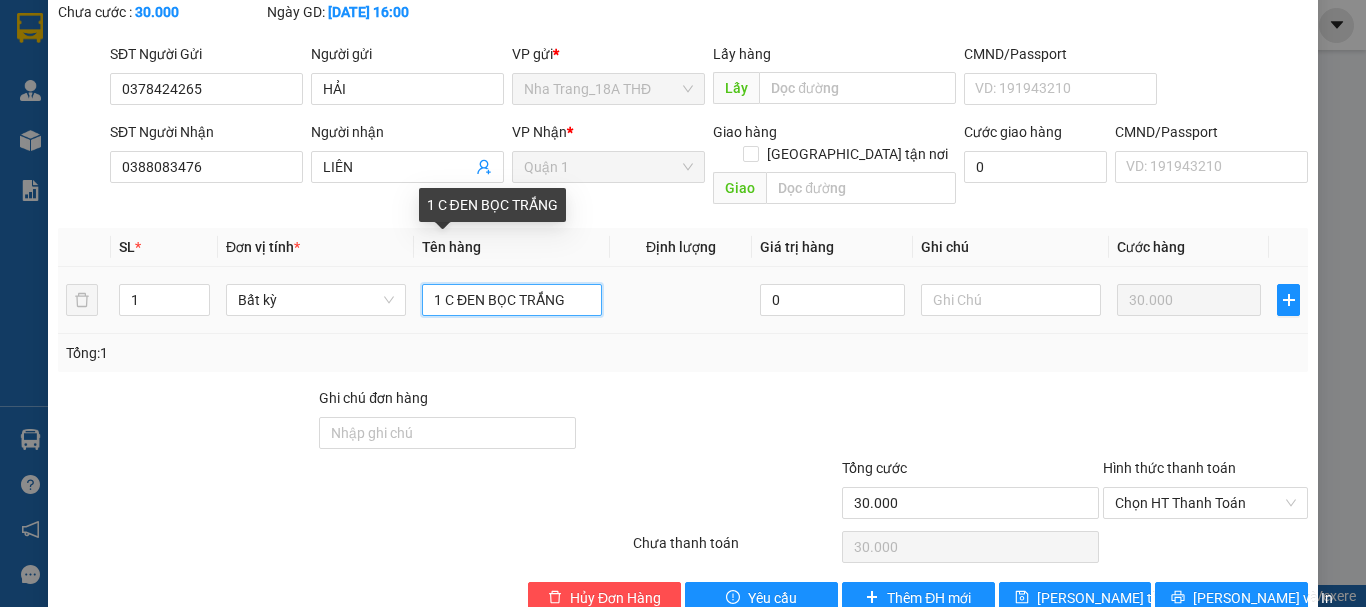 click on "1 C ĐEN BỌC TRẮNG" at bounding box center (512, 300) 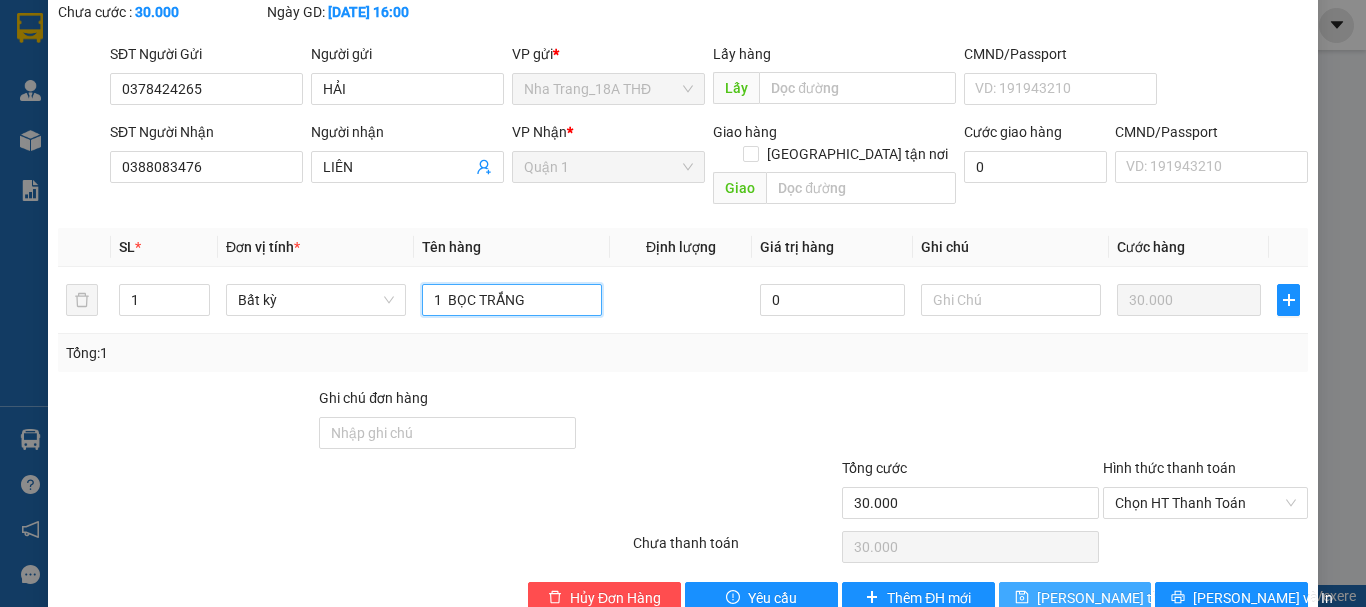 type on "1  BỌC TRẮNG" 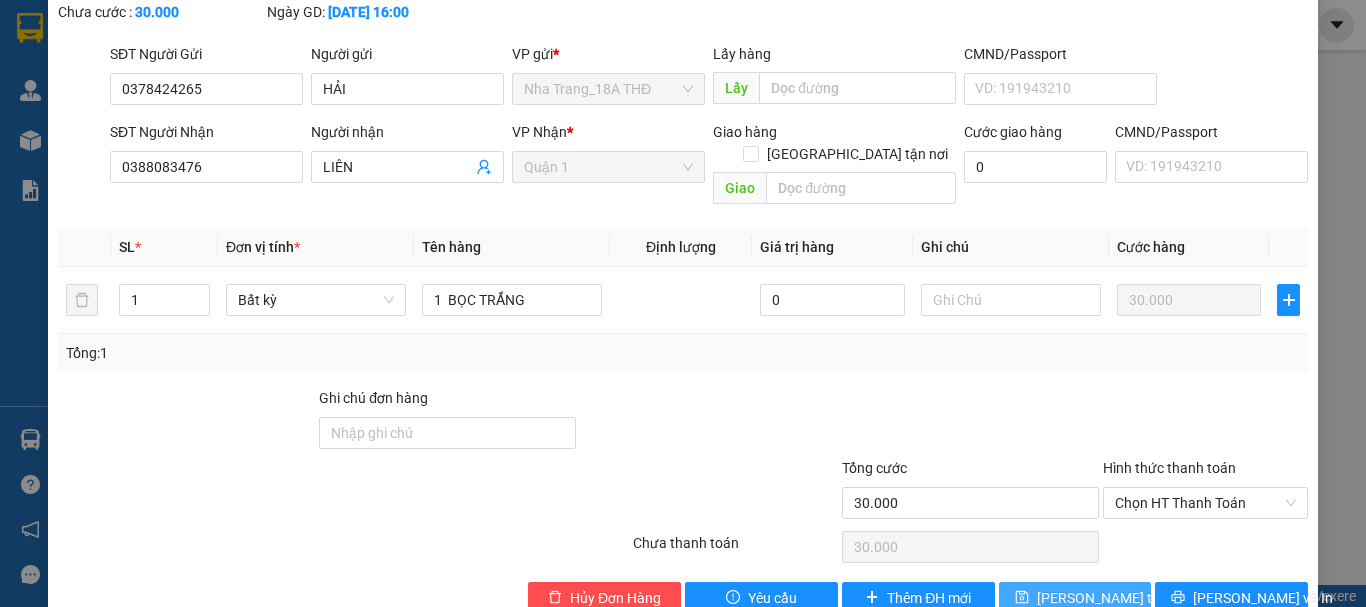 click on "[PERSON_NAME] thay đổi" at bounding box center (1117, 598) 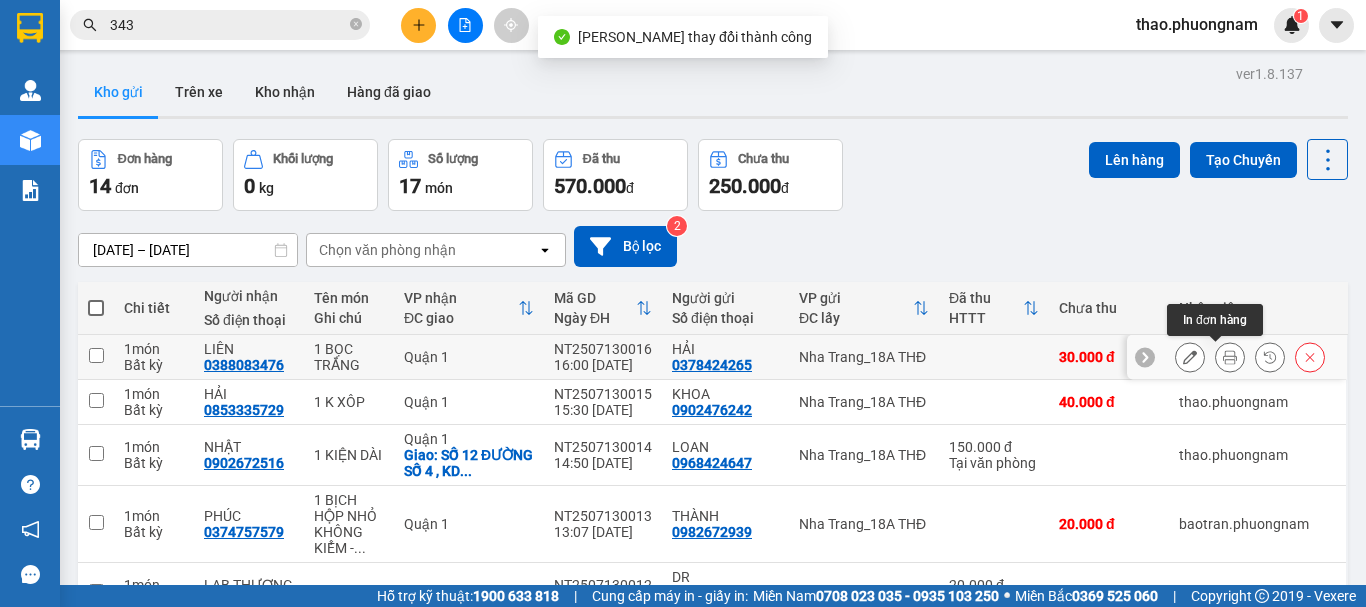 click at bounding box center [1230, 357] 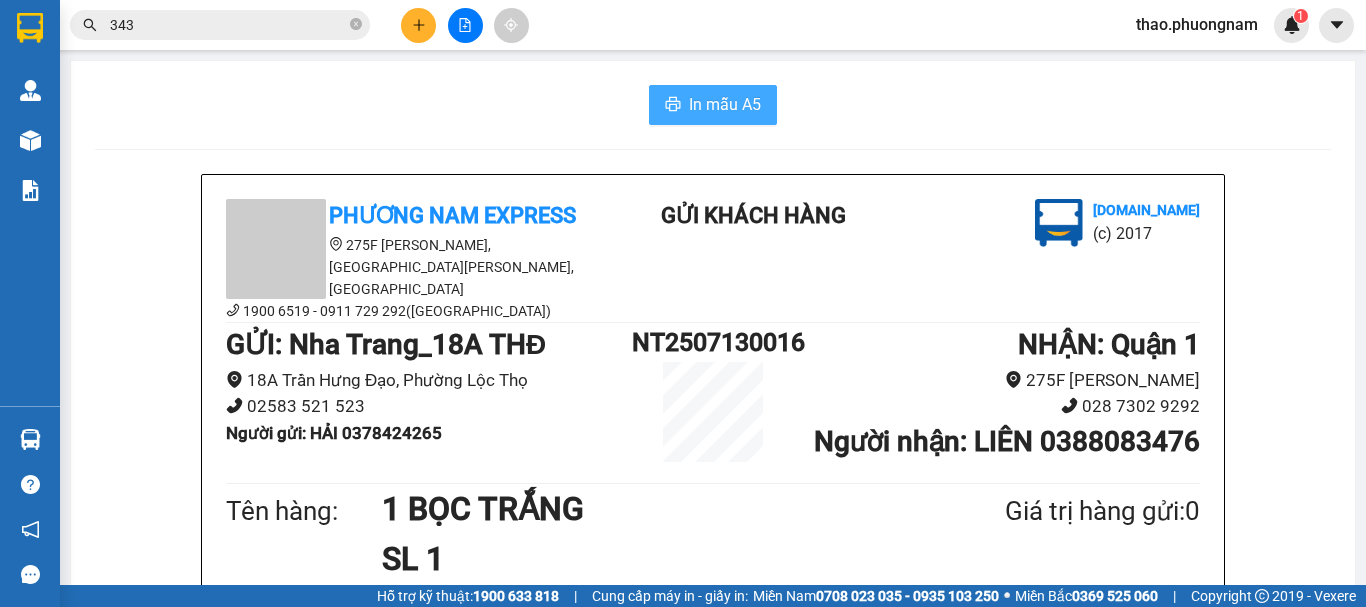 click on "In mẫu A5" at bounding box center (725, 104) 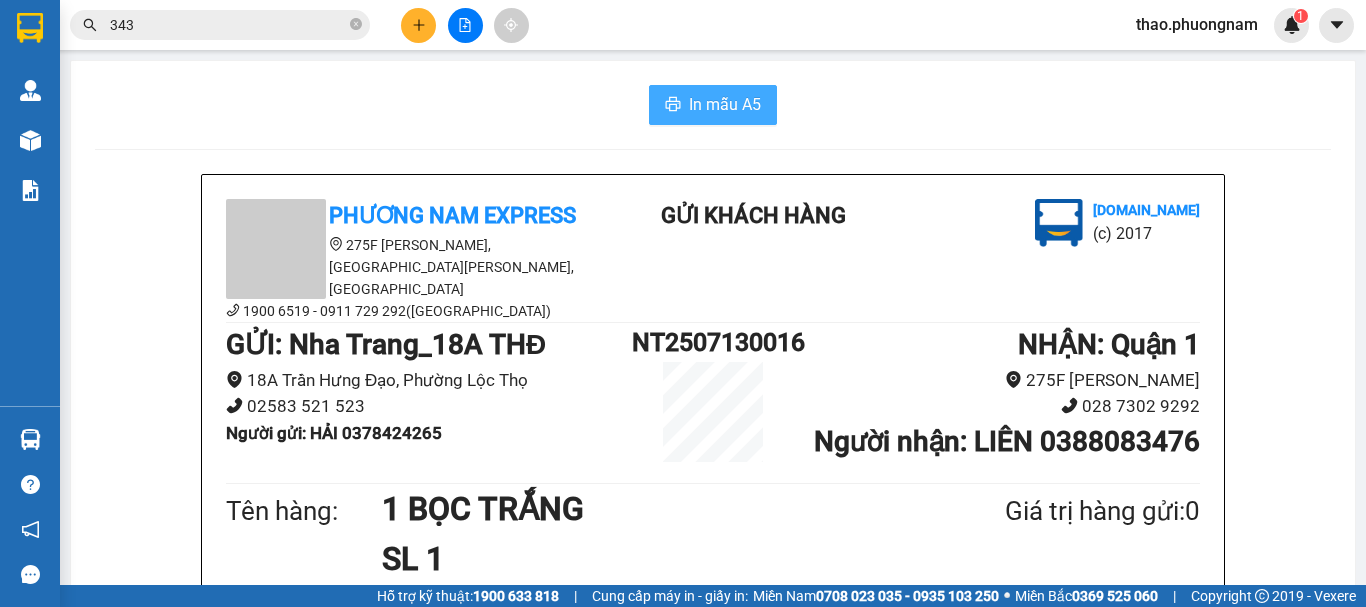 scroll, scrollTop: 0, scrollLeft: 0, axis: both 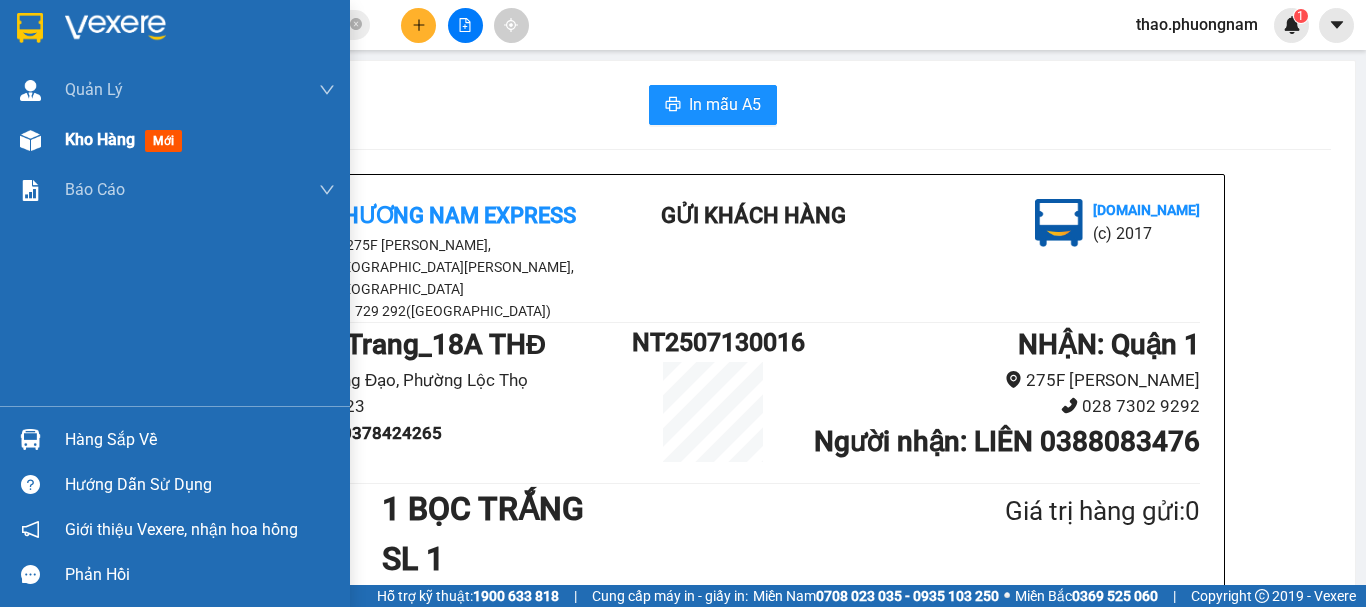 click at bounding box center [30, 140] 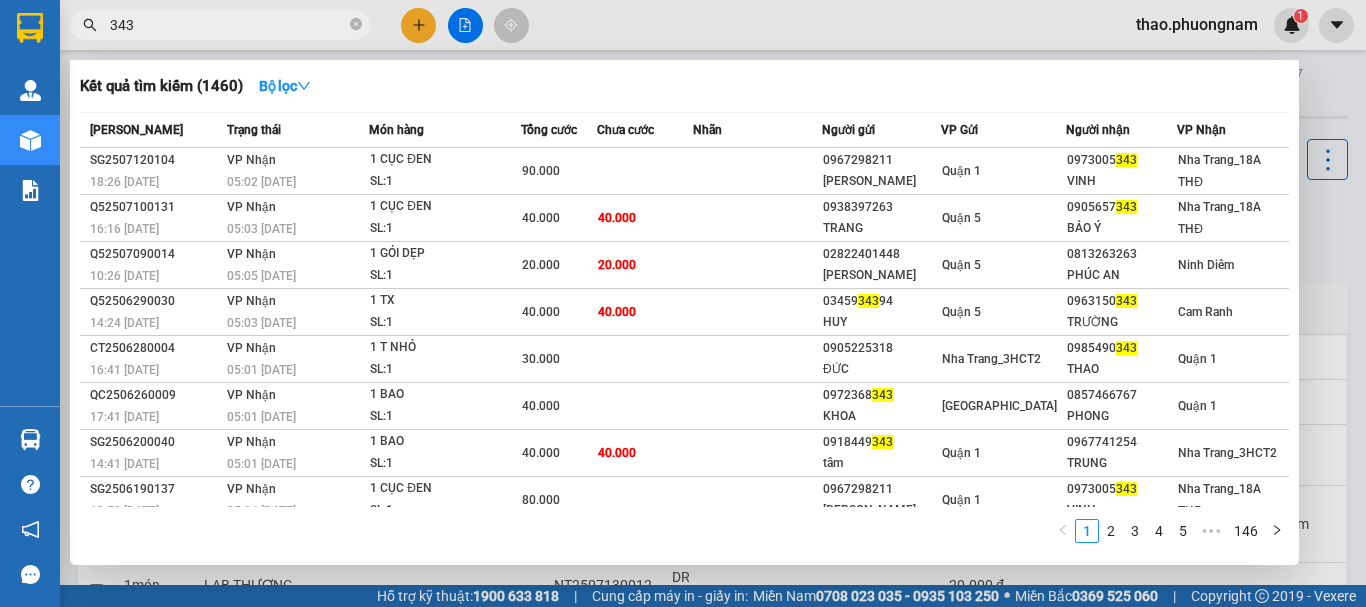 drag, startPoint x: 354, startPoint y: 28, endPoint x: 1365, endPoint y: 537, distance: 1131.902 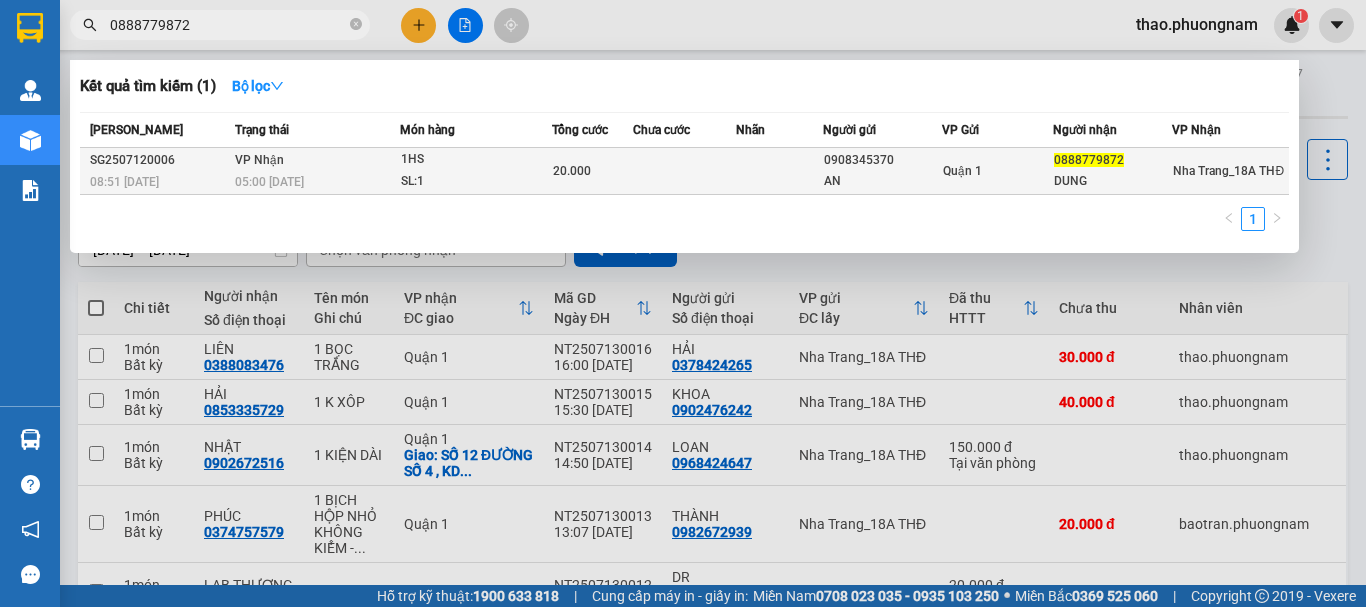 type on "0888779872" 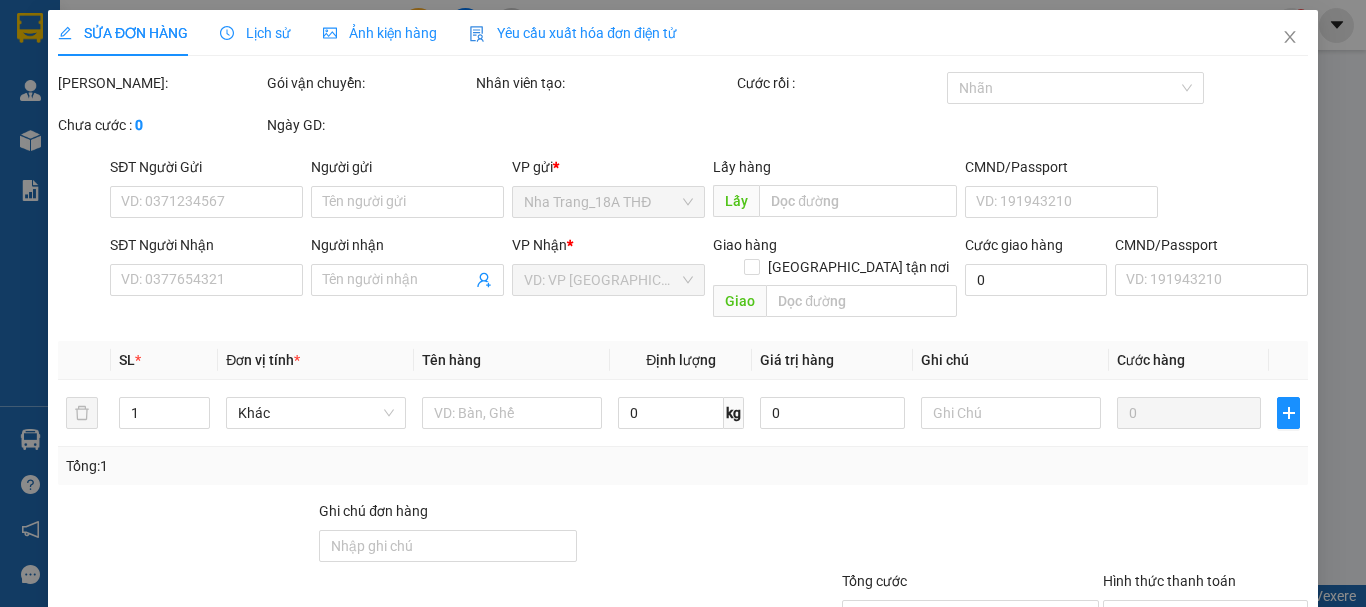 type on "0908345370" 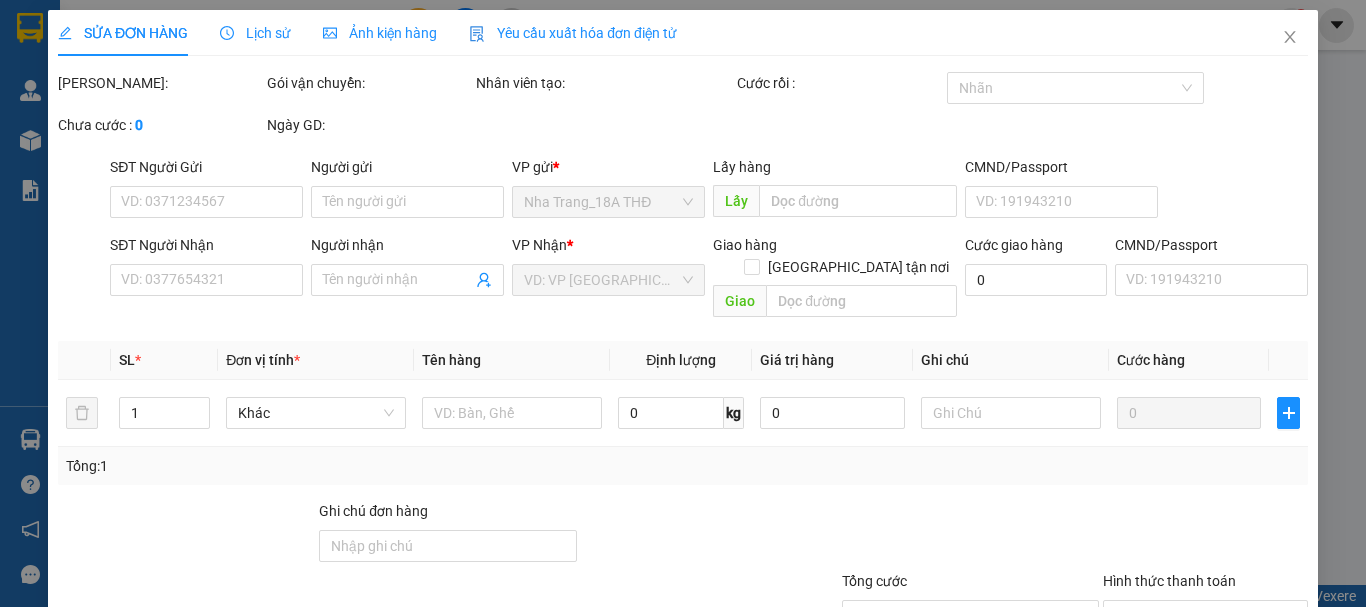 type on "AN" 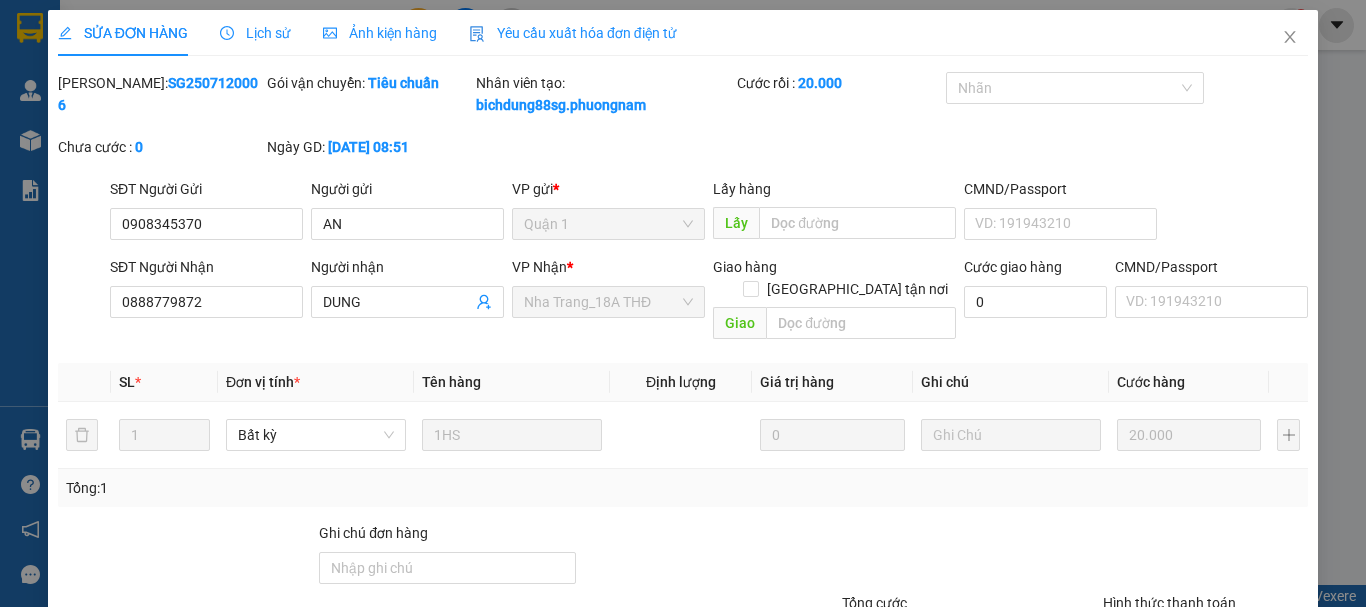 scroll, scrollTop: 159, scrollLeft: 0, axis: vertical 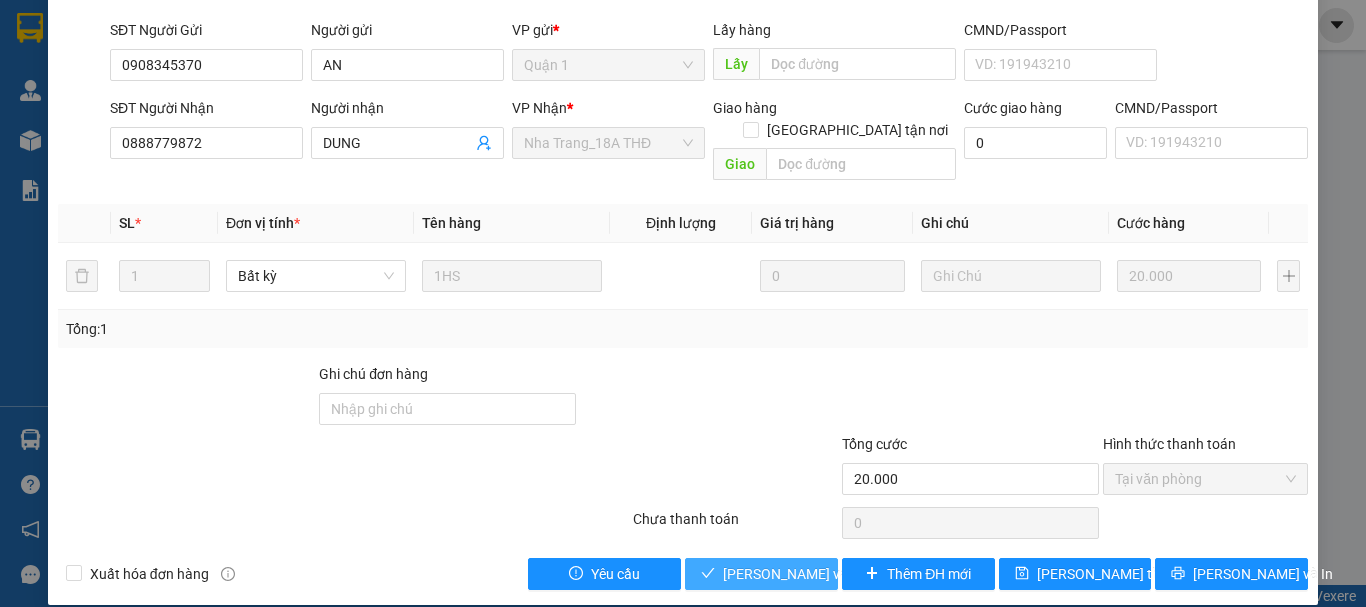 click on "[PERSON_NAME] và Giao hàng" at bounding box center (819, 574) 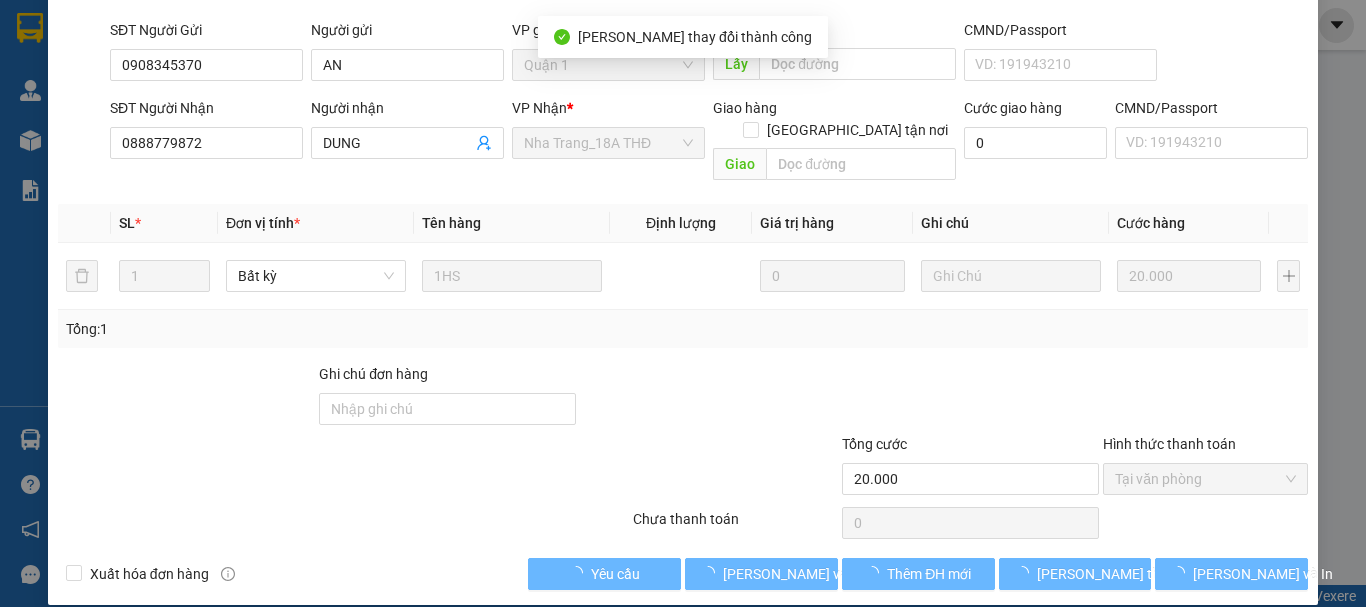 scroll, scrollTop: 0, scrollLeft: 0, axis: both 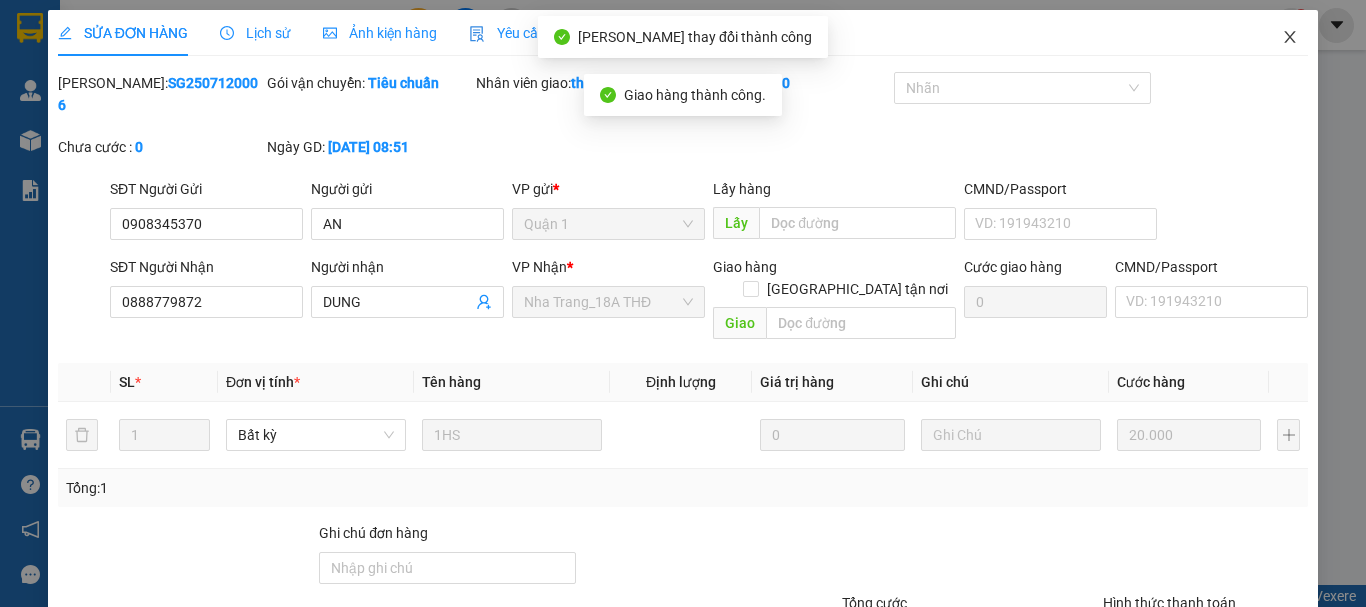 click 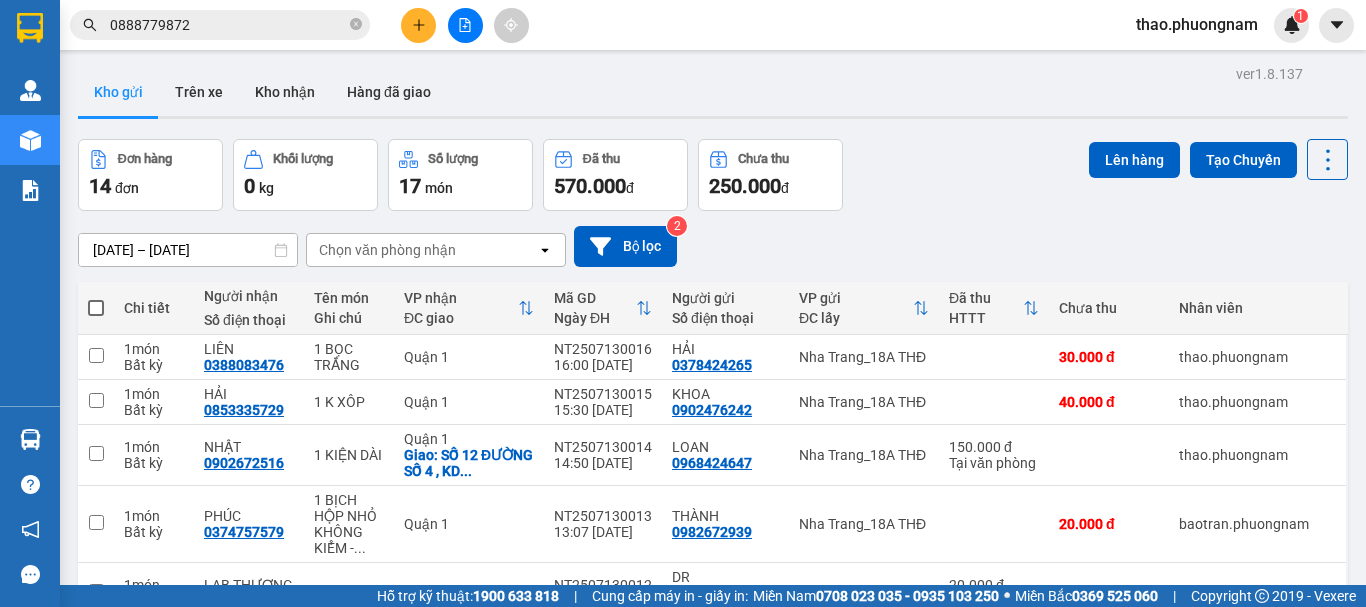 click on "0888779872" at bounding box center (220, 25) 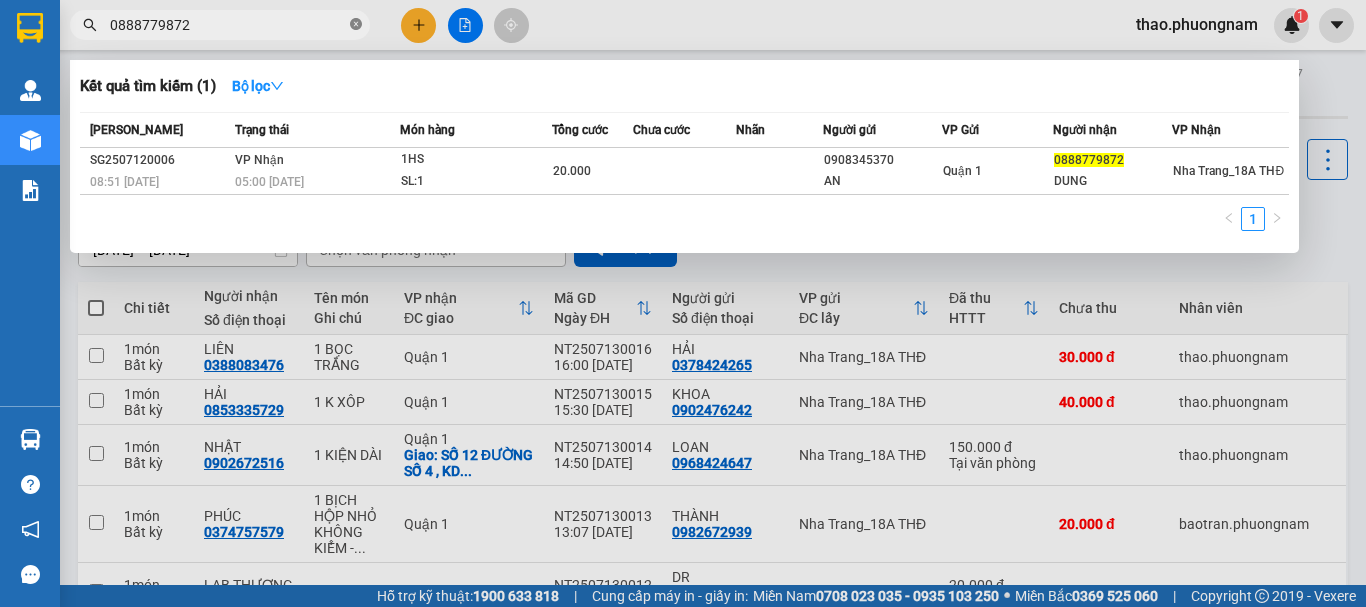 click 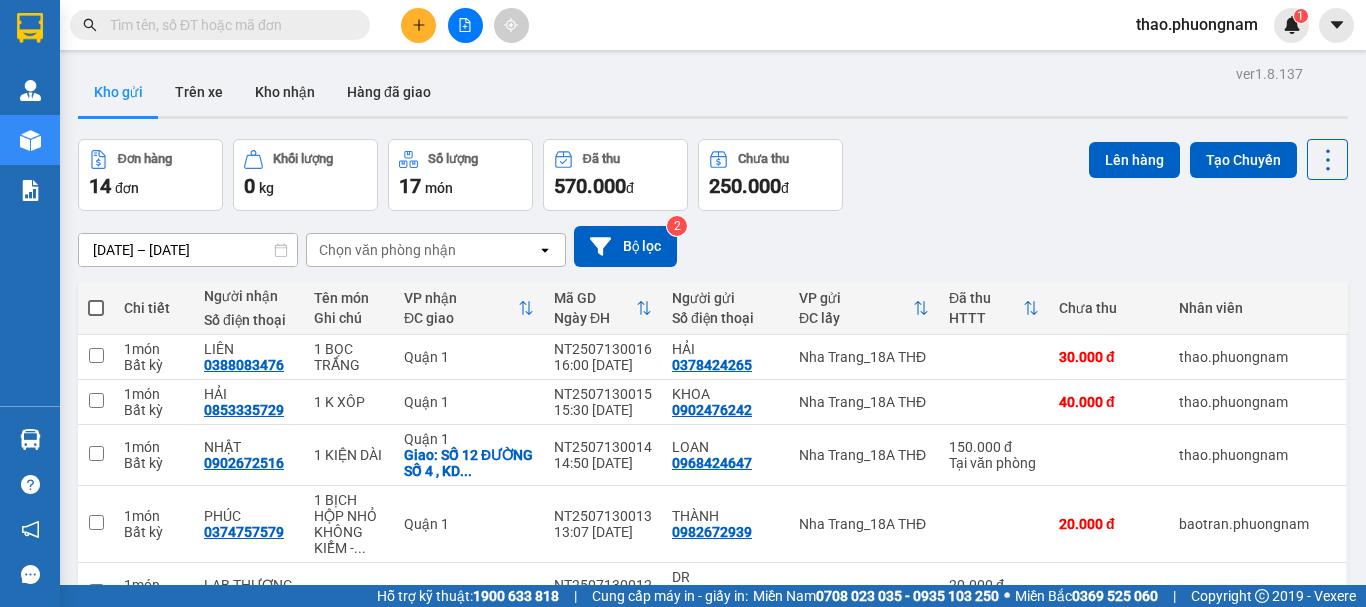 drag, startPoint x: 315, startPoint y: 16, endPoint x: 704, endPoint y: 39, distance: 389.67935 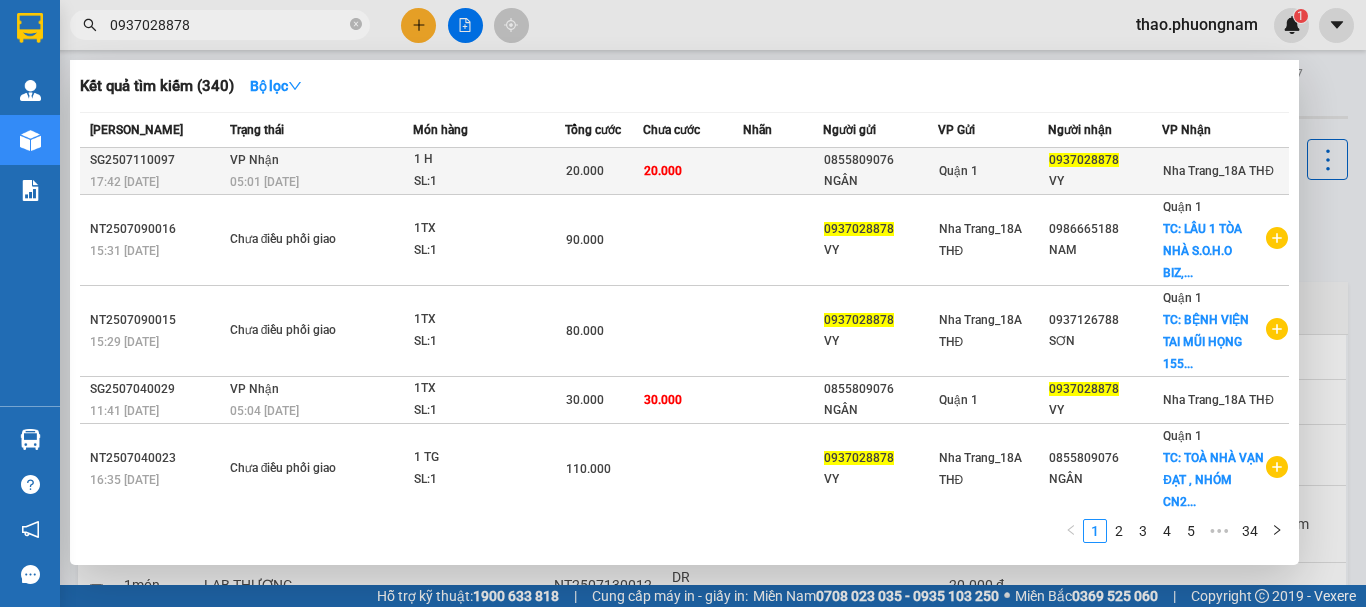 type on "0937028878" 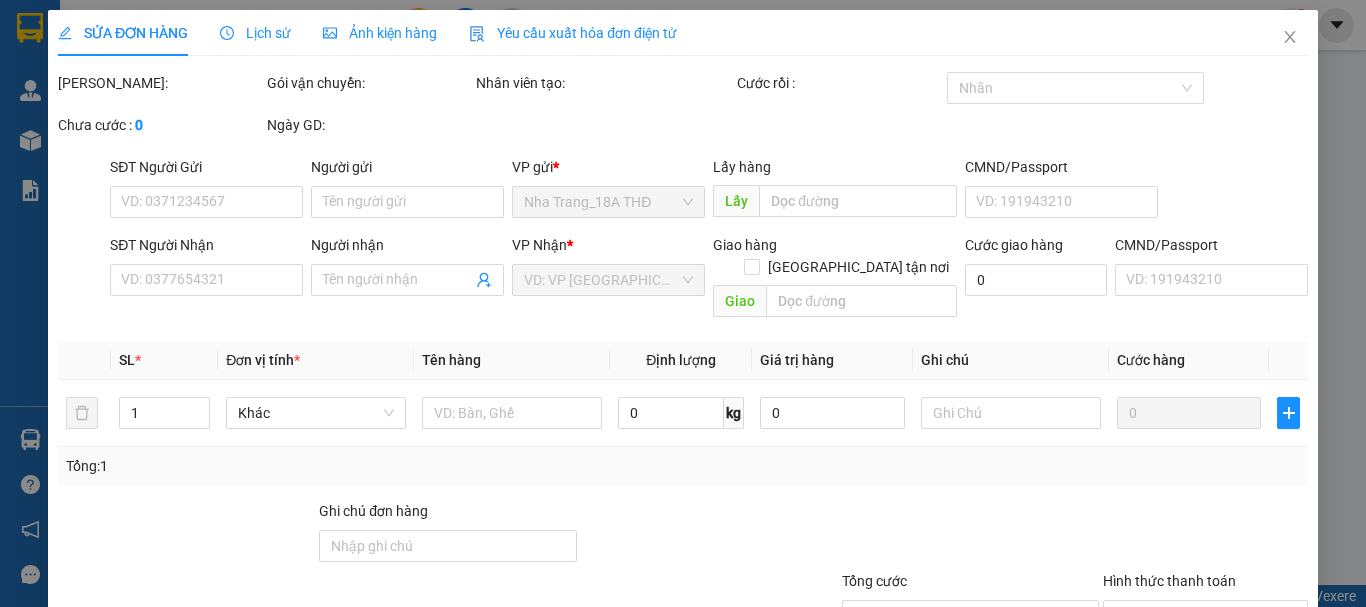 type on "0855809076" 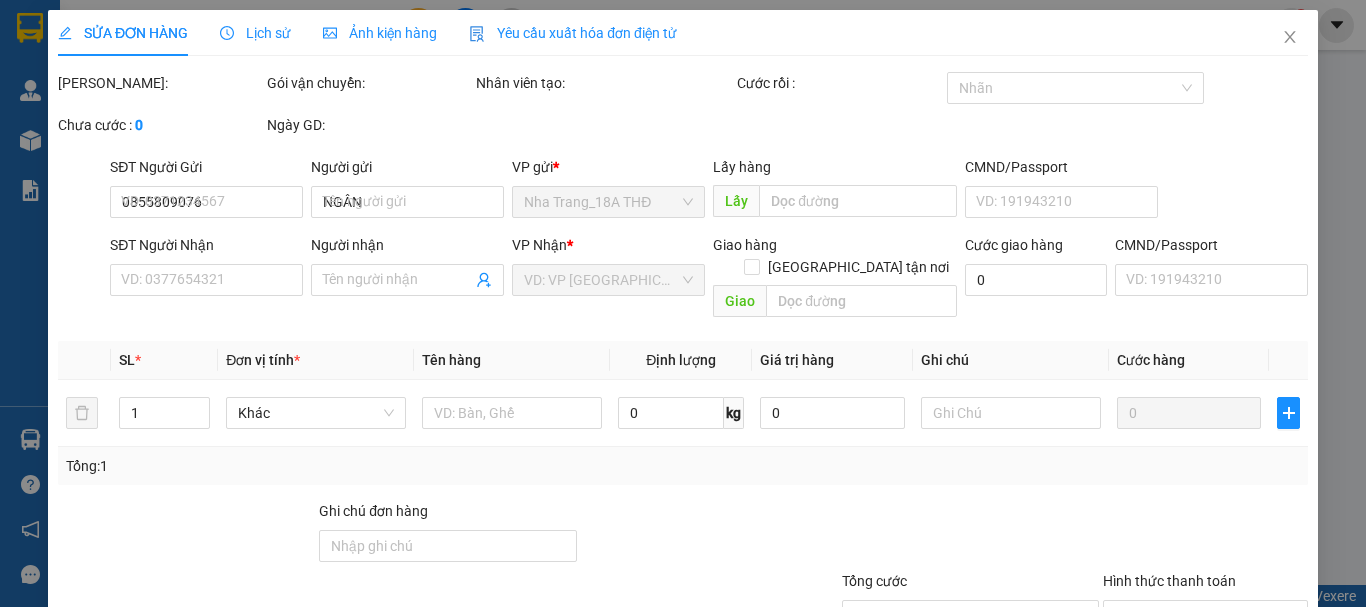 type on "0937028878" 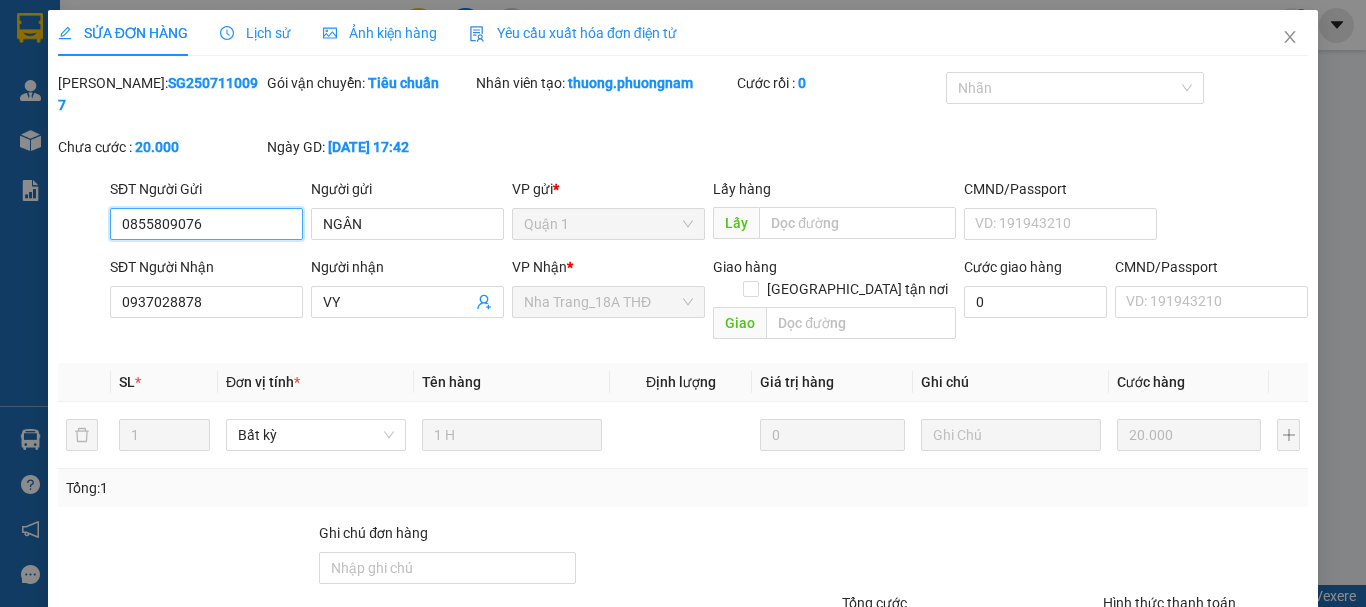 scroll, scrollTop: 137, scrollLeft: 0, axis: vertical 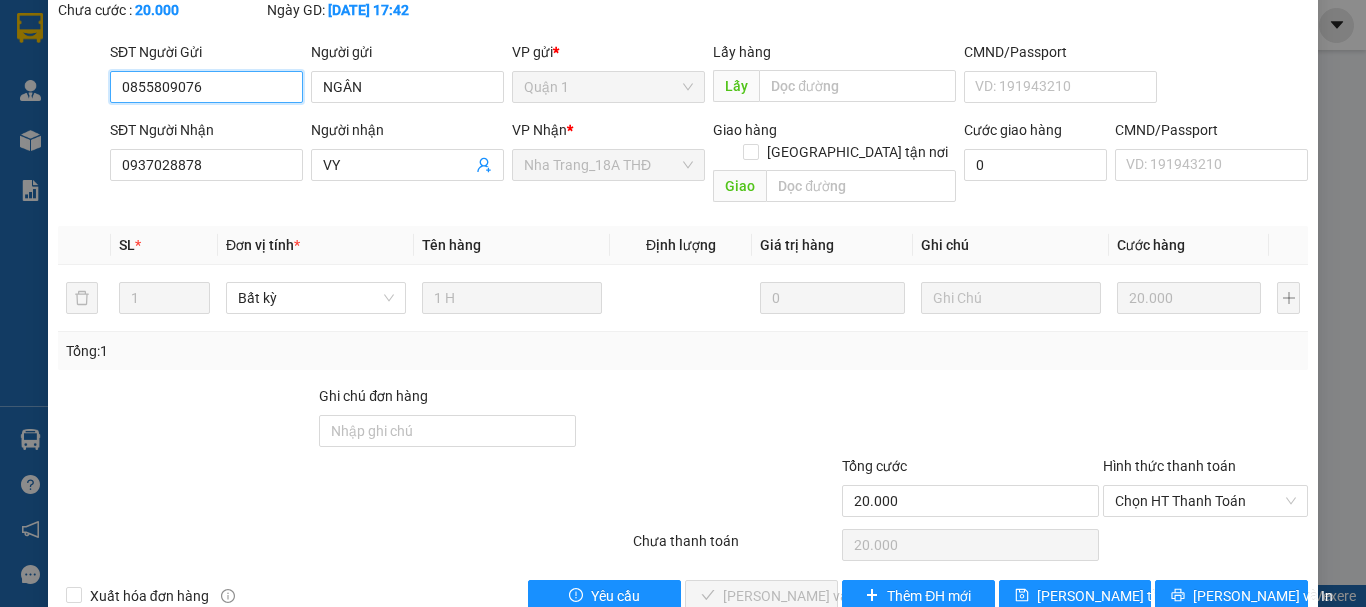 drag, startPoint x: 1193, startPoint y: 451, endPoint x: 1170, endPoint y: 521, distance: 73.68175 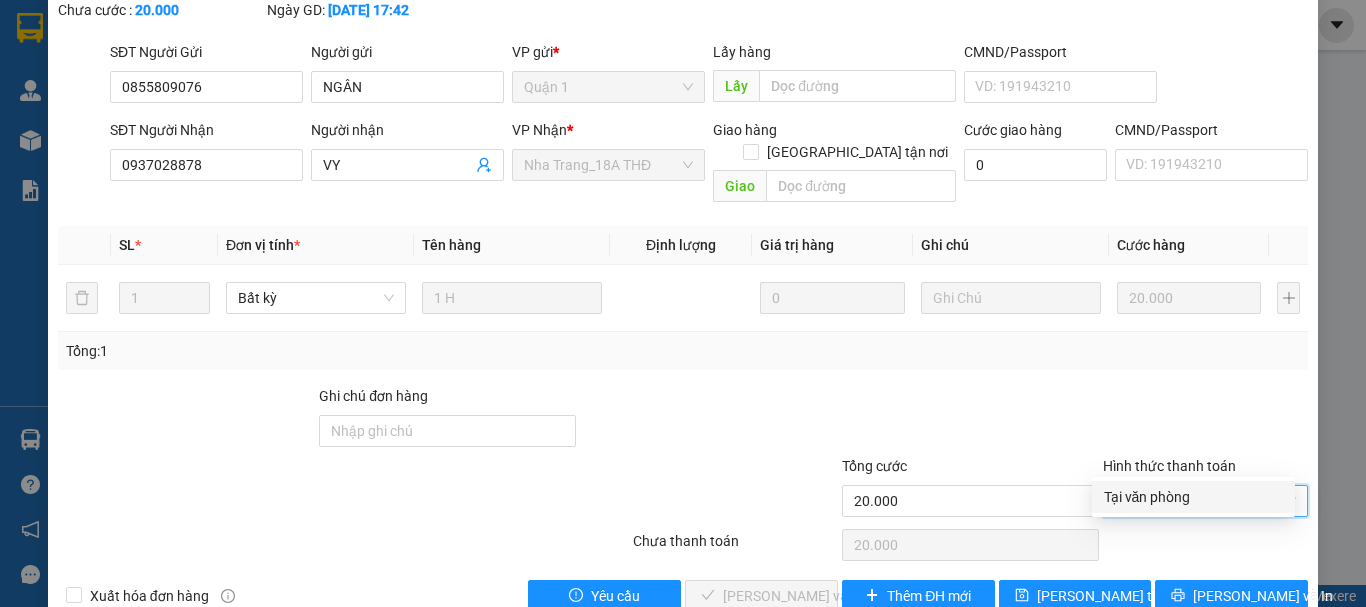 click on "Tại văn phòng" at bounding box center [1193, 497] 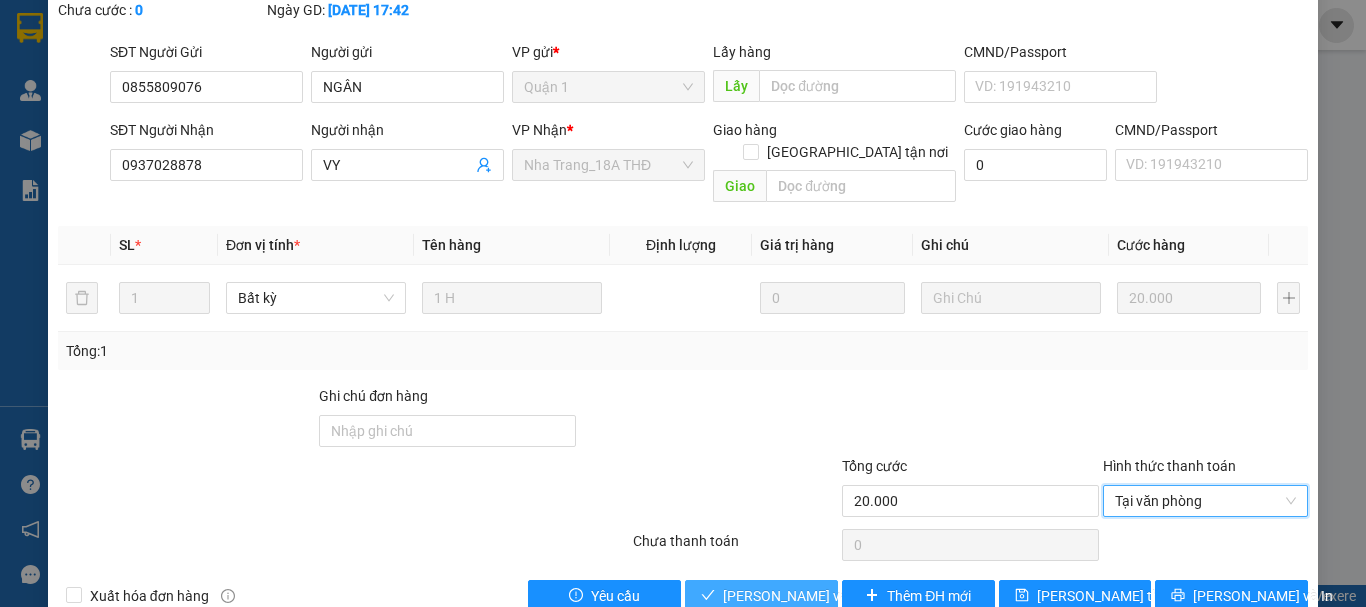 click on "[PERSON_NAME] và Giao hàng" at bounding box center [819, 596] 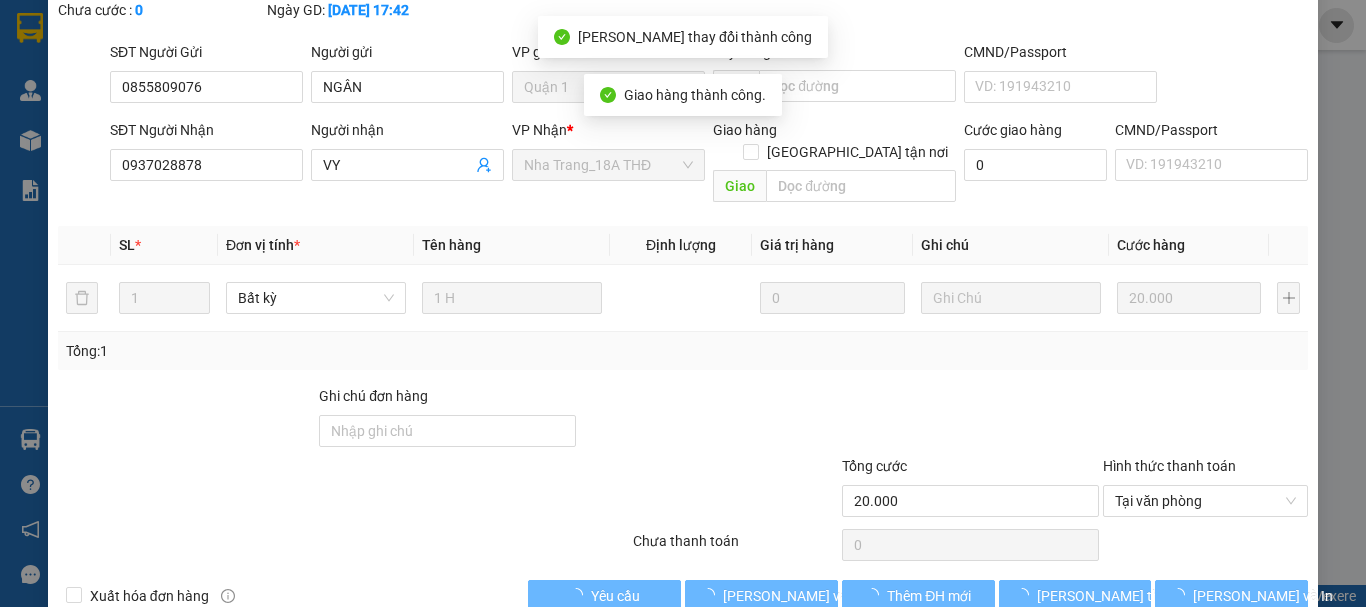 scroll, scrollTop: 0, scrollLeft: 0, axis: both 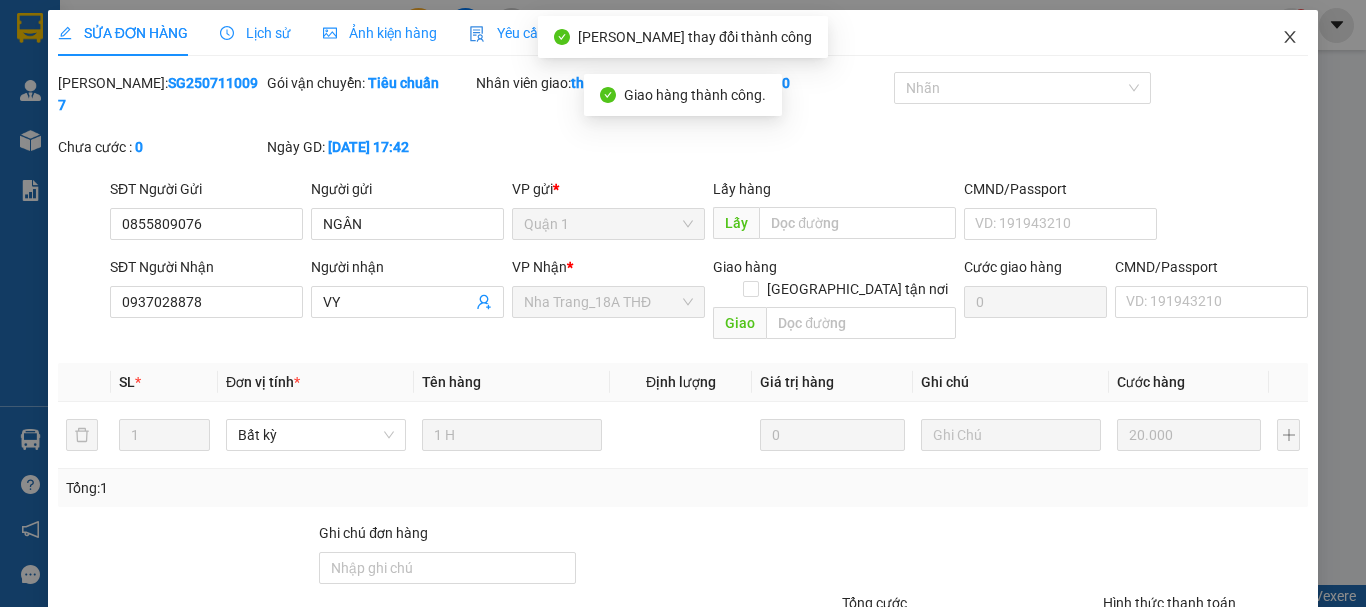 click 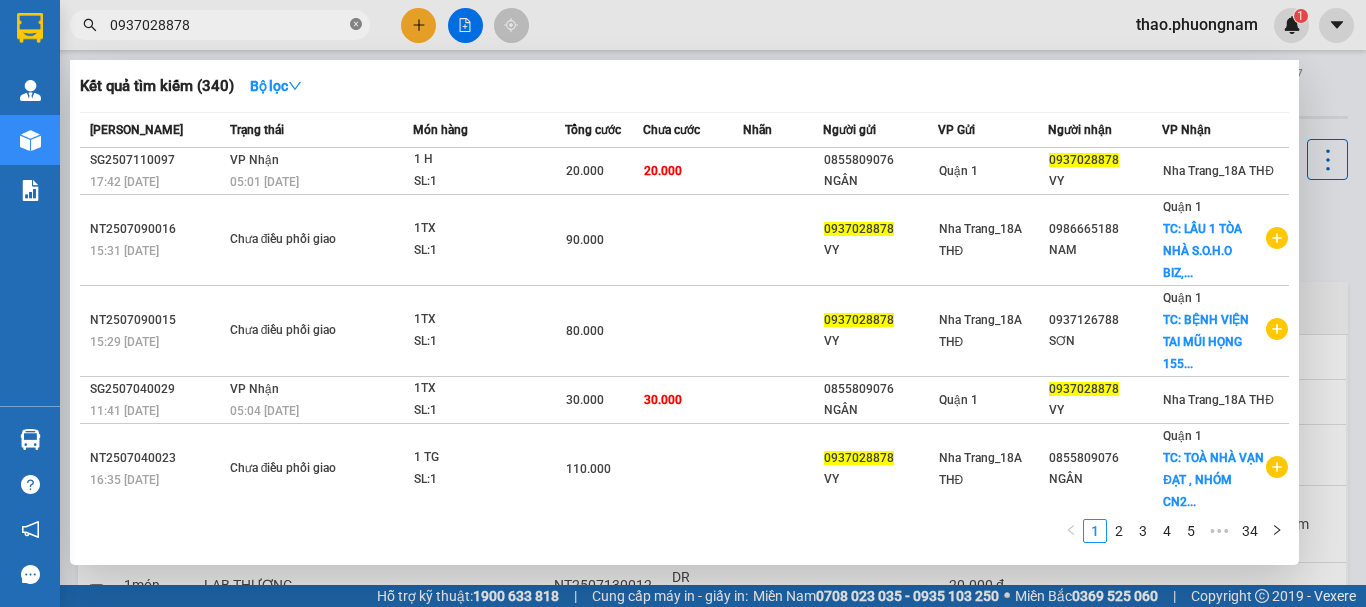 click 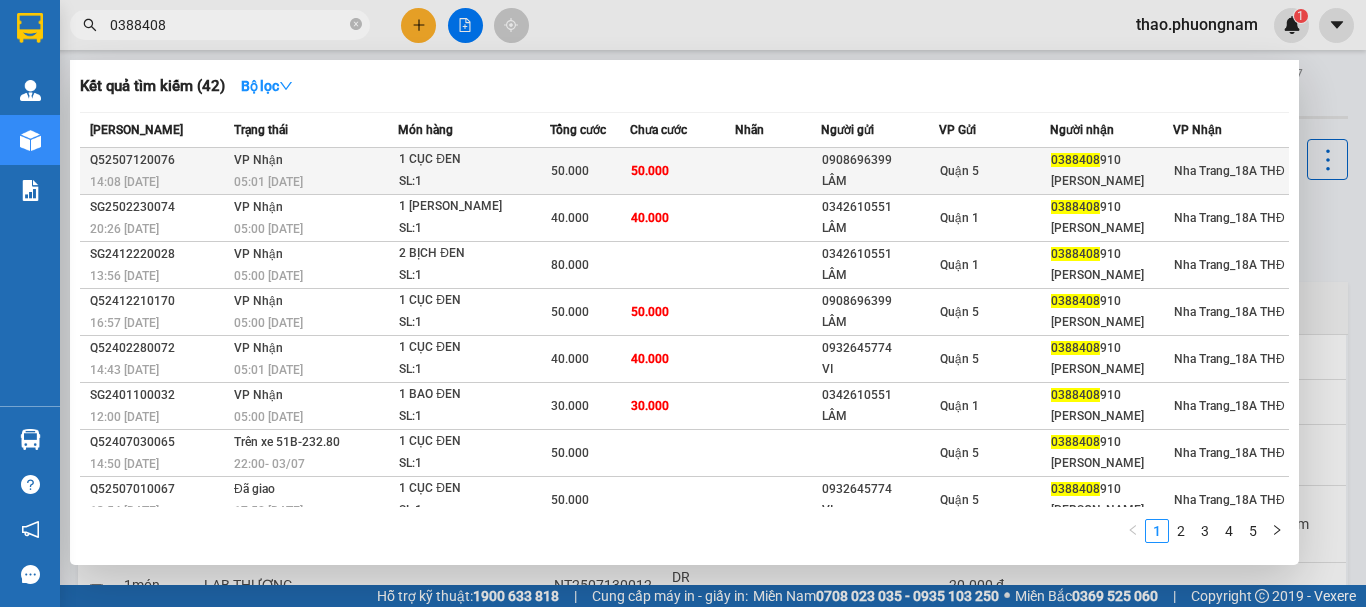 type on "0388408" 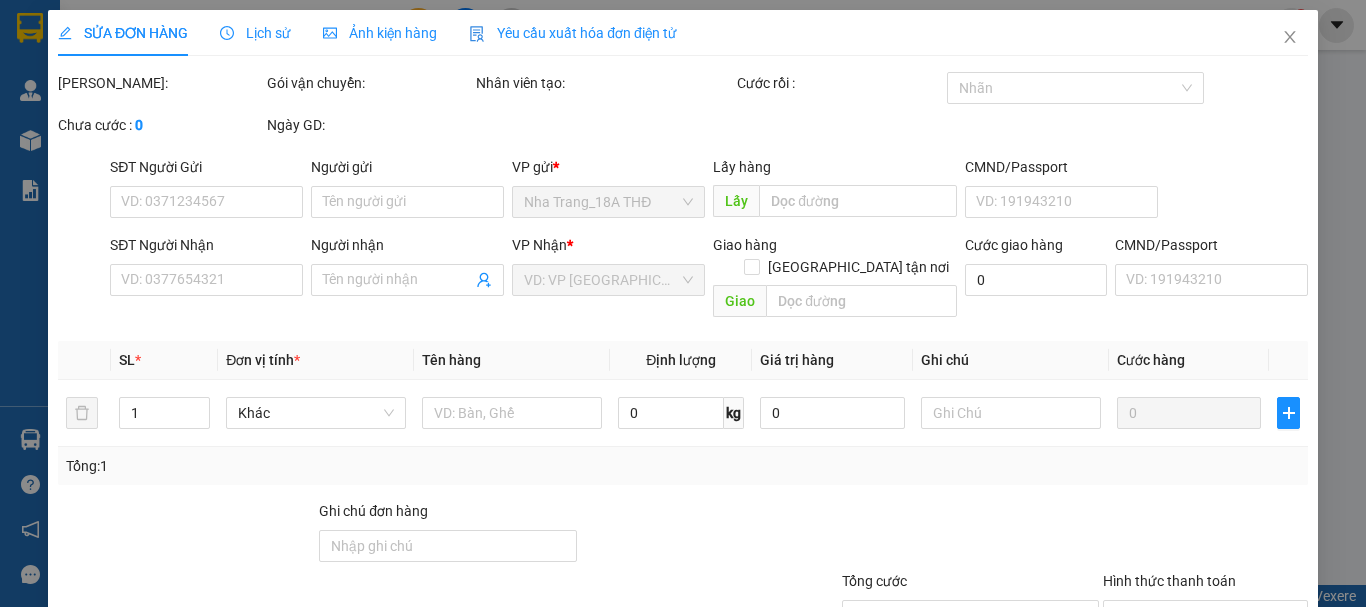 type on "0908696399" 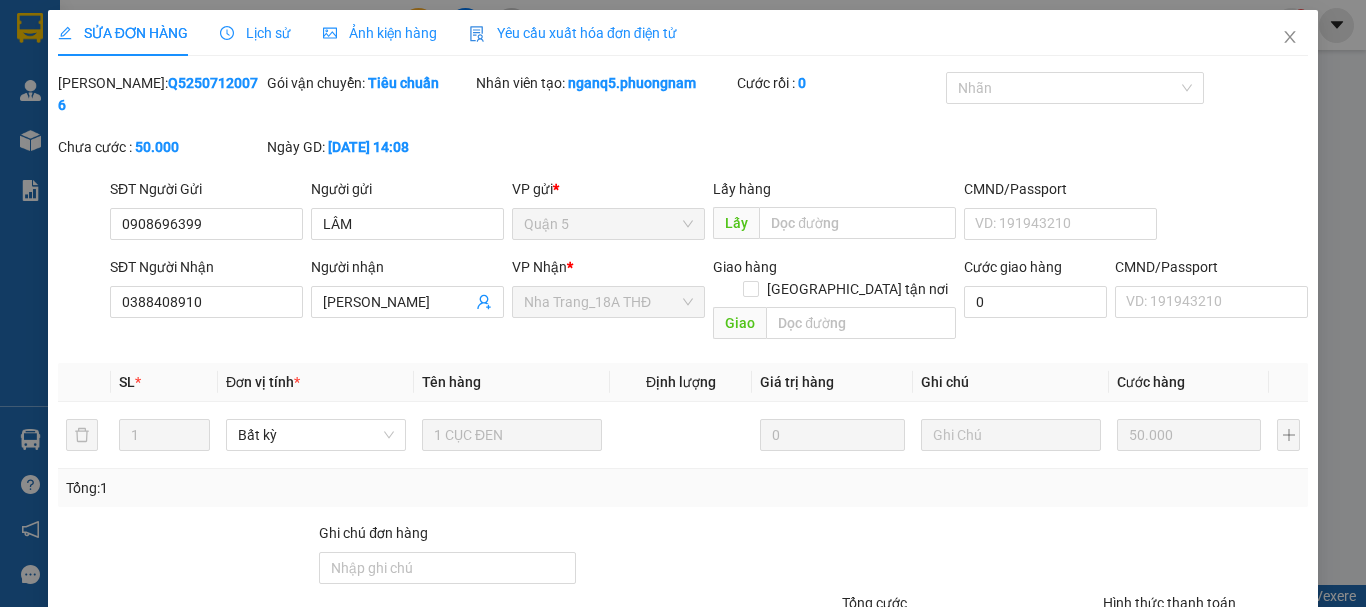 scroll, scrollTop: 137, scrollLeft: 0, axis: vertical 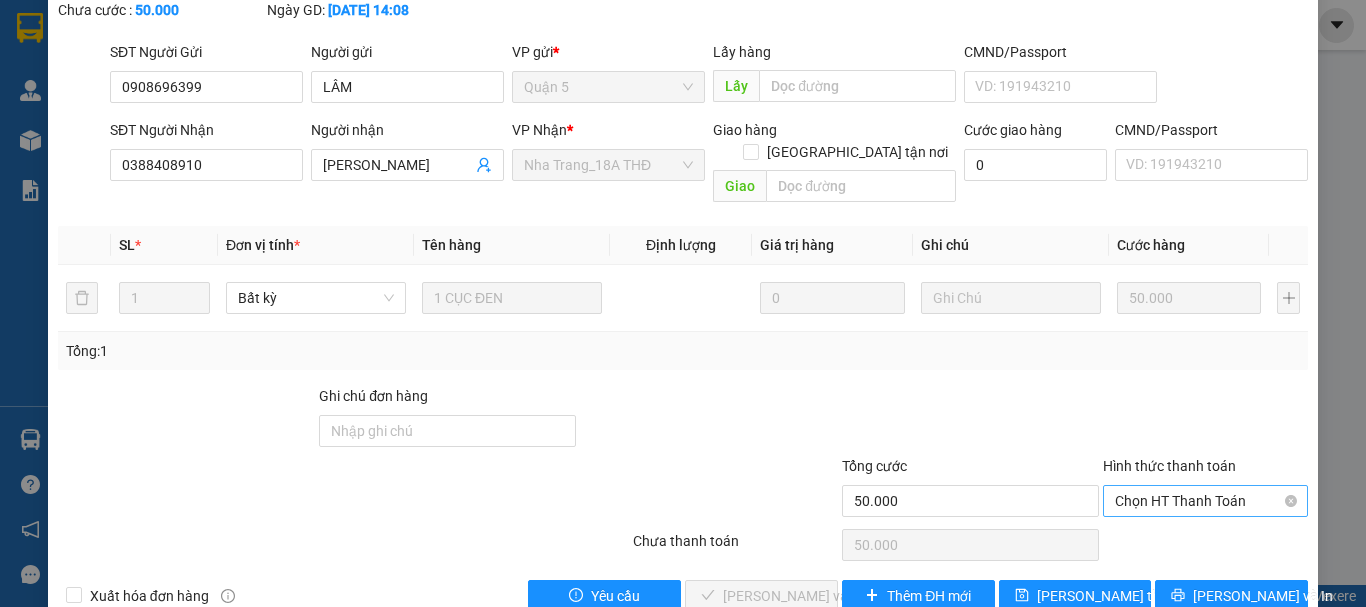 drag, startPoint x: 1208, startPoint y: 450, endPoint x: 1191, endPoint y: 468, distance: 24.758837 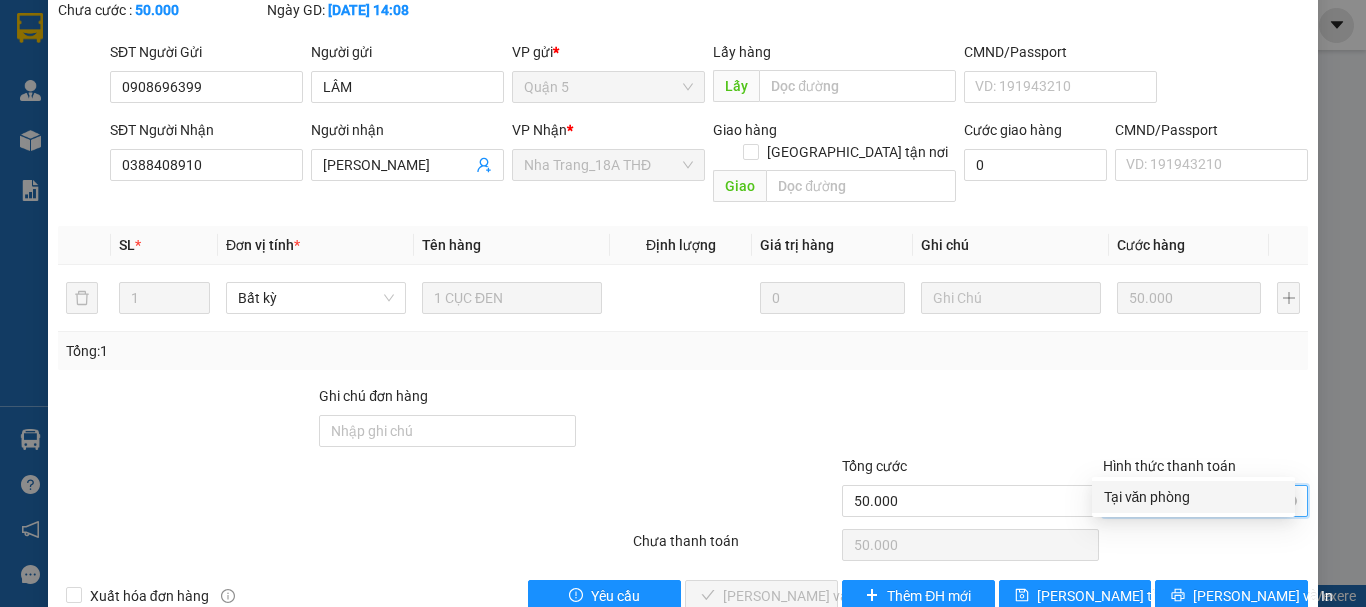 click on "Tại văn phòng" at bounding box center (1193, 497) 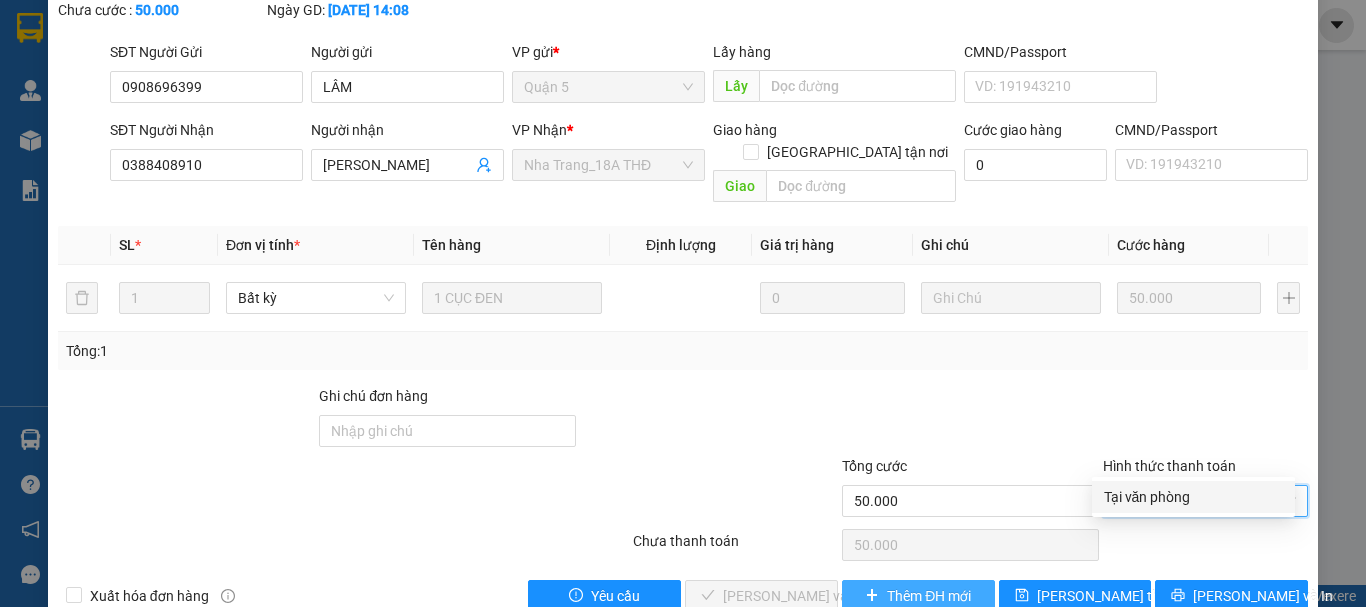 type on "0" 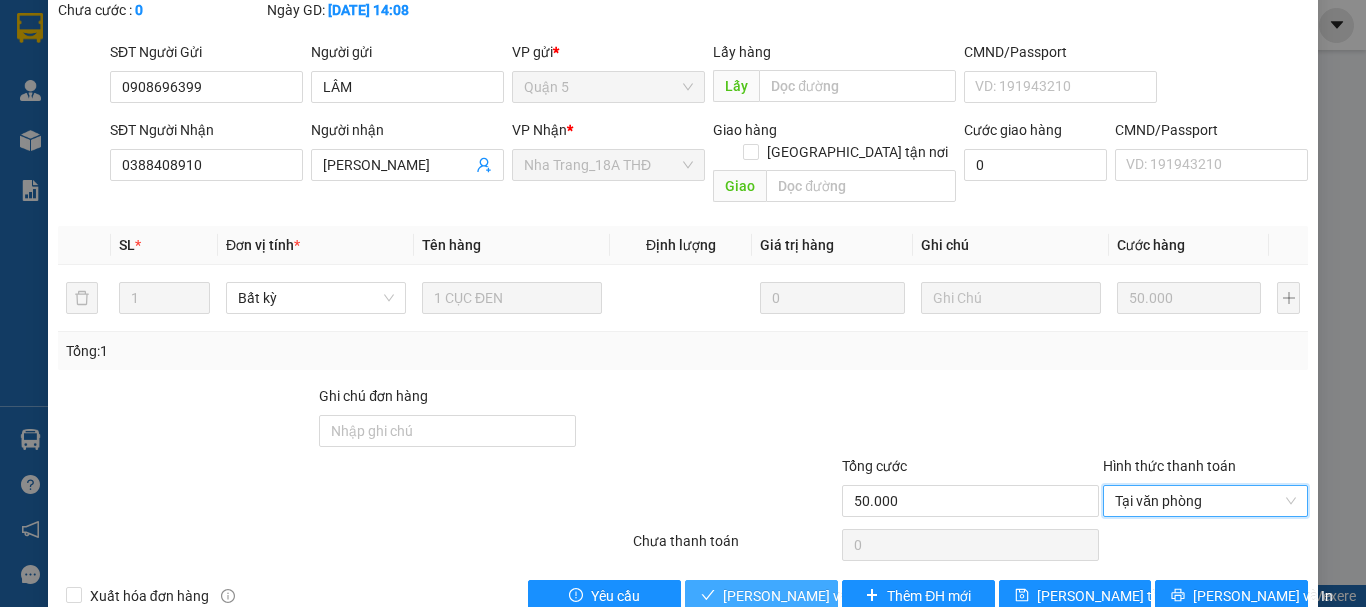click on "[PERSON_NAME] và Giao hàng" at bounding box center (819, 596) 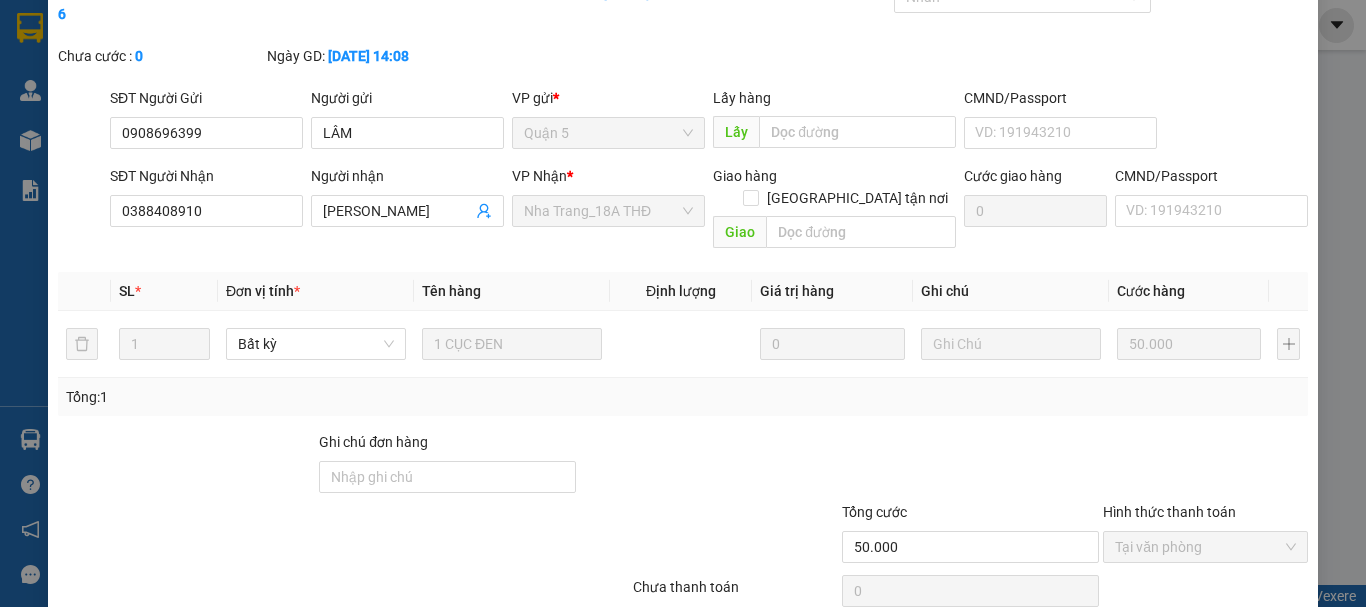 scroll, scrollTop: 59, scrollLeft: 0, axis: vertical 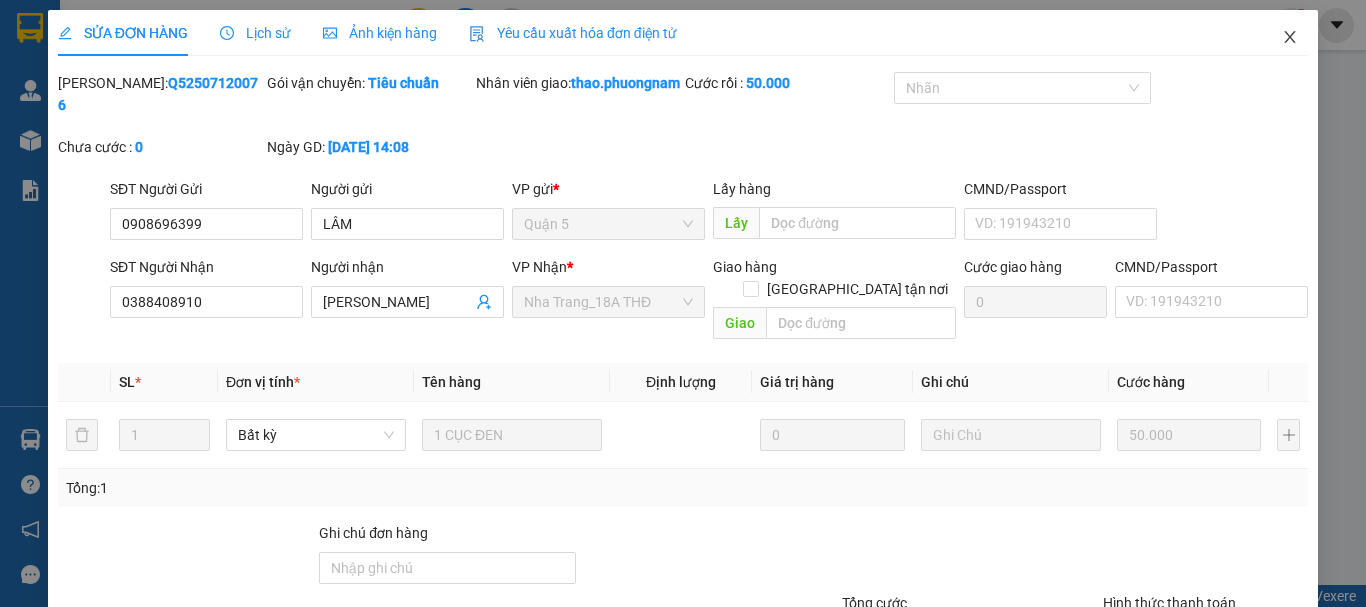 drag, startPoint x: 1272, startPoint y: 37, endPoint x: 218, endPoint y: 55, distance: 1054.1537 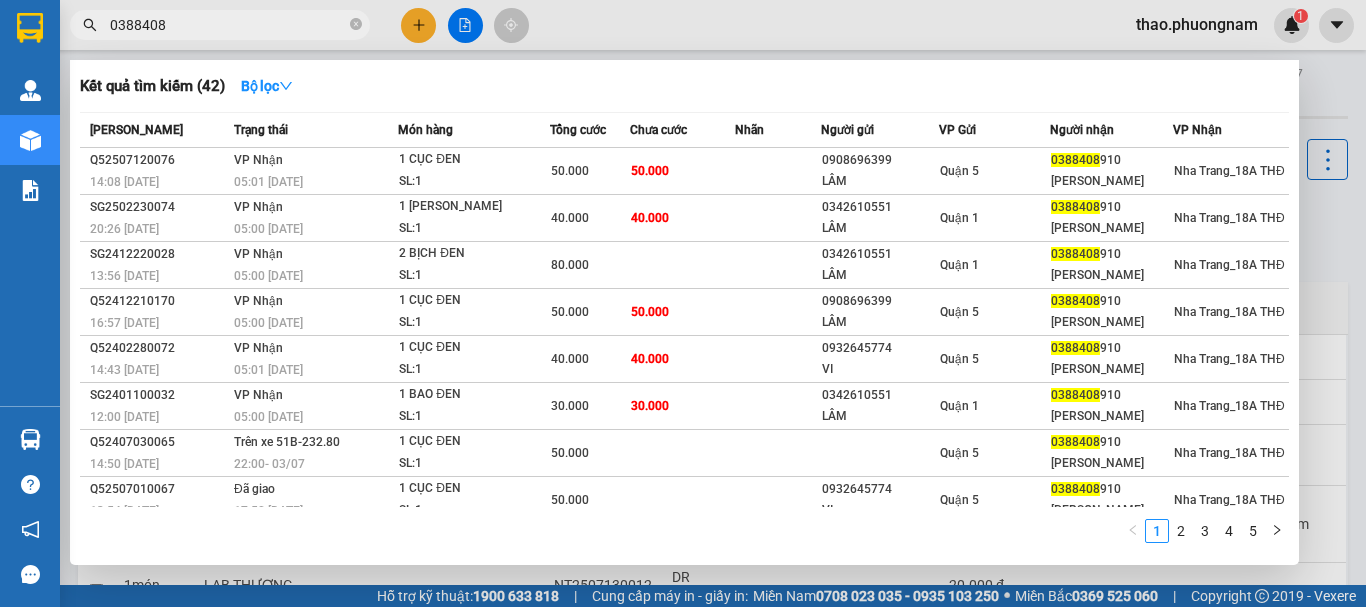 click on "0388408" at bounding box center [220, 25] 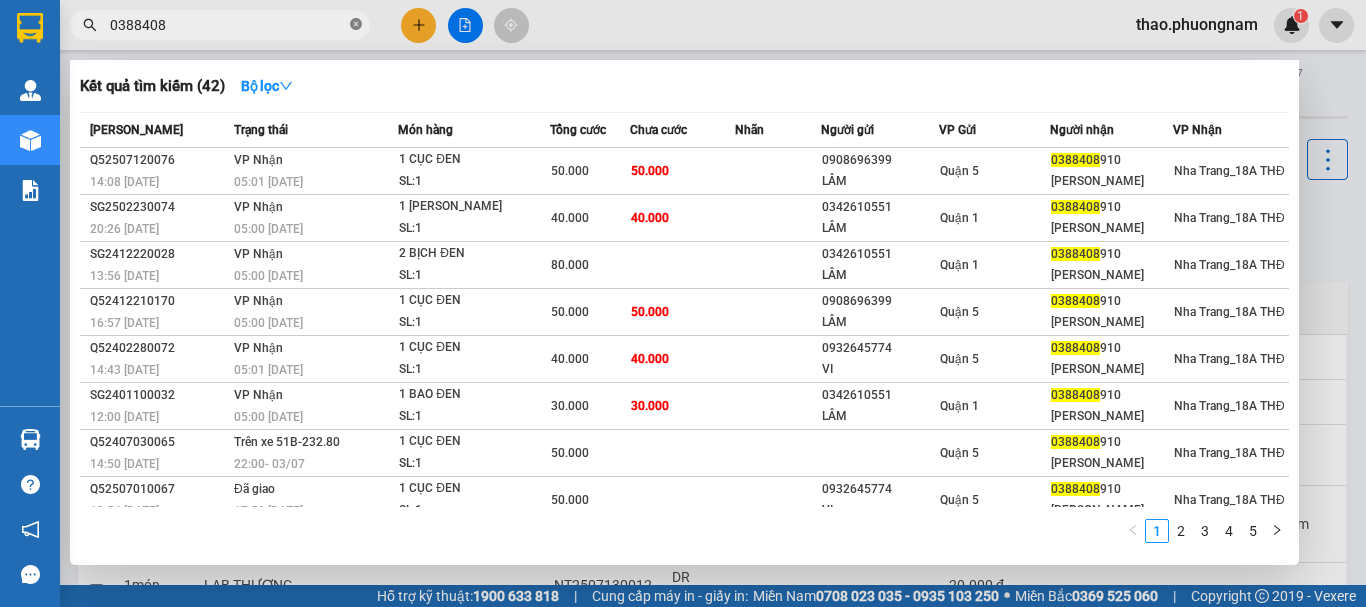 click 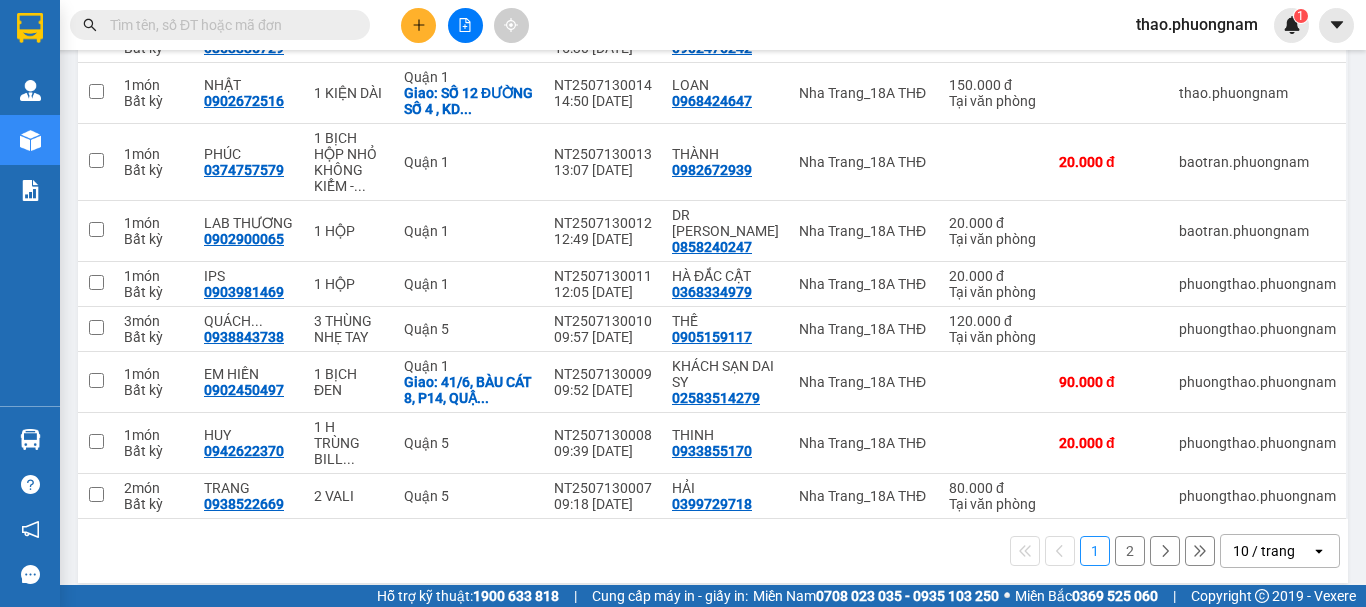 scroll, scrollTop: 124, scrollLeft: 0, axis: vertical 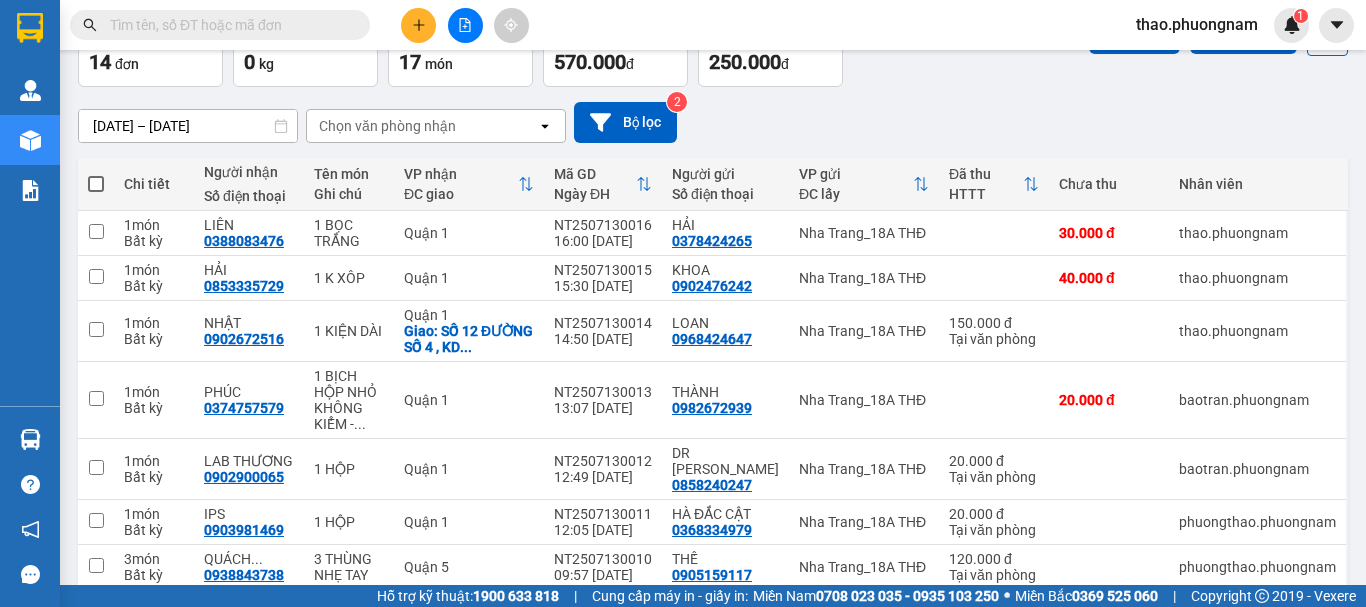 click on "Kết quả tìm kiếm ( 42 )  Bộ lọc  Mã ĐH Trạng thái Món hàng Tổng cước Chưa cước Nhãn Người gửi VP Gửi Người nhận VP Nhận Q52507120076 14:08 [DATE] VP Nhận   05:01 [DATE] 1 CỤC ĐEN SL:  1 50.000 50.000 0908696399 [GEOGRAPHIC_DATA] 5 0388408910 [PERSON_NAME]- TÔ [GEOGRAPHIC_DATA] THĐ SG2502230074 20:26 [DATE] VP Nhận   05:00 [DATE] 1 VALI HỒNG SL:  1 40.000 40.000 0342610551 LÂM  Quận 1 0388408910 [PERSON_NAME]- TÔ [GEOGRAPHIC_DATA] THĐ SG2412220028 13:56 [DATE] VP Nhận   05:00 [DATE] 2 BỊCH ĐEN SL:  1 80.000 0342610551 [GEOGRAPHIC_DATA] 1 0388408910 [PERSON_NAME]- TÔ [GEOGRAPHIC_DATA] THĐ Q52412210170 16:57 [DATE] VP Nhận   05:00 [DATE] 1 CỤC ĐEN SL:  1 50.000 50.000 0908696399 [GEOGRAPHIC_DATA] 5 0388408910 [PERSON_NAME]- TÔ [GEOGRAPHIC_DATA] THĐ Q52402280072 14:43 [DATE] VP Nhận   05:01 [DATE] 1 CỤC ĐEN SL:  1 40.000 40.000 0932645774 VI Quận 5 0388408910 [GEOGRAPHIC_DATA] THĐ SG2401100032 12:00 [DATE] VP Nhận   05:00 [DATE] 1 BAO ĐEN SL:  1 30.000 30.000 0342610551" at bounding box center [683, 25] 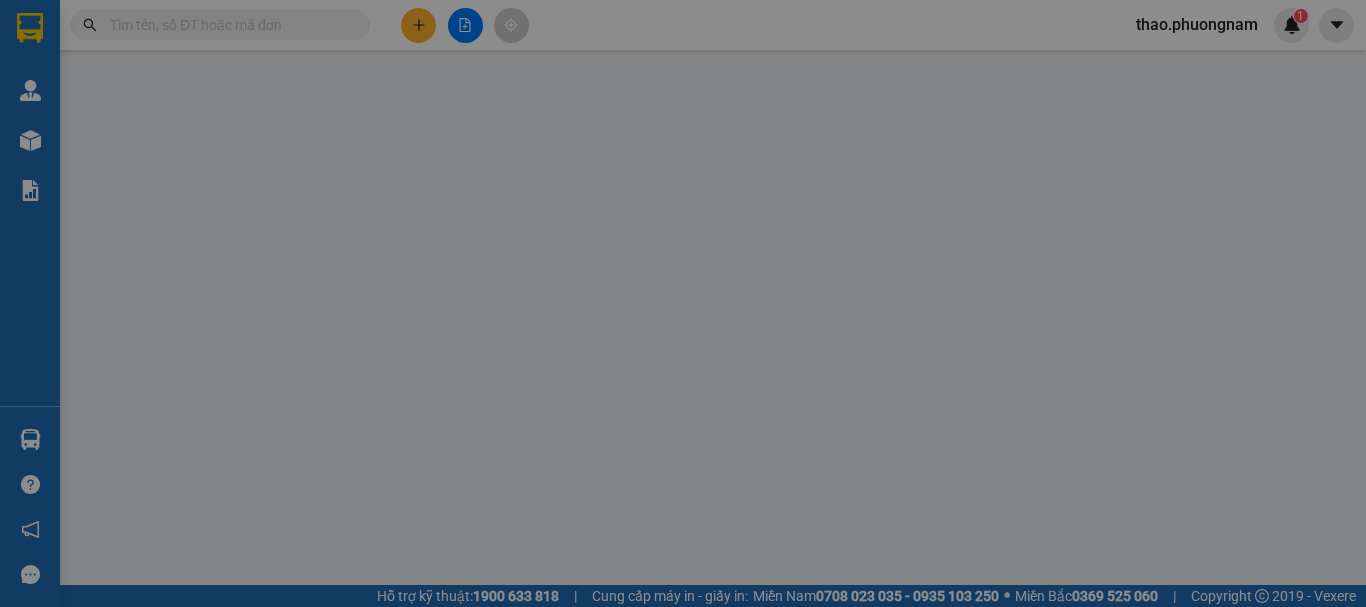 scroll, scrollTop: 0, scrollLeft: 0, axis: both 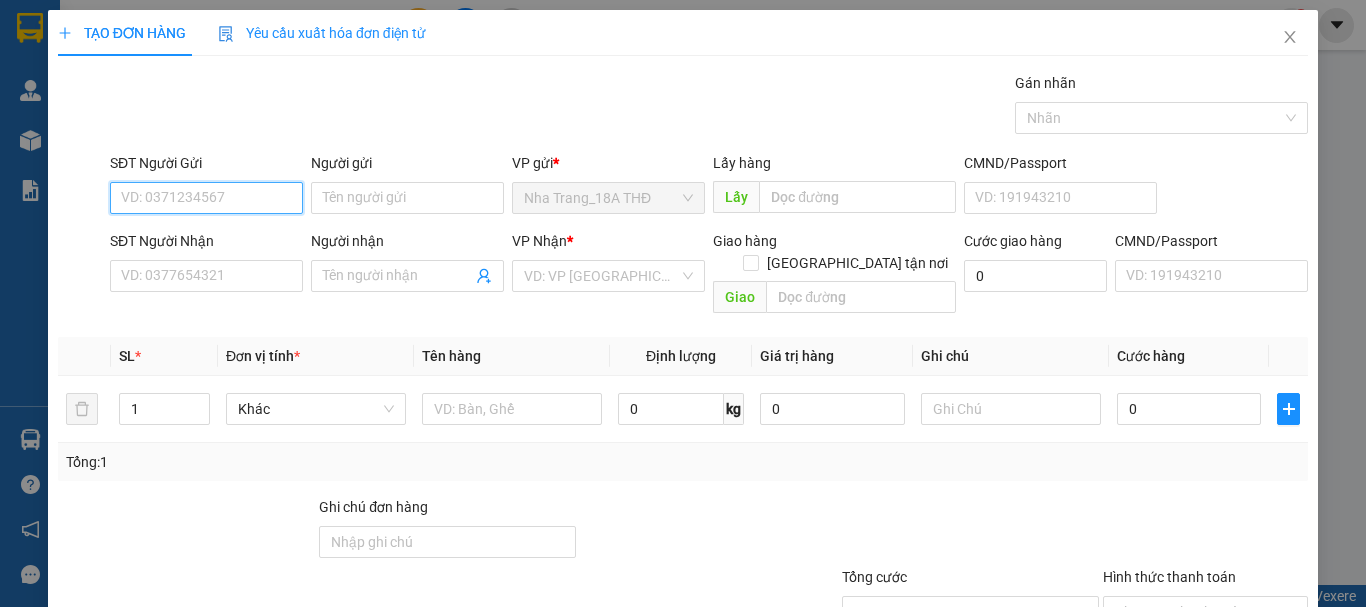 drag, startPoint x: 172, startPoint y: 183, endPoint x: 977, endPoint y: 185, distance: 805.0025 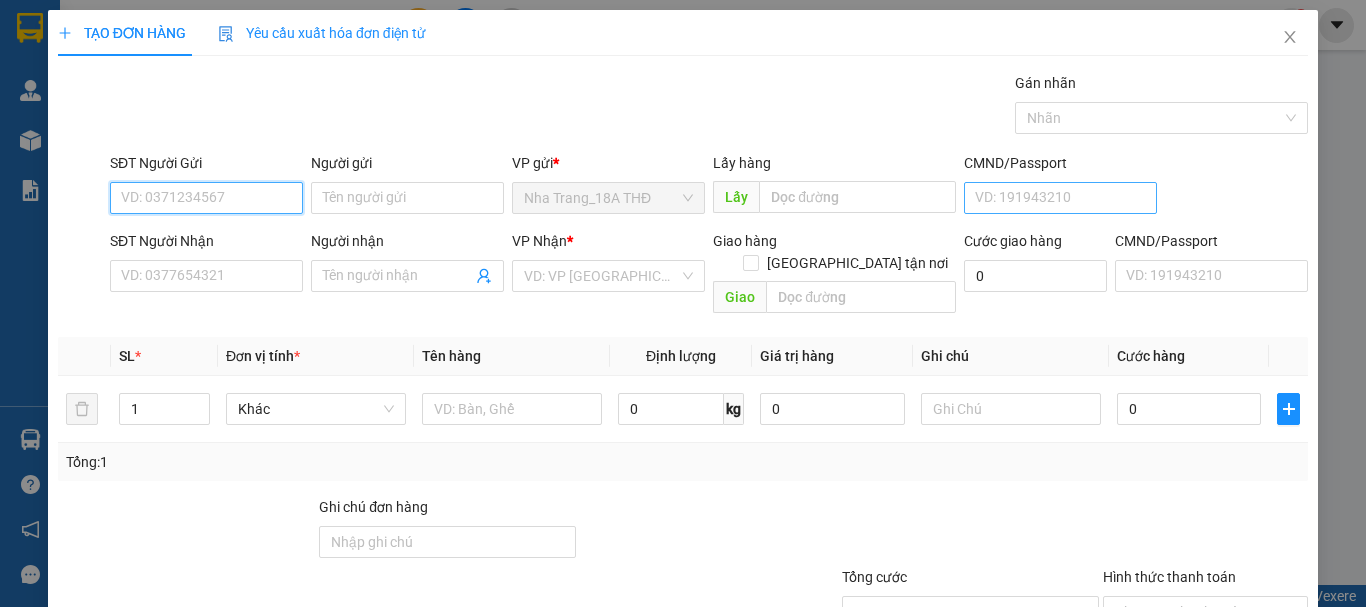 click on "SĐT Người Gửi" at bounding box center (206, 198) 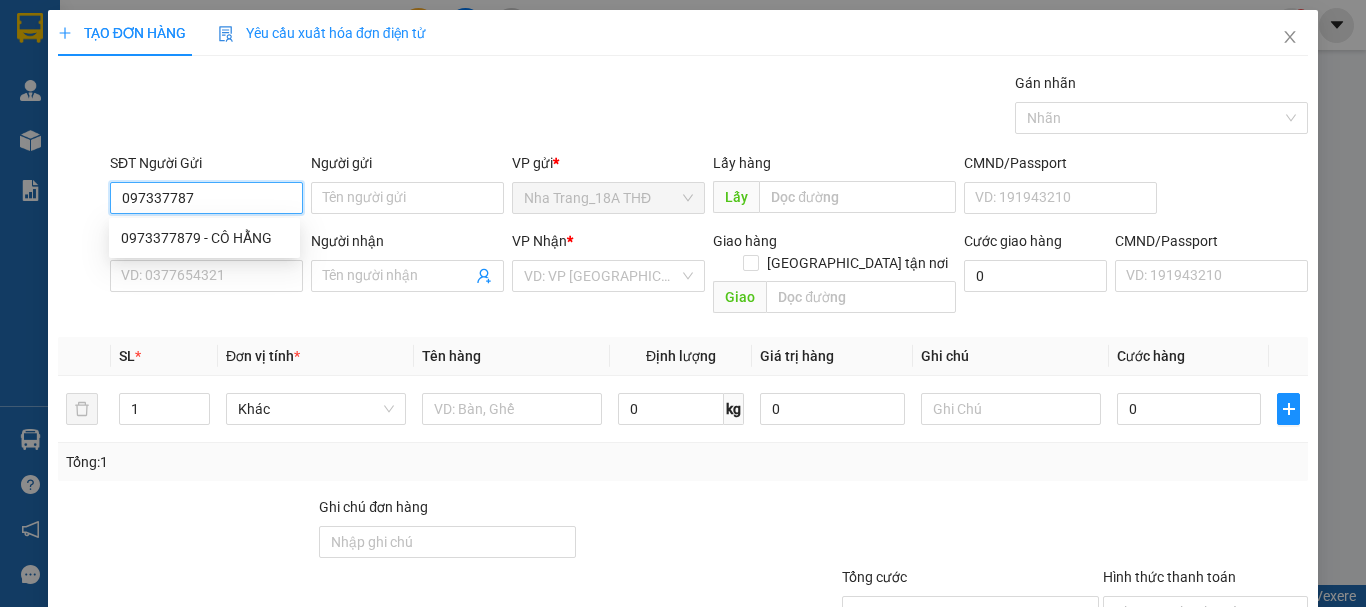 type on "0973377879" 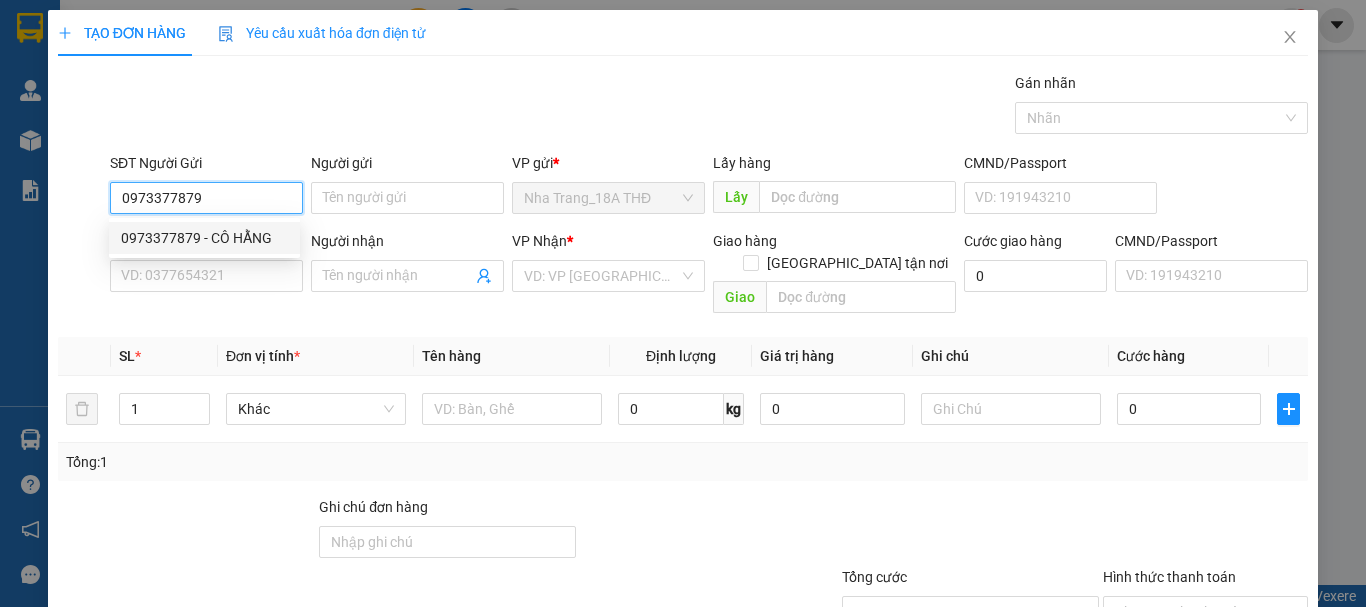 click on "0973377879 - CÔ HẰNG" at bounding box center (204, 238) 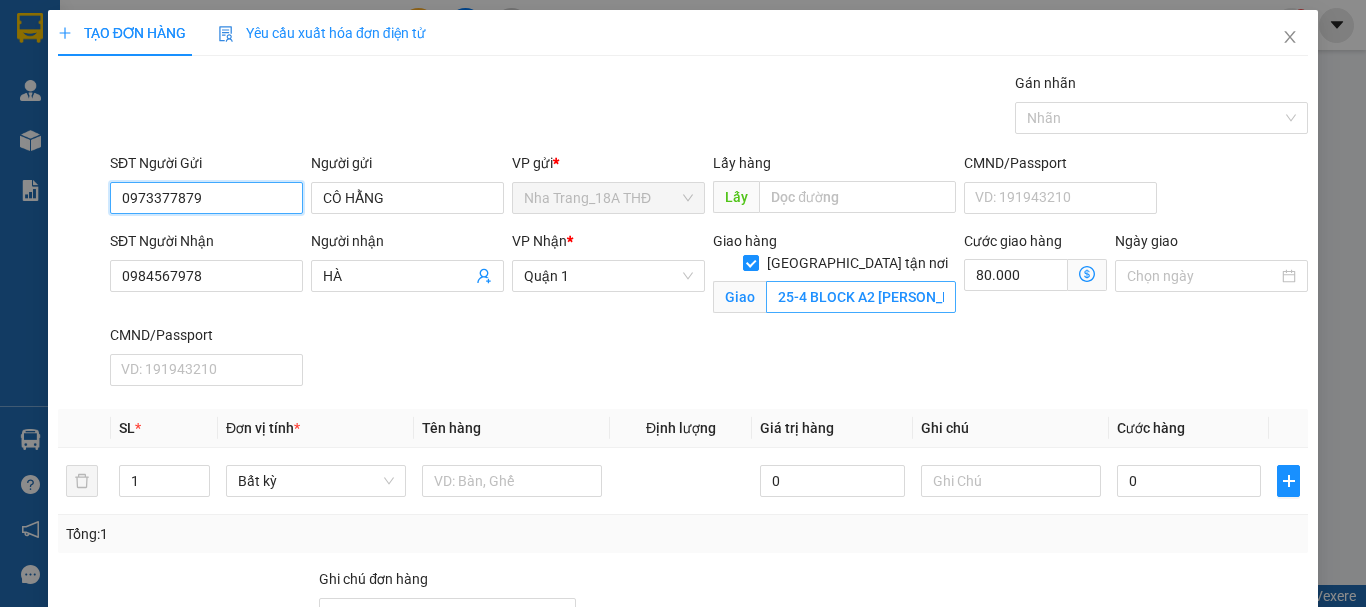 type on "0973377879" 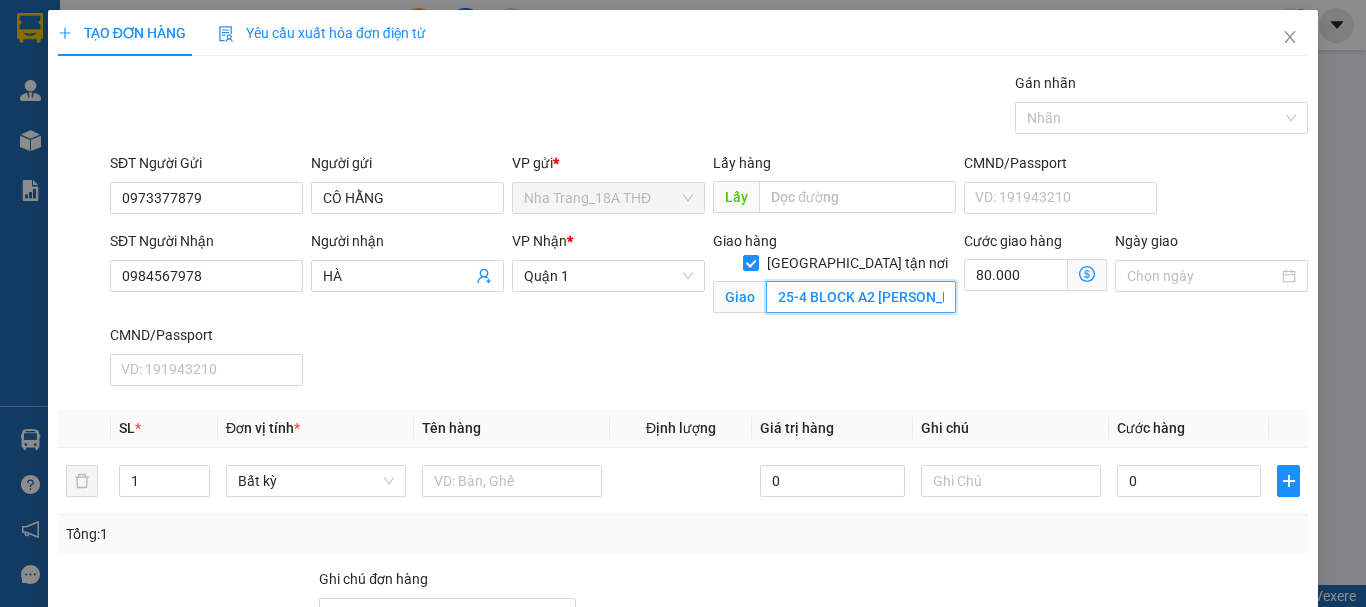 click on "25-4 BLOCK A2 [PERSON_NAME], [GEOGRAPHIC_DATA][PERSON_NAME] ,PHƯỜNG [GEOGRAPHIC_DATA], [GEOGRAPHIC_DATA] ( GTN: 80" at bounding box center [861, 297] 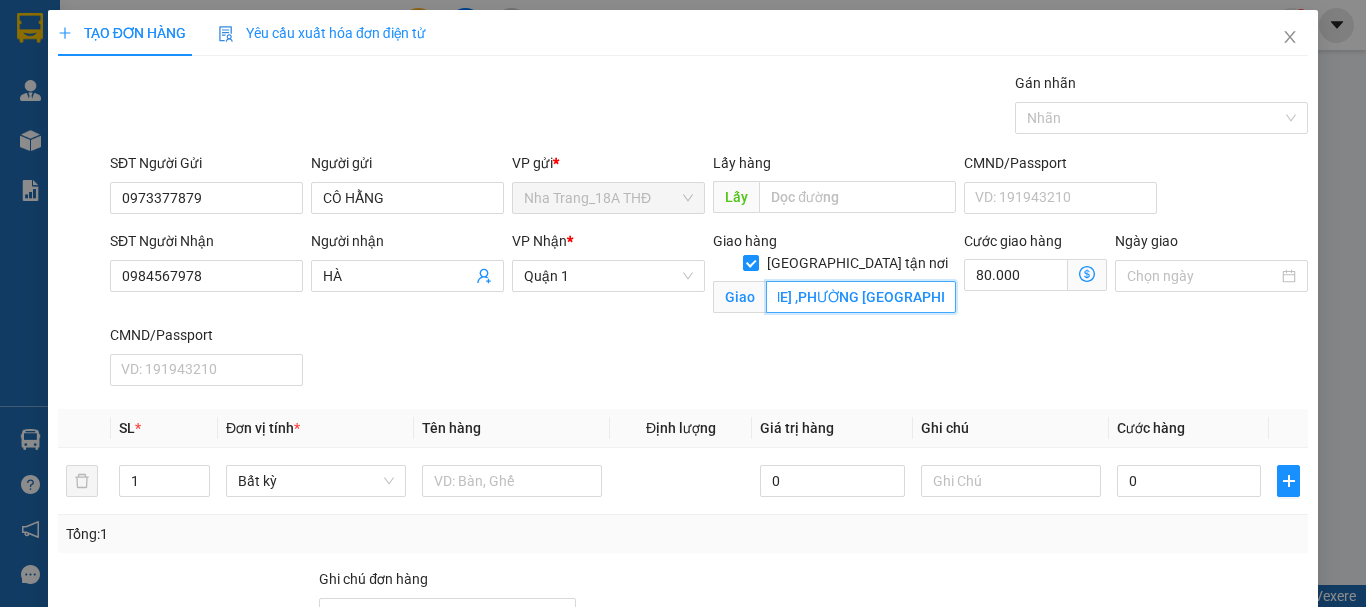 scroll, scrollTop: 0, scrollLeft: 482, axis: horizontal 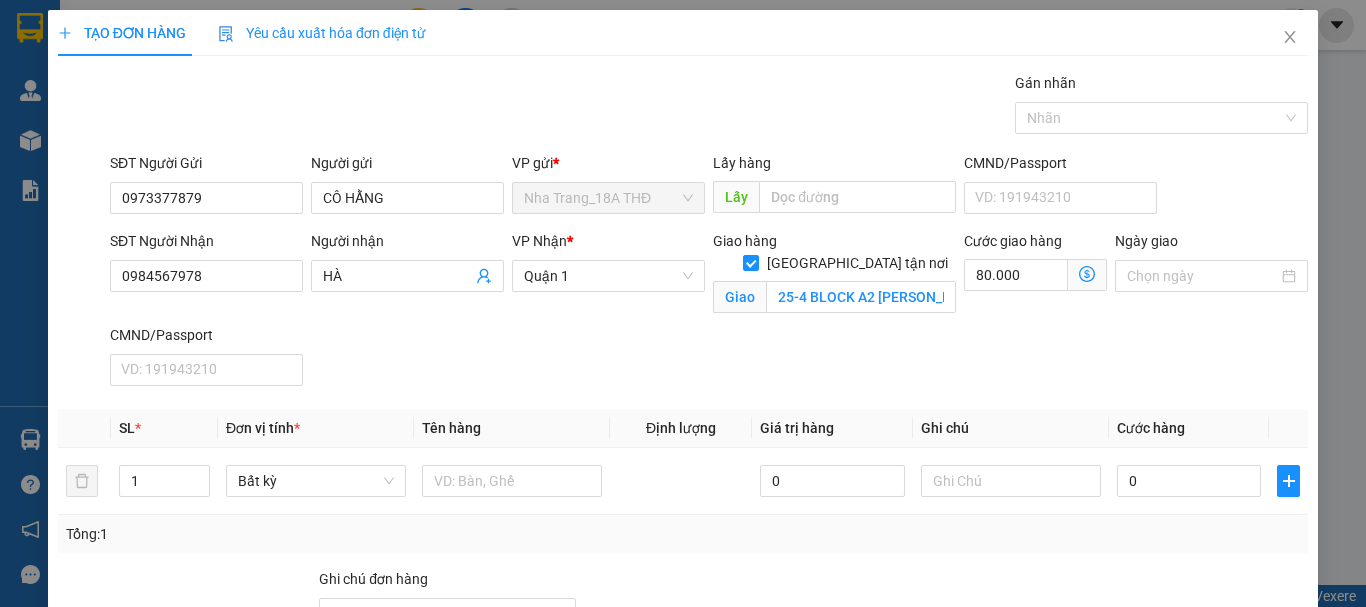 click 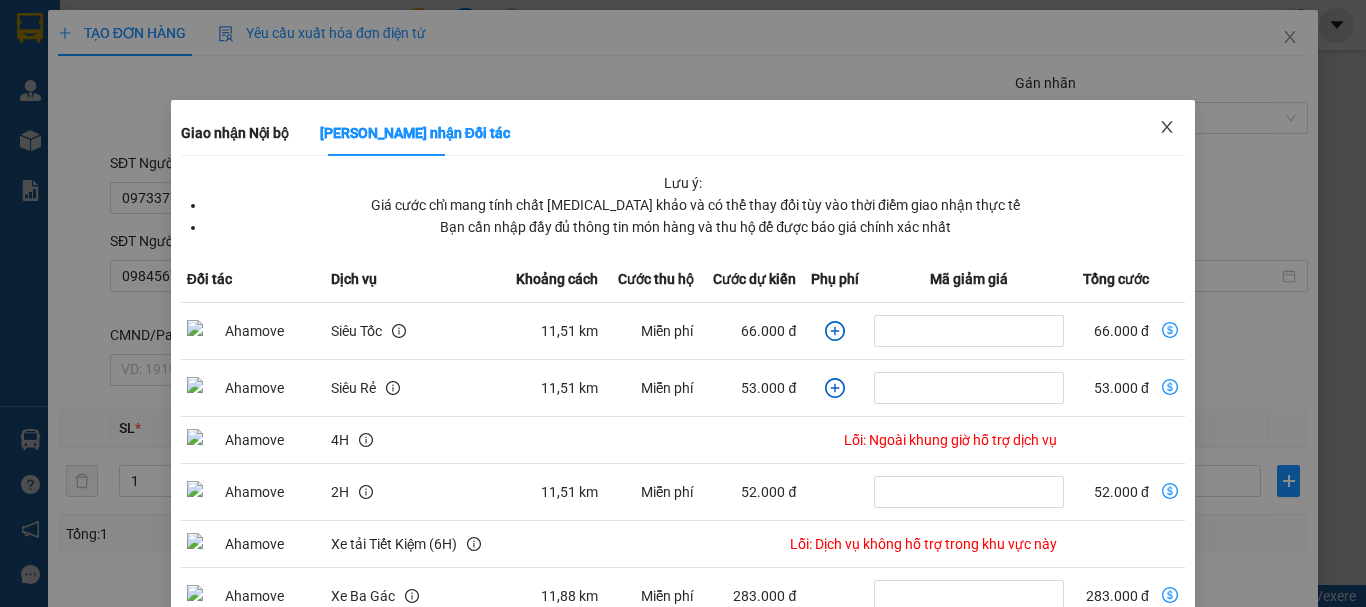 click 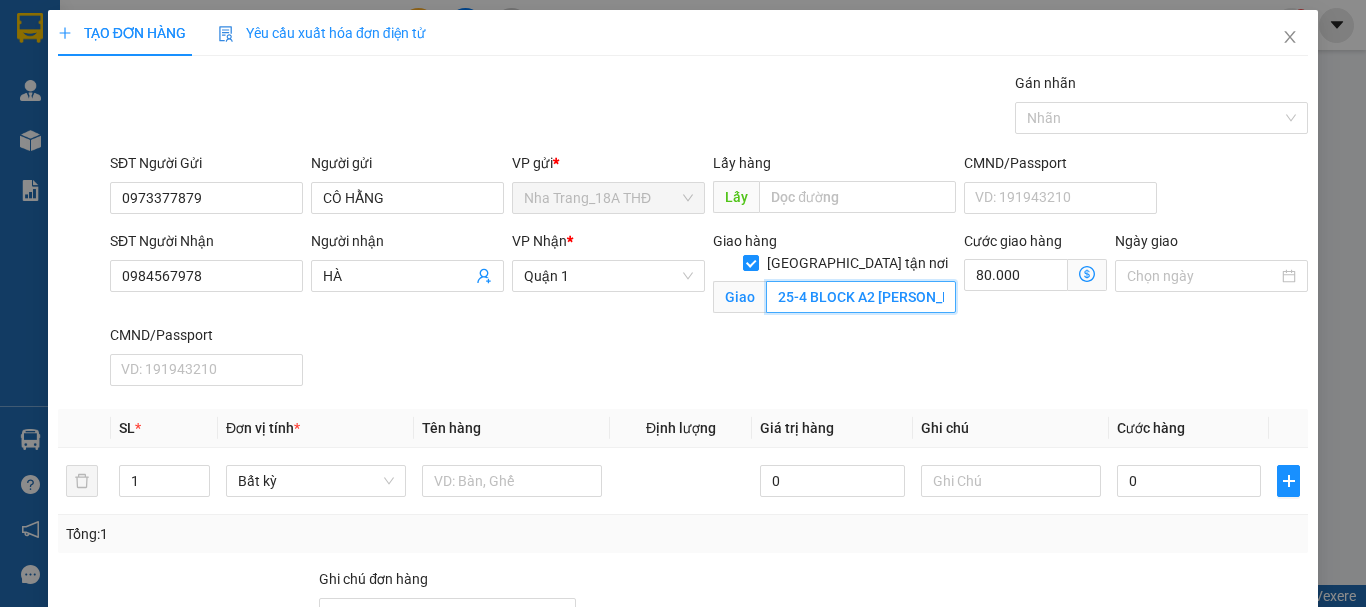 click on "25-4 BLOCK A2 [PERSON_NAME], [GEOGRAPHIC_DATA][PERSON_NAME] ,PHƯỜNG [GEOGRAPHIC_DATA], [GEOGRAPHIC_DATA] ( GTN: 80" at bounding box center [861, 297] 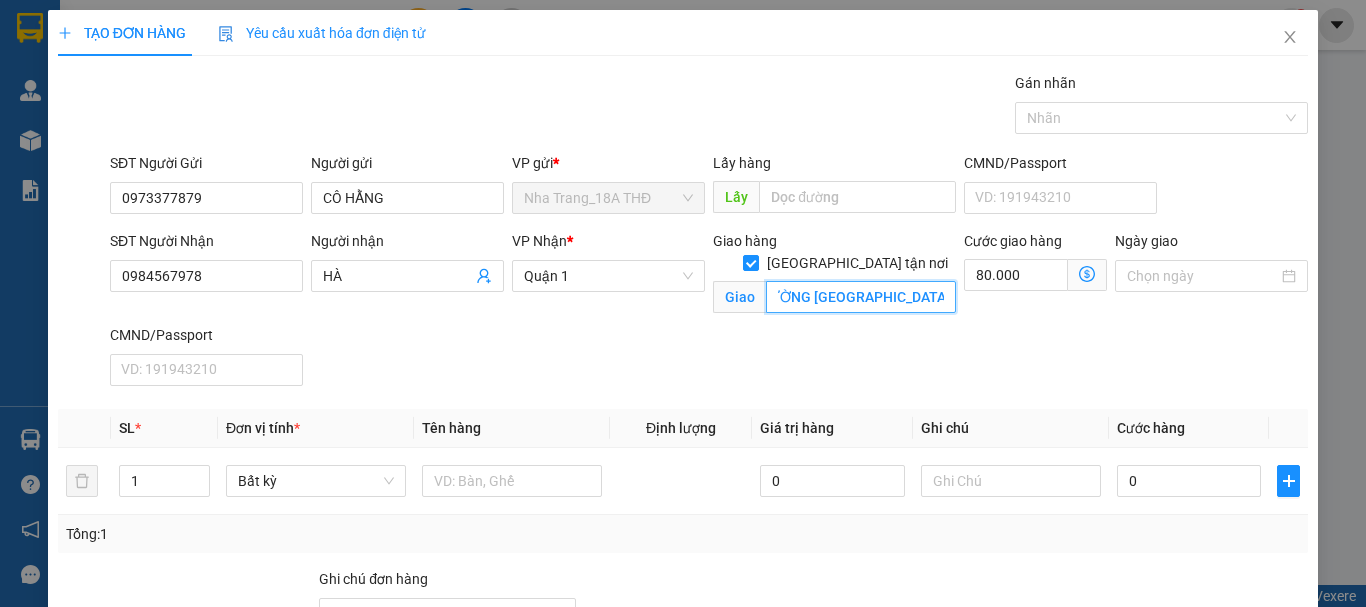 scroll, scrollTop: 0, scrollLeft: 495, axis: horizontal 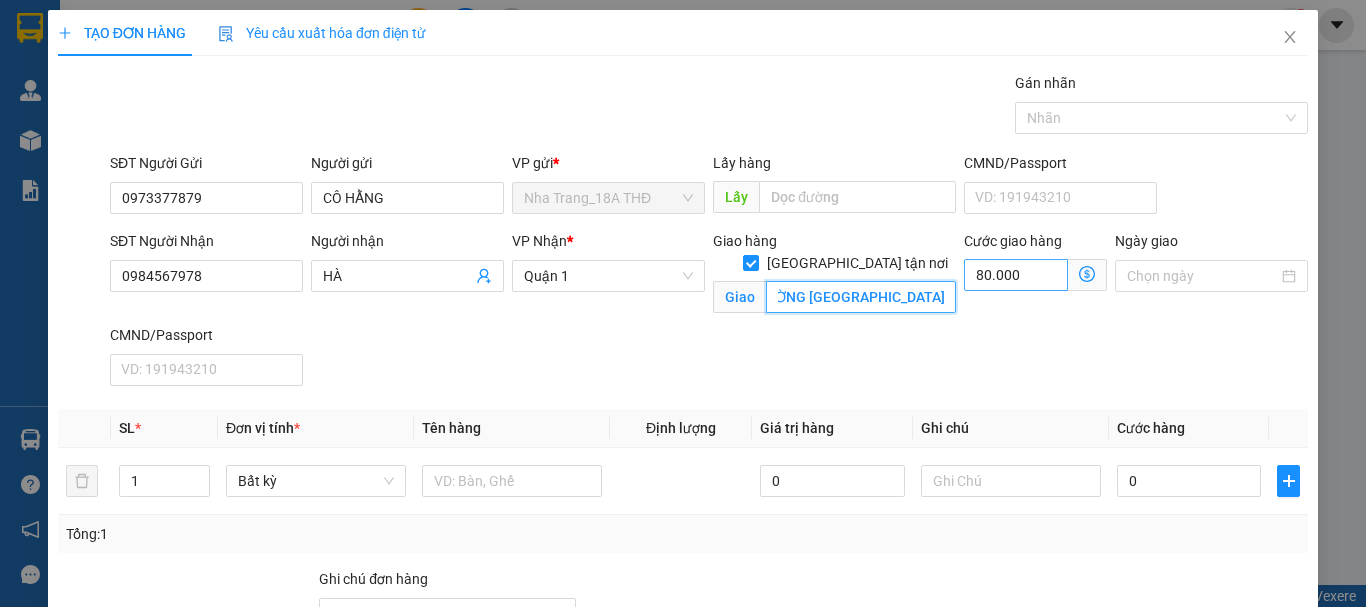 type on "25-4 BLOCK A2 [PERSON_NAME], [GEOGRAPHIC_DATA][PERSON_NAME] ,PHƯỜNG [GEOGRAPHIC_DATA], [GEOGRAPHIC_DATA] ( GTN: 120)" 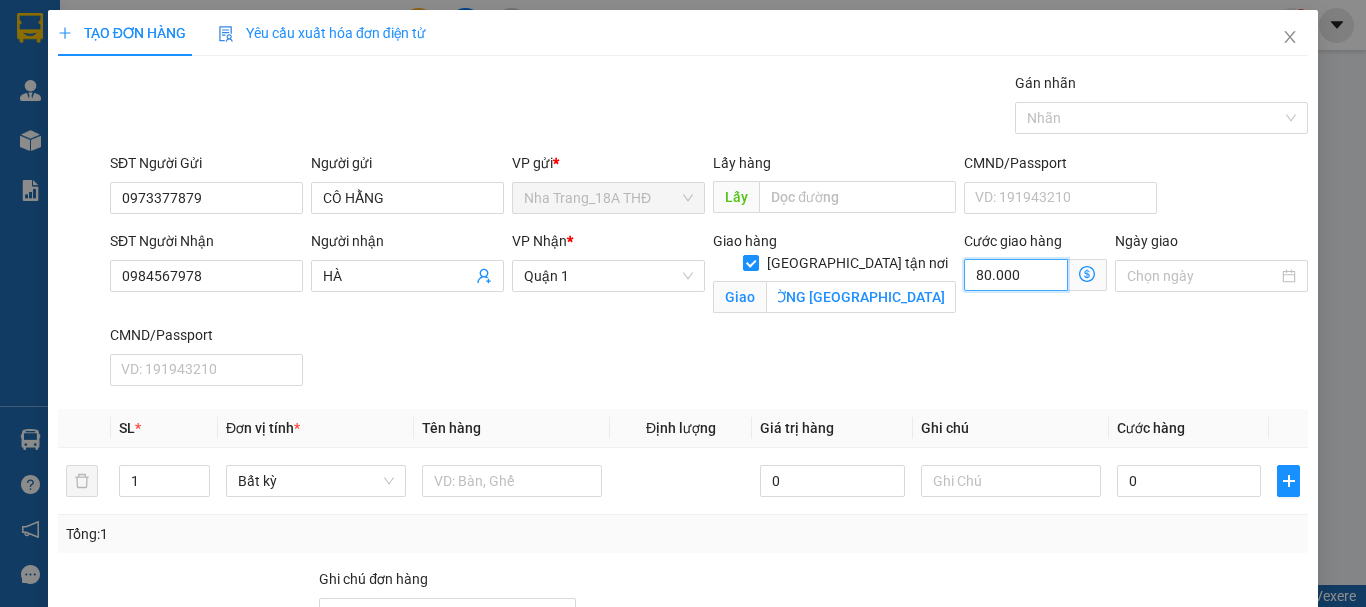 scroll, scrollTop: 0, scrollLeft: 0, axis: both 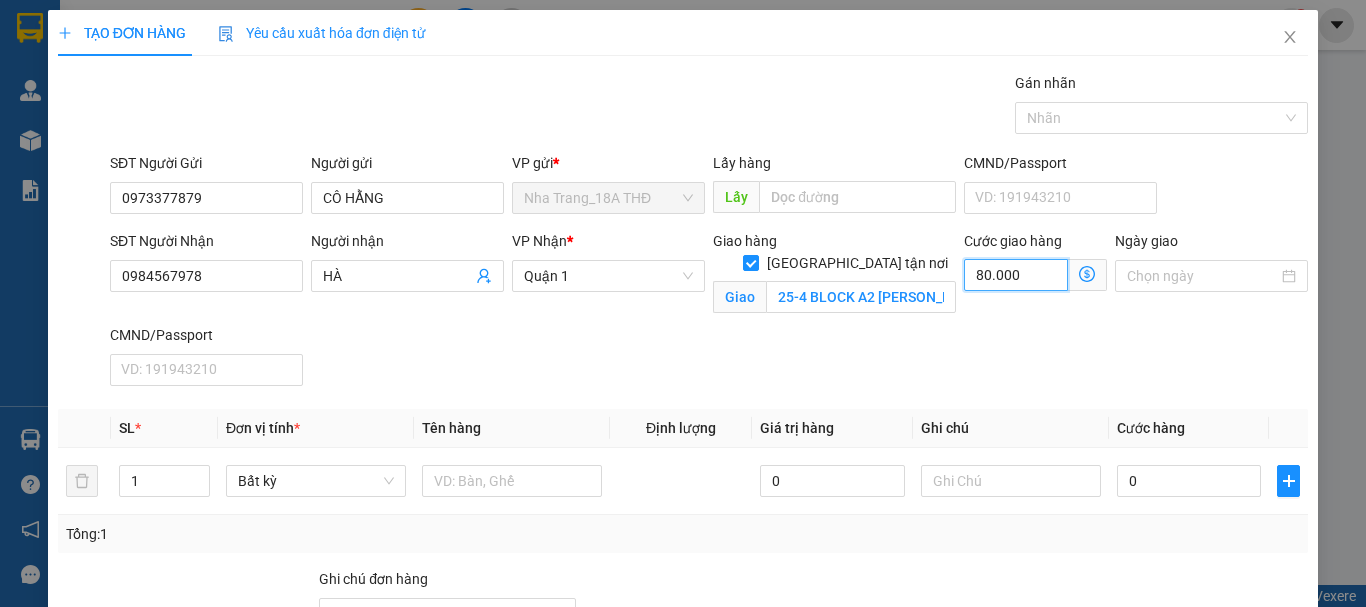 click on "80.000" at bounding box center [1016, 275] 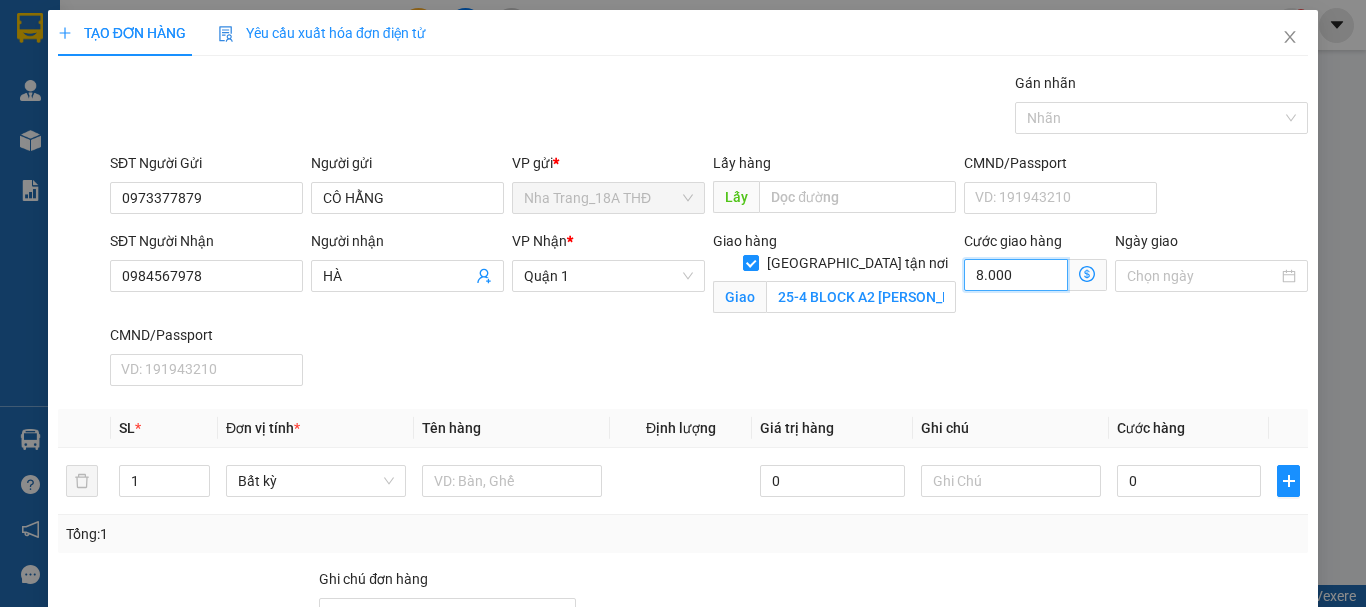 type on "0" 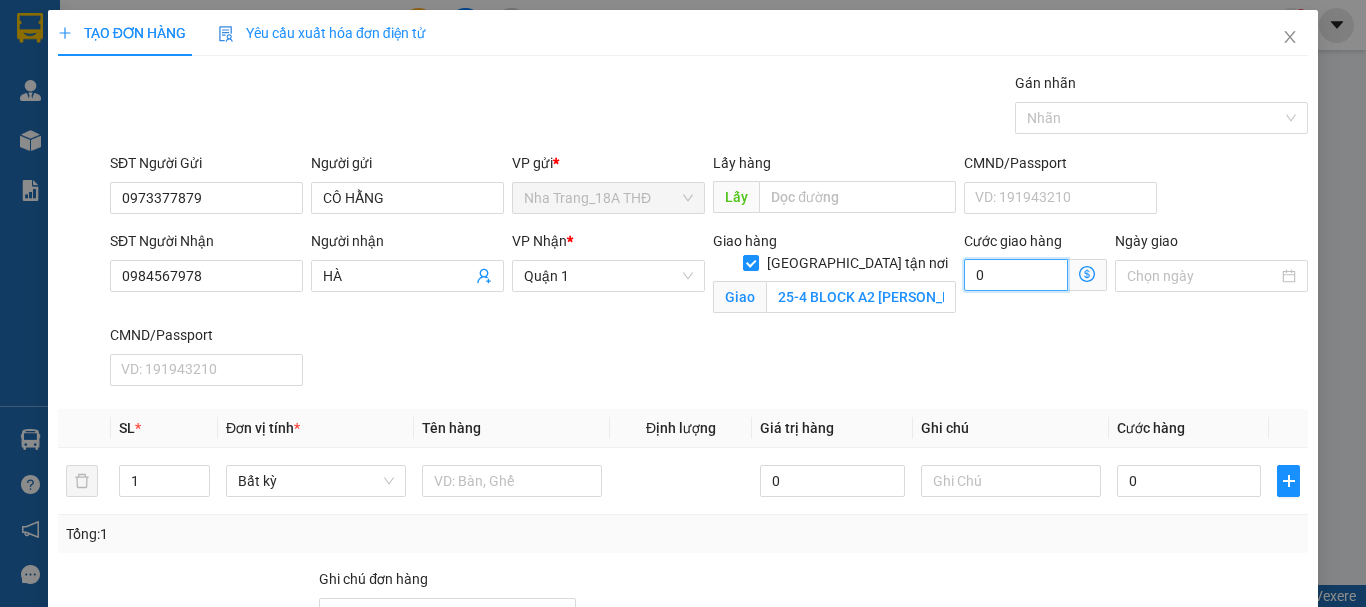 type on "0" 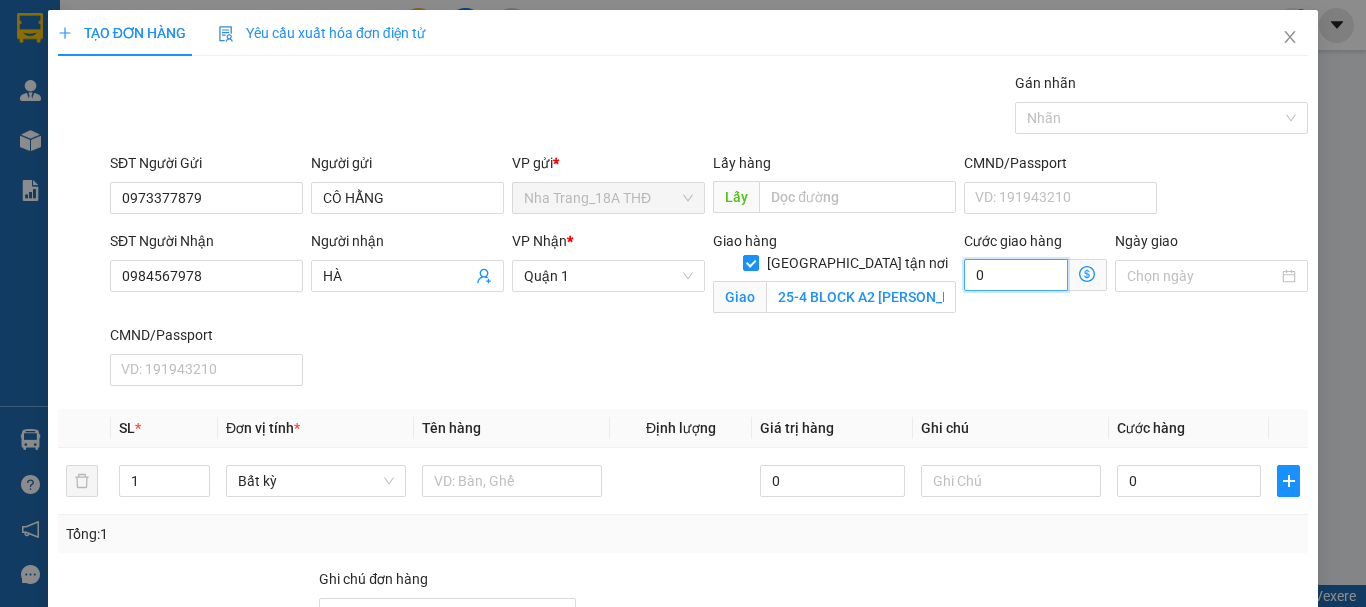 click on "0" at bounding box center [1016, 275] 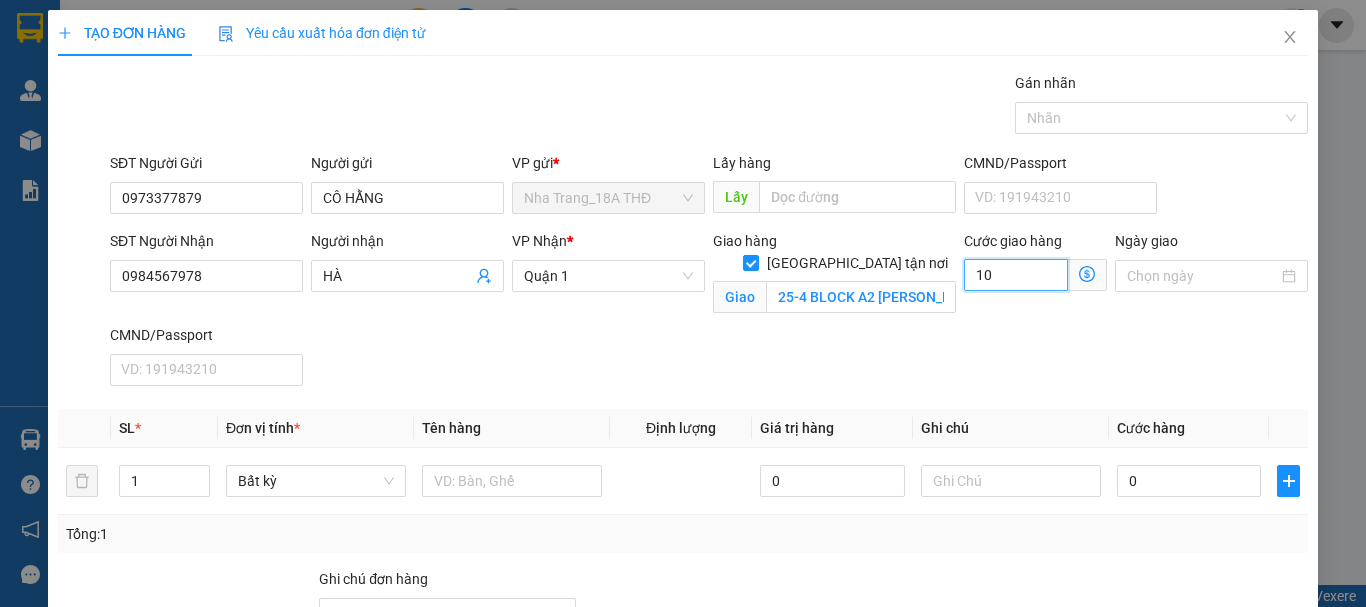 type on "120" 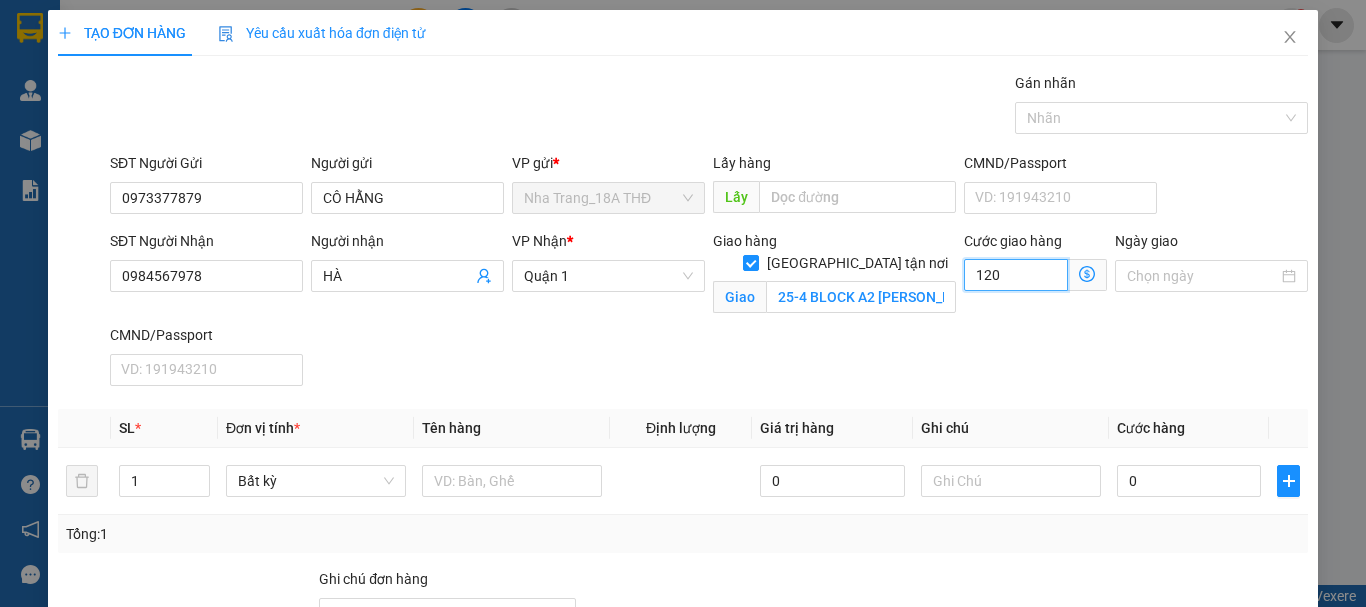 type on "120" 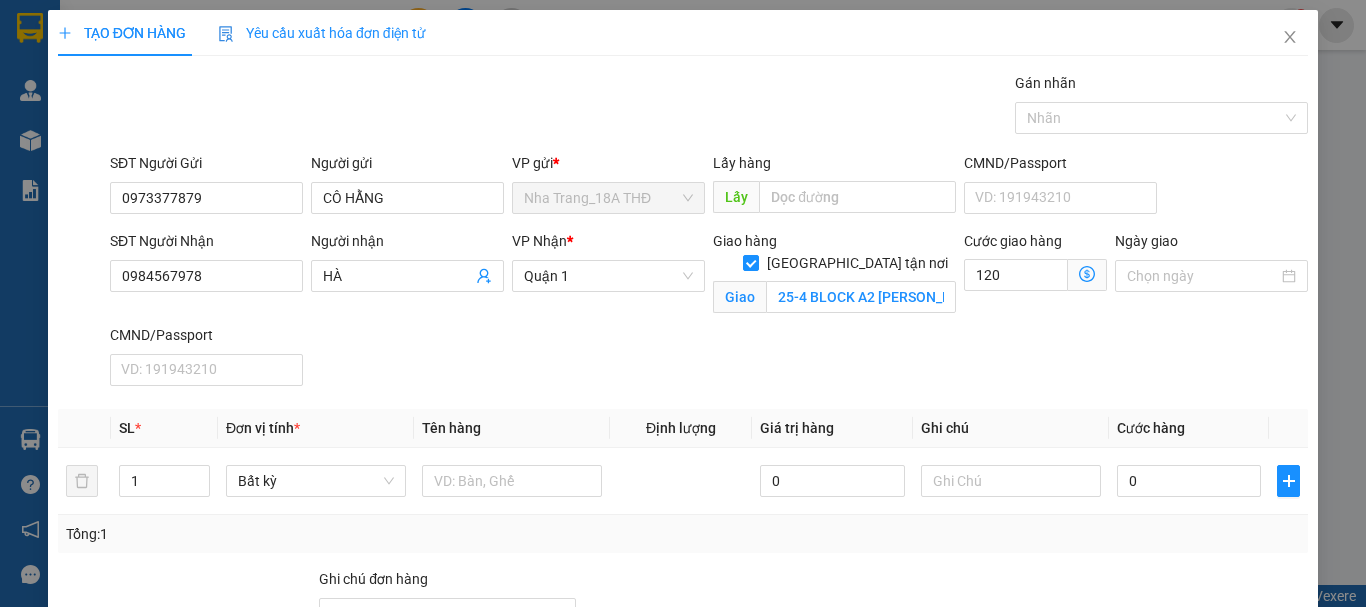type on "120.000" 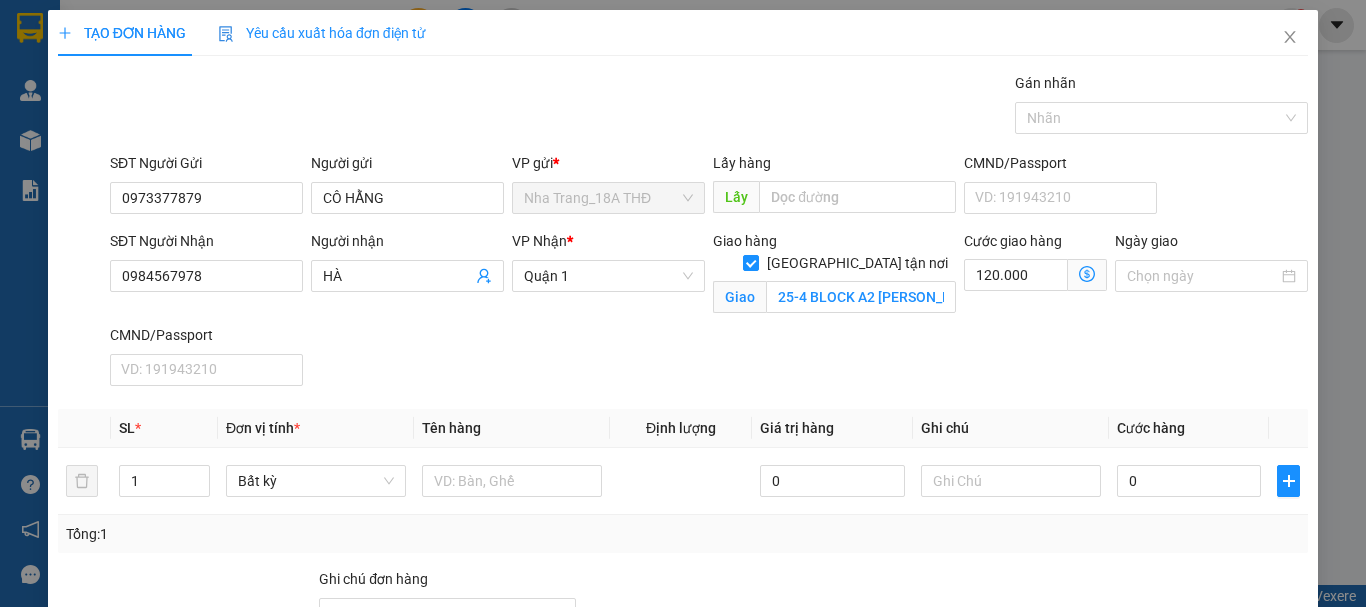 click on "SĐT Người Nhận 0984567978 Người nhận HÀ VP Nhận  * Quận 1 Giao hàng [GEOGRAPHIC_DATA] tận nơi Giao 25-4 BLOCK A2 CC ĐỨC KHẢI, [GEOGRAPHIC_DATA][PERSON_NAME] ,[GEOGRAPHIC_DATA], [GEOGRAPHIC_DATA] ( GTN: 120) Cước giao hàng 120.000 Giao nhận Nội bộ Giao nhận Đối tác Lưu ý: Giá cước chỉ mang tính chất [MEDICAL_DATA] khảo và có thể thay đổi tùy vào thời điểm giao nhận thực tế Bạn cần nhập đầy đủ thông tin món hàng và thu hộ để được báo giá chính xác nhất Đối tác Dịch vụ Khoảng cách Cước thu hộ Cước dự kiến Phụ phí Mã giảm giá Tổng cước Siêu Tốc 11,51 km Miễn phí 66.000 đ 66.000 đ Siêu Rẻ 11,51 km Miễn phí 53.000 đ 53.000 đ 4H Lỗi: Ngoài khung giờ hỗ trợ dịch vụ 2H 11,51 km Miễn phí 52.000 đ 52.000 đ Xe tải Tiết Kiệm (6H) Lỗi: Dịch vụ không hỗ trợ trong khu vực này Xe Ba Gác 11,88 km Miễn phí 283.000 đ 283.000 đ Xe VAN 500kg 12,66 km 293.000 đ" at bounding box center (709, 312) 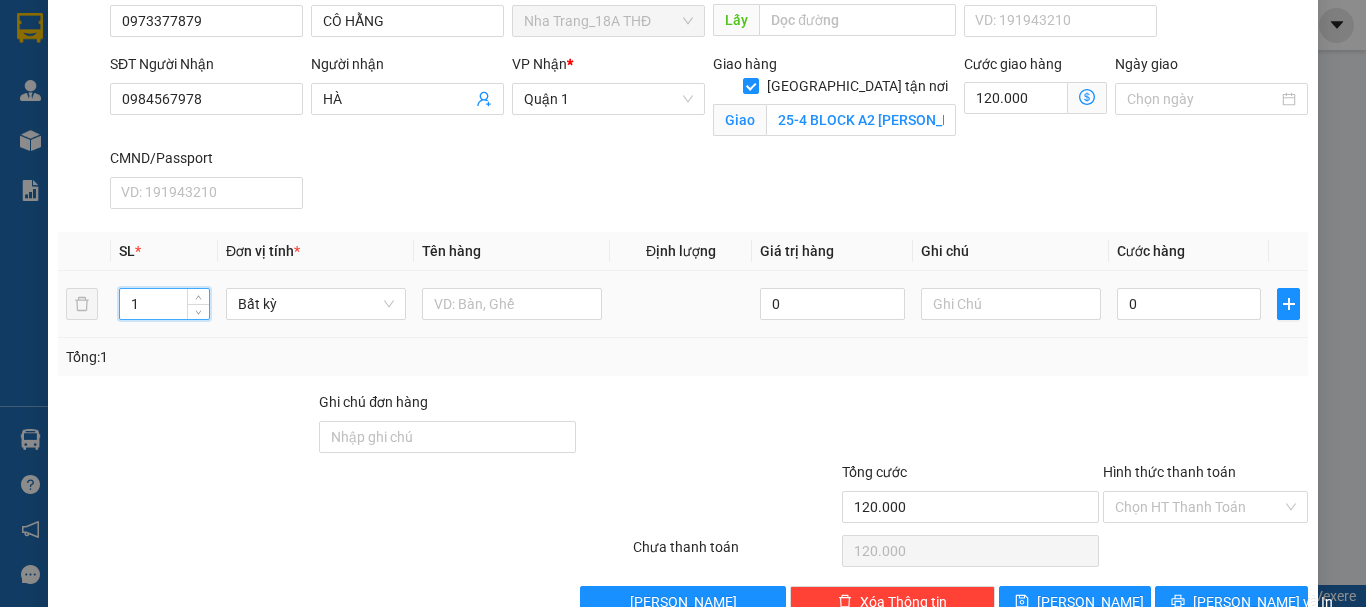 click on "1" at bounding box center (164, 304) 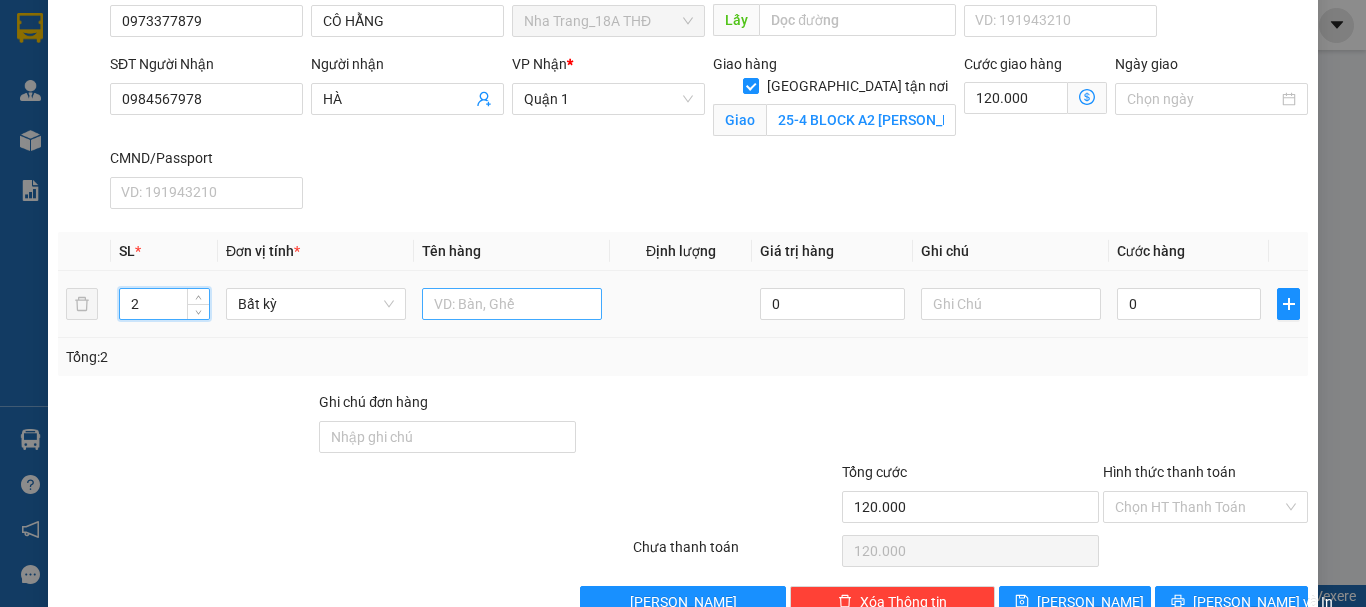 type on "2" 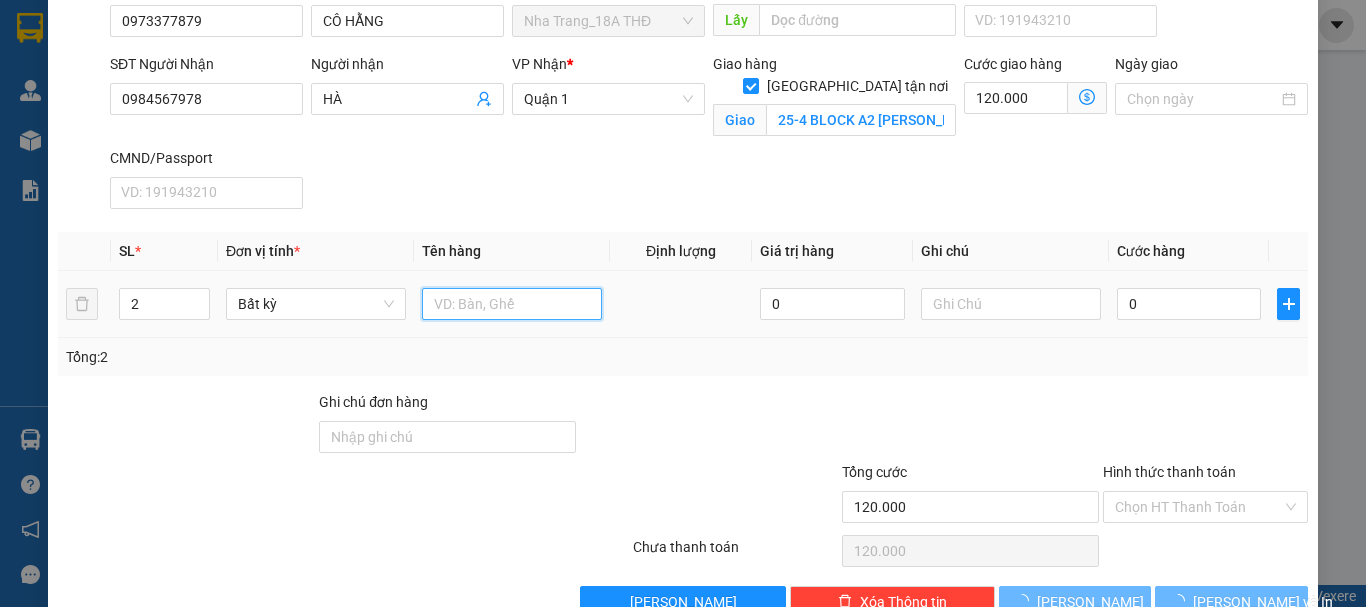 click at bounding box center (512, 304) 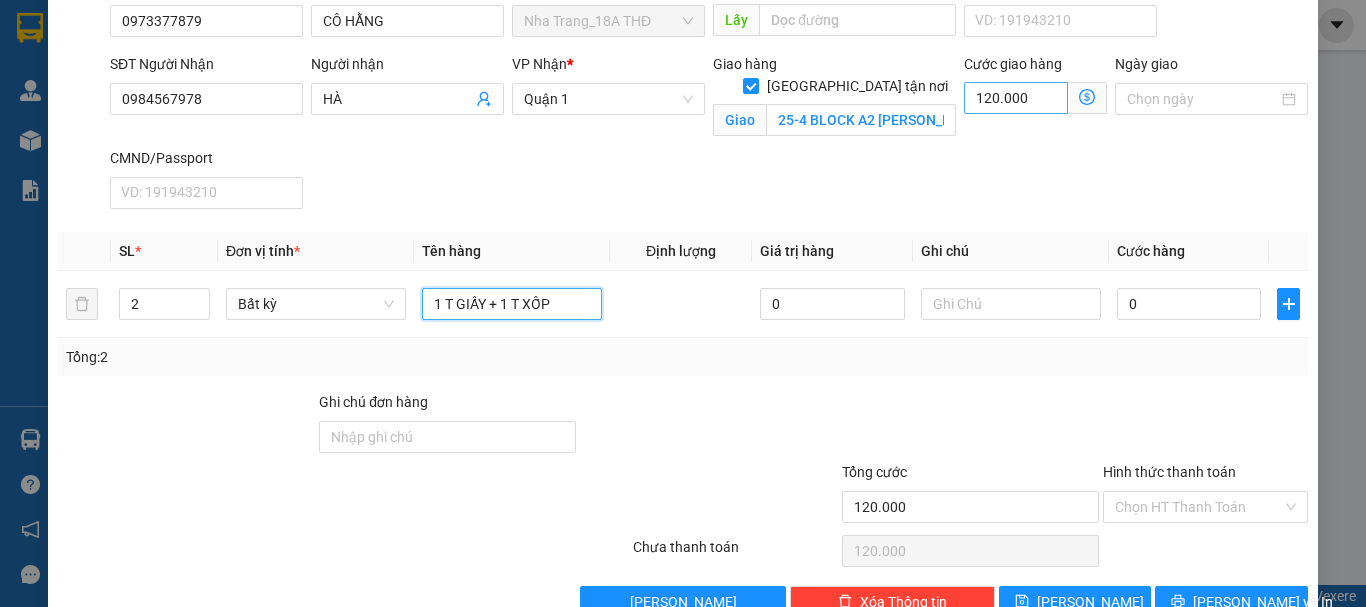 type on "1 T GIẤY + 1 T XỐP" 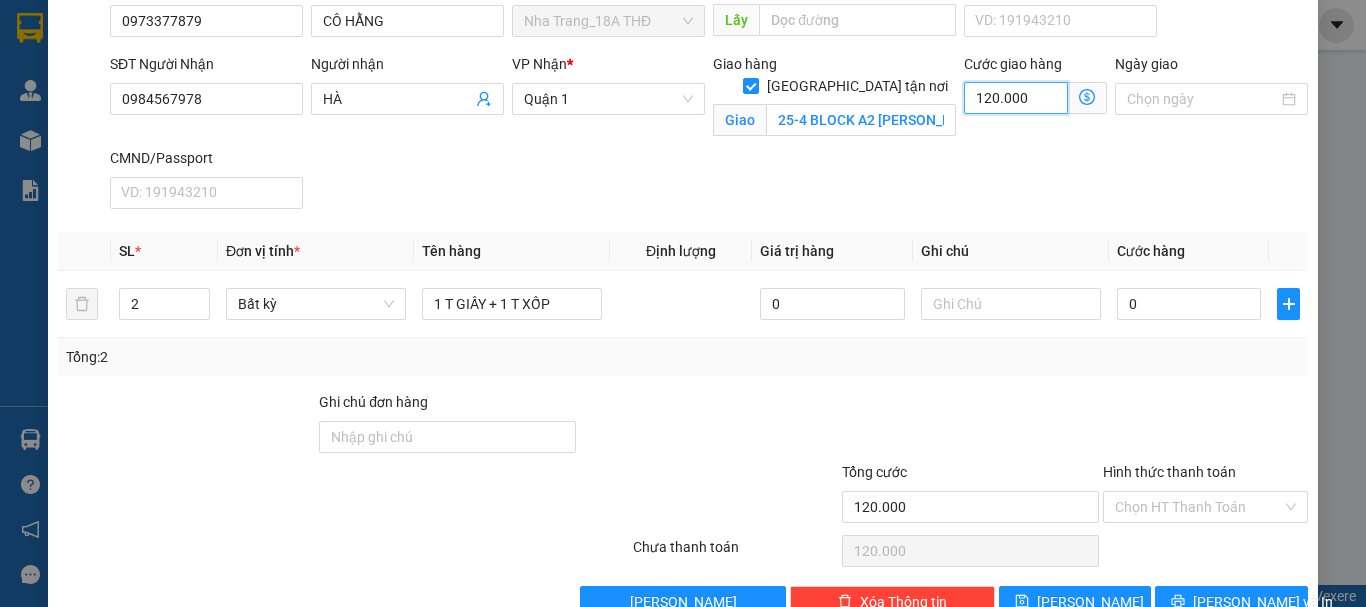 click on "120.000" at bounding box center (1016, 98) 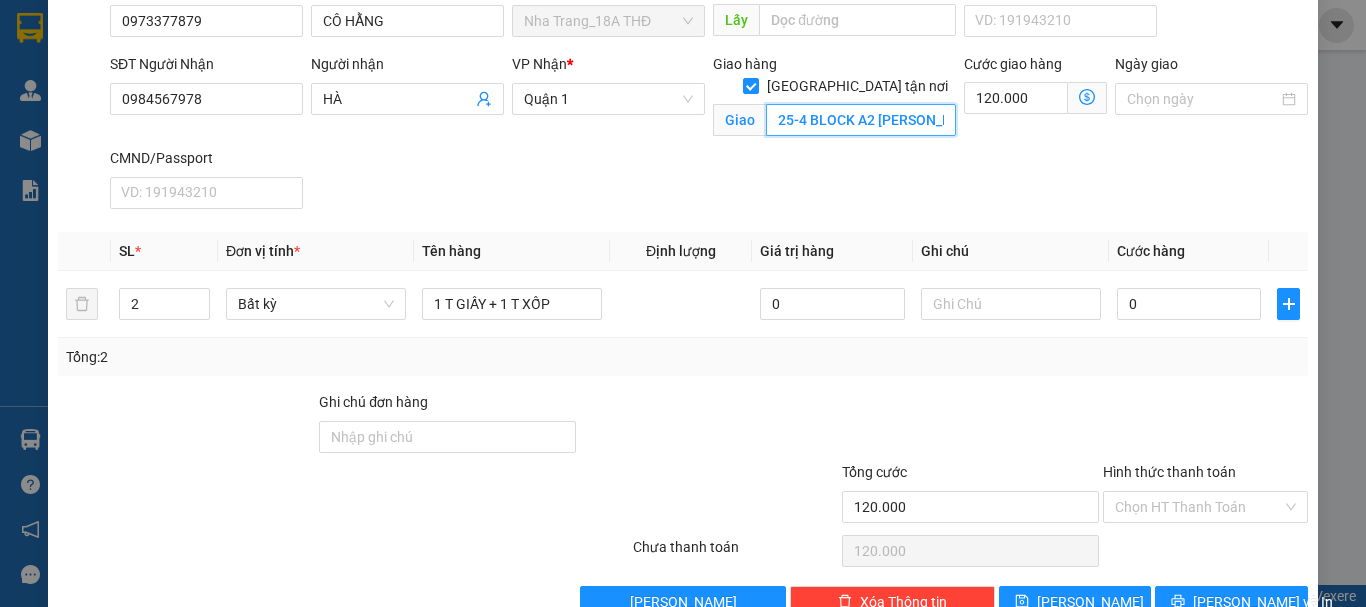 click on "25-4 BLOCK A2 [PERSON_NAME], [GEOGRAPHIC_DATA][PERSON_NAME] ,PHƯỜNG [GEOGRAPHIC_DATA], [GEOGRAPHIC_DATA] ( GTN: 120)" at bounding box center [861, 120] 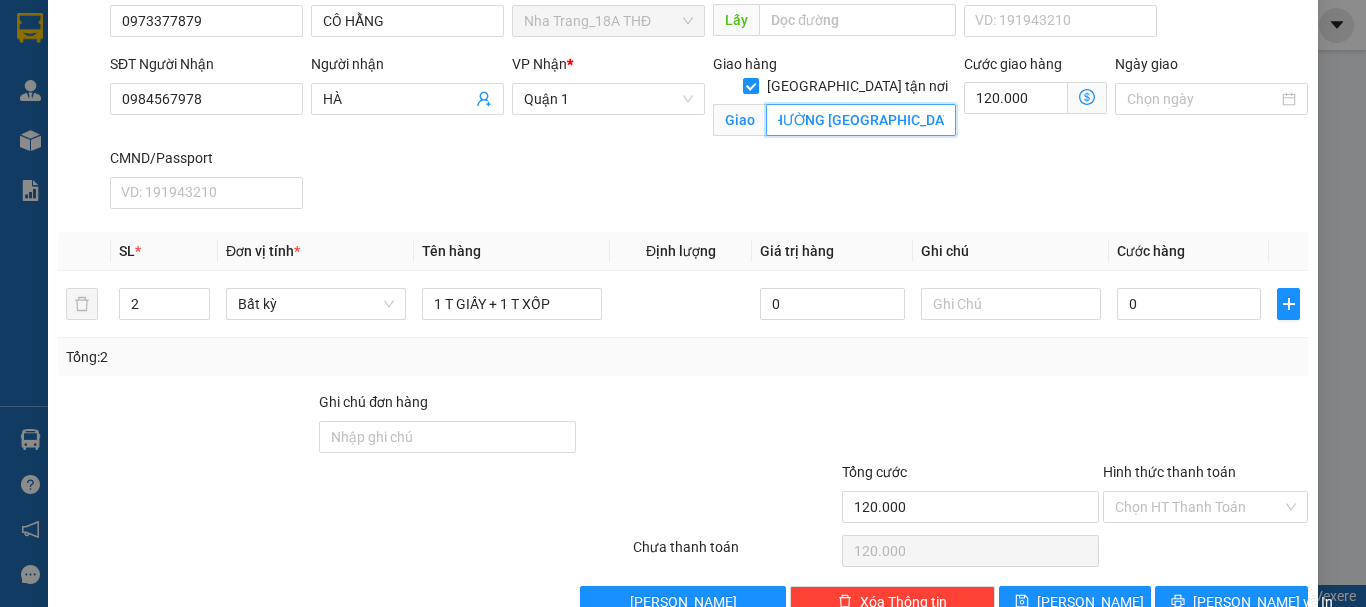 scroll, scrollTop: 0, scrollLeft: 495, axis: horizontal 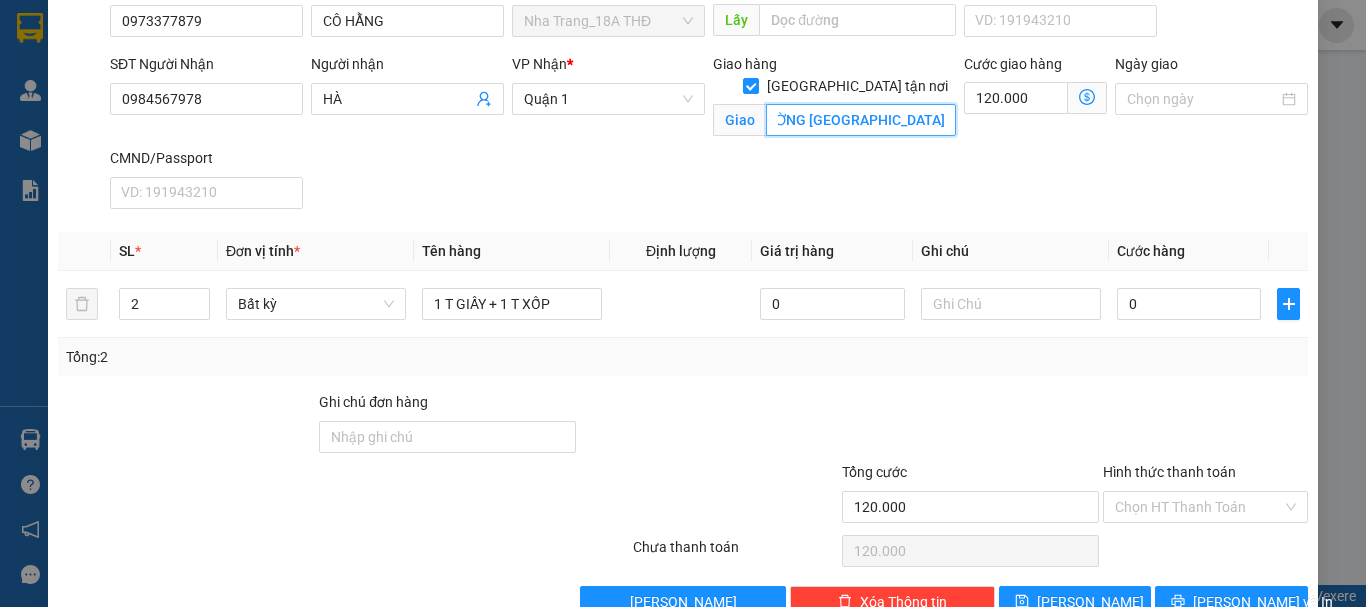 click on "25-4 BLOCK A2 [PERSON_NAME], [GEOGRAPHIC_DATA][PERSON_NAME] ,PHƯỜNG [GEOGRAPHIC_DATA], [GEOGRAPHIC_DATA] ( GTN: 120)" at bounding box center (861, 120) 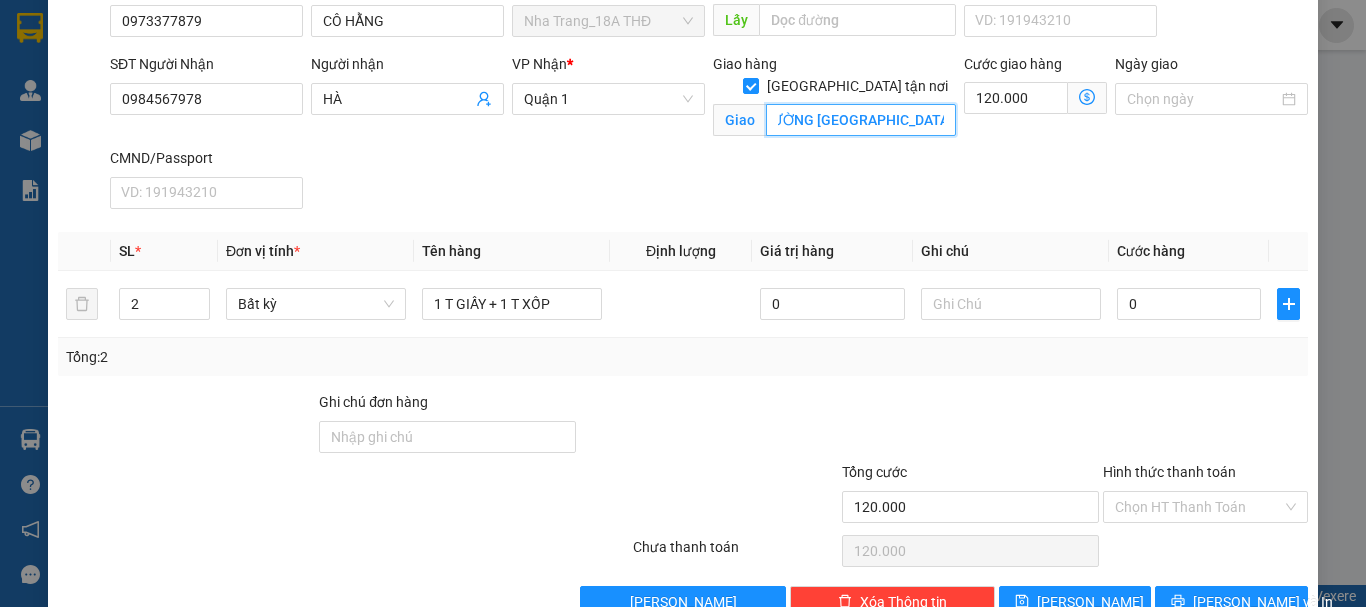 scroll, scrollTop: 0, scrollLeft: 480, axis: horizontal 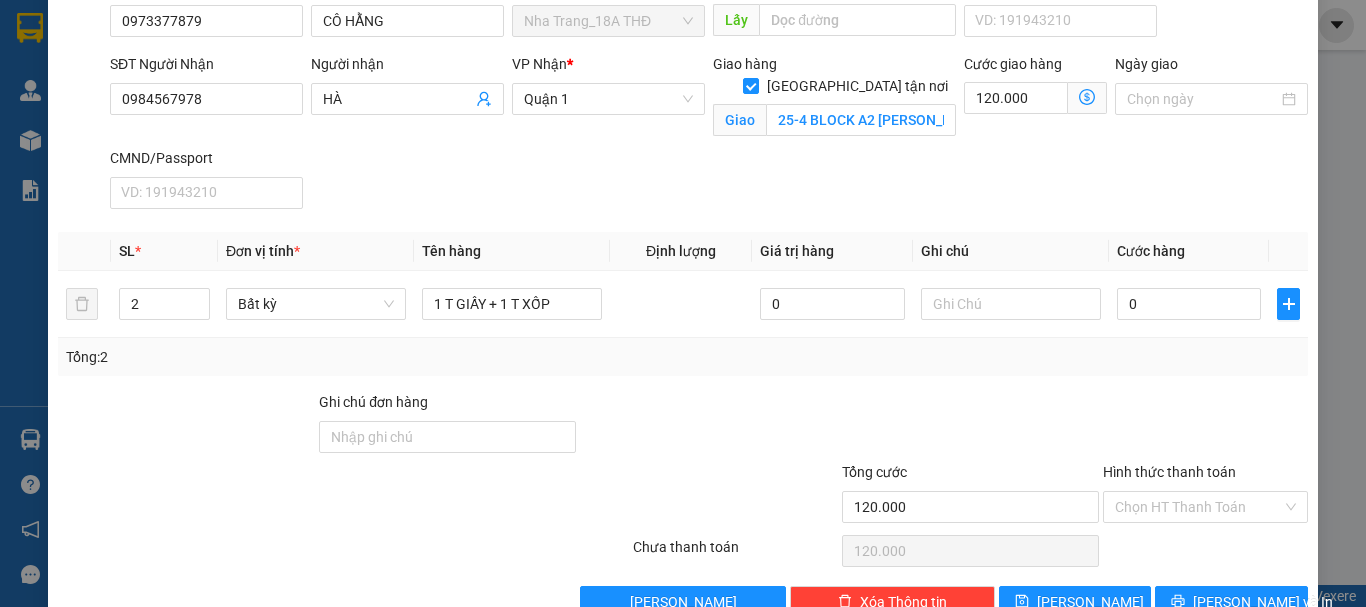 click 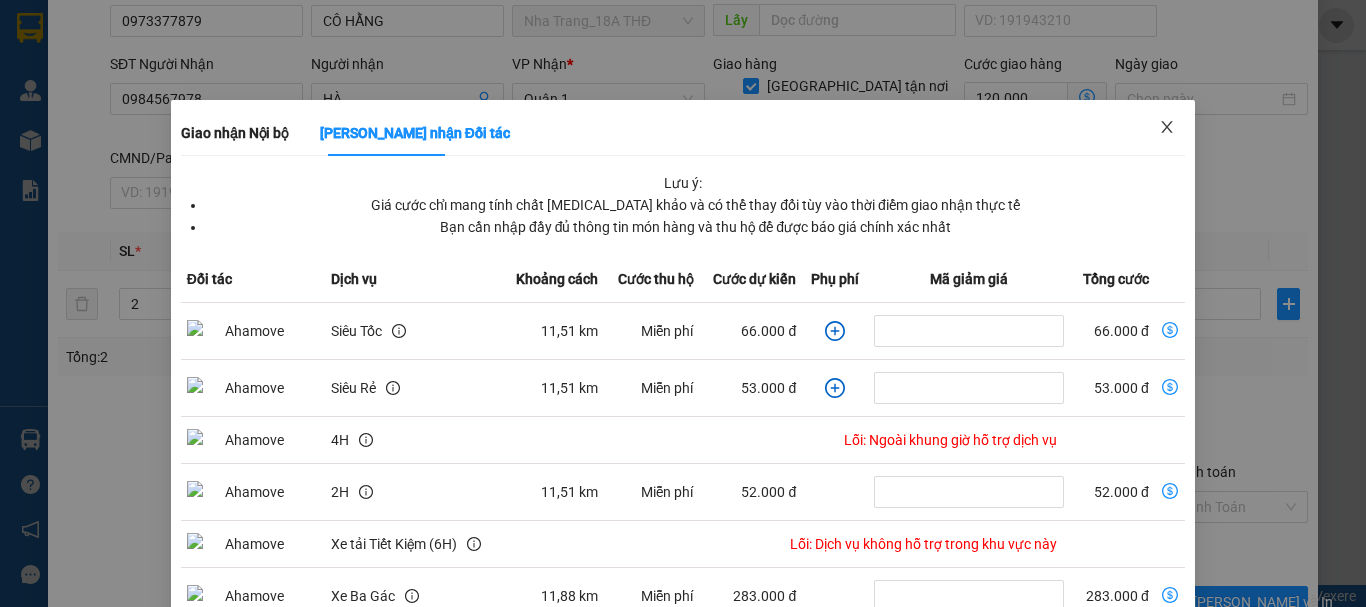 click at bounding box center [1167, 128] 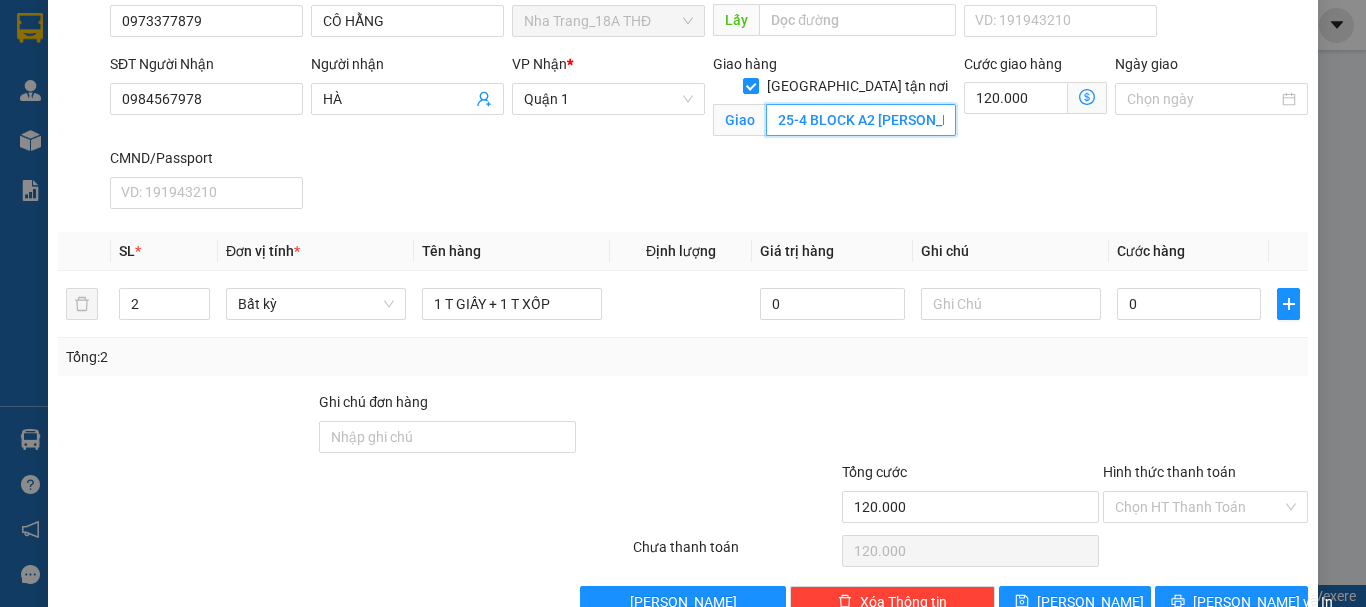 click on "25-4 BLOCK A2 [PERSON_NAME], [GEOGRAPHIC_DATA][PERSON_NAME] ,PHƯỜNG [GEOGRAPHIC_DATA], [GEOGRAPHIC_DATA] ( GTN: 0)" at bounding box center [861, 120] 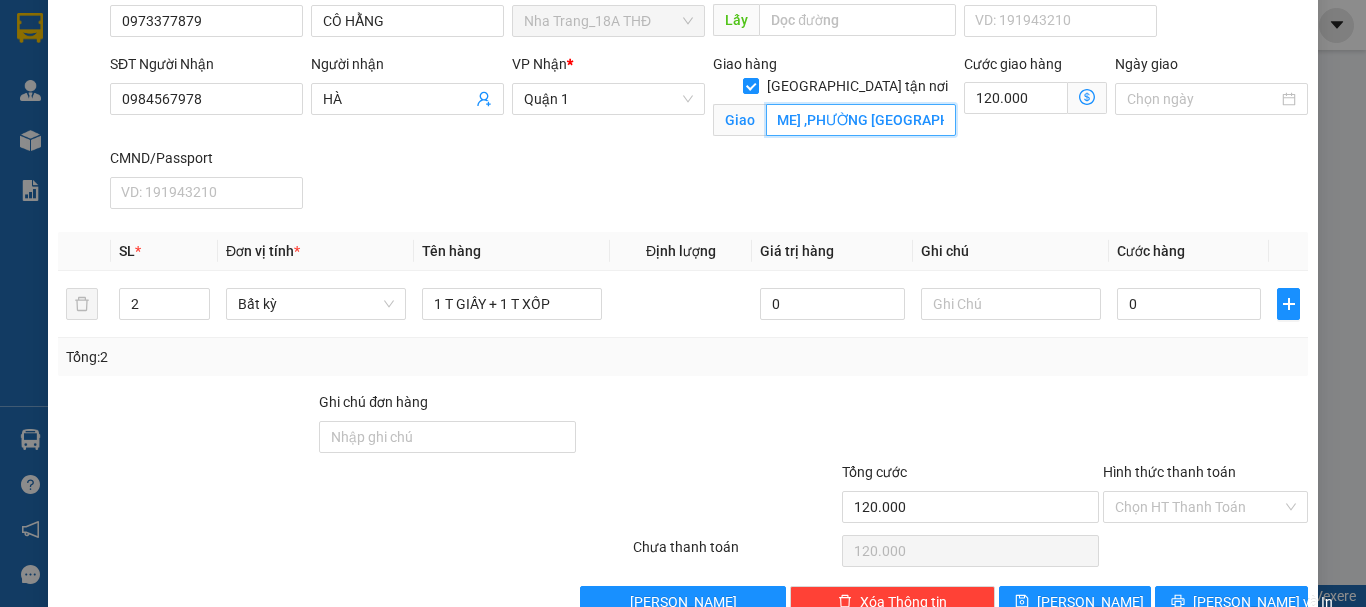scroll, scrollTop: 0, scrollLeft: 479, axis: horizontal 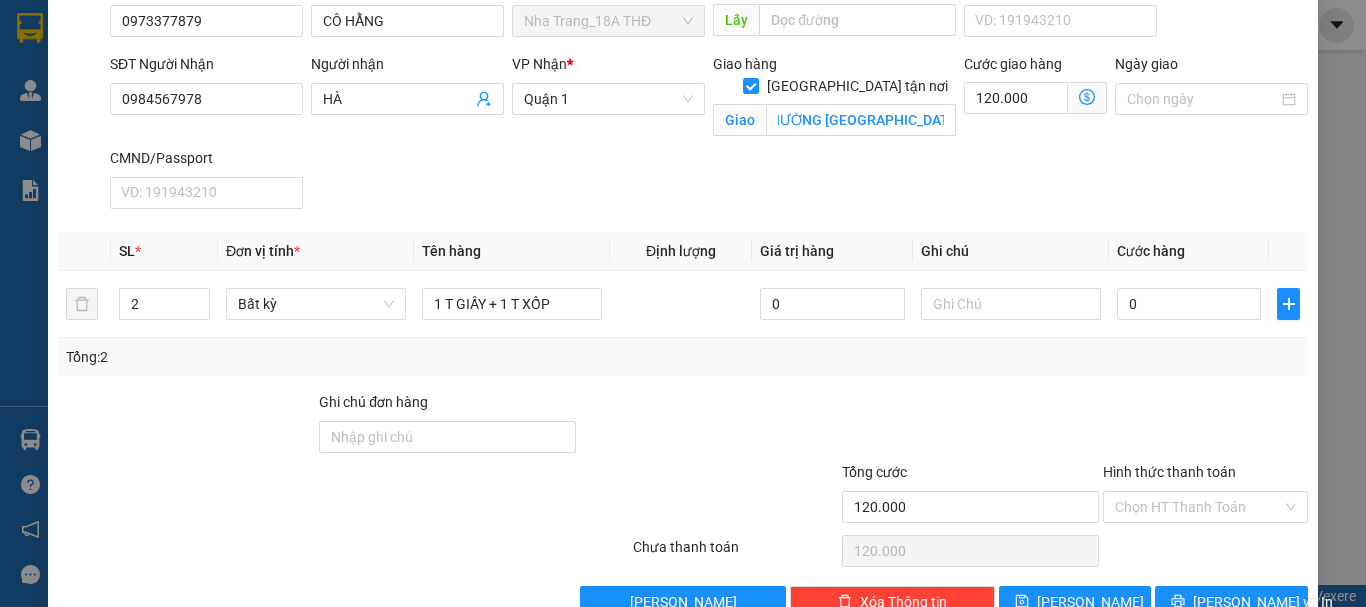 click 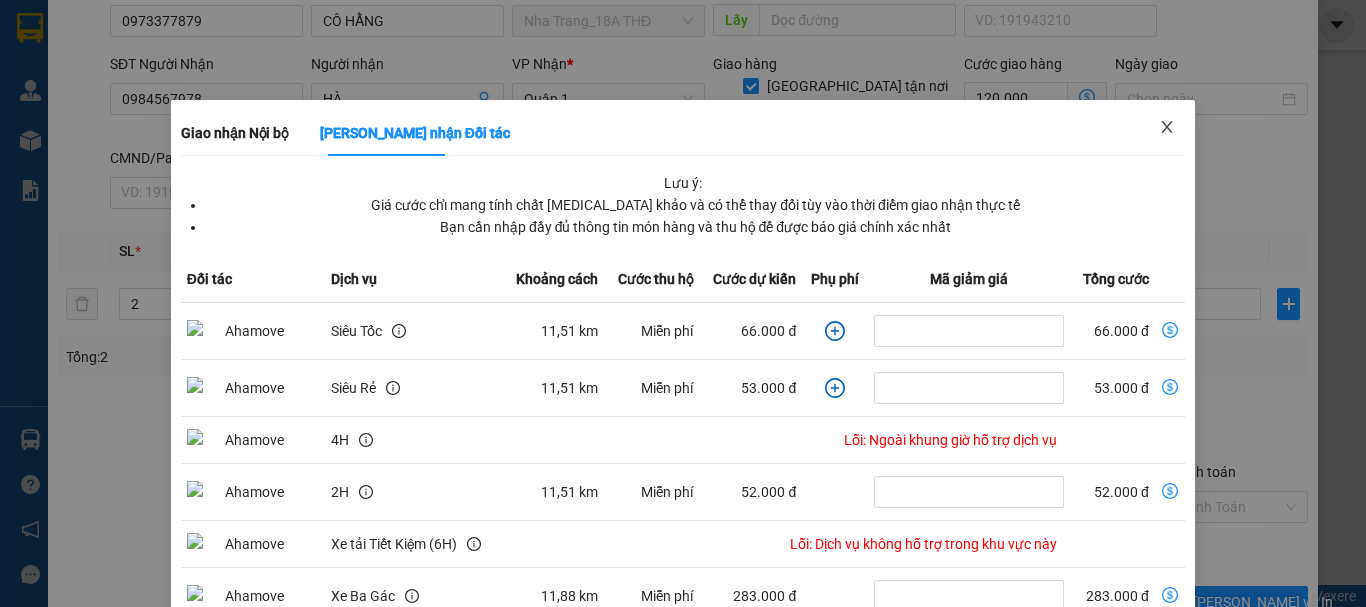 click 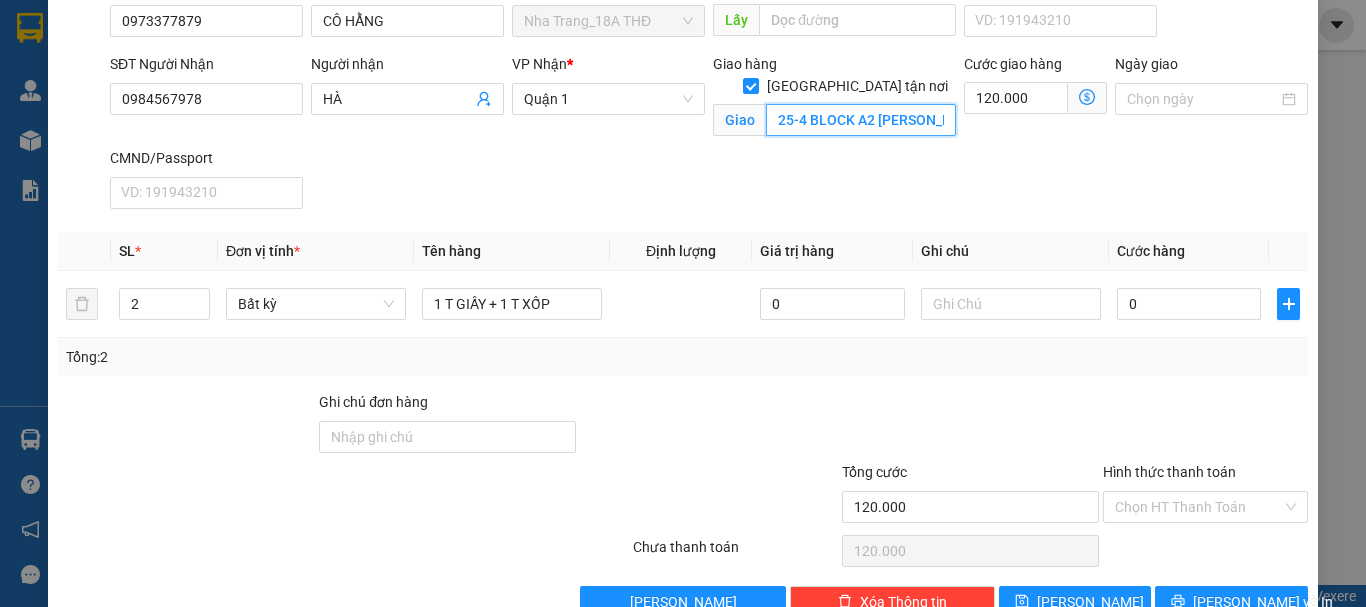 click on "25-4 BLOCK A2 [PERSON_NAME], [GEOGRAPHIC_DATA][PERSON_NAME] ,PHƯỜNG [GEOGRAPHIC_DATA], [GEOGRAPHIC_DATA] ( GTN: 0)" at bounding box center [861, 120] 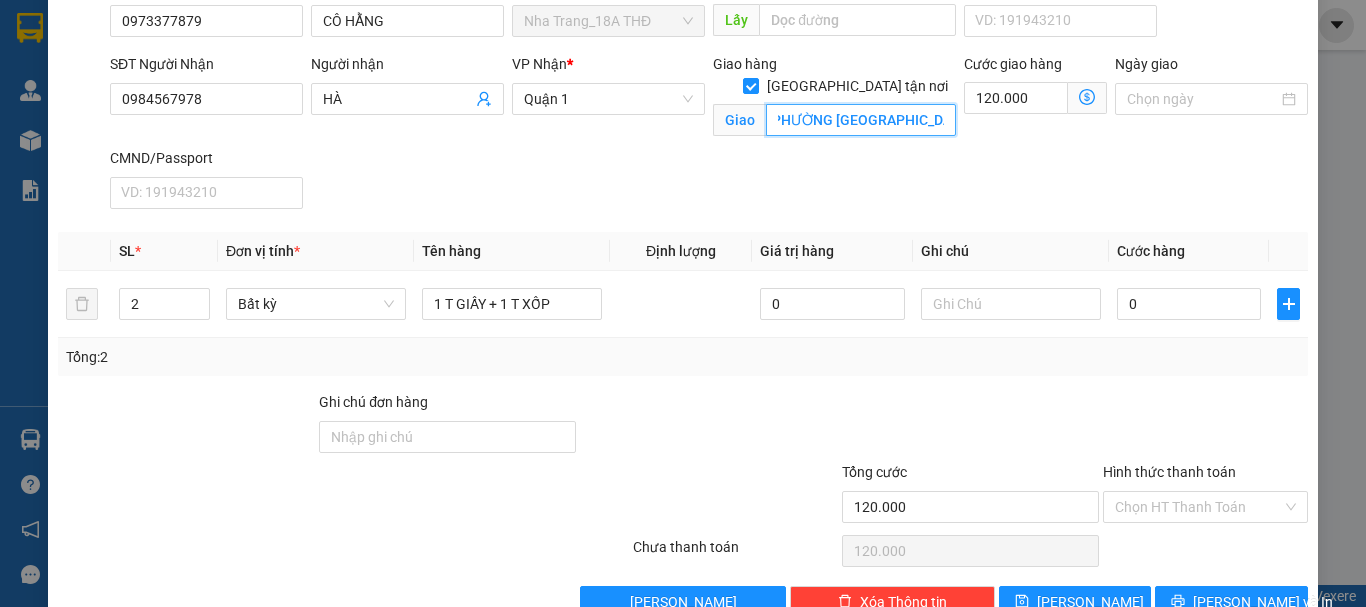 scroll, scrollTop: 0, scrollLeft: 479, axis: horizontal 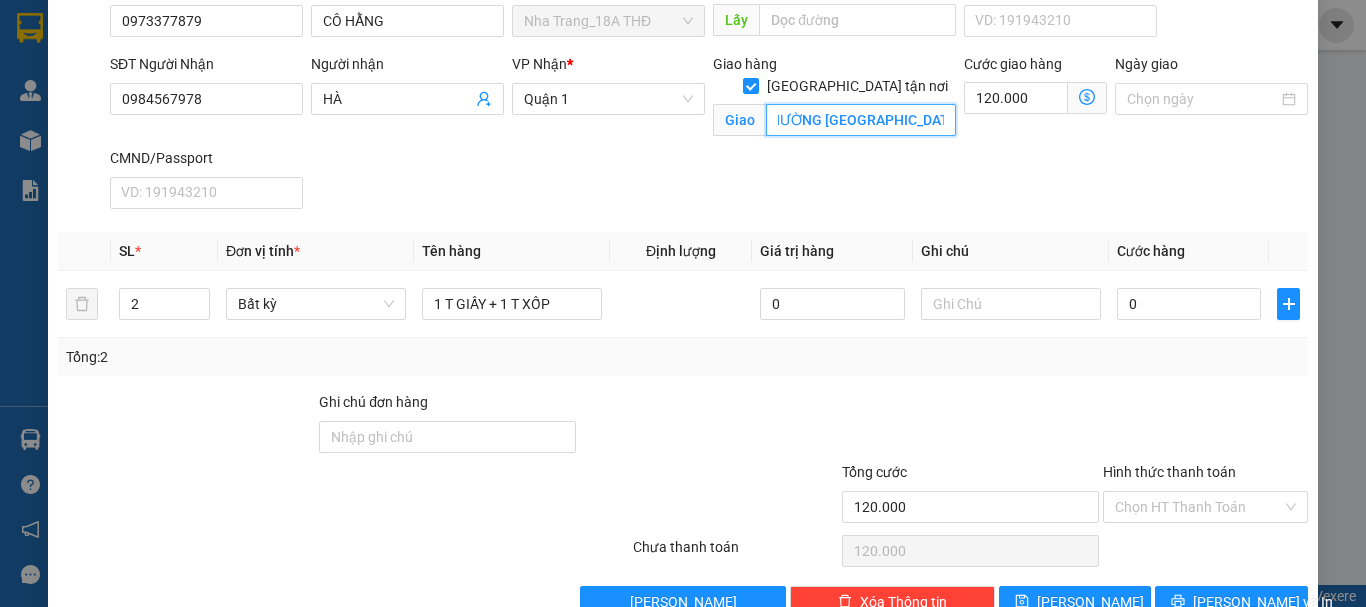 click on "25-4 BLOCK A2 [PERSON_NAME], [GEOGRAPHIC_DATA][PERSON_NAME] ,PHƯỜNG [GEOGRAPHIC_DATA], [GEOGRAPHIC_DATA] ( GTN: 0)" at bounding box center (861, 120) 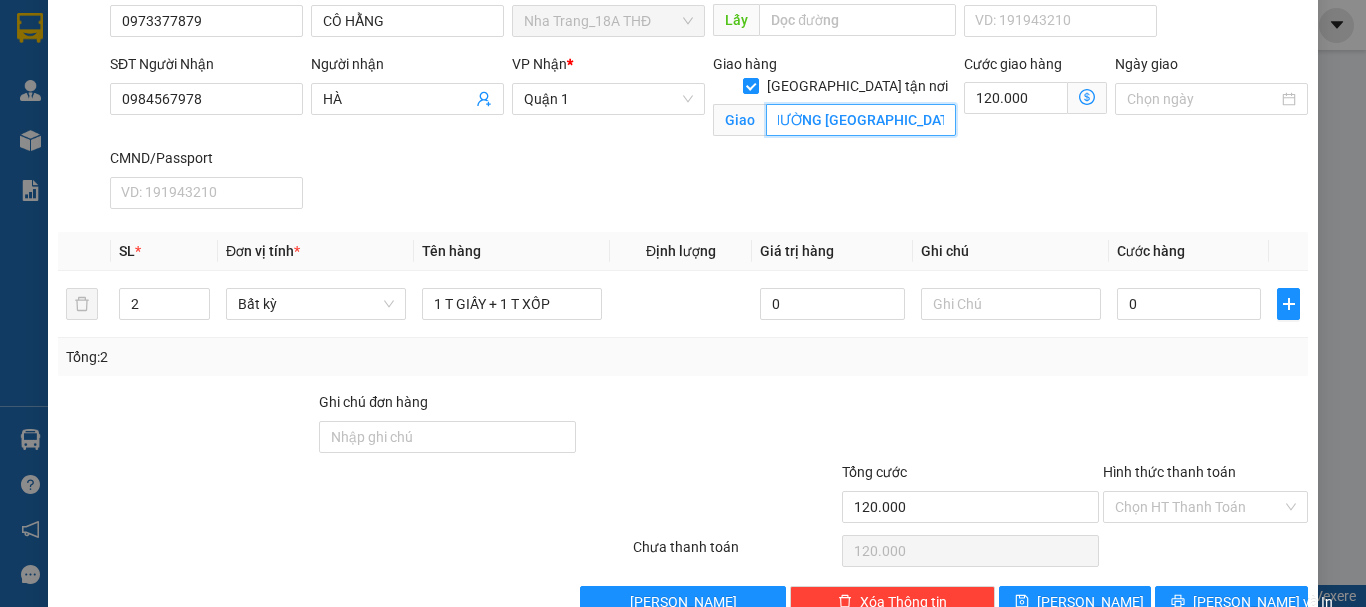 click on "25-4 BLOCK A2 [PERSON_NAME], [GEOGRAPHIC_DATA][PERSON_NAME] ,PHƯỜNG [GEOGRAPHIC_DATA], [GEOGRAPHIC_DATA] ( GTN: 0)" at bounding box center [861, 120] 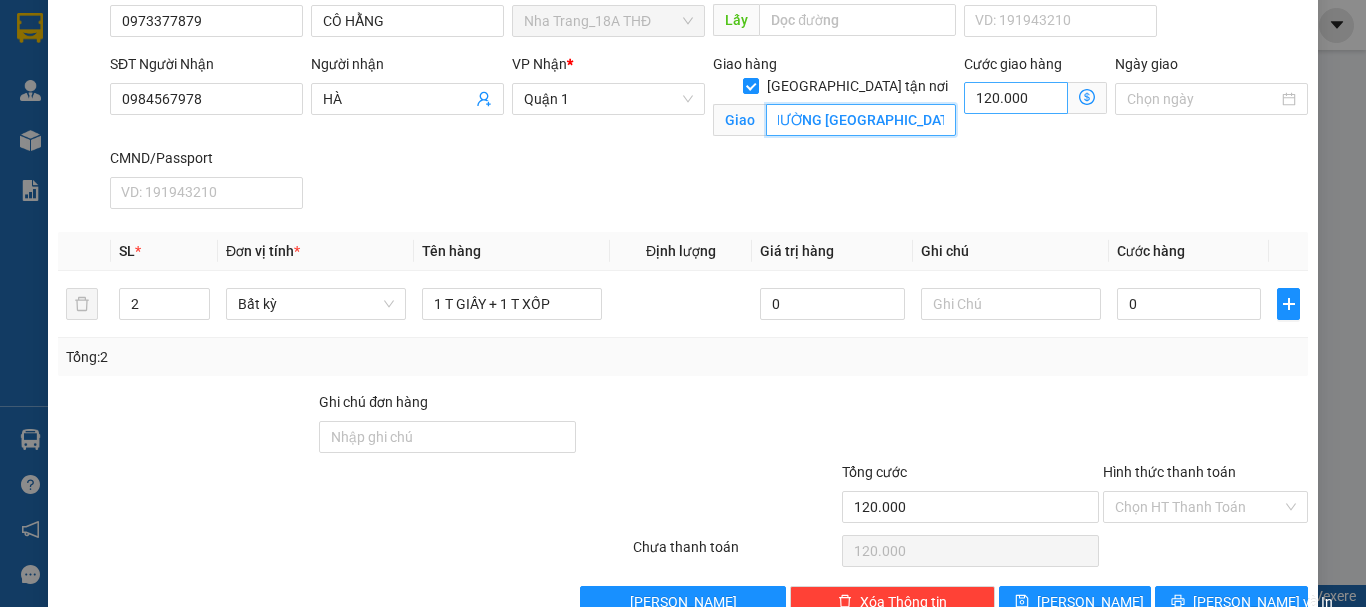 type on "25-4 BLOCK A2 [PERSON_NAME], [GEOGRAPHIC_DATA][PERSON_NAME] ,PHƯỜNG [GEOGRAPHIC_DATA], [GEOGRAPHIC_DATA] ( GTN: 90)" 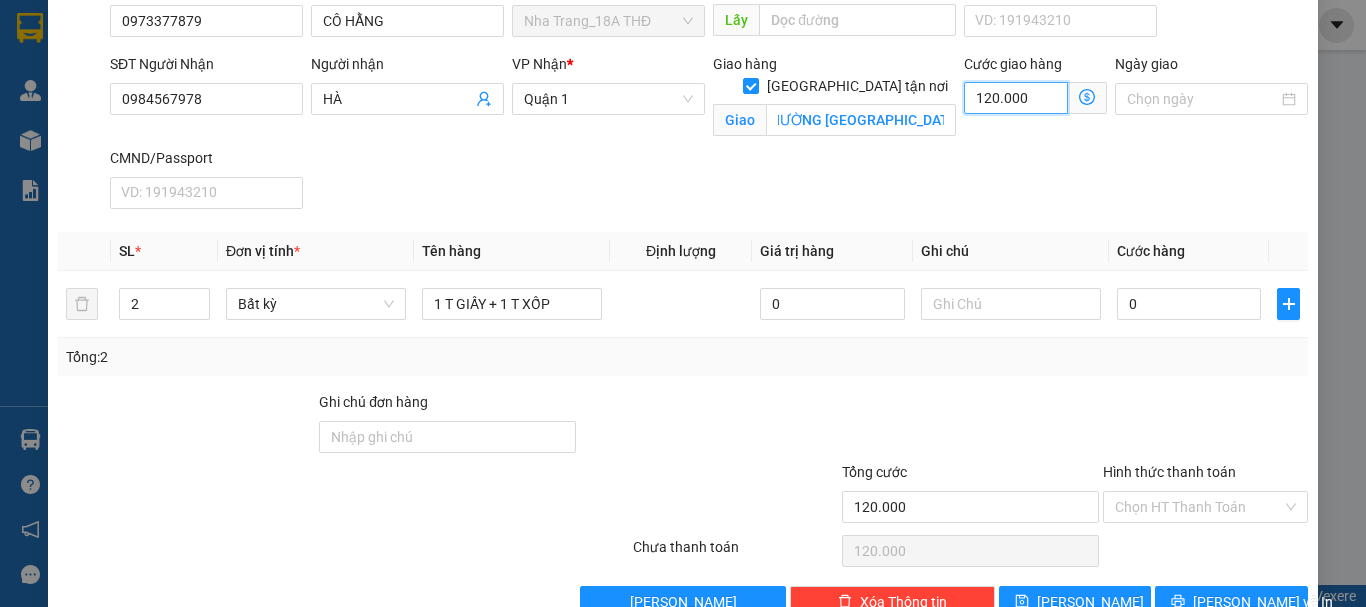 scroll, scrollTop: 0, scrollLeft: 0, axis: both 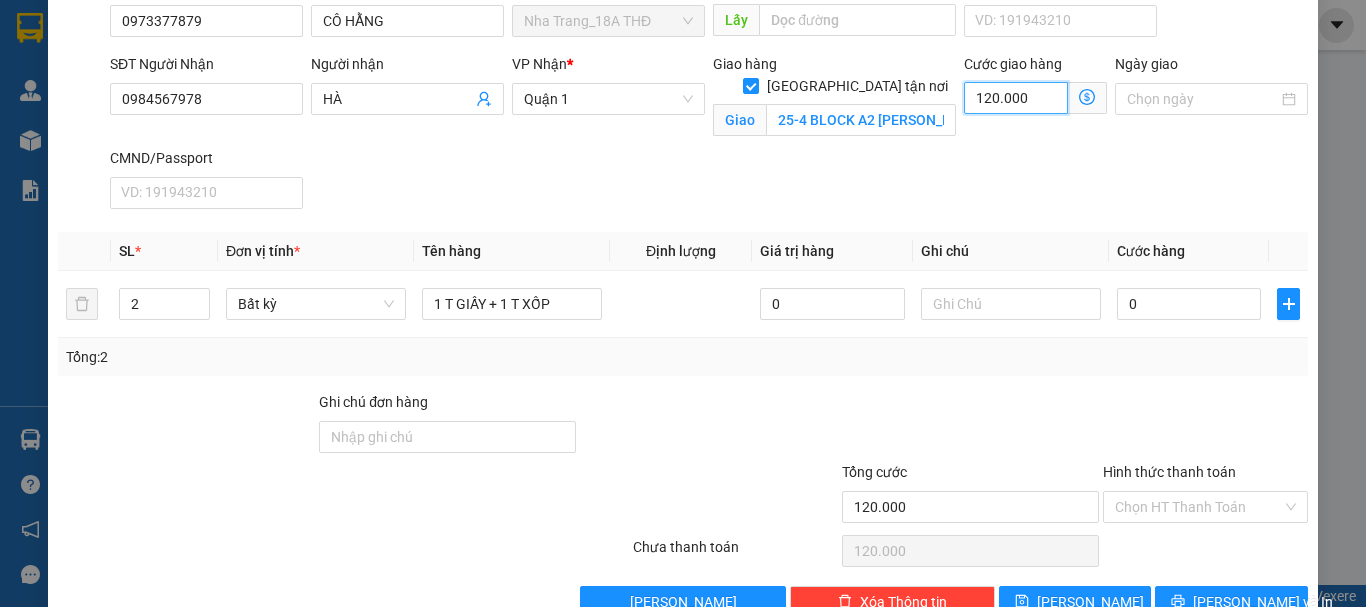 click on "120.000" at bounding box center (1016, 98) 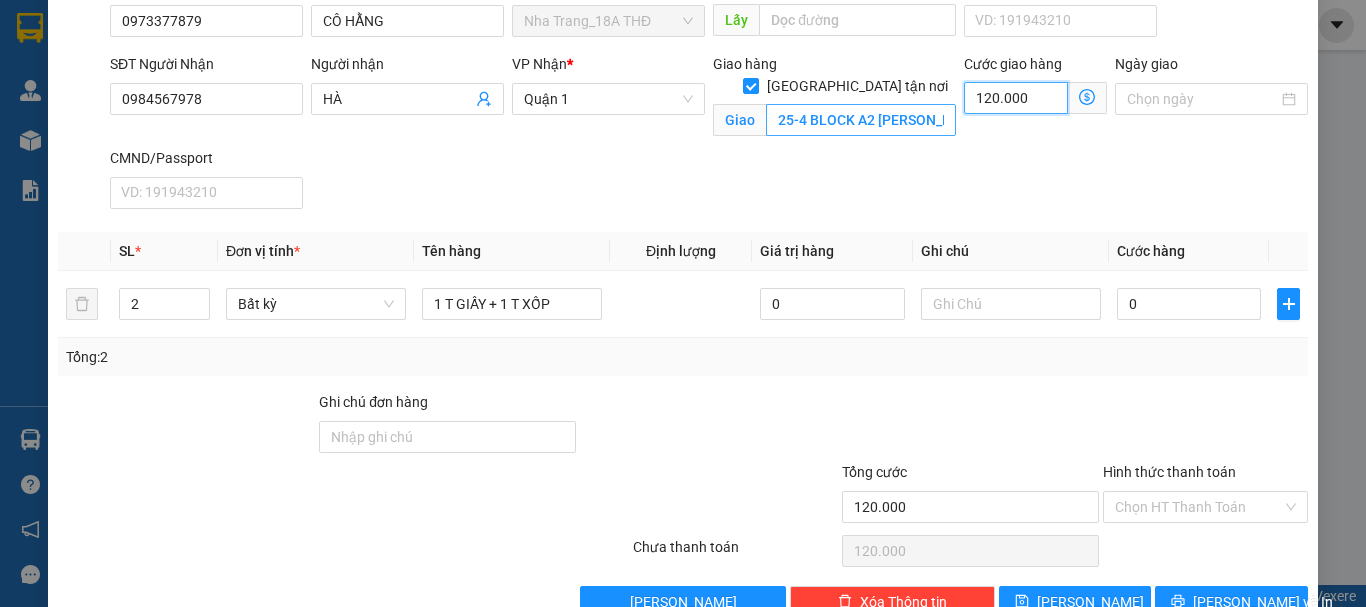 type on "10.000" 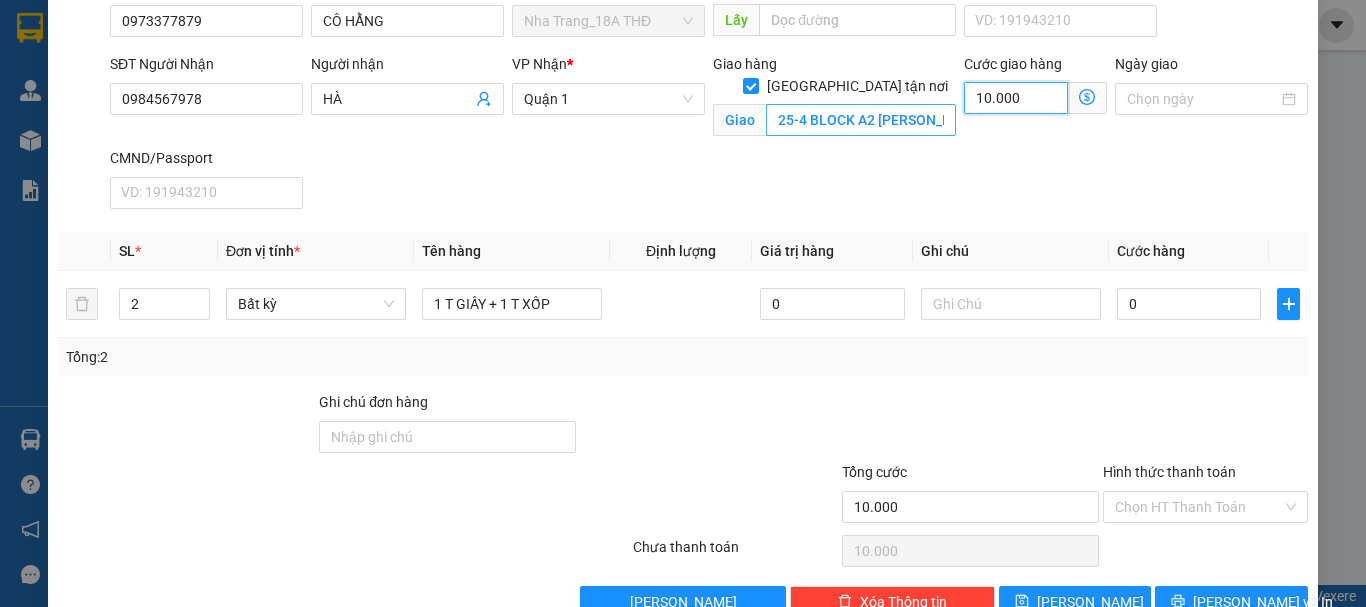 type on "0" 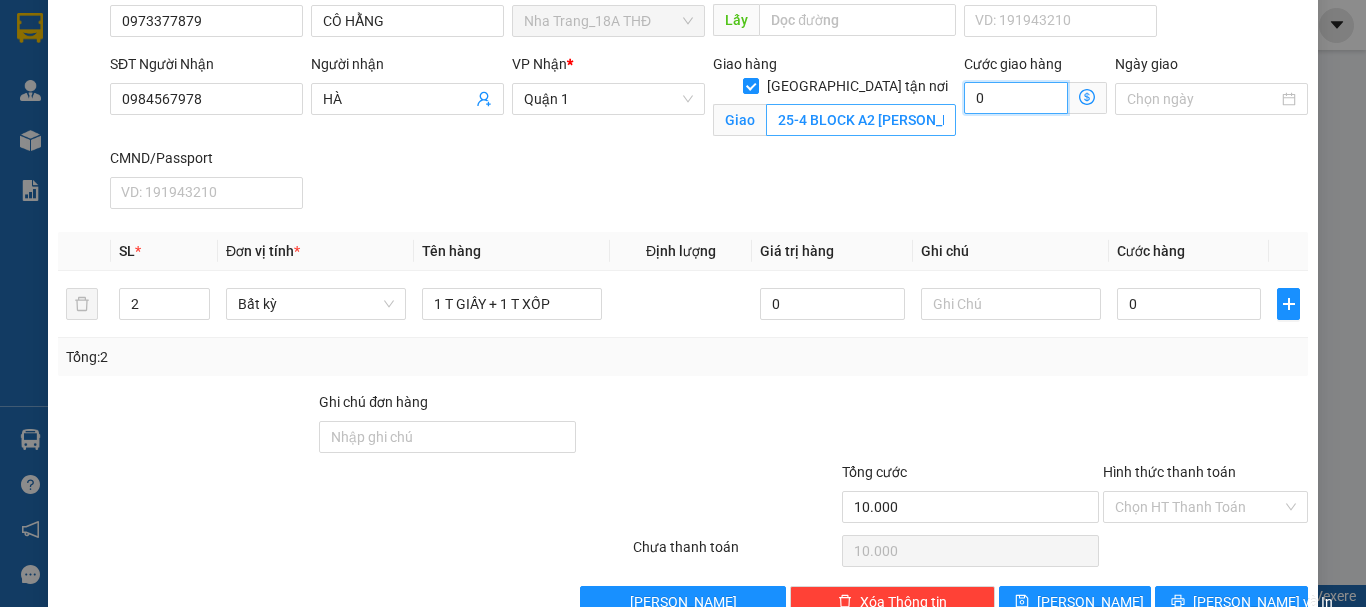 type on "0" 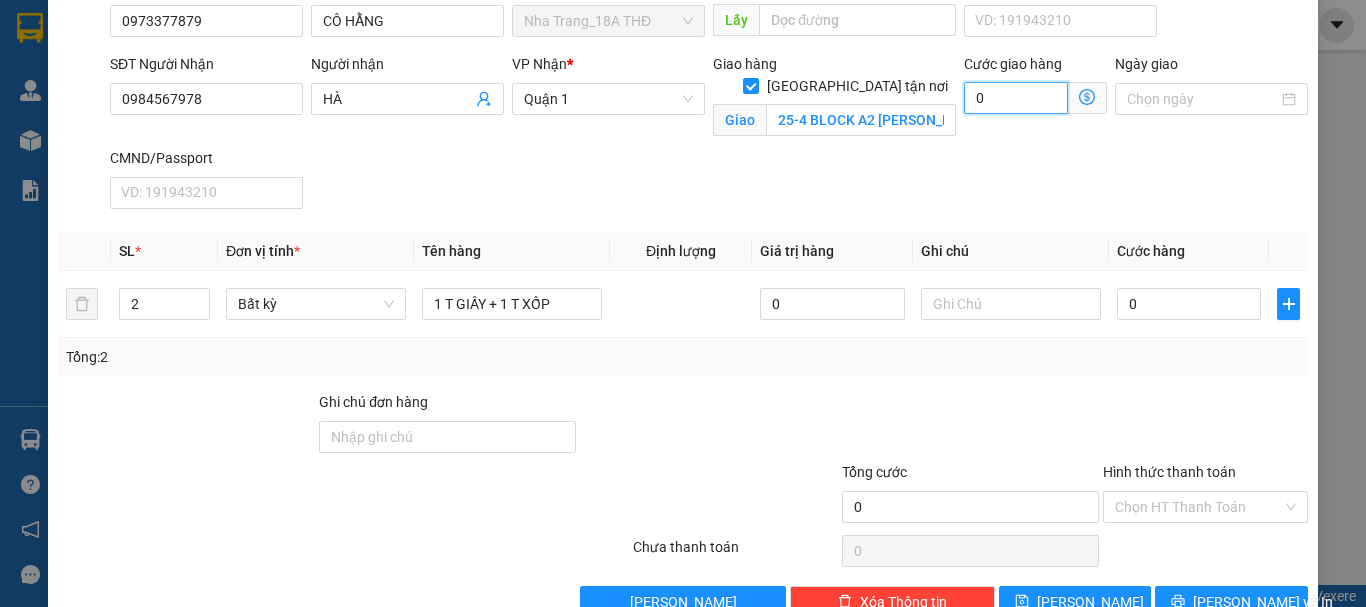 click on "0" at bounding box center [1016, 98] 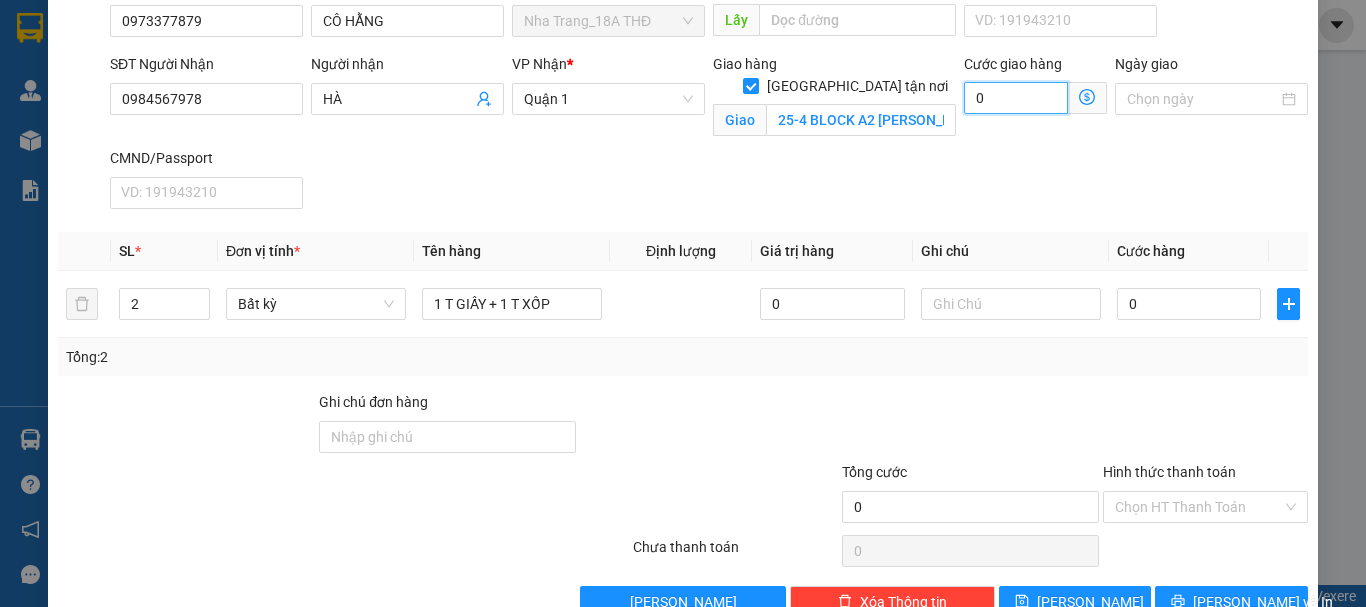 click on "0" at bounding box center (1016, 98) 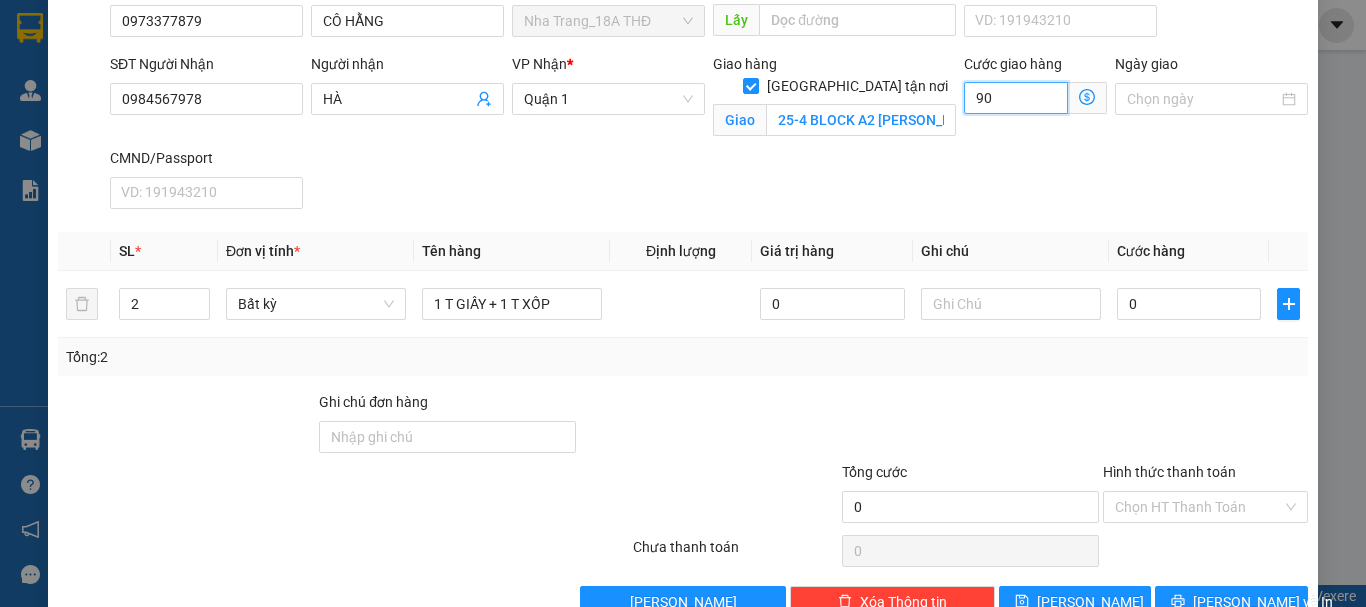 type on "90" 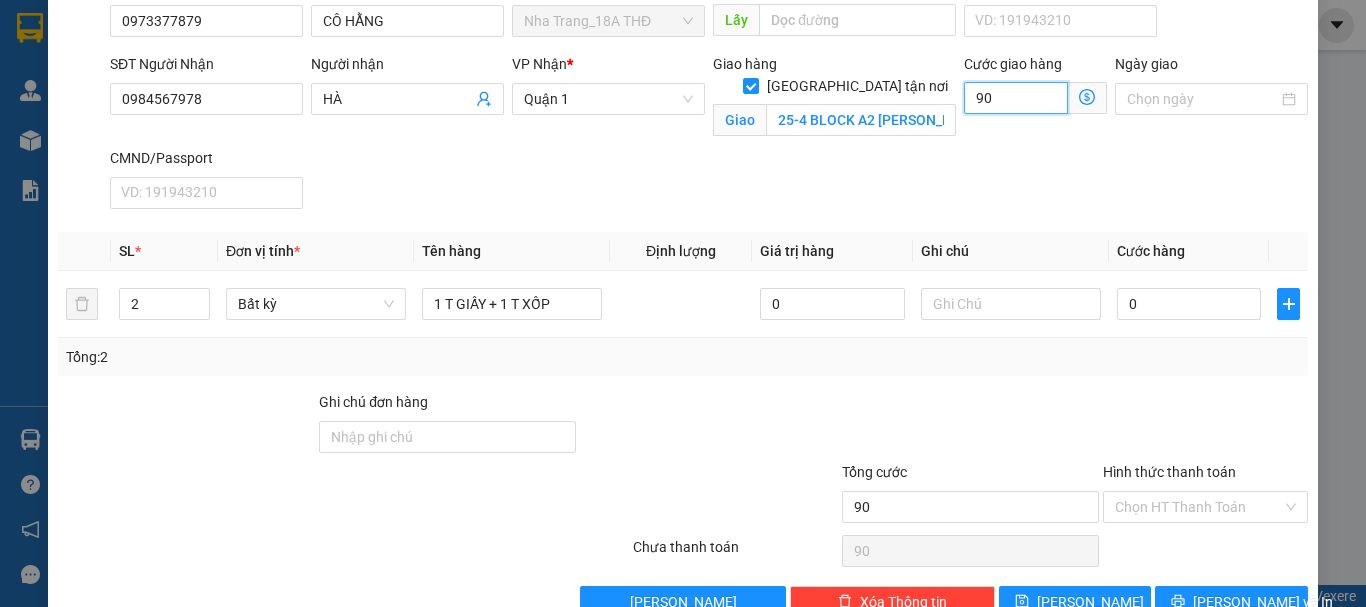 type on "90" 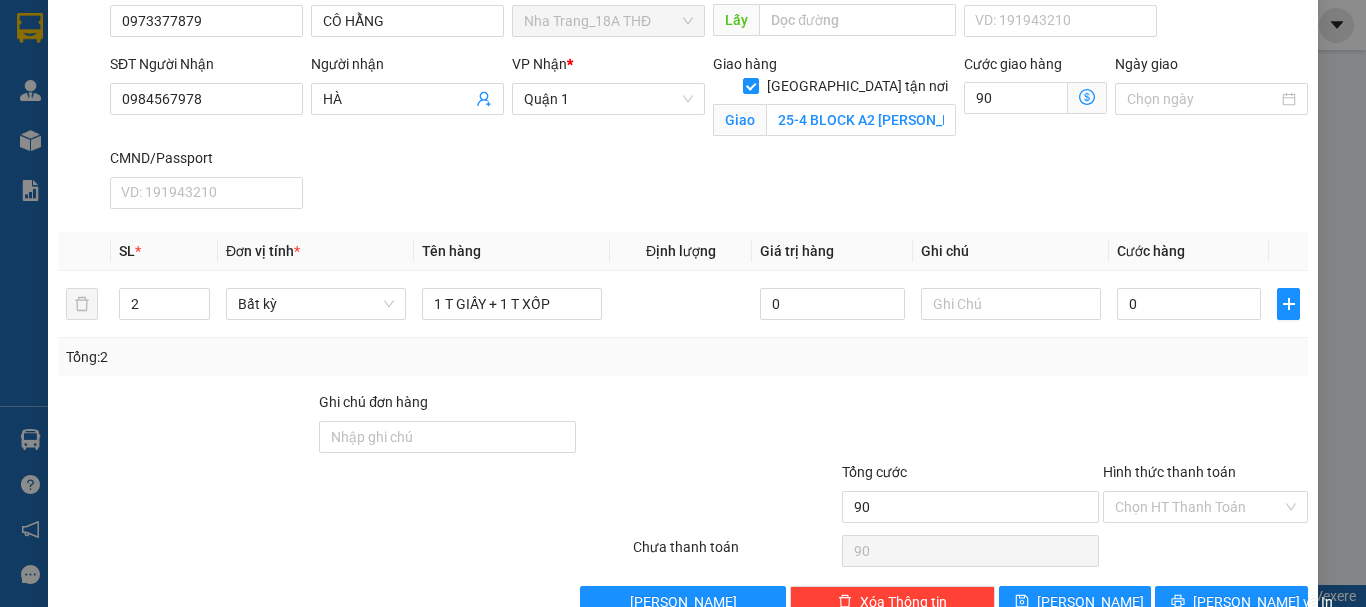 type on "90.000" 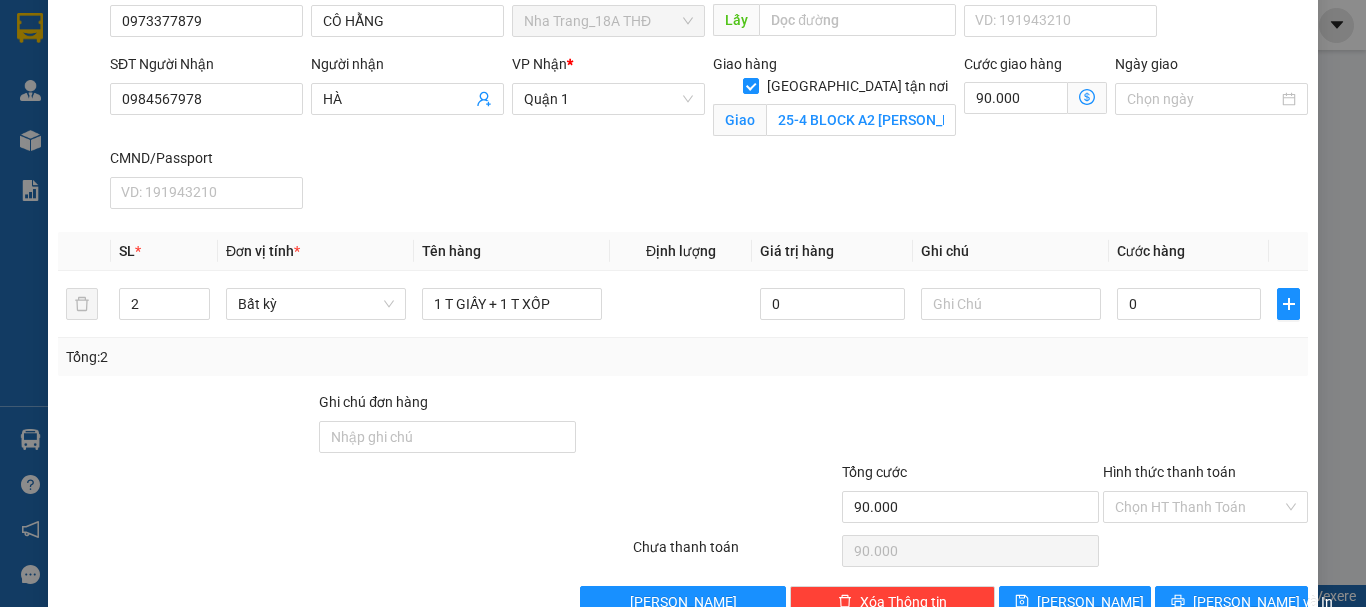 click on "SĐT Người Nhận 0984567978 Người nhận HÀ VP Nhận  * Quận 1 Giao hàng [GEOGRAPHIC_DATA] tận nơi Giao 25-4 BLOCK A2 CC ĐỨC KHẢI, [GEOGRAPHIC_DATA][PERSON_NAME] ,[GEOGRAPHIC_DATA], [GEOGRAPHIC_DATA] ( GTN: 90) Cước giao hàng 90.000 Giao nhận Nội bộ Giao nhận Đối tác Lưu ý: Giá cước chỉ mang tính chất [MEDICAL_DATA] khảo và có thể thay đổi tùy vào thời điểm giao nhận thực tế Bạn cần nhập đầy đủ thông tin món hàng và thu hộ để được báo giá chính xác nhất Đối tác Dịch vụ Khoảng cách Cước thu hộ Cước dự kiến Phụ phí Mã giảm giá Tổng cước Siêu Tốc 11,51 km Miễn phí 66.000 đ 66.000 đ Siêu Rẻ 11,51 km Miễn phí 53.000 đ 53.000 đ 4H Lỗi: Ngoài khung giờ hỗ trợ dịch vụ 2H 11,51 km Miễn phí 52.000 đ 52.000 đ Xe tải Tiết Kiệm (6H) Lỗi: Dịch vụ không hỗ trợ trong khu vực này Xe Ba Gác 11,88 km Miễn phí 283.000 đ 283.000 đ Xe VAN 500kg 12,66 km Miễn phí" at bounding box center [709, 135] 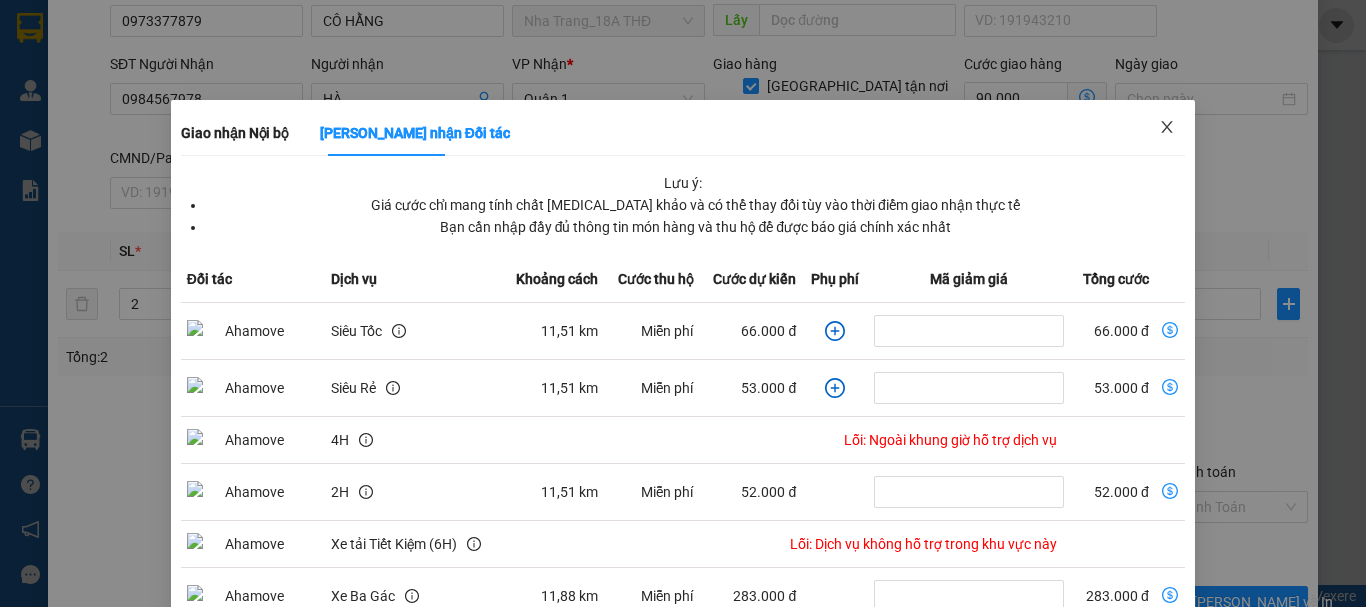 click at bounding box center (1167, 128) 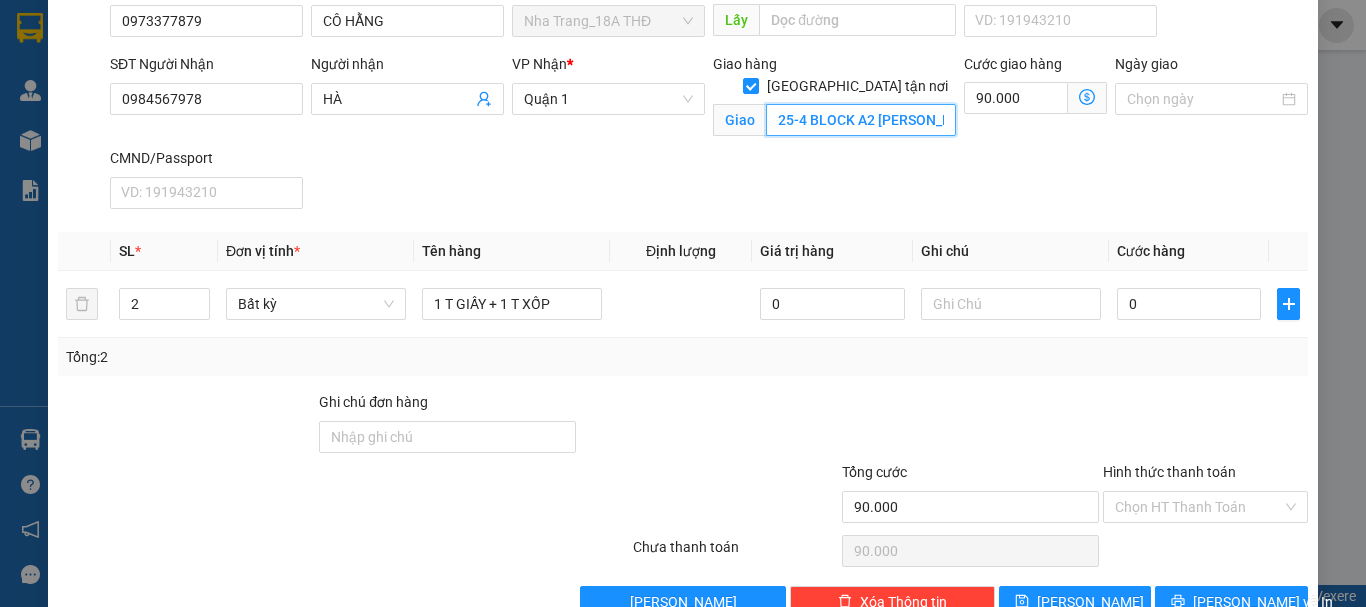 click on "25-4 BLOCK A2 [PERSON_NAME], [GEOGRAPHIC_DATA][PERSON_NAME] ,PHƯỜNG [GEOGRAPHIC_DATA], [GEOGRAPHIC_DATA] ( GTN: 90)" at bounding box center (861, 120) 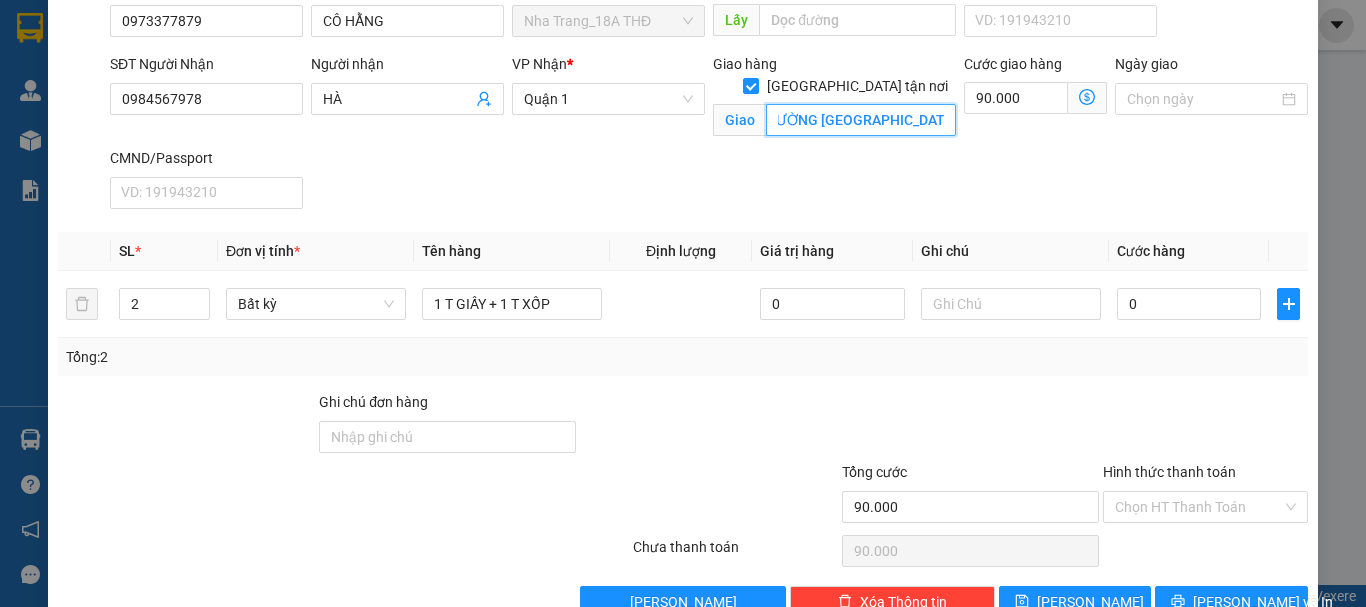 scroll, scrollTop: 0, scrollLeft: 487, axis: horizontal 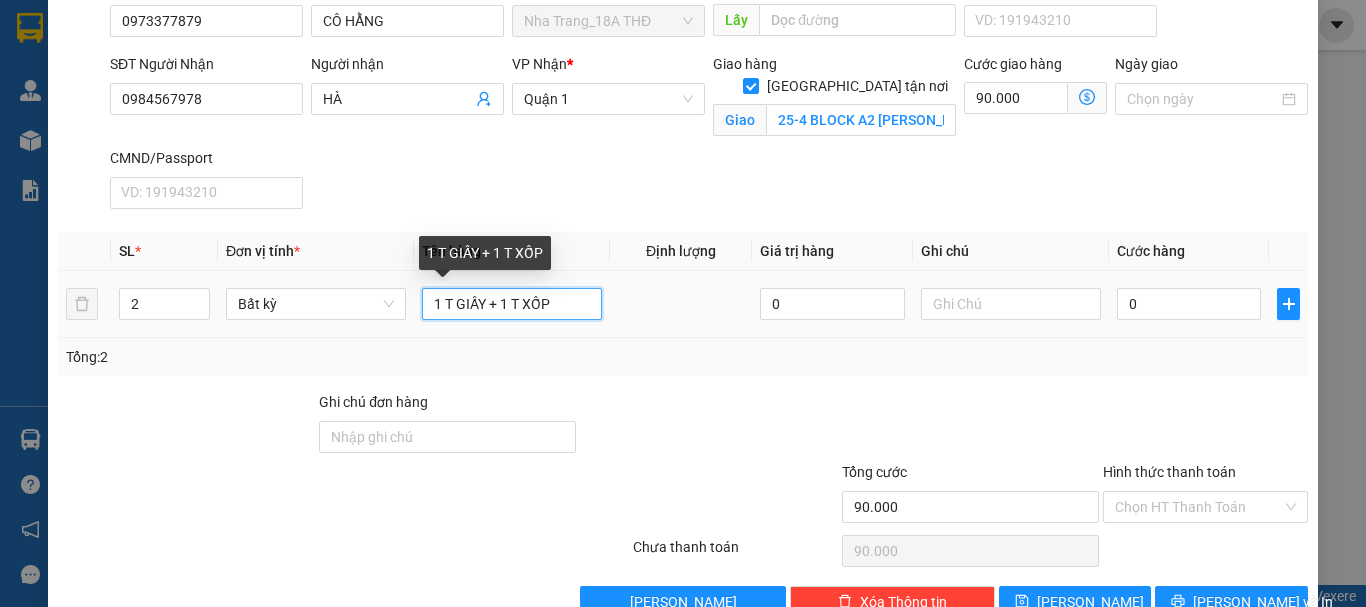 click on "1 T GIẤY + 1 T XỐP" at bounding box center (512, 304) 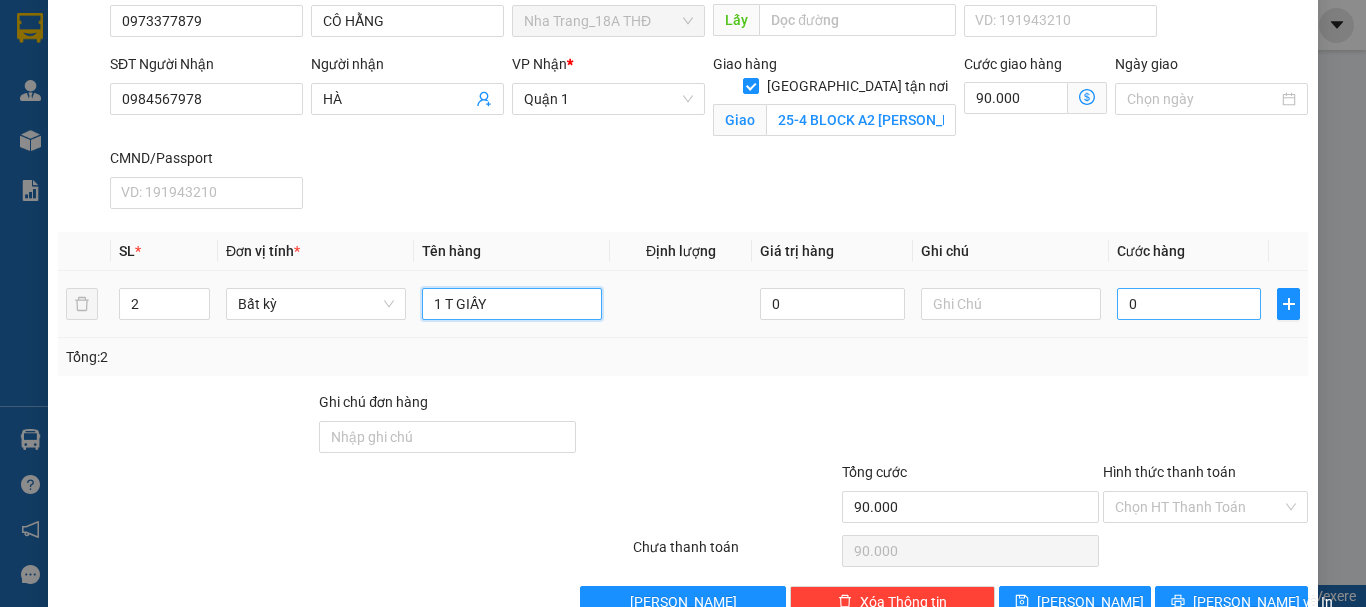 type on "1 T GIẤY" 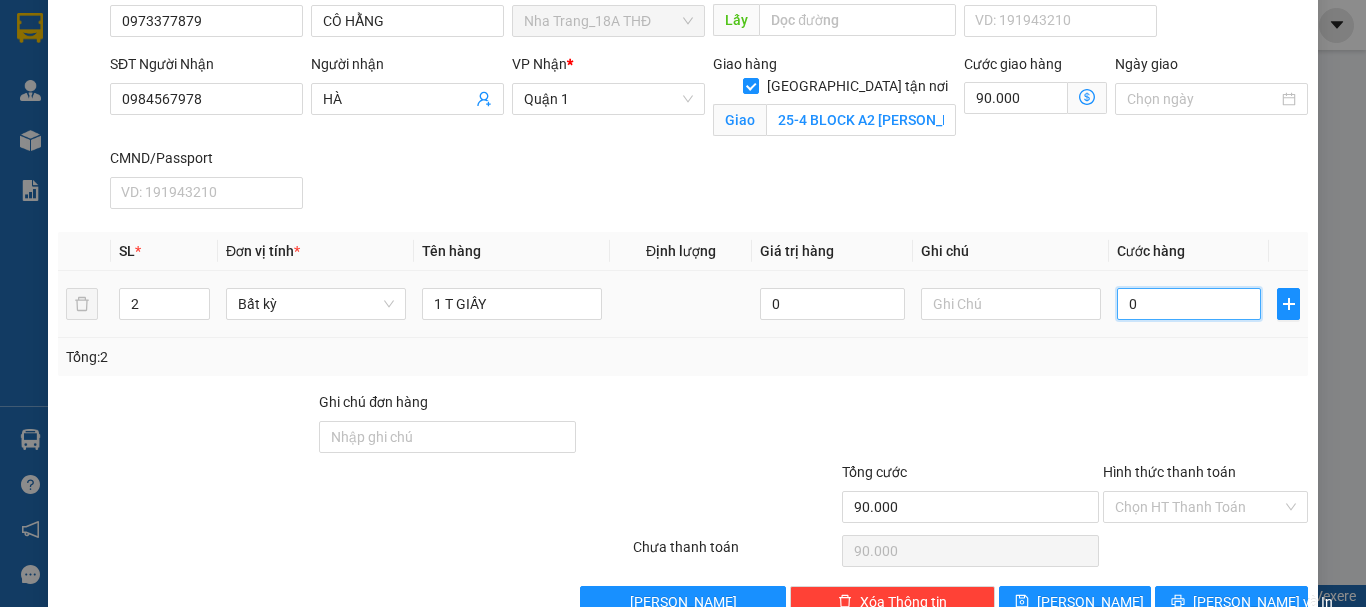 click on "0" at bounding box center (1189, 304) 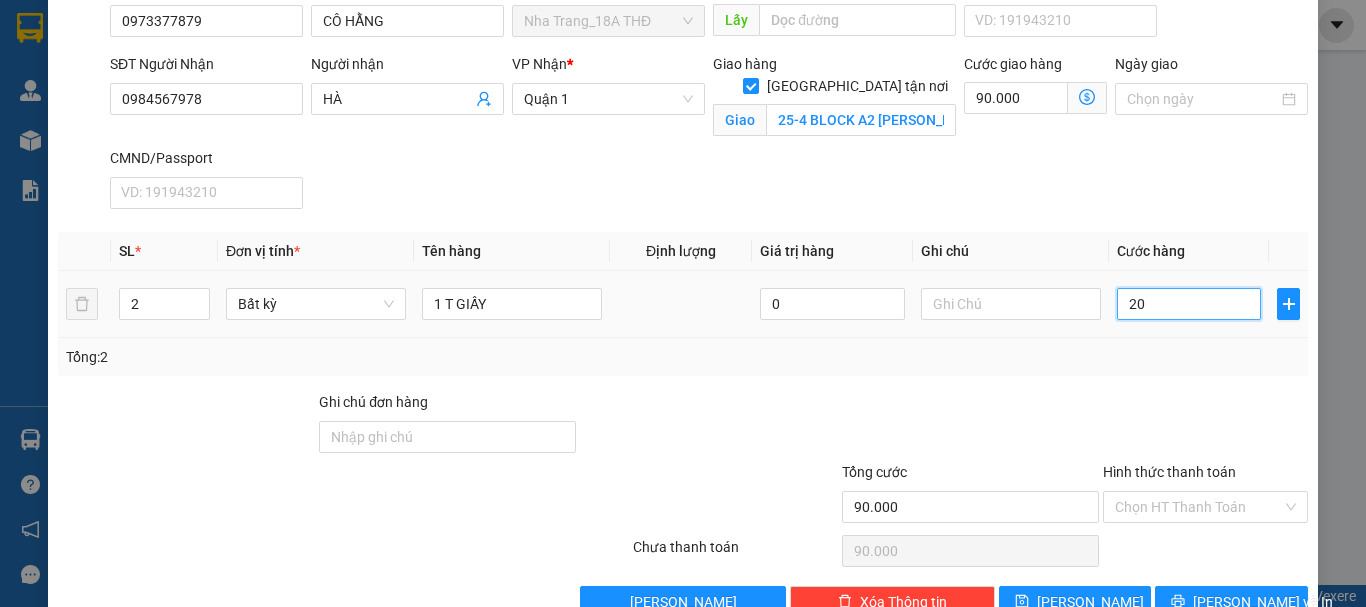 type on "90.020" 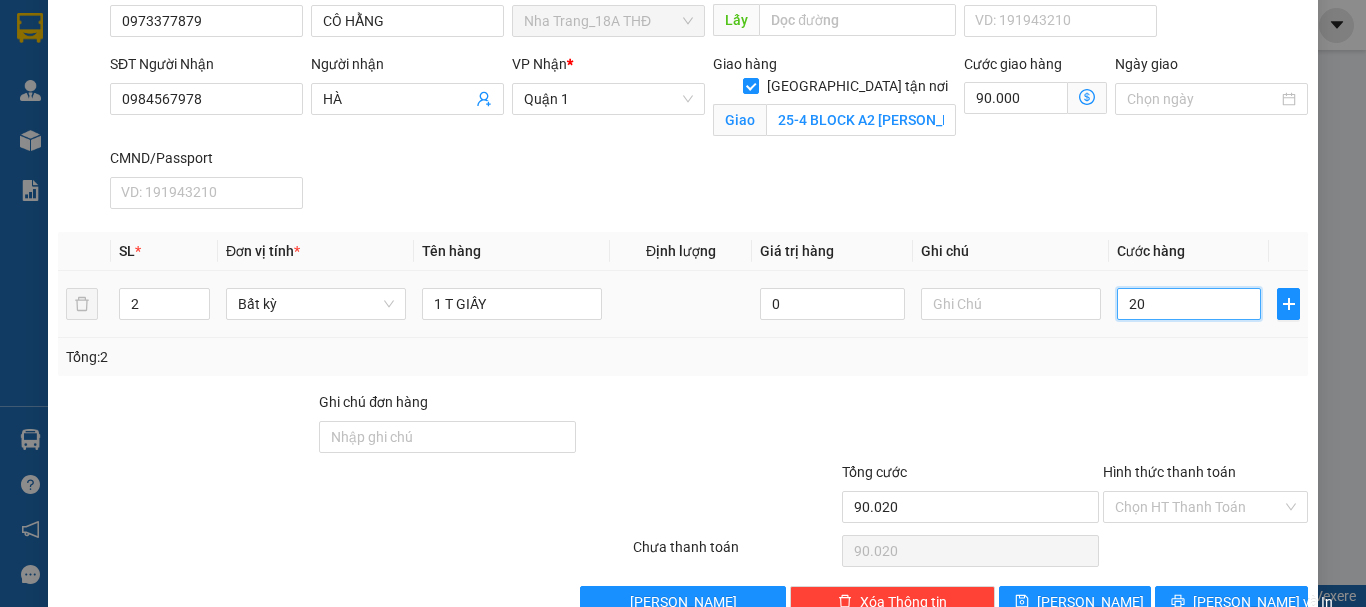 type on "0" 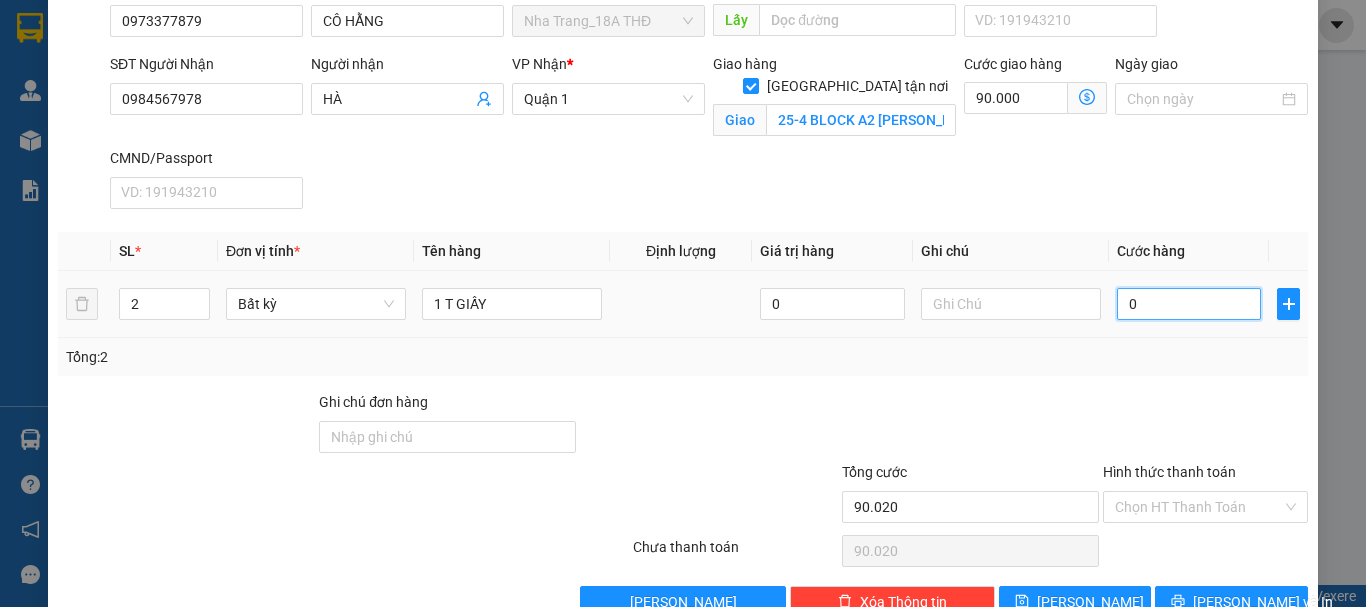 type on "90.000" 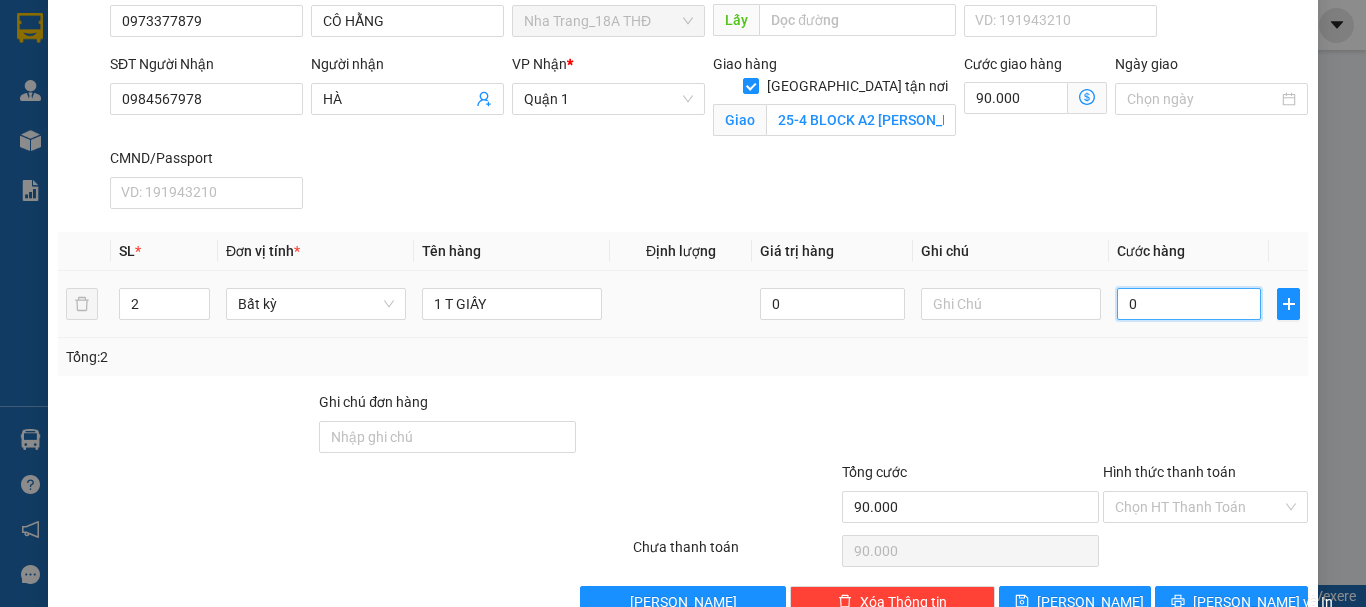 type on "30" 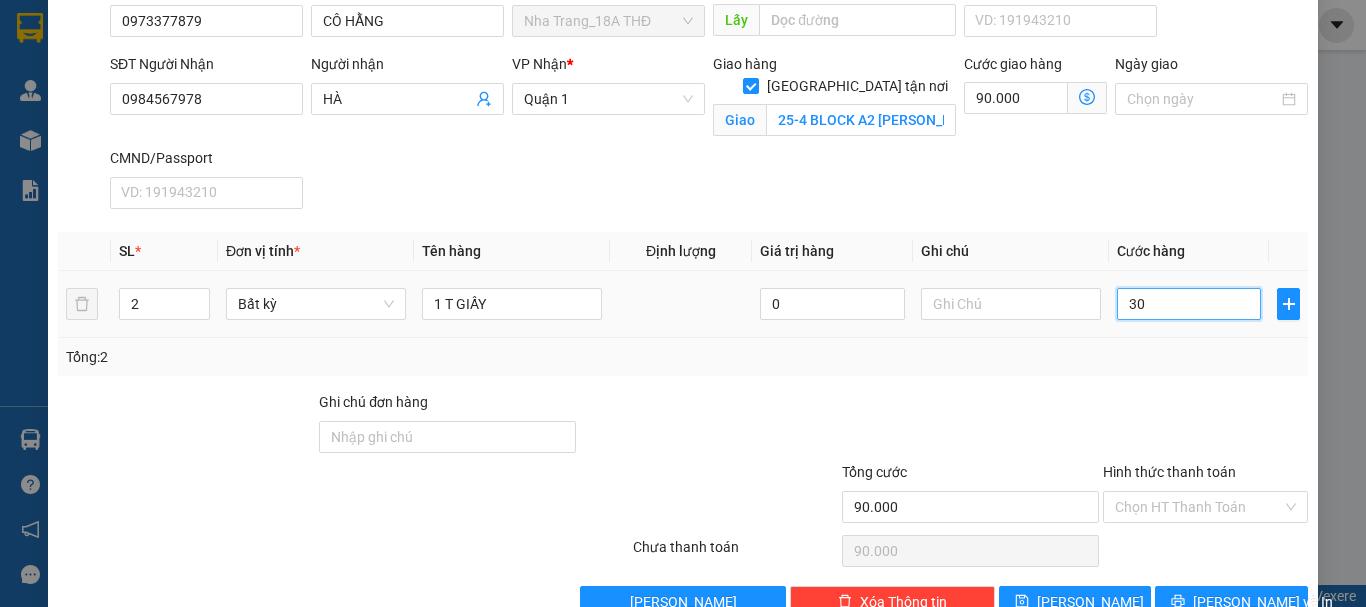 type on "90.030" 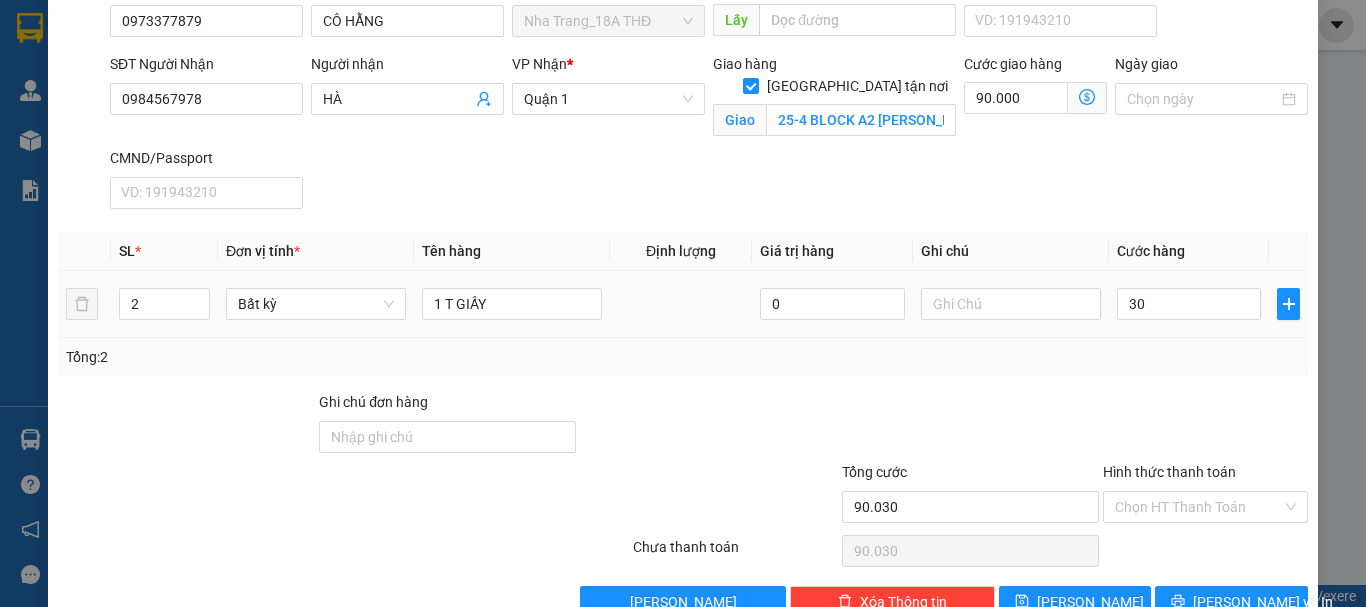 type on "30.000" 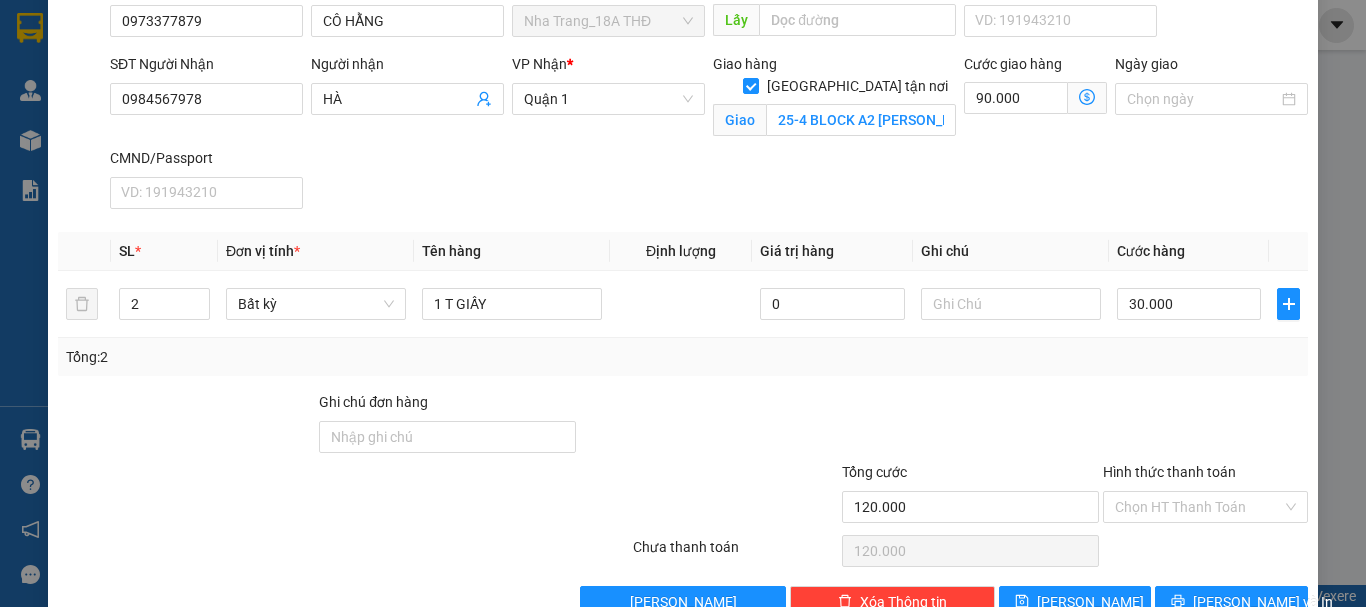 click on "Tổng:  2" at bounding box center (683, 357) 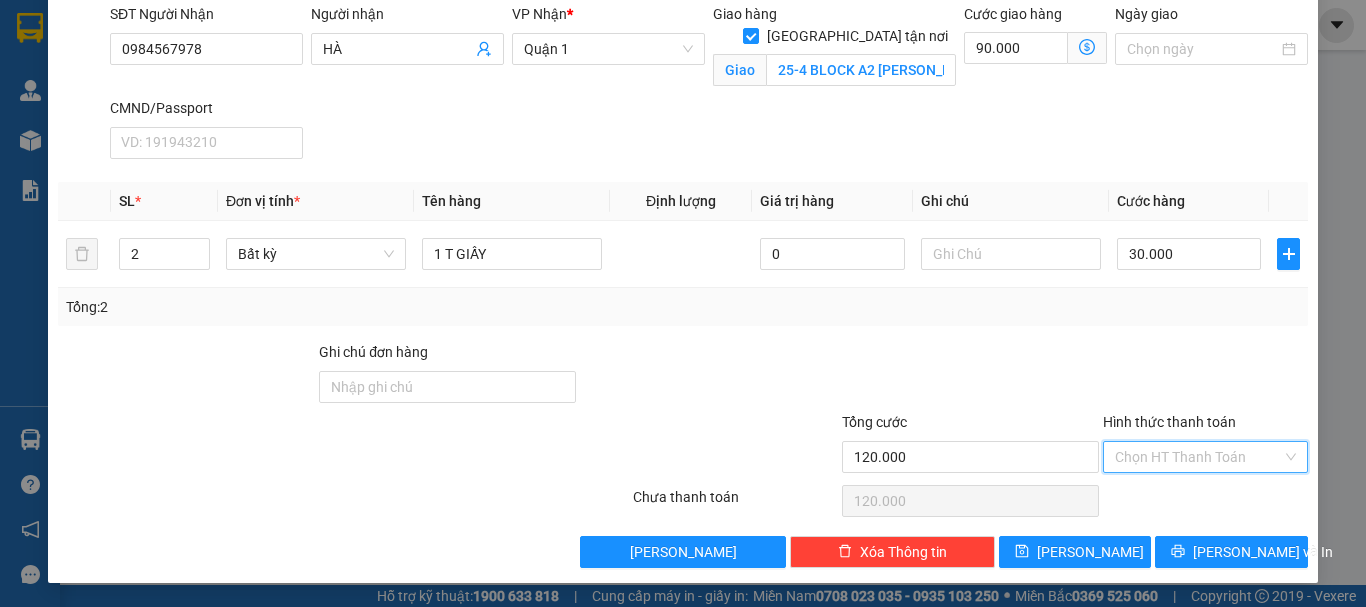 drag, startPoint x: 1156, startPoint y: 460, endPoint x: 1156, endPoint y: 475, distance: 15 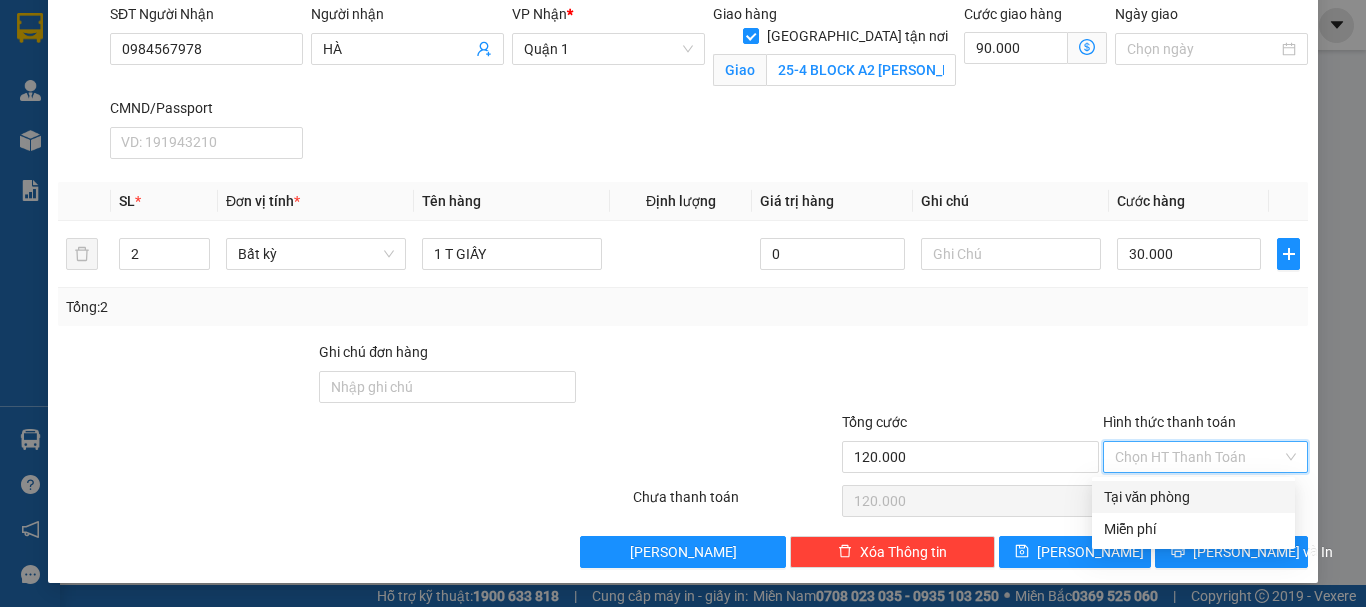 click on "Tại văn phòng" at bounding box center (1193, 497) 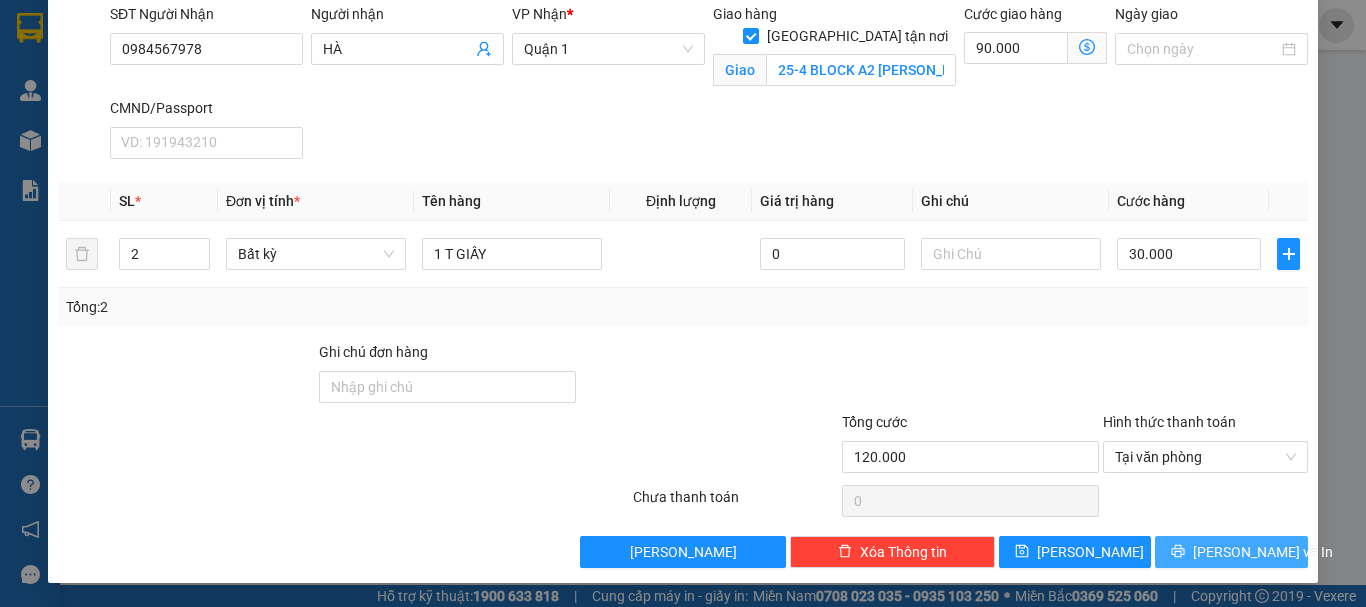 click on "[PERSON_NAME] và In" at bounding box center (1231, 552) 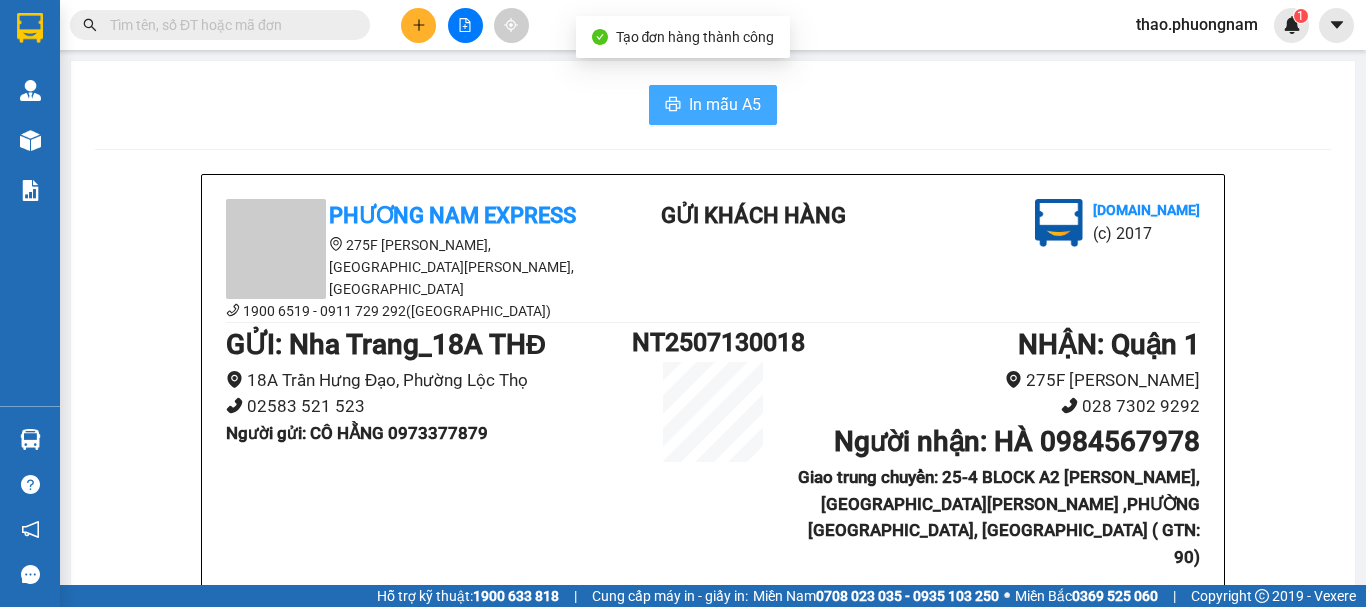 click on "In mẫu A5" at bounding box center (725, 104) 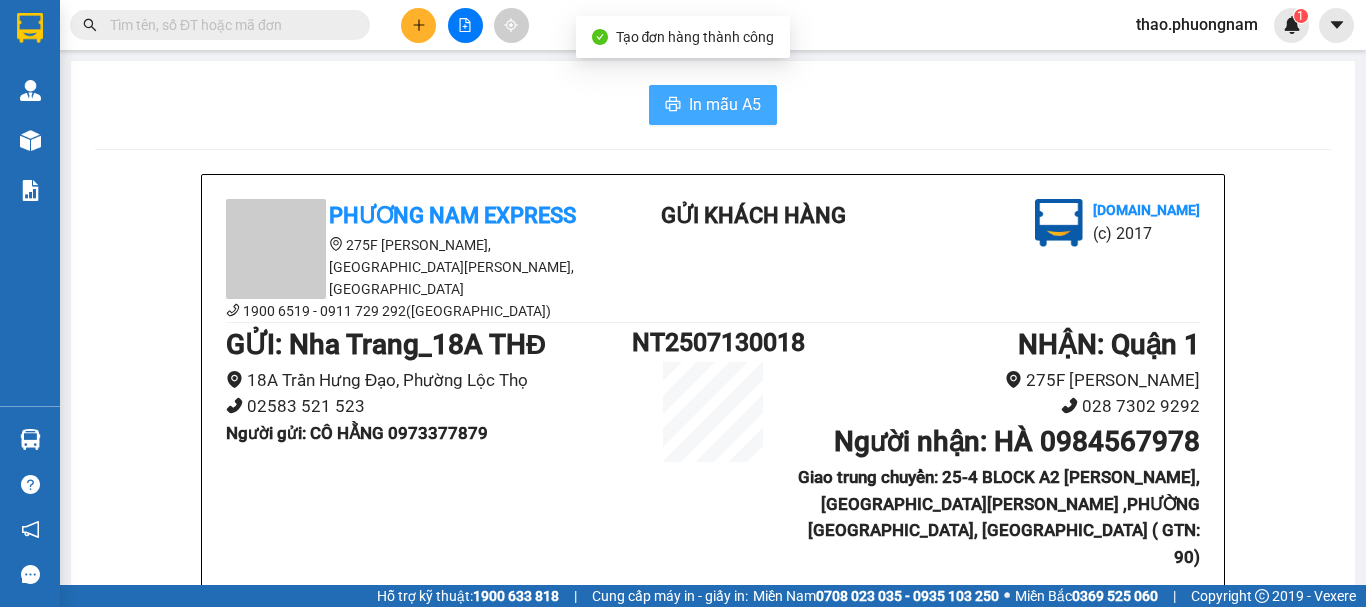 scroll, scrollTop: 0, scrollLeft: 0, axis: both 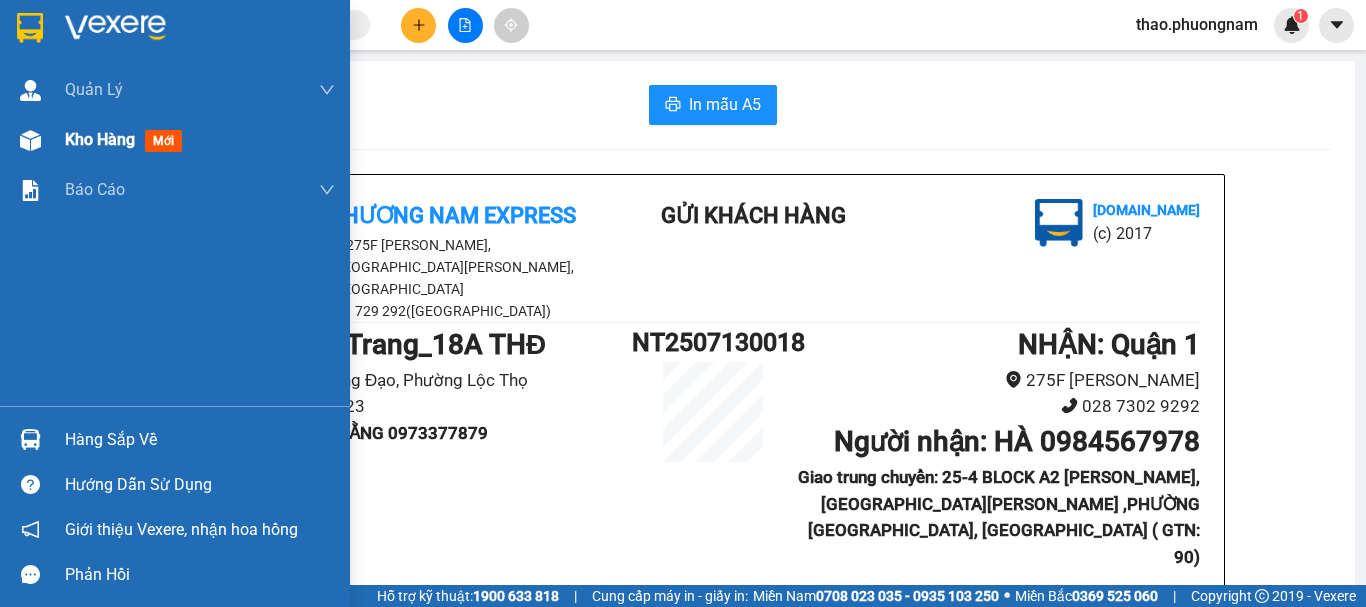 click on "Kho hàng mới" at bounding box center (127, 139) 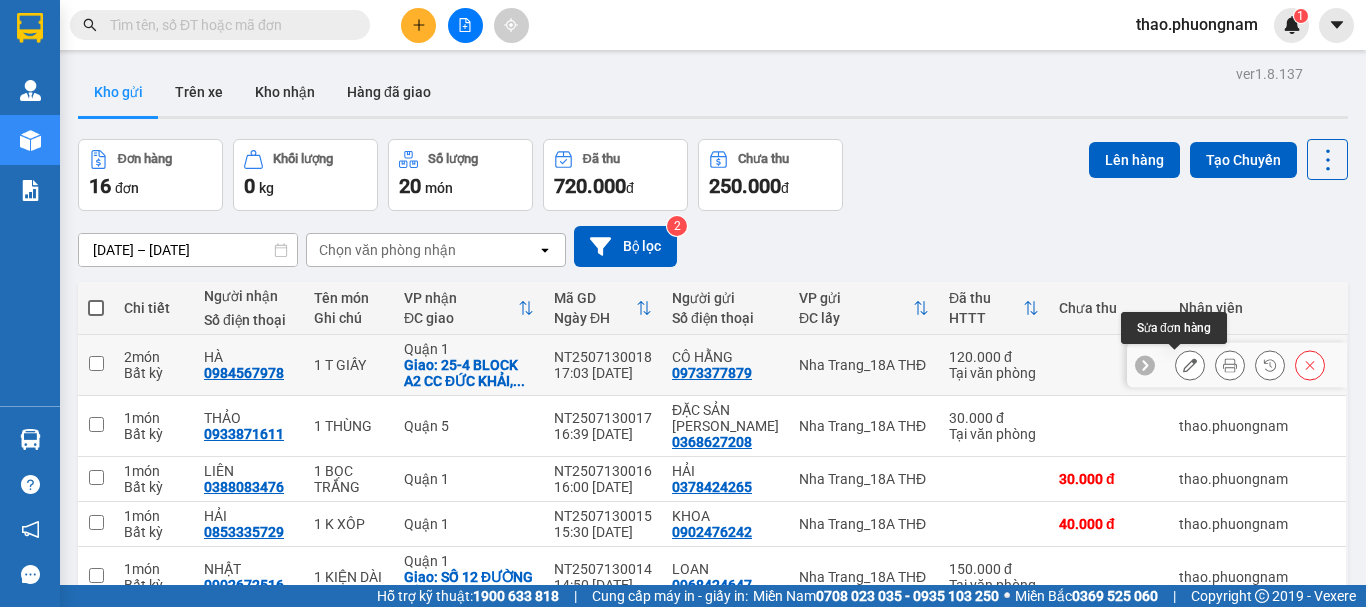 click at bounding box center [1190, 365] 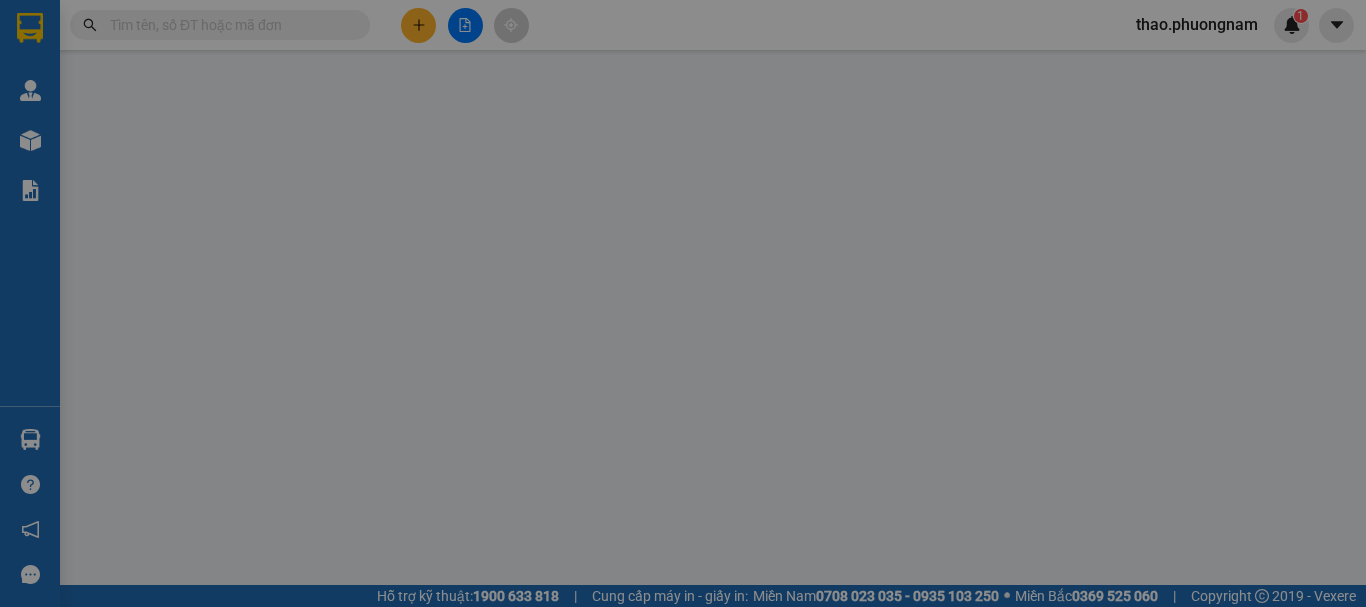 type on "0973377879" 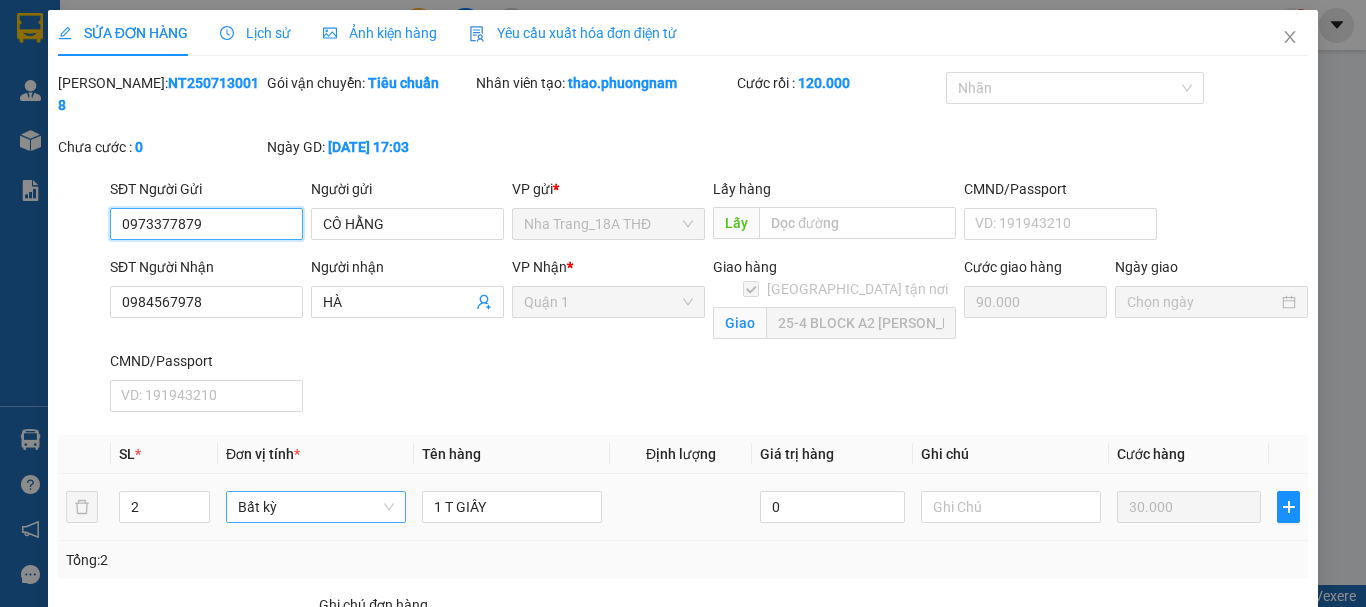 scroll, scrollTop: 134, scrollLeft: 0, axis: vertical 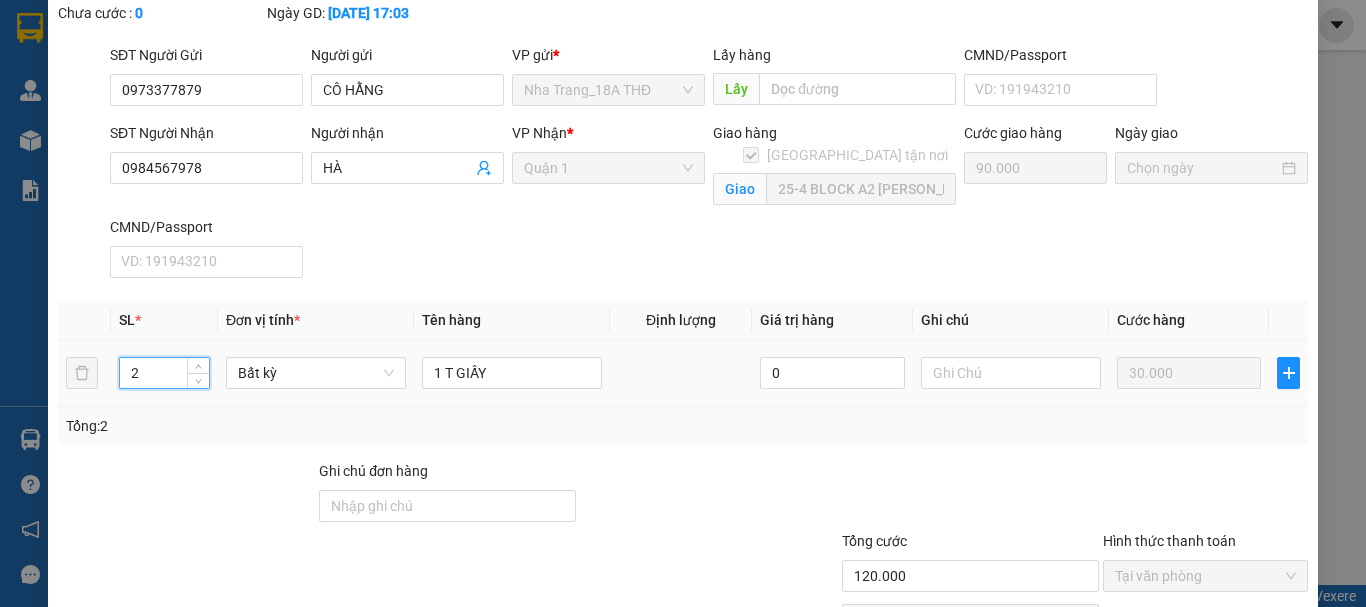 click on "2" at bounding box center [164, 373] 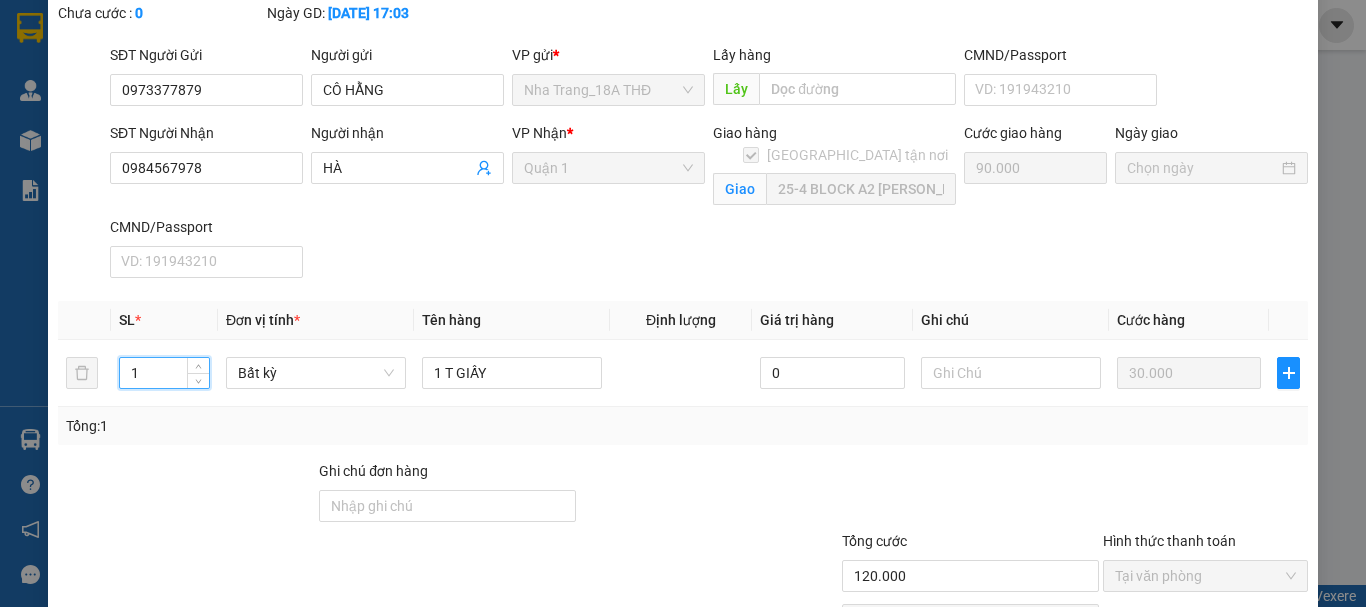 type on "1" 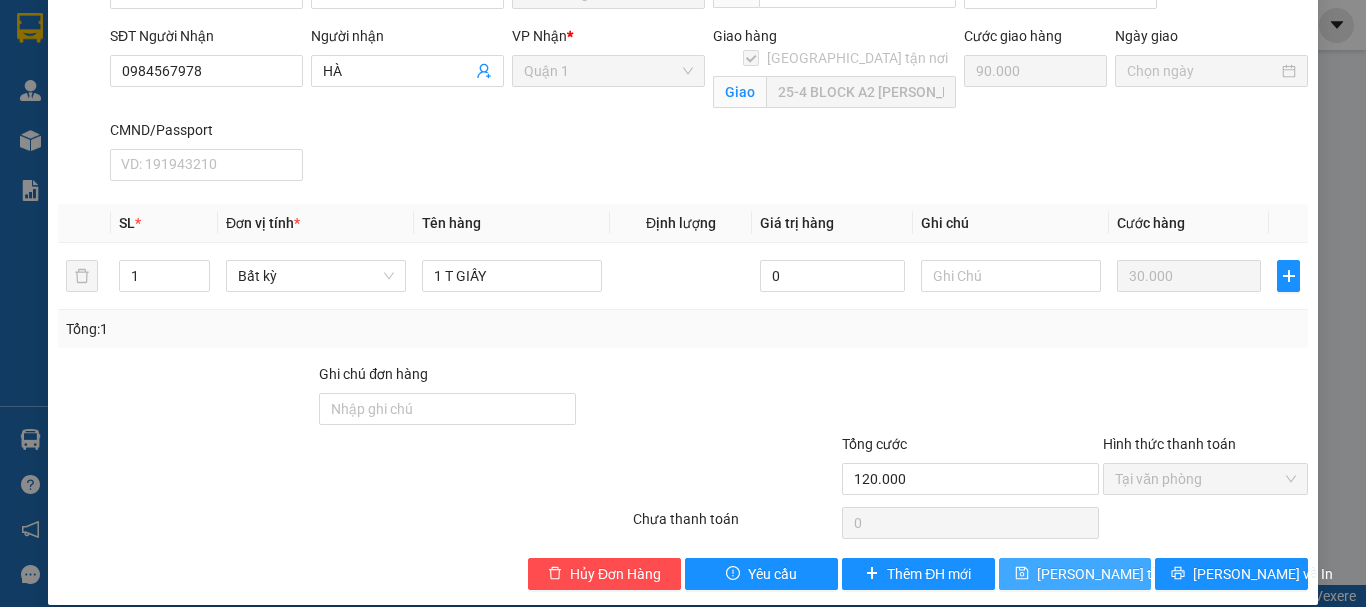 click on "[PERSON_NAME] thay đổi" at bounding box center (1117, 574) 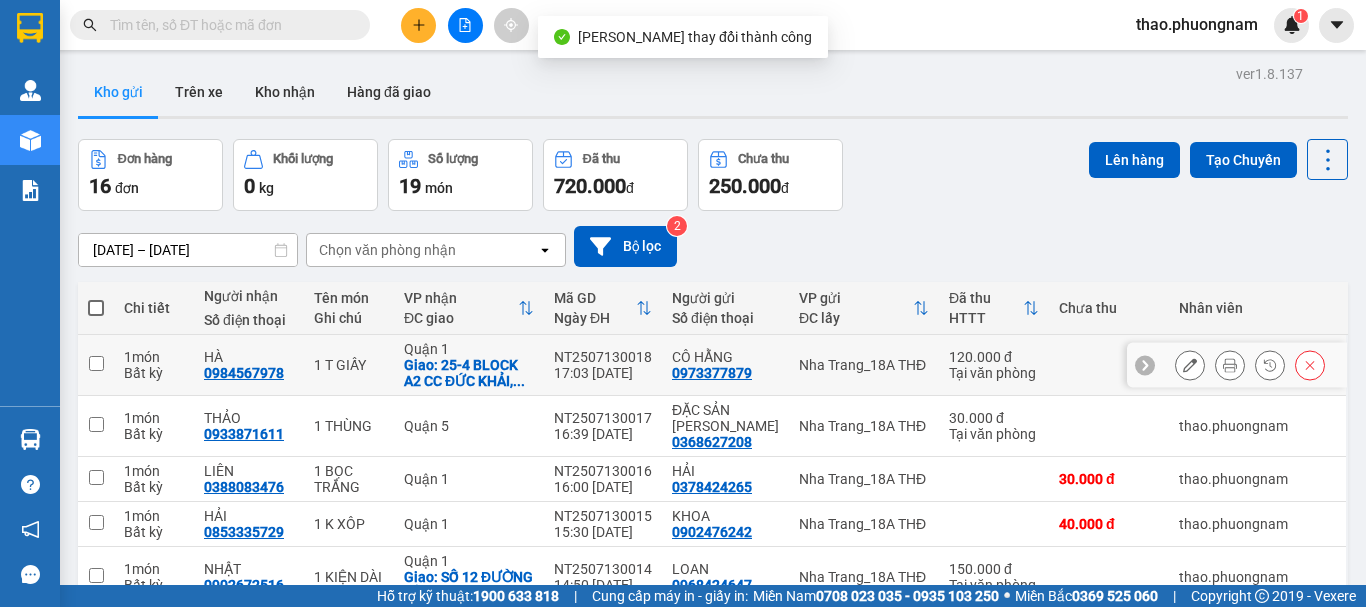 click 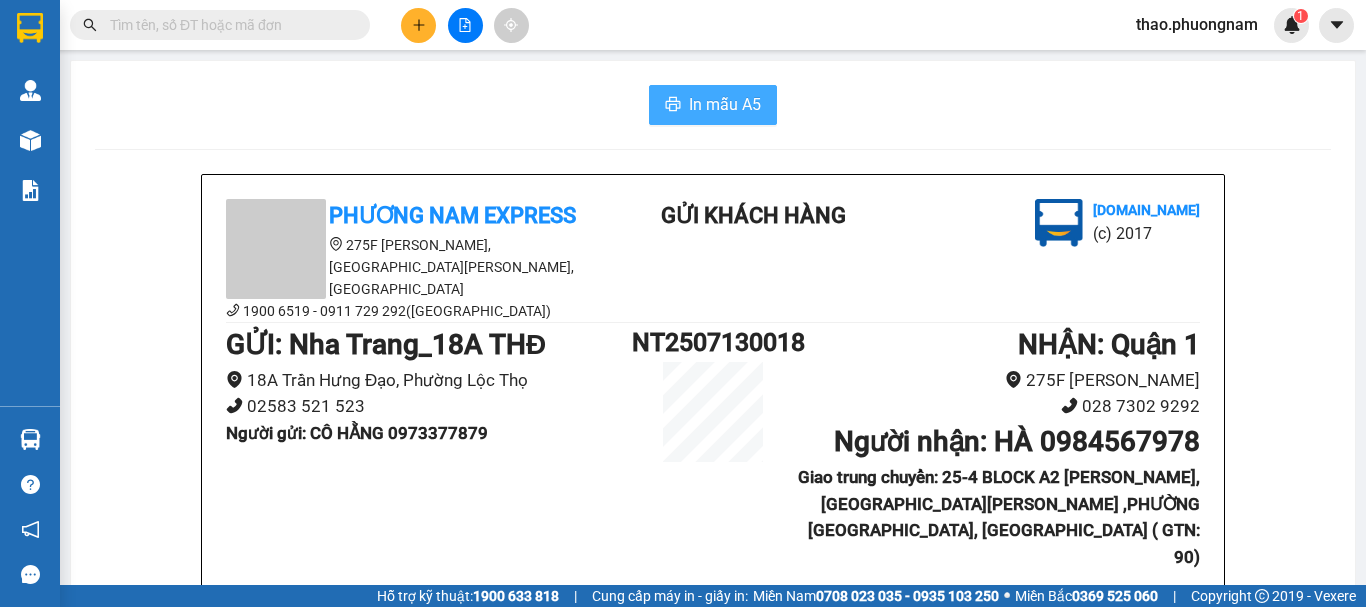 click on "In mẫu A5" at bounding box center (725, 104) 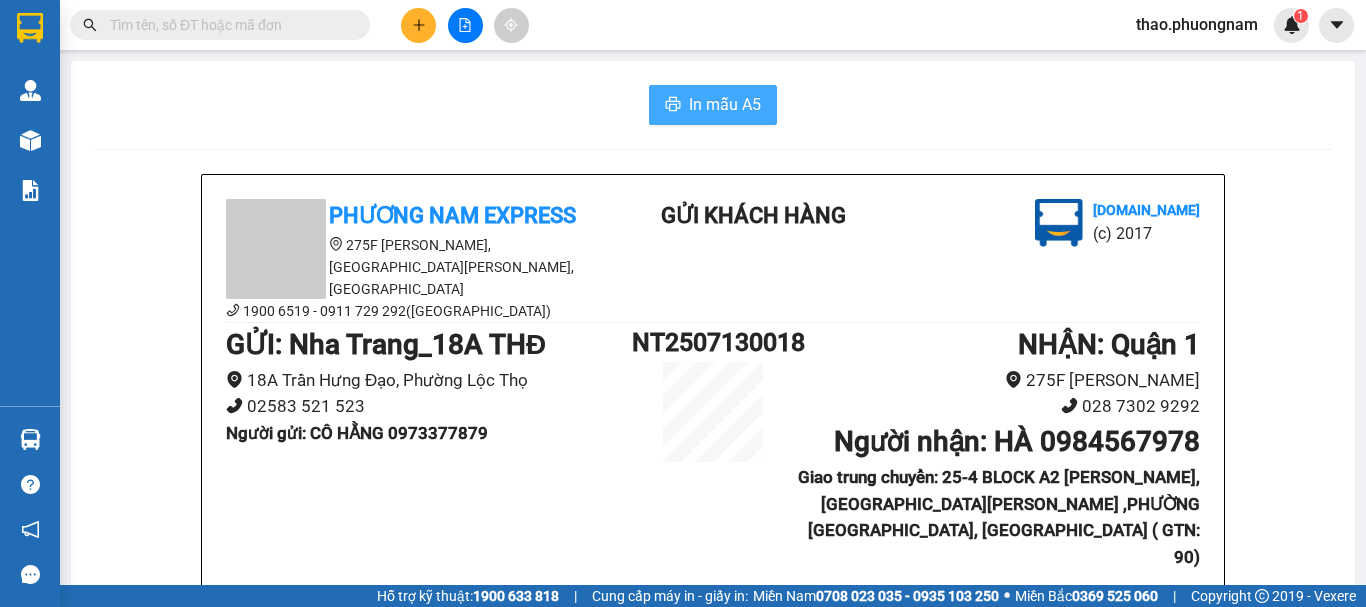 scroll, scrollTop: 0, scrollLeft: 0, axis: both 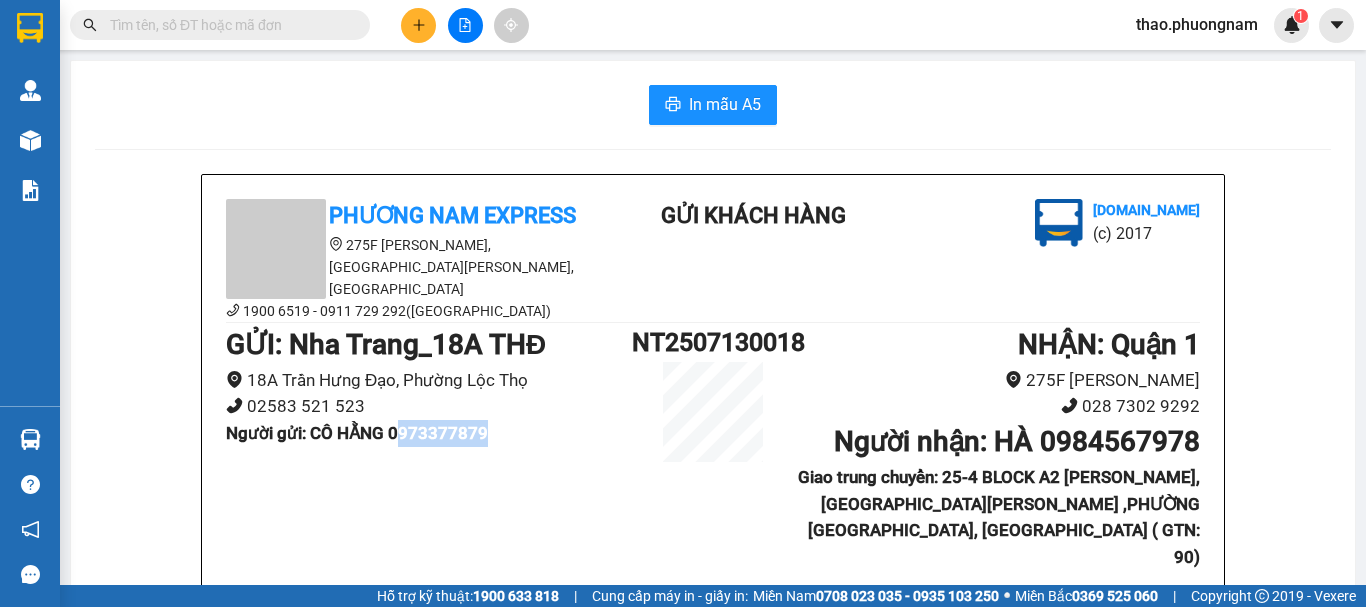 drag, startPoint x: 400, startPoint y: 408, endPoint x: 547, endPoint y: 415, distance: 147.16656 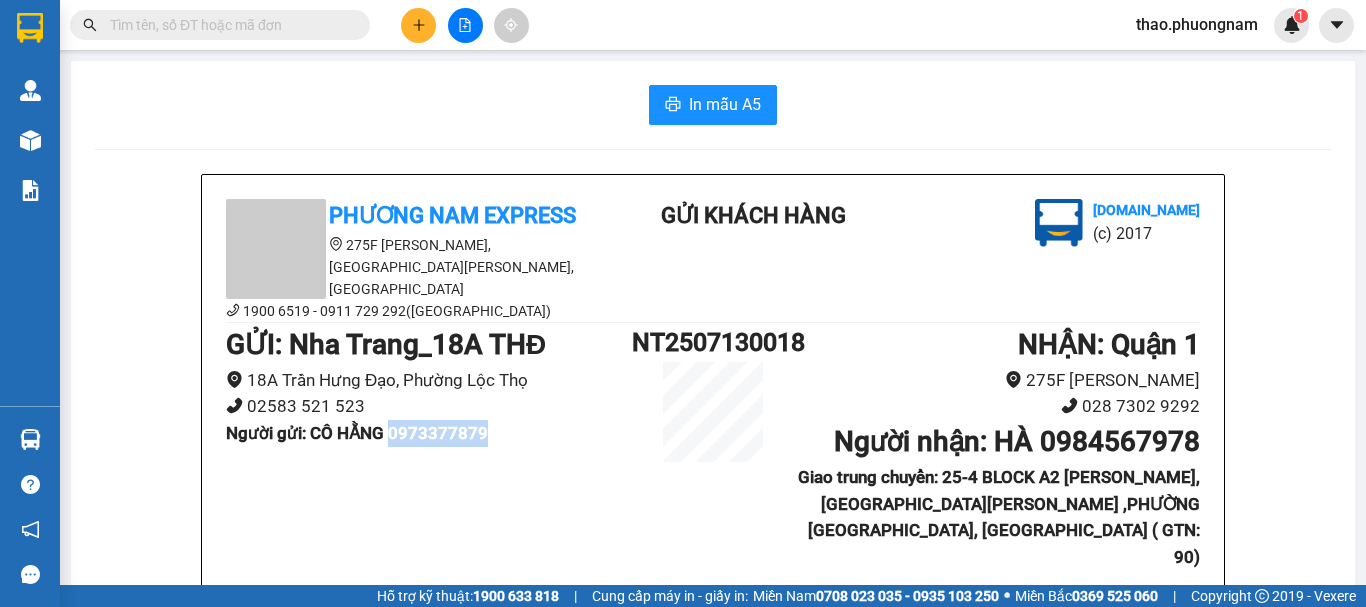 drag, startPoint x: 395, startPoint y: 412, endPoint x: 491, endPoint y: 413, distance: 96.00521 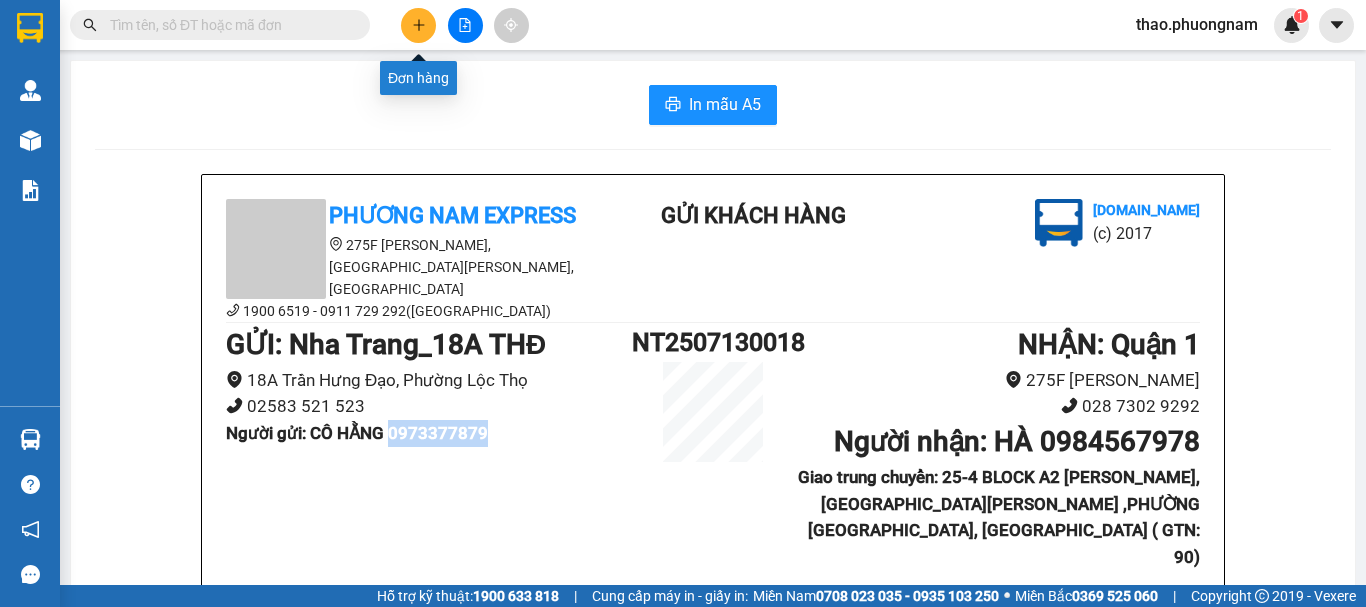click 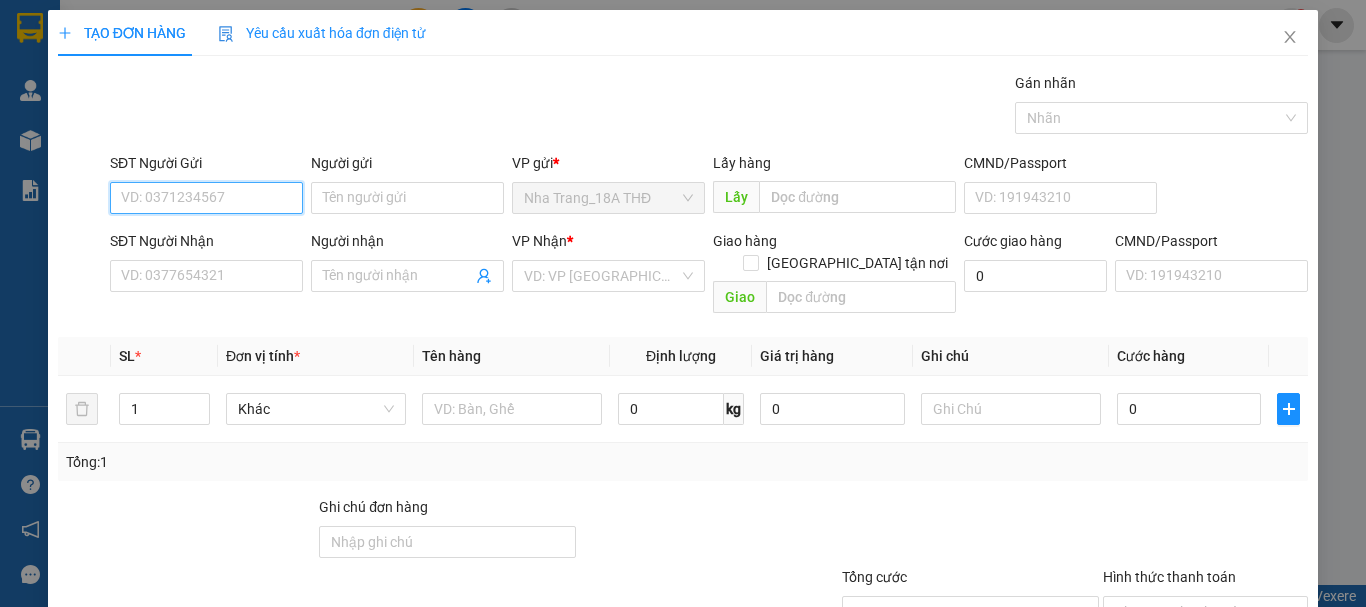 click on "SĐT Người Gửi" at bounding box center [206, 198] 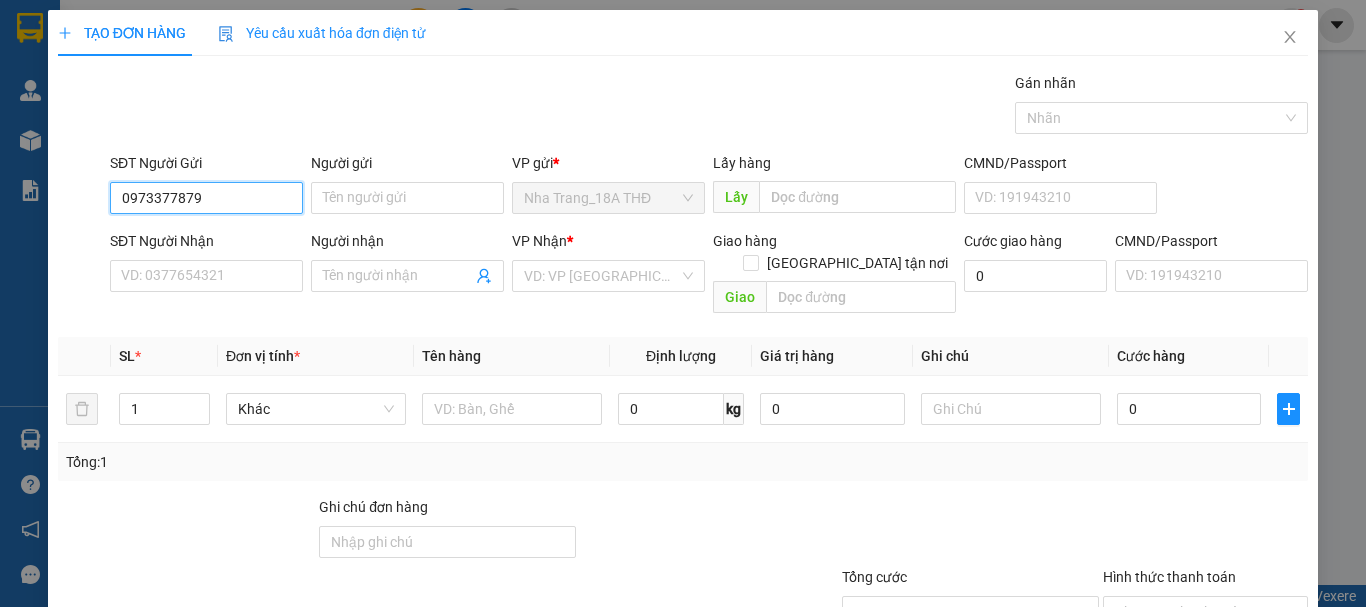 click on "0973377879" at bounding box center [206, 198] 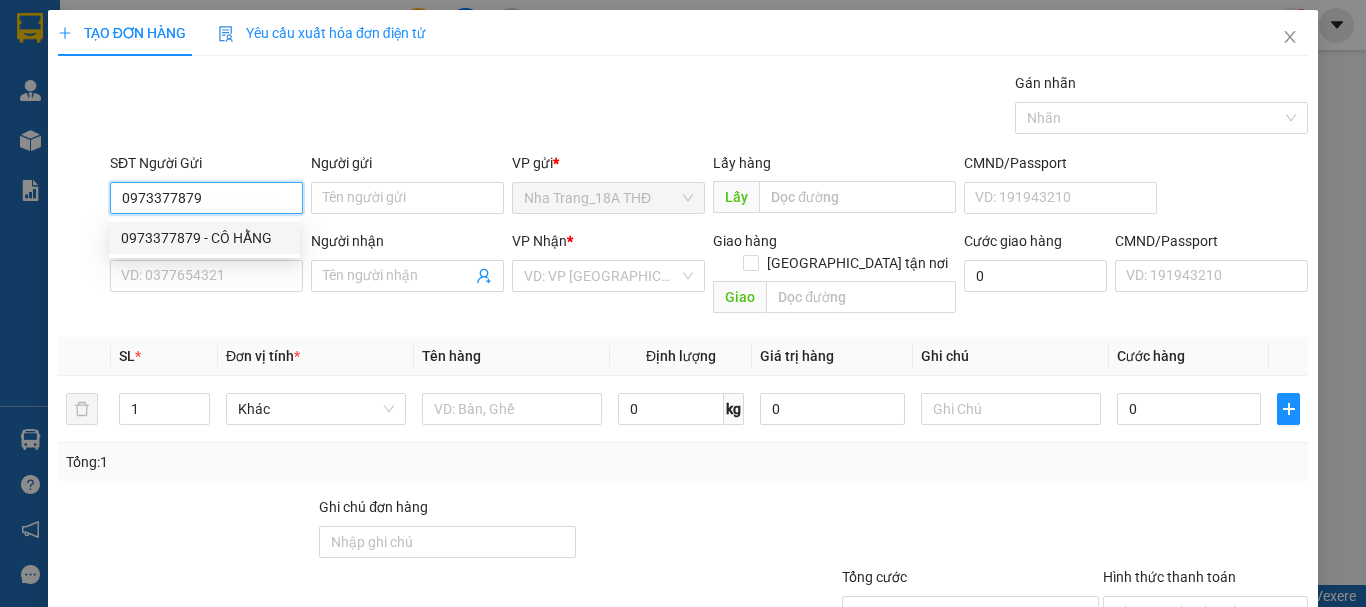 click on "0973377879" at bounding box center (206, 198) 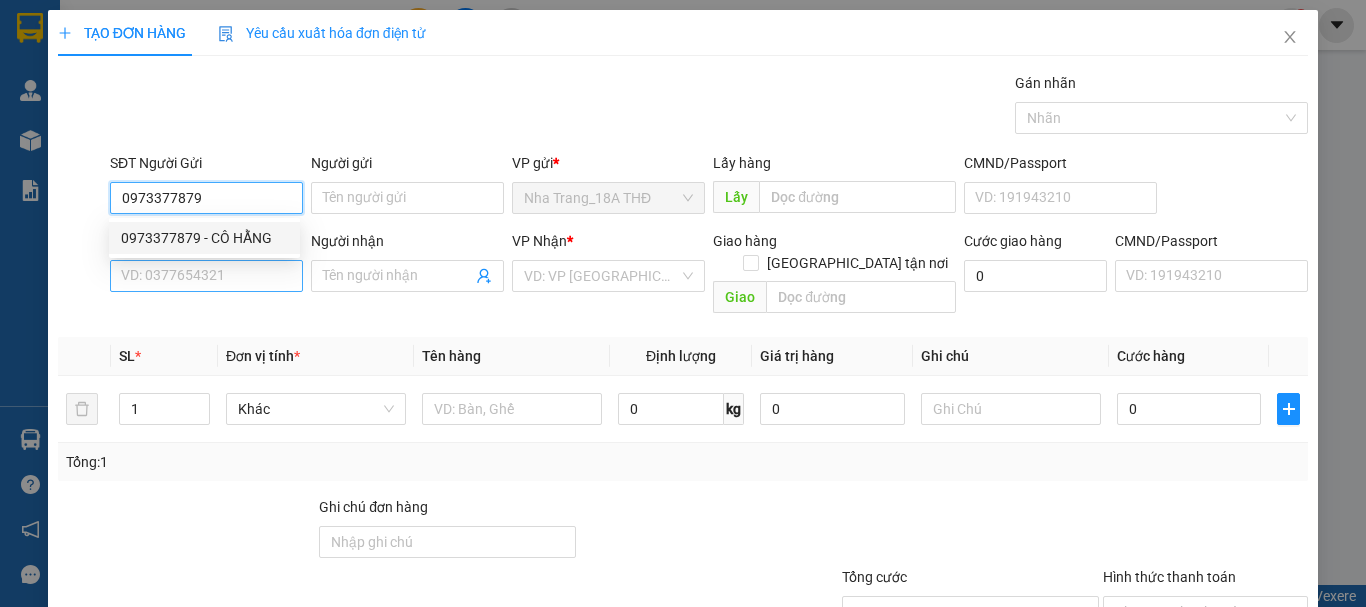 type on "CÔ HẰNG" 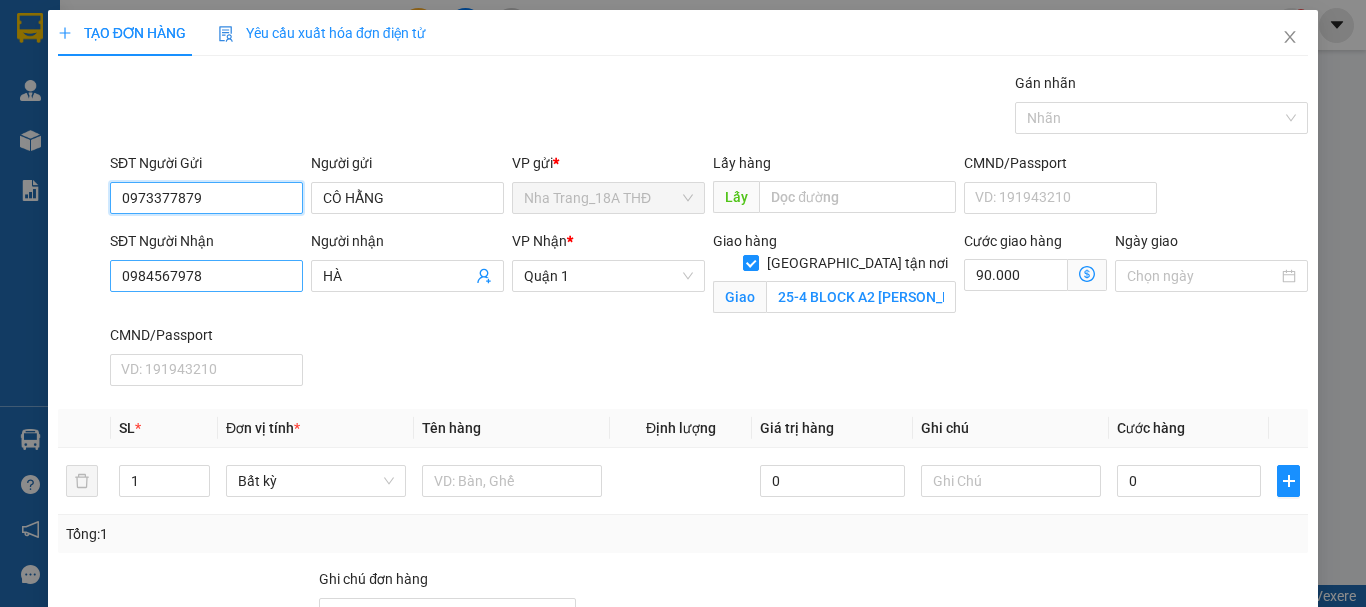 type on "0973377879" 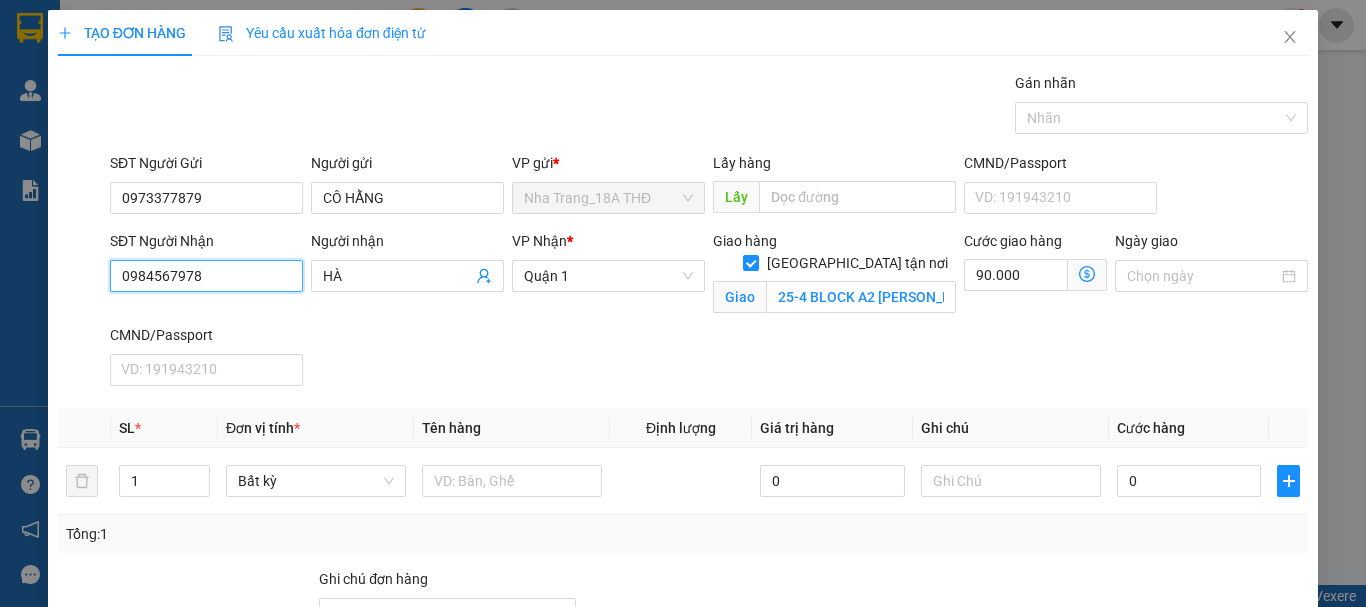 click on "0984567978" at bounding box center (206, 276) 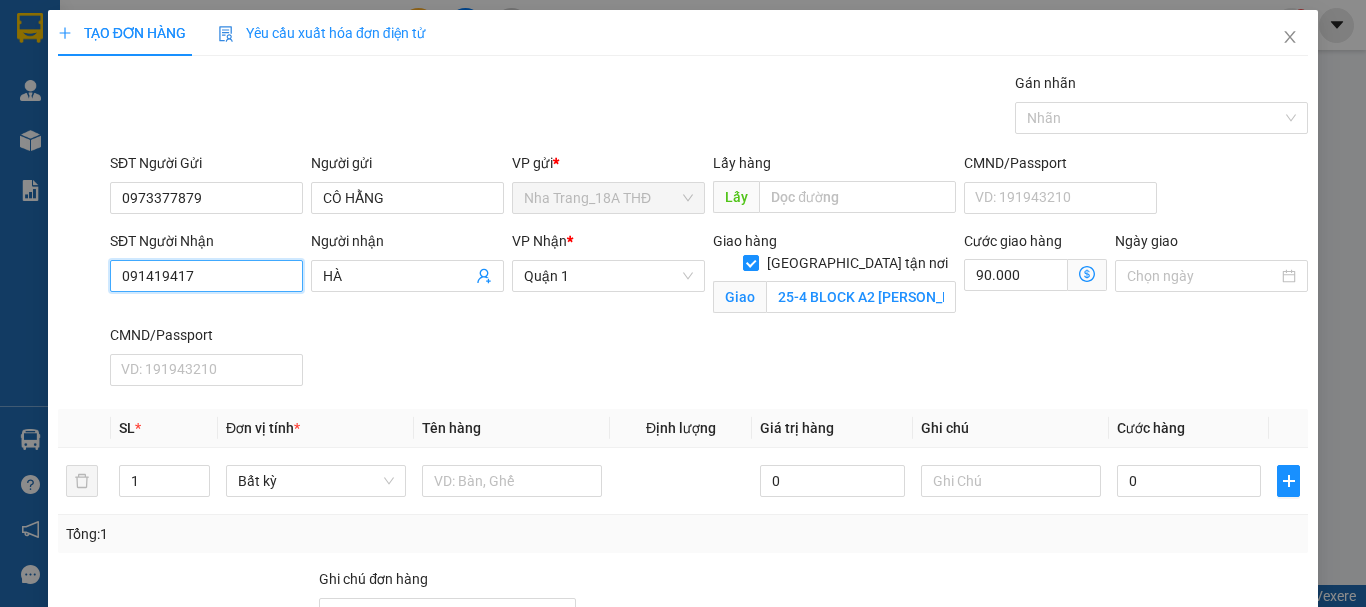 type on "0914194175" 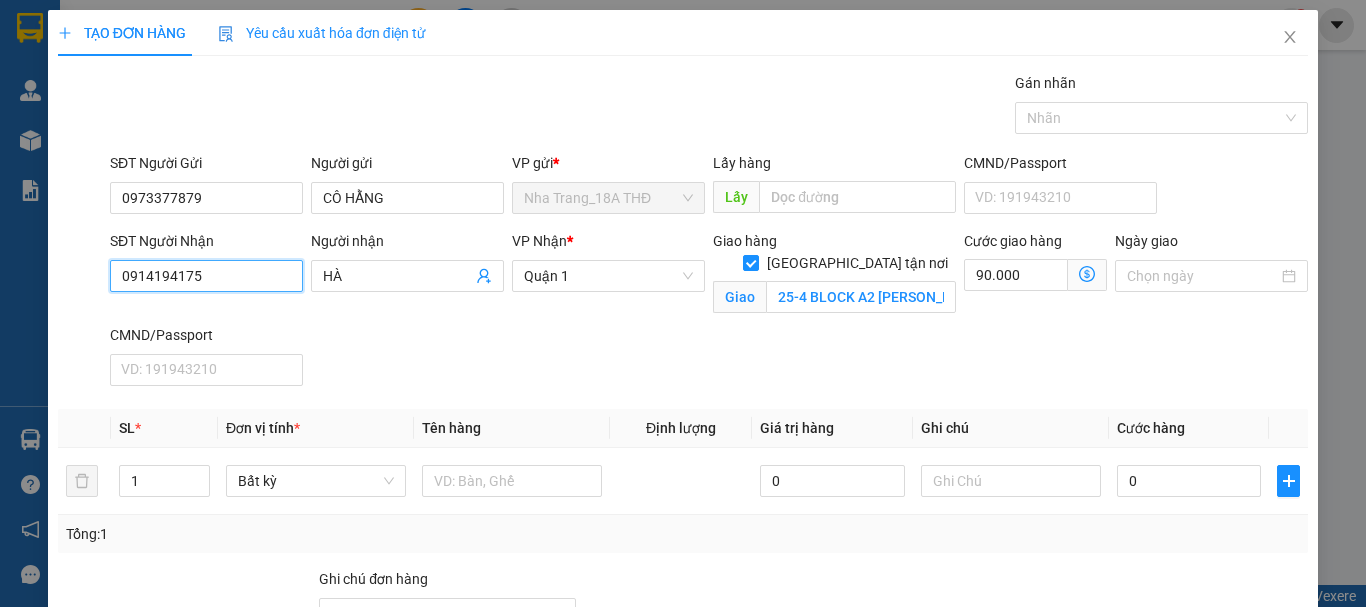 click on "0914194175" at bounding box center [206, 276] 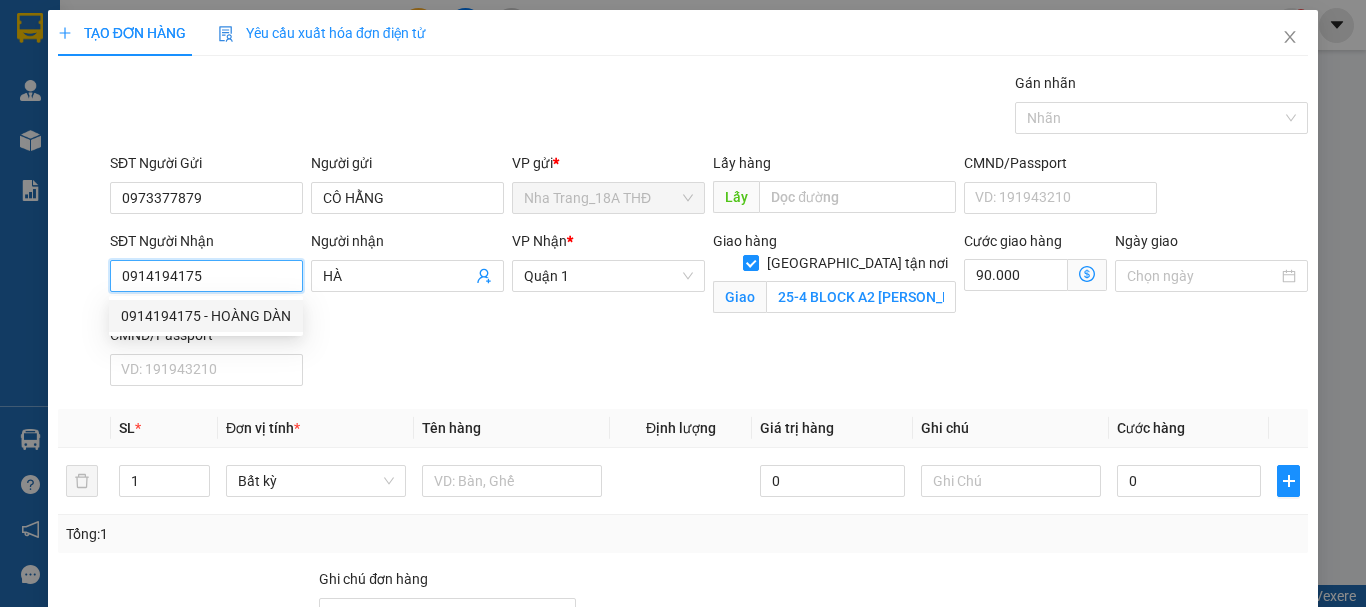 click on "0914194175 - HOÀNG DÀN" at bounding box center (206, 316) 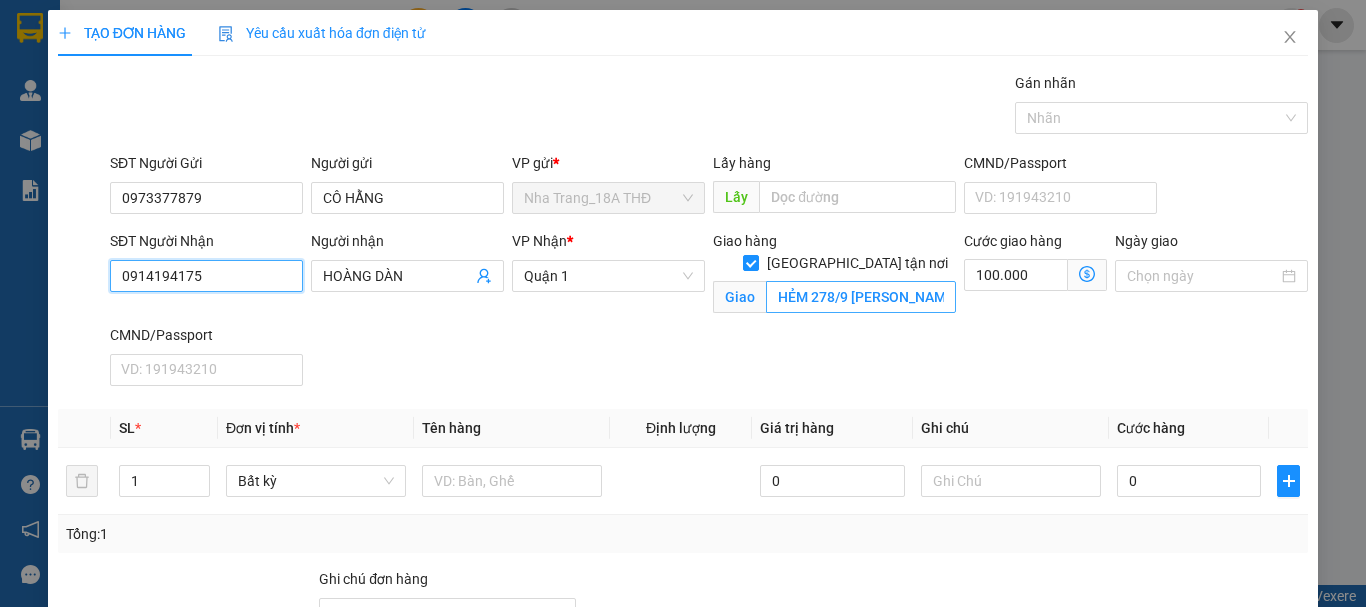 type on "0914194175" 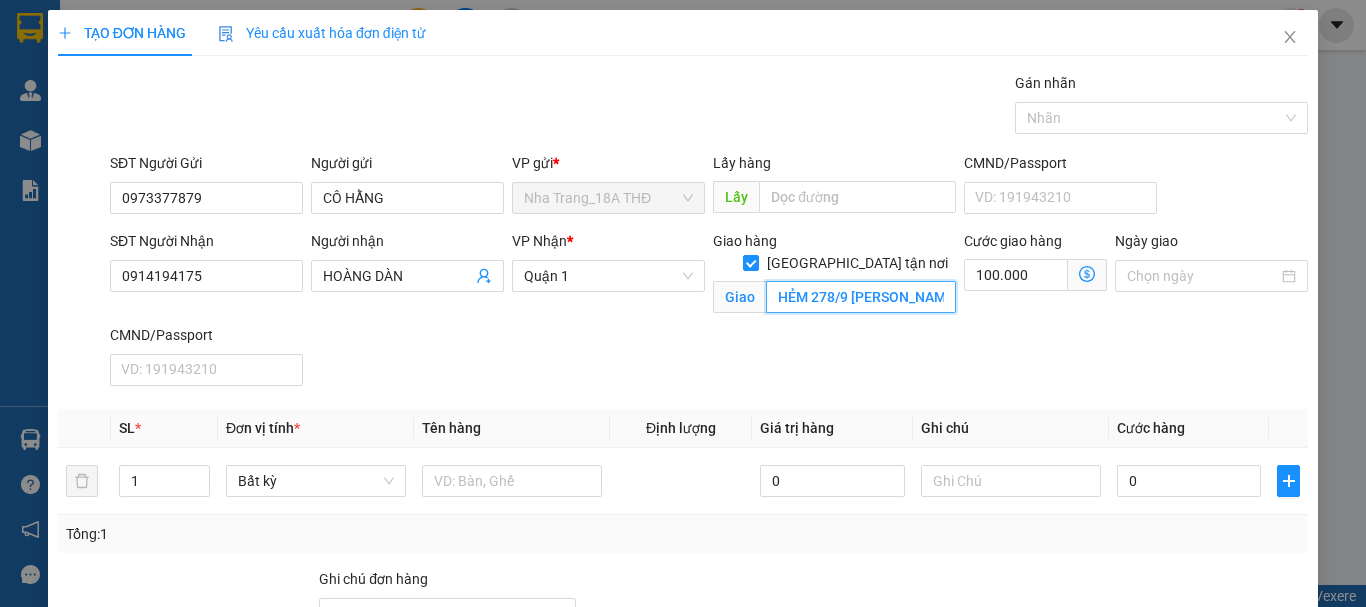 click on "HẺM 278/9 [PERSON_NAME] P13 Q BÌNH THẠNH  gtn 100" at bounding box center [861, 297] 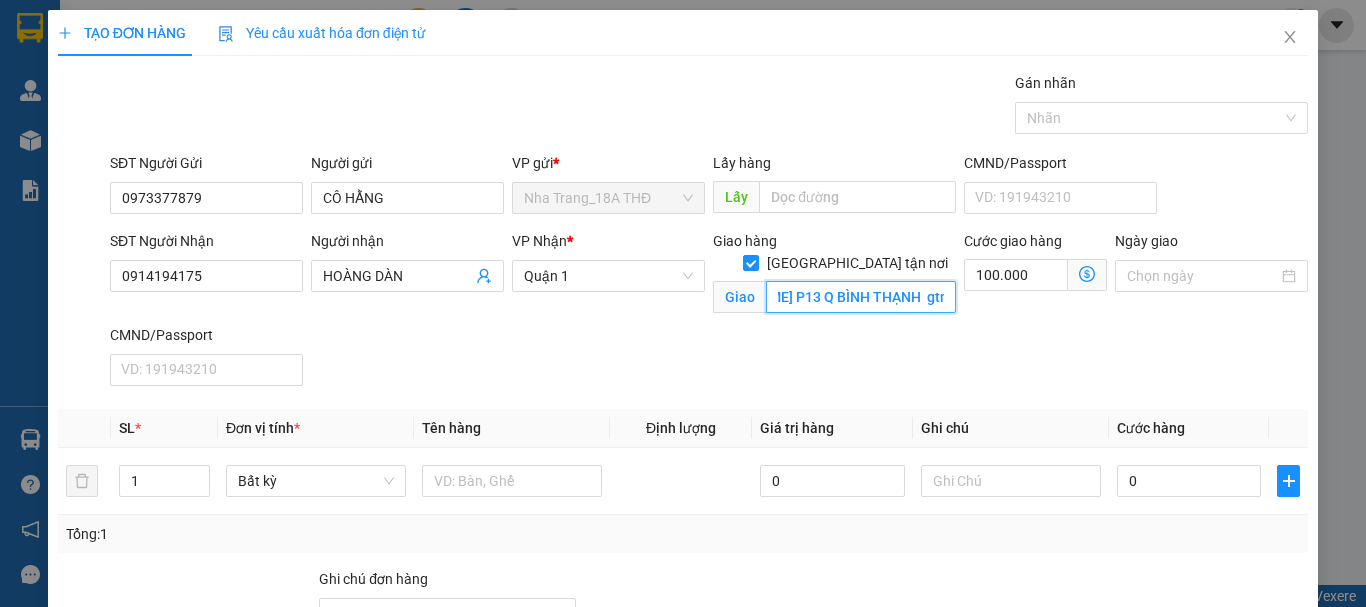 scroll, scrollTop: 0, scrollLeft: 172, axis: horizontal 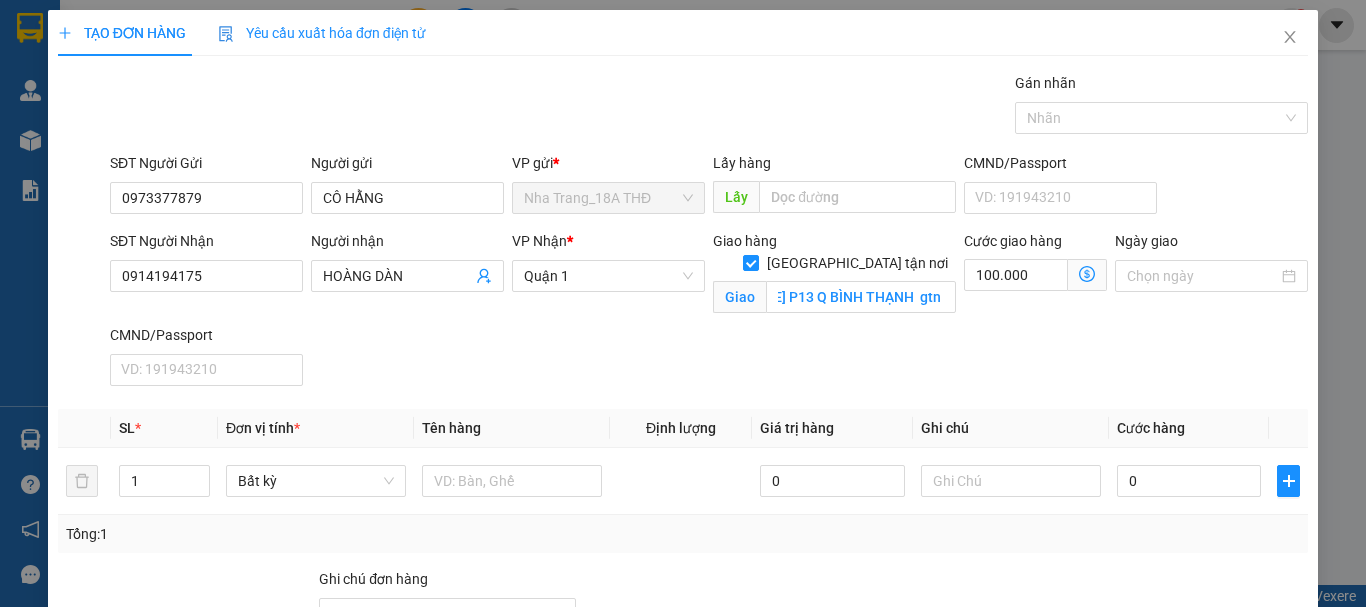 click 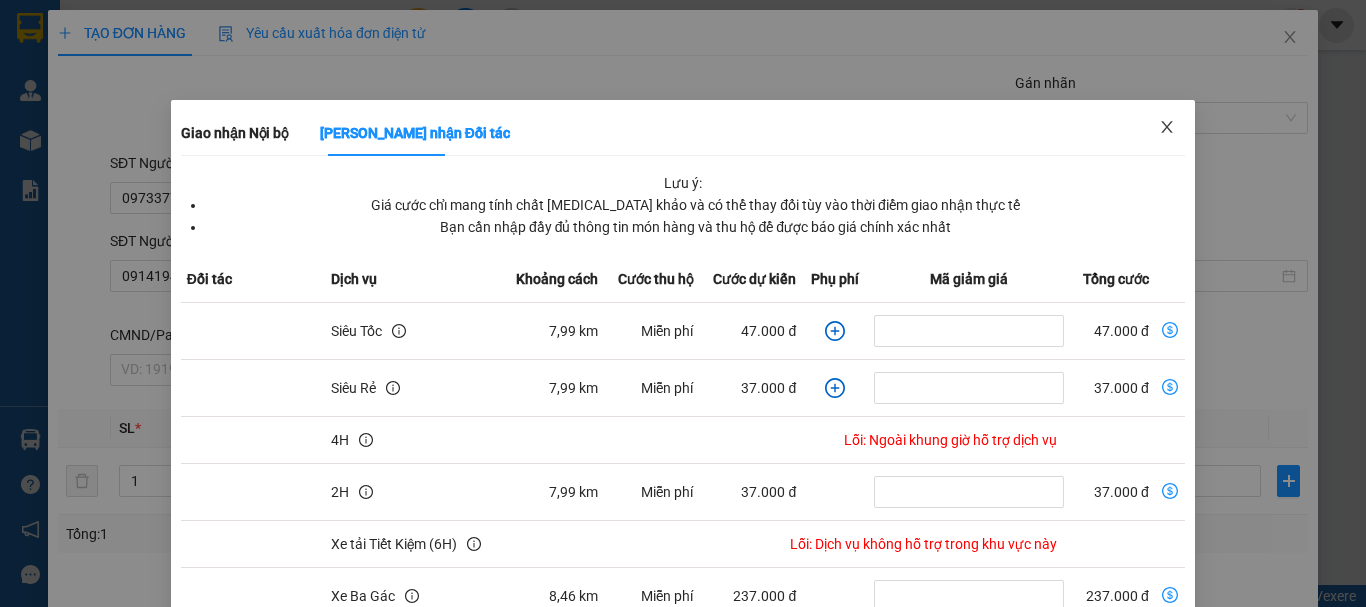 click 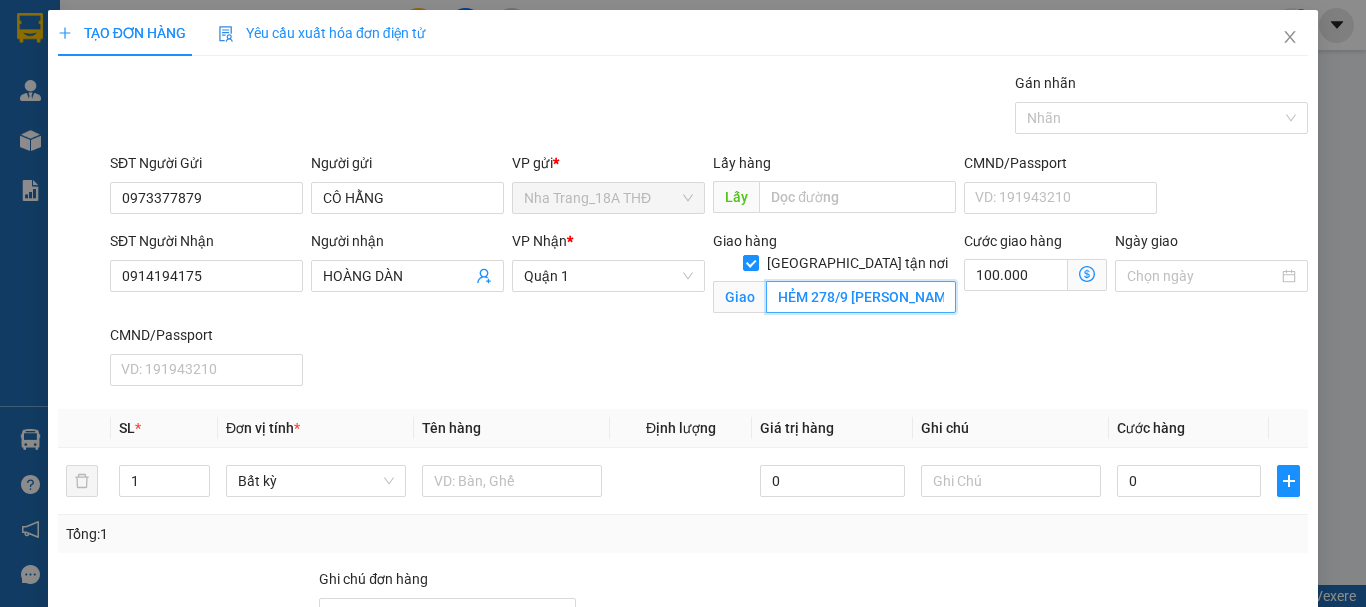 click on "HẺM 278/9 [PERSON_NAME] P13 Q BÌNH THẠNH  gtn 100" at bounding box center [861, 297] 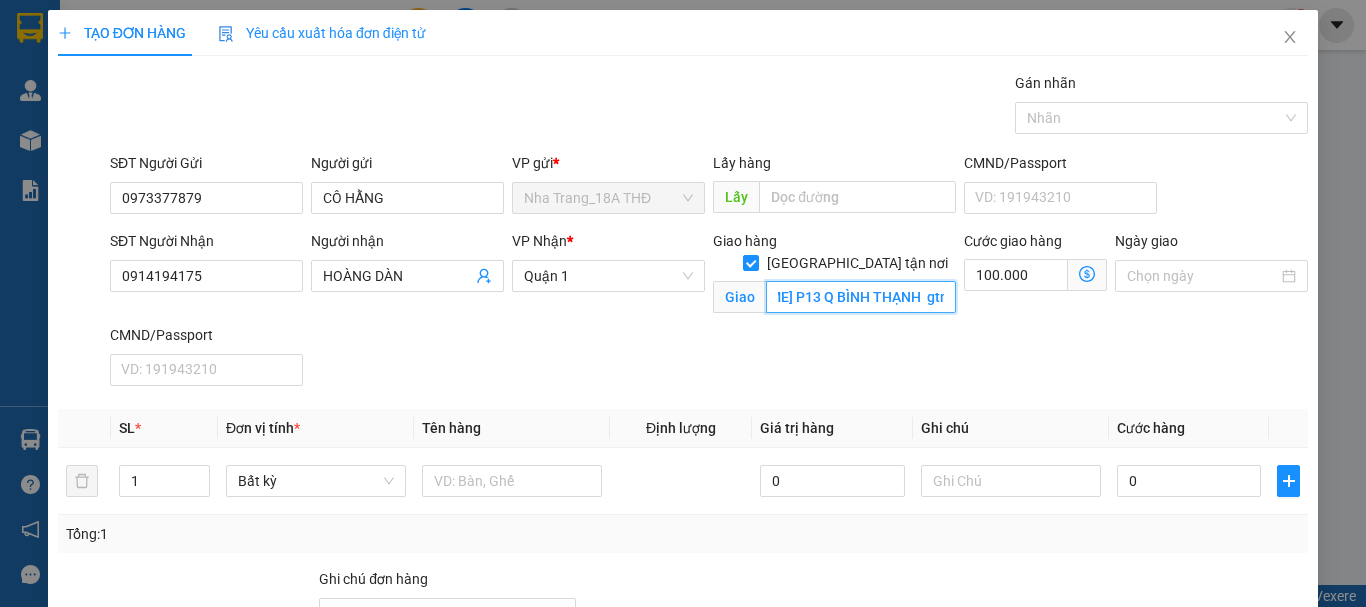 scroll, scrollTop: 0, scrollLeft: 172, axis: horizontal 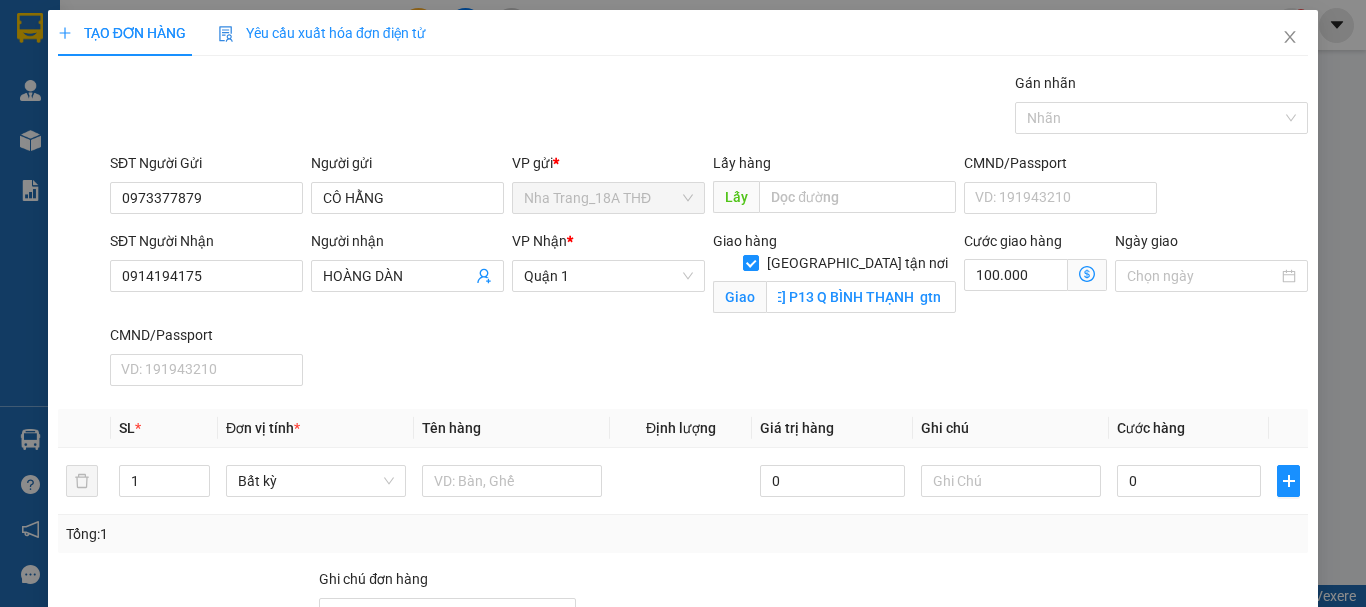 click 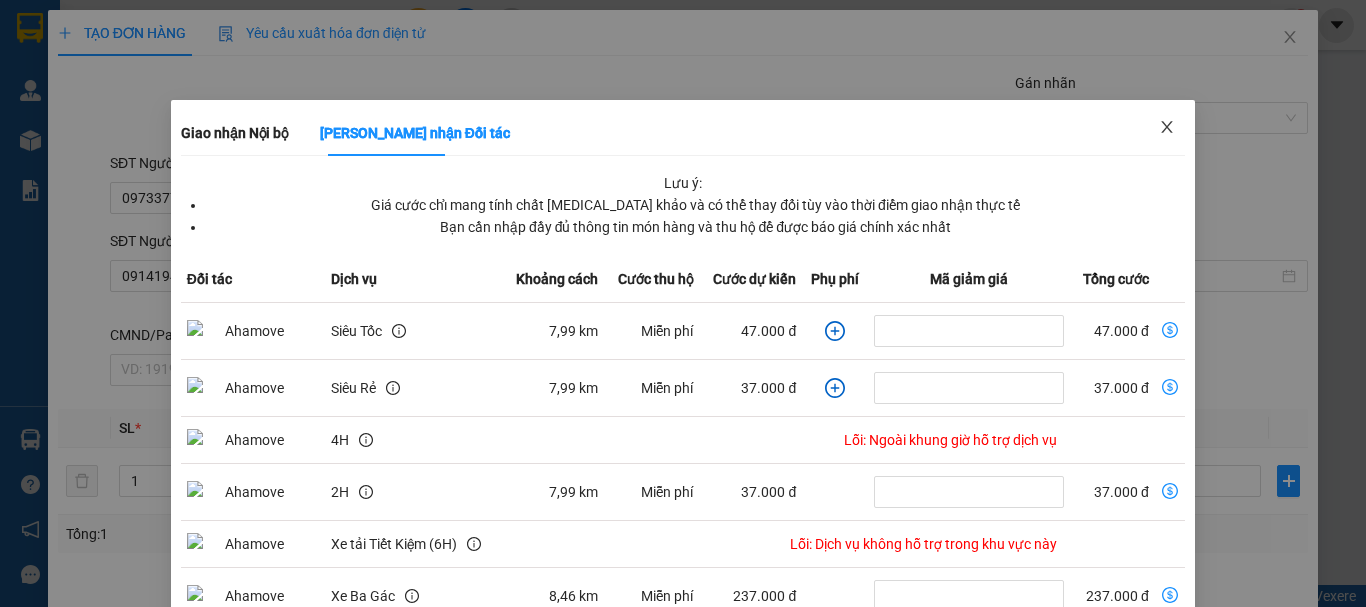 click at bounding box center (1167, 128) 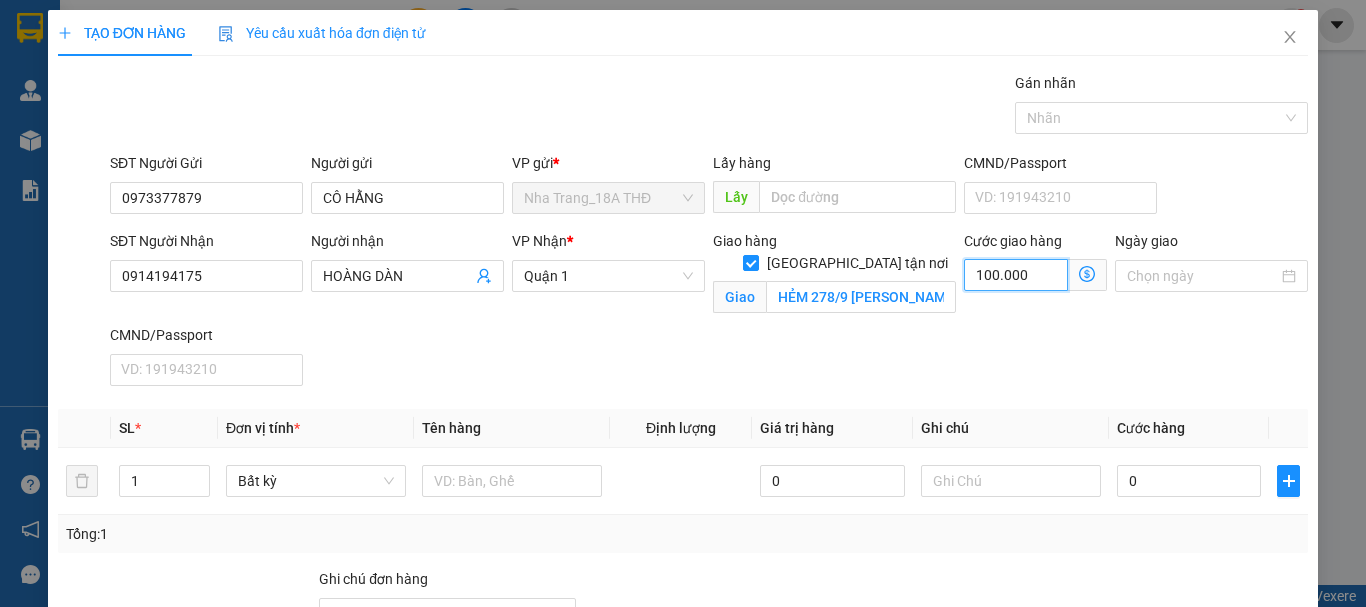 click on "100.000" at bounding box center (1016, 275) 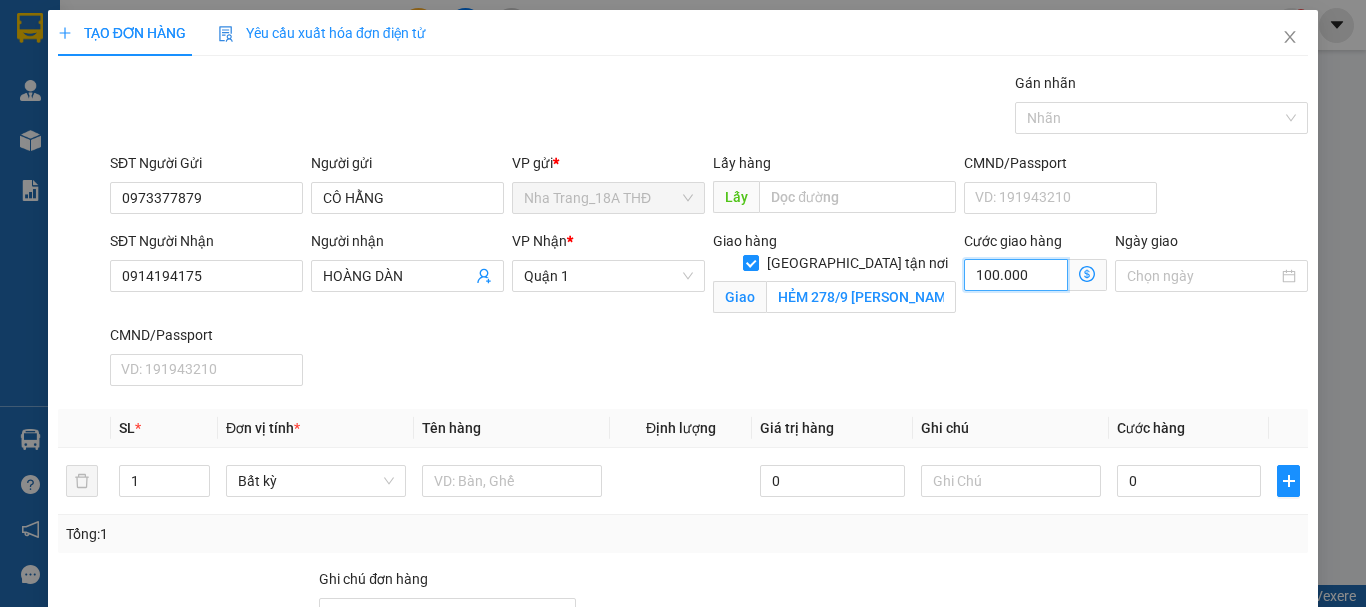click on "100.000" at bounding box center (1016, 275) 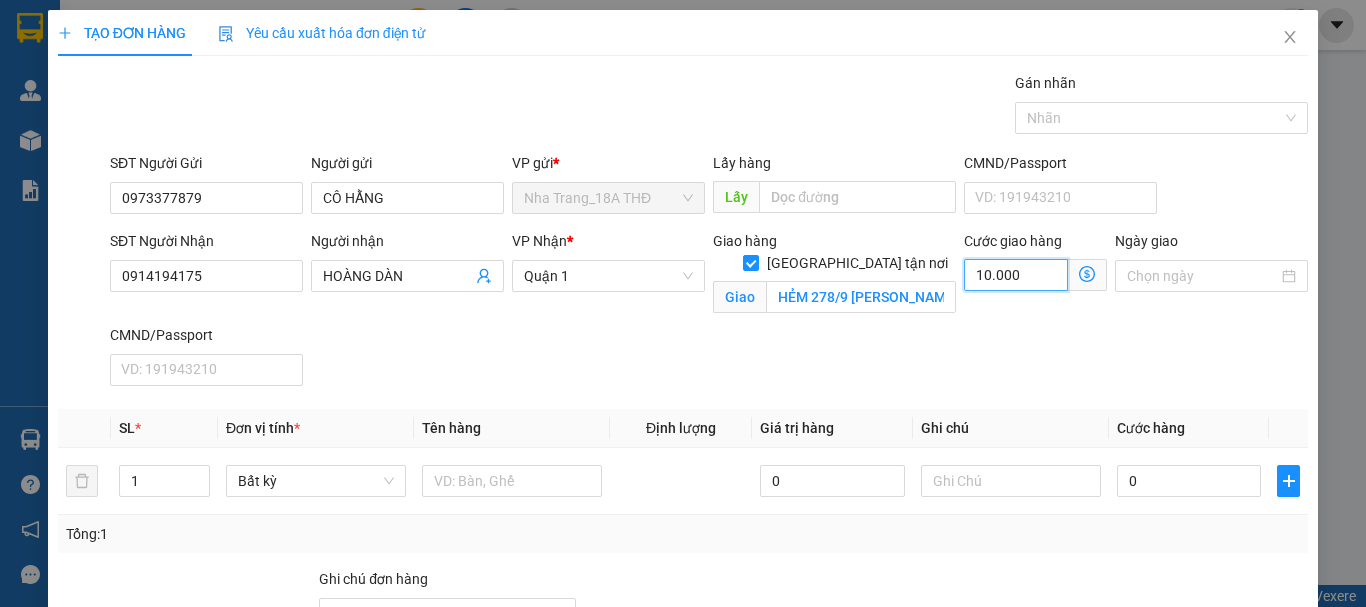 type on "1.000" 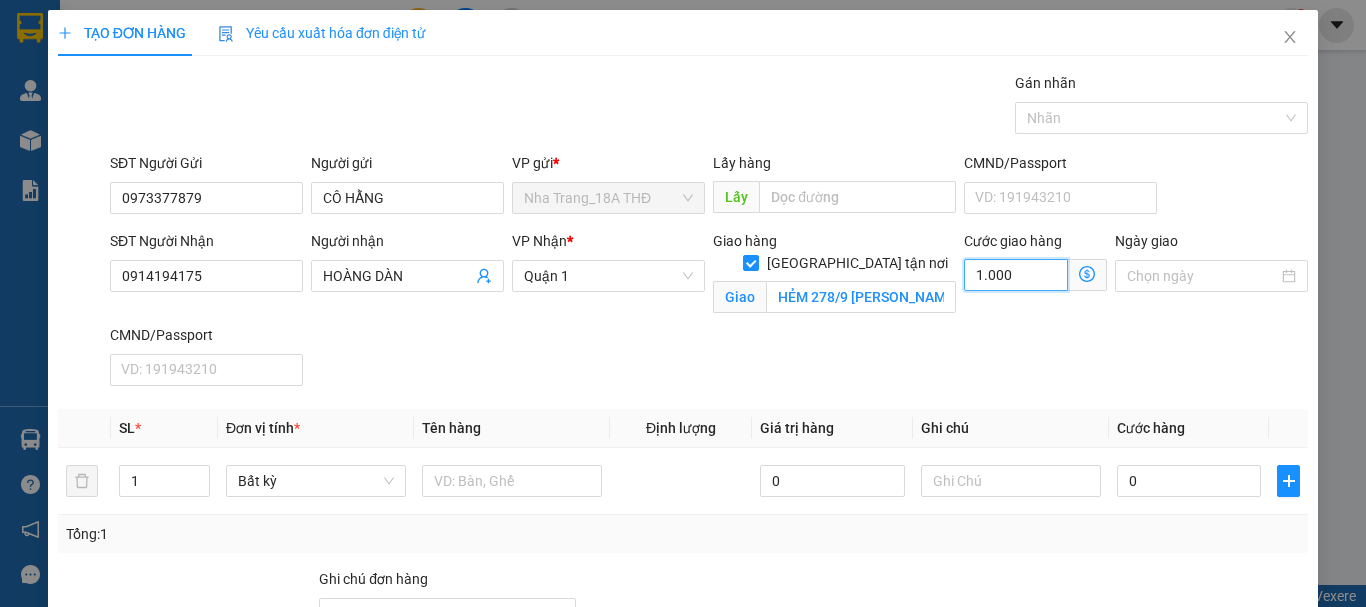 type on "0" 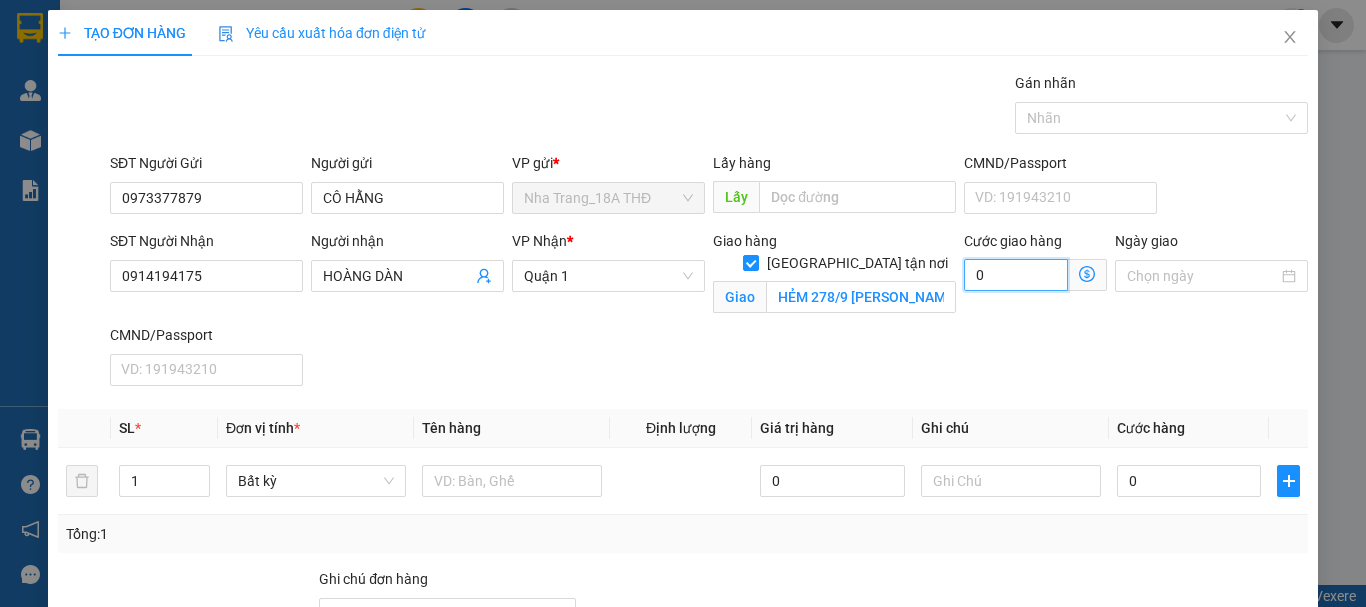 click on "0" at bounding box center (1016, 275) 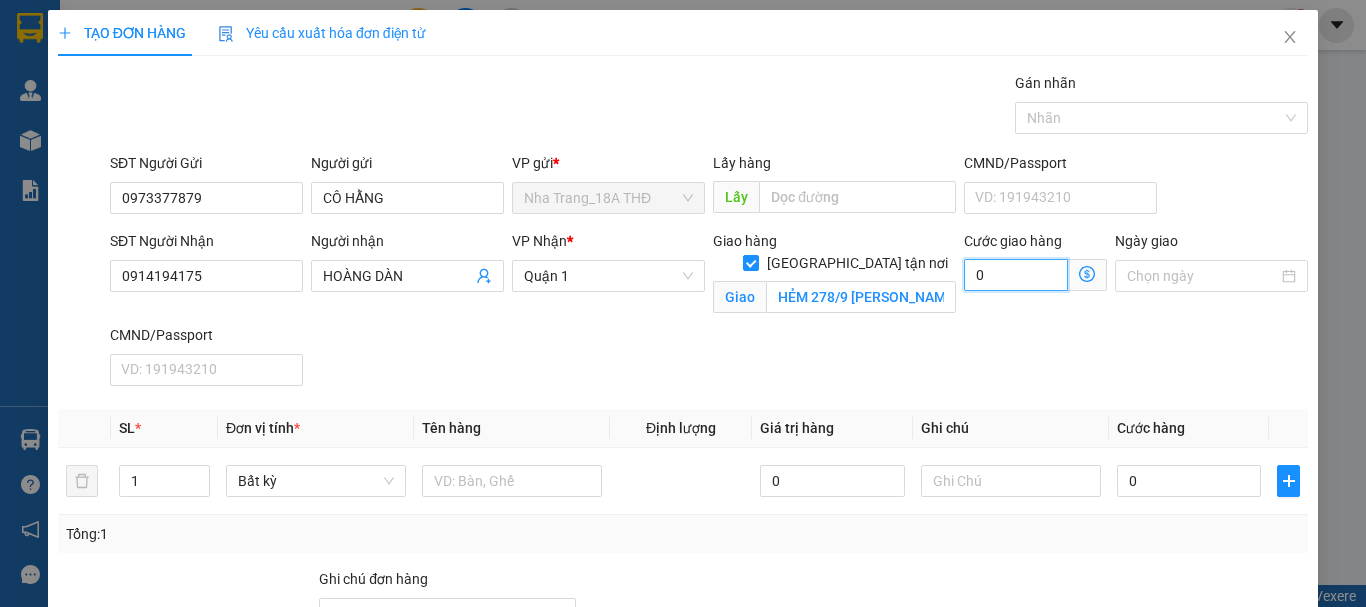 type on "70" 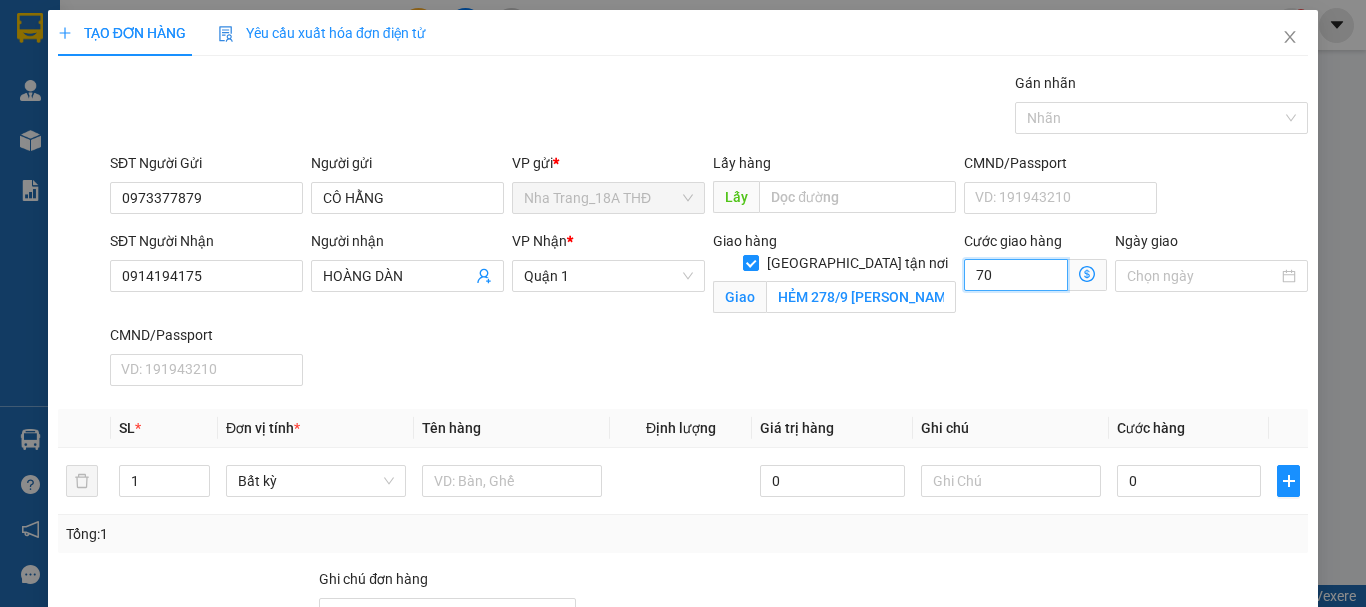 type on "70" 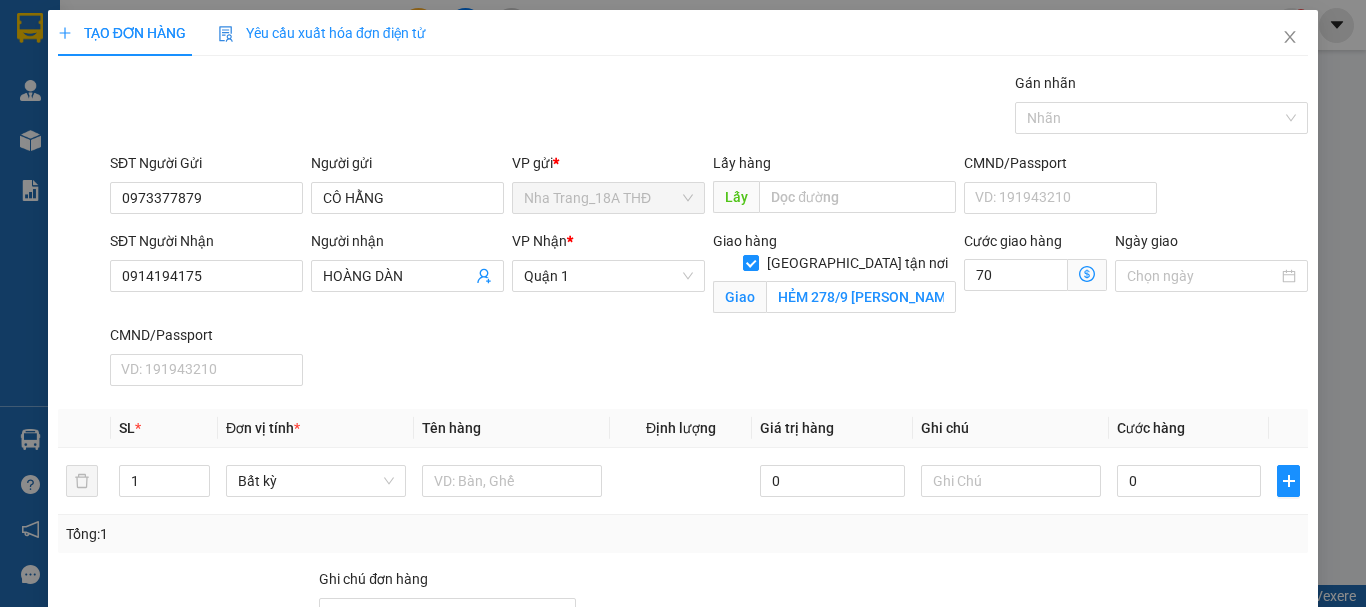 type on "70.000" 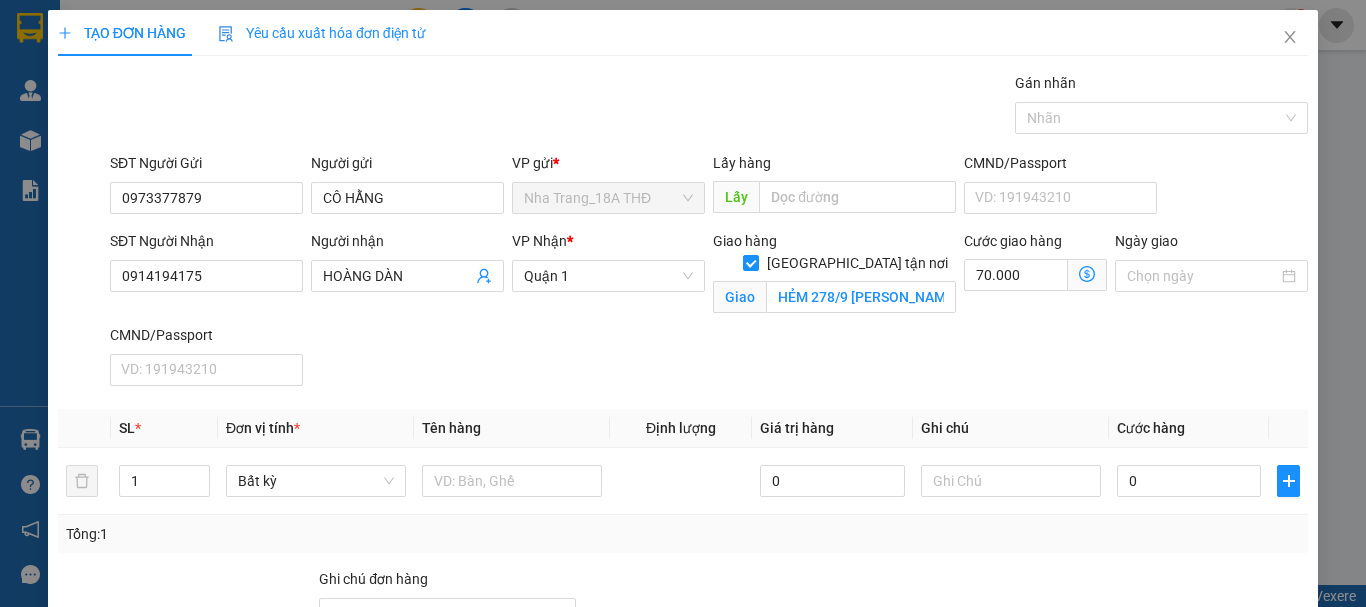 drag, startPoint x: 989, startPoint y: 366, endPoint x: 1073, endPoint y: 318, distance: 96.74709 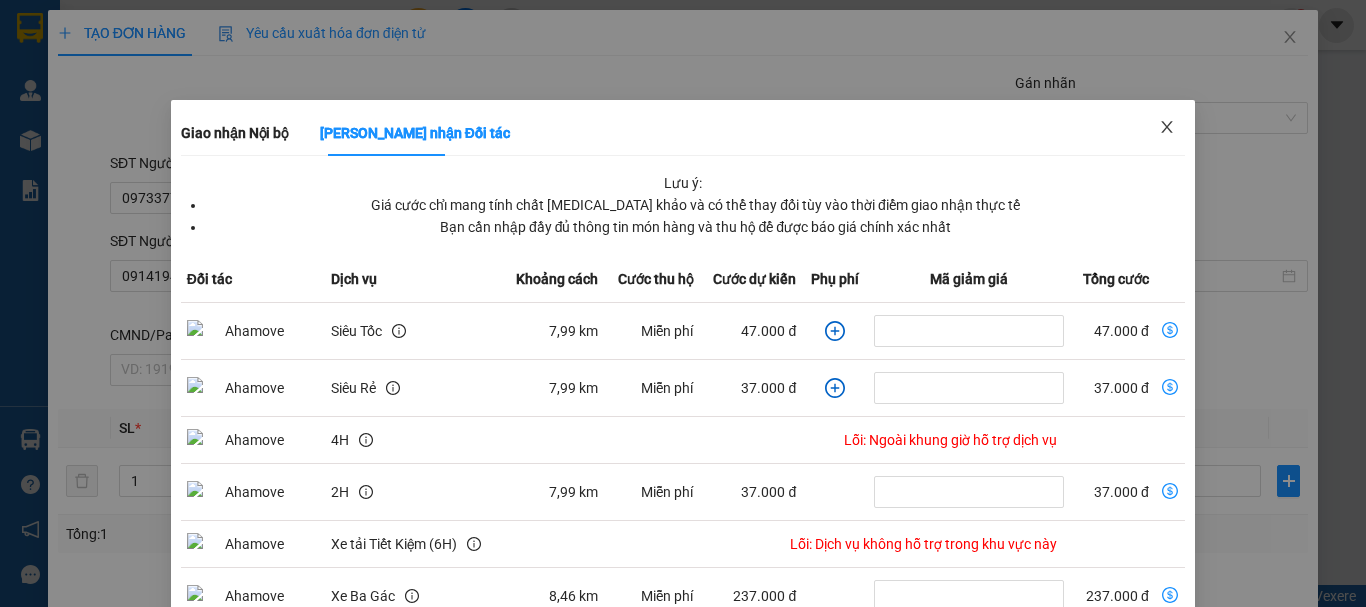click 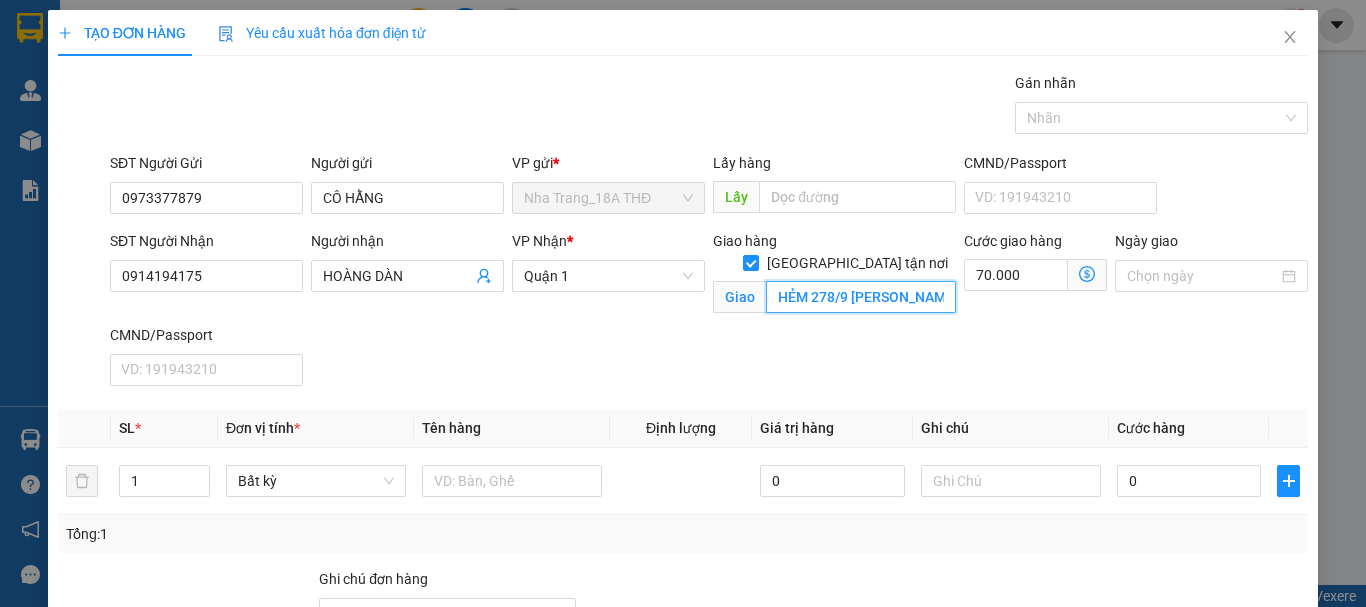 click on "HẺM 278/9 [PERSON_NAME] P13 Q BÌNH THẠNH  gtn 100" at bounding box center (861, 297) 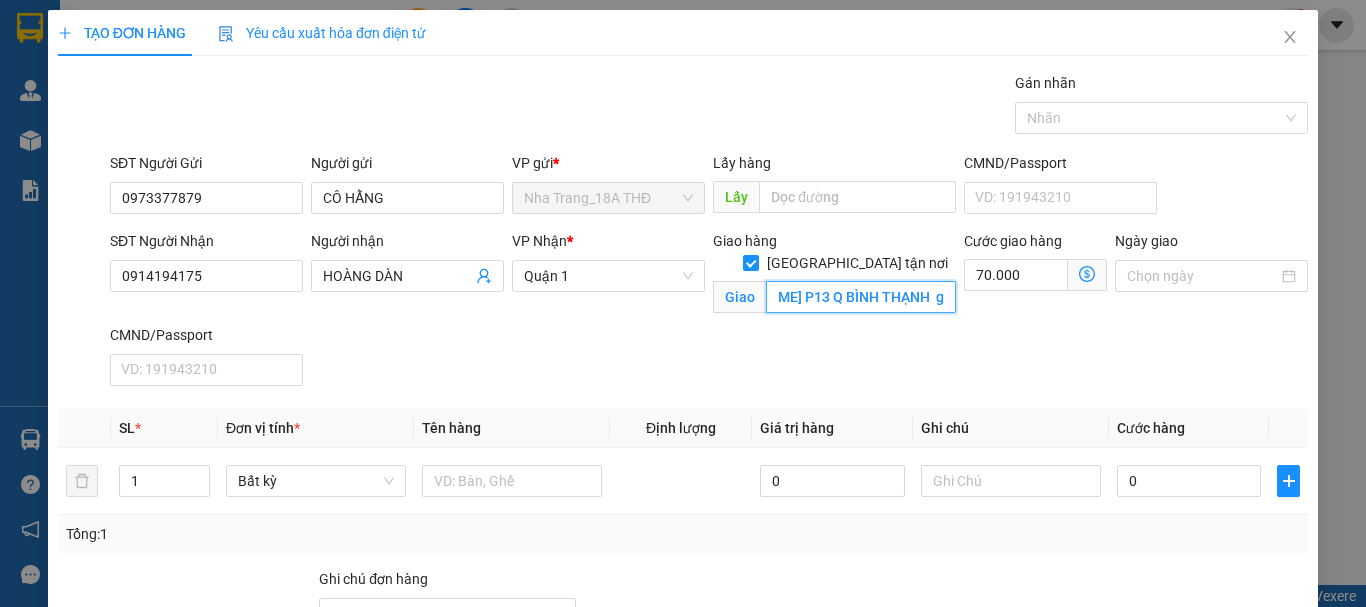 scroll, scrollTop: 0, scrollLeft: 164, axis: horizontal 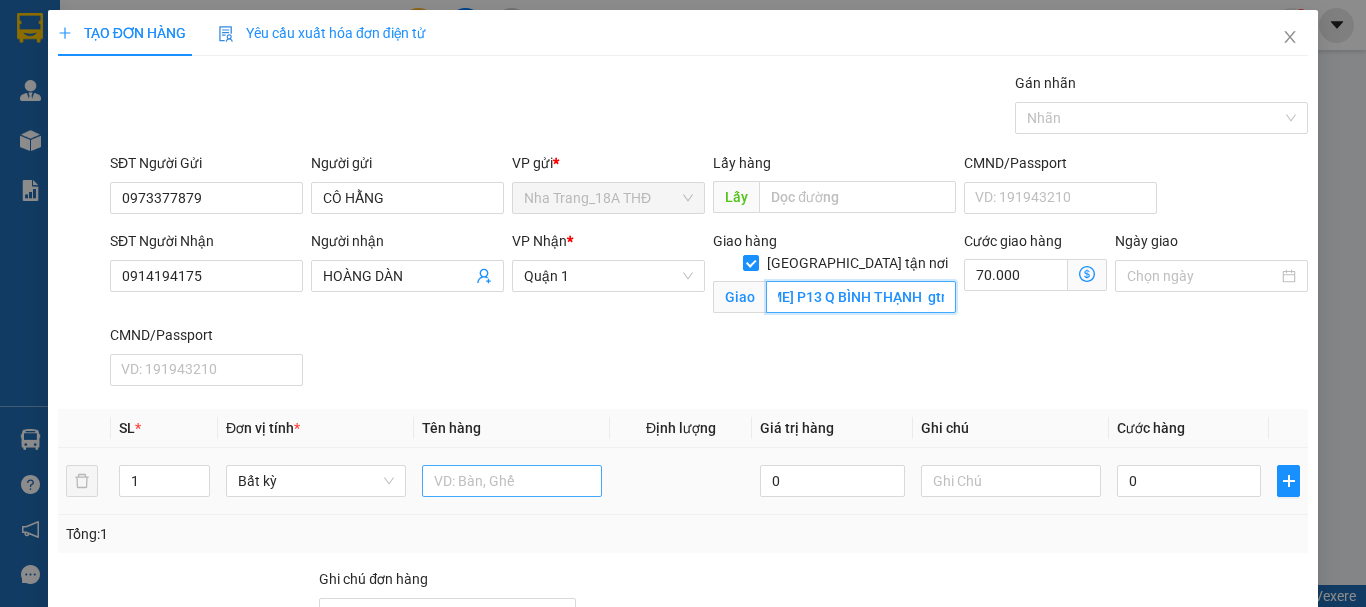 type on "HẺM 278/9 [PERSON_NAME] P13 Q BÌNH THẠNH  gtn 70" 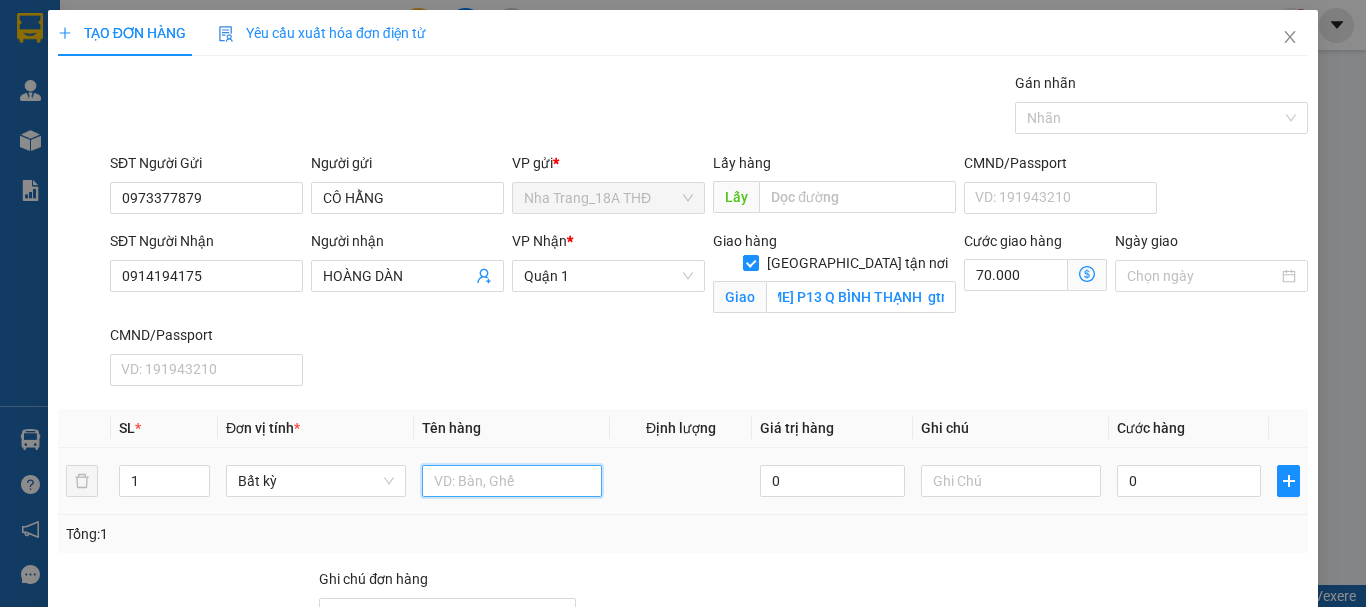 click at bounding box center [512, 481] 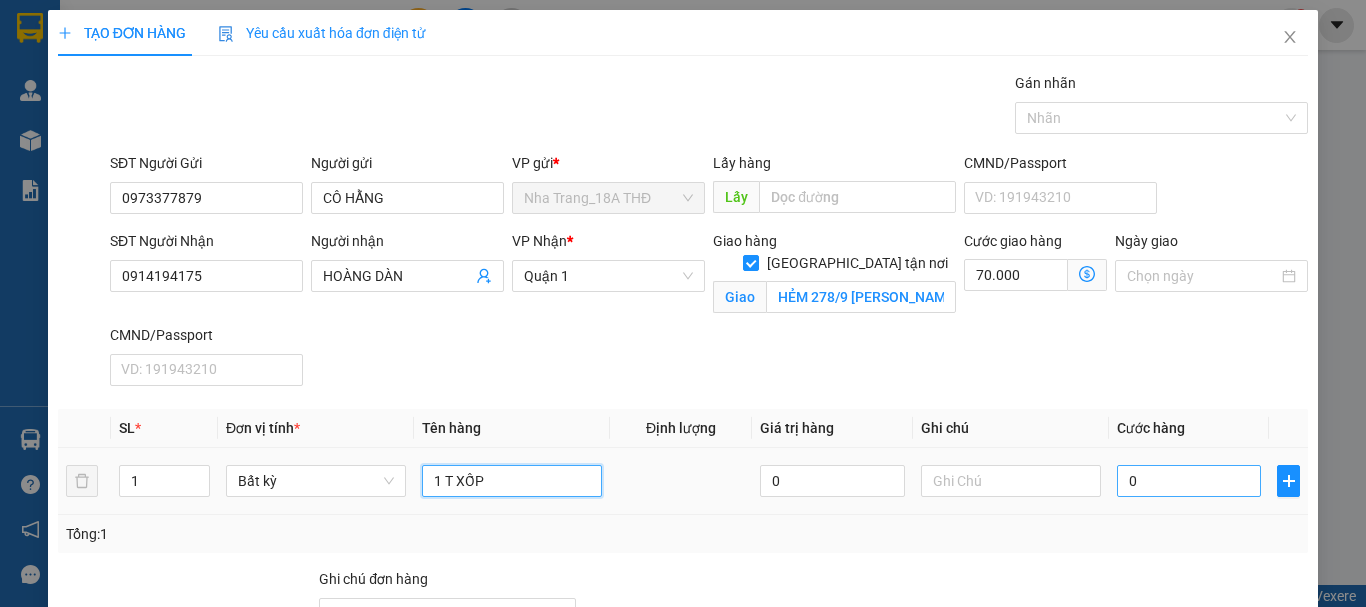 type on "1 T XỐP" 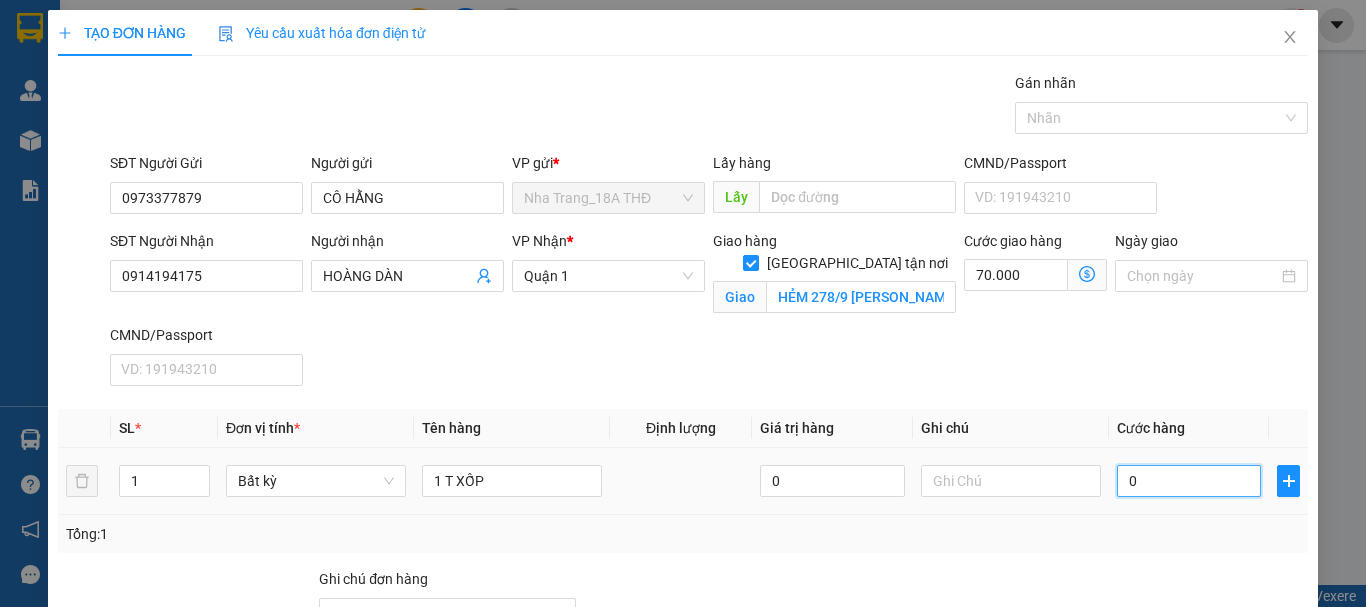 drag, startPoint x: 1129, startPoint y: 475, endPoint x: 1115, endPoint y: 485, distance: 17.20465 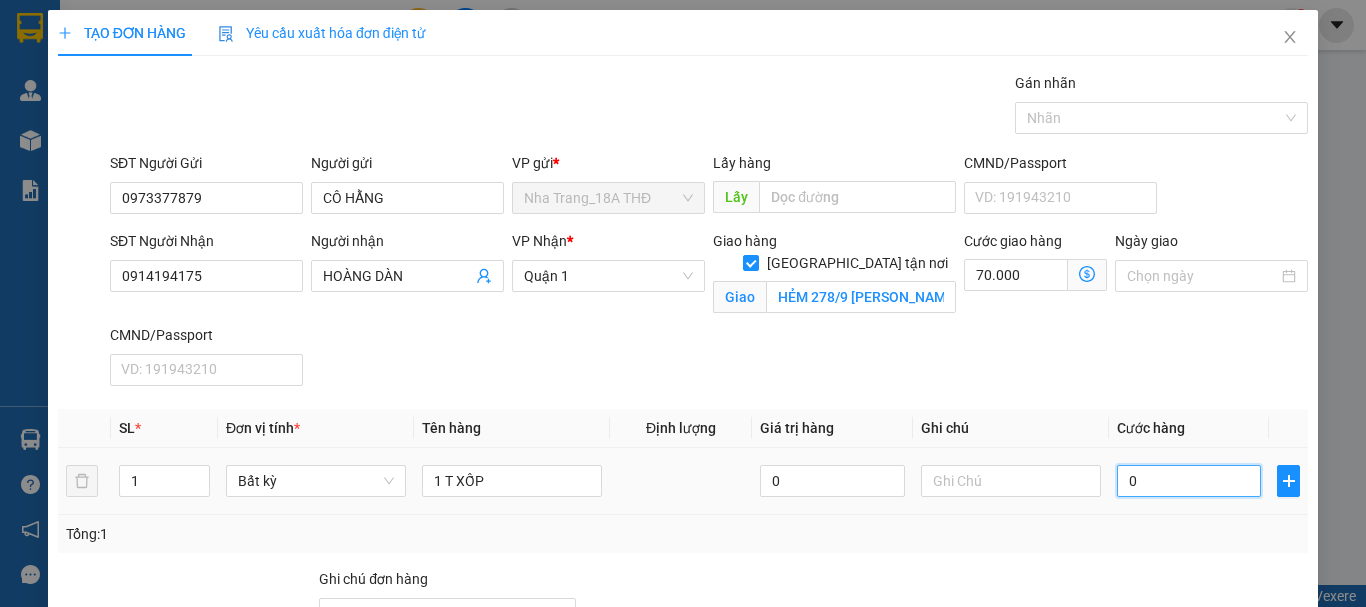 type on "50" 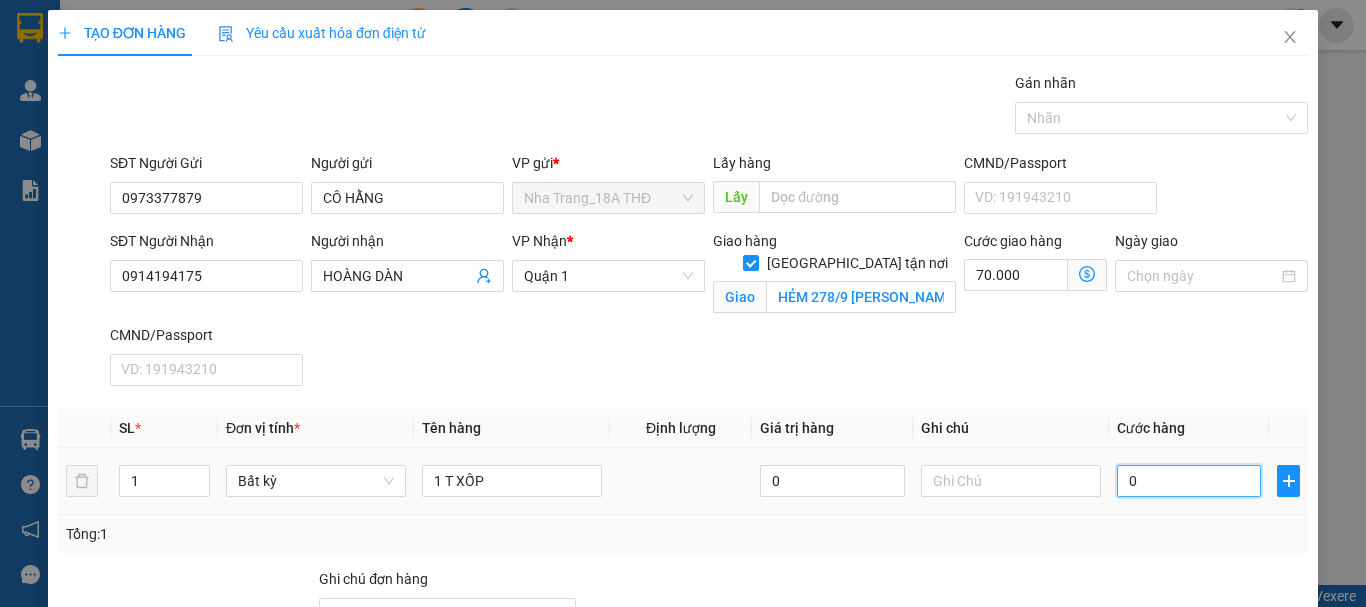 type on "70.050" 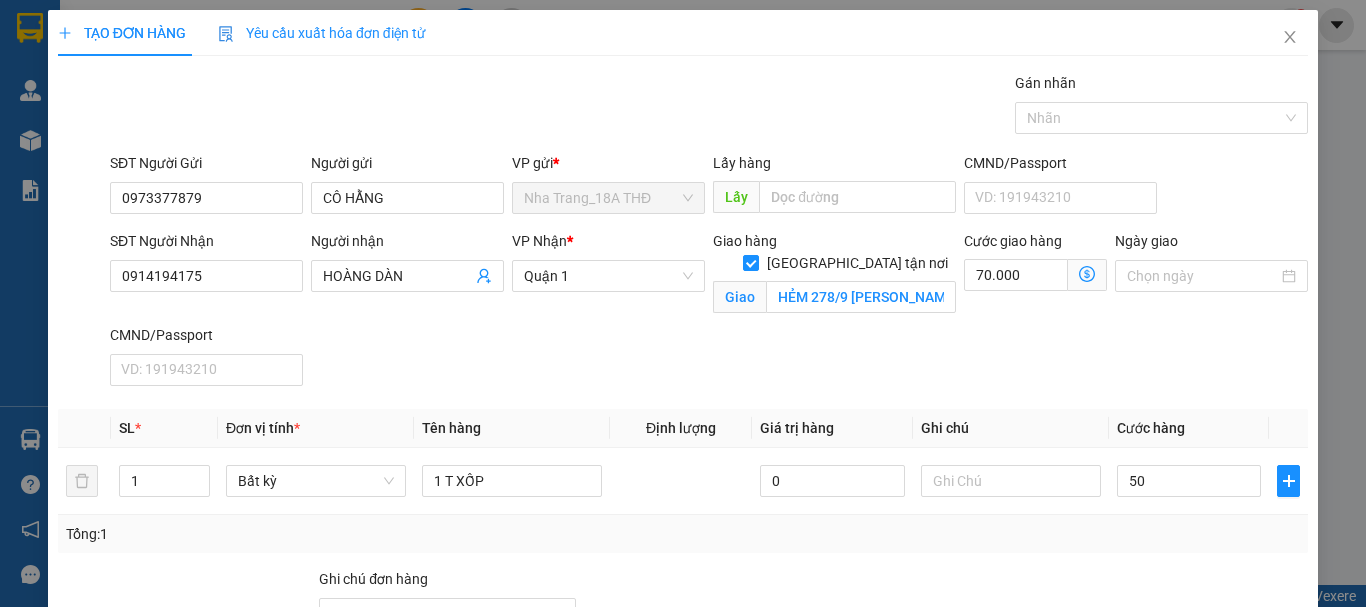 type on "50.000" 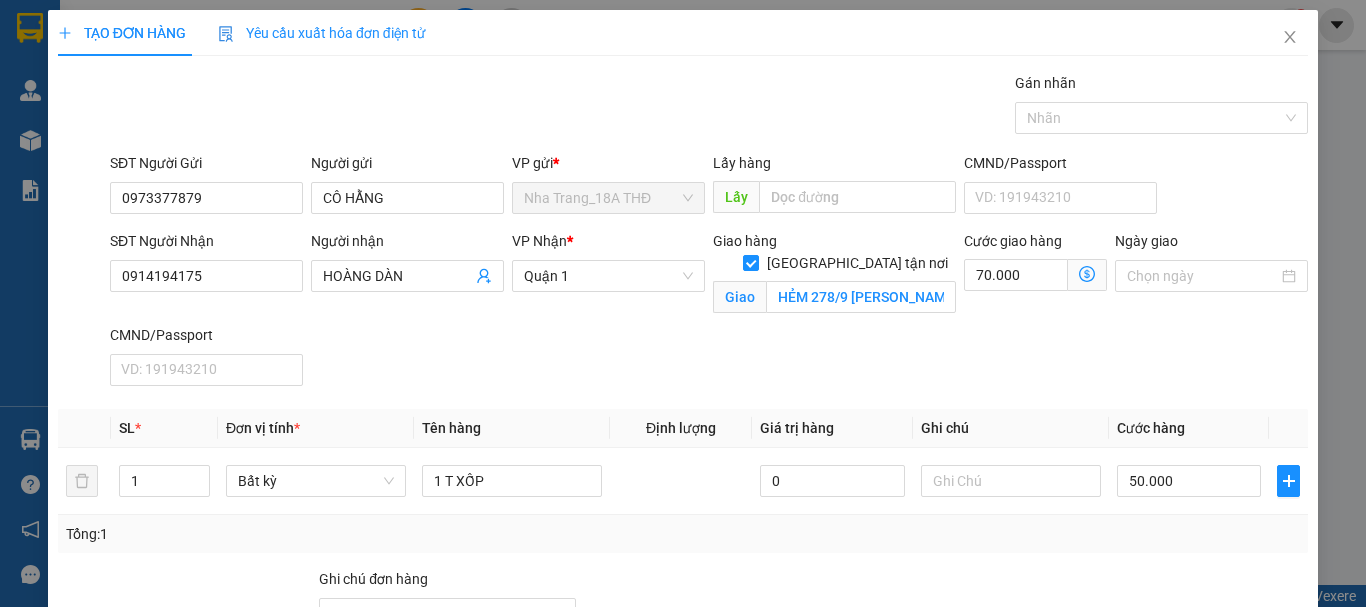 drag, startPoint x: 1117, startPoint y: 533, endPoint x: 1281, endPoint y: 480, distance: 172.35138 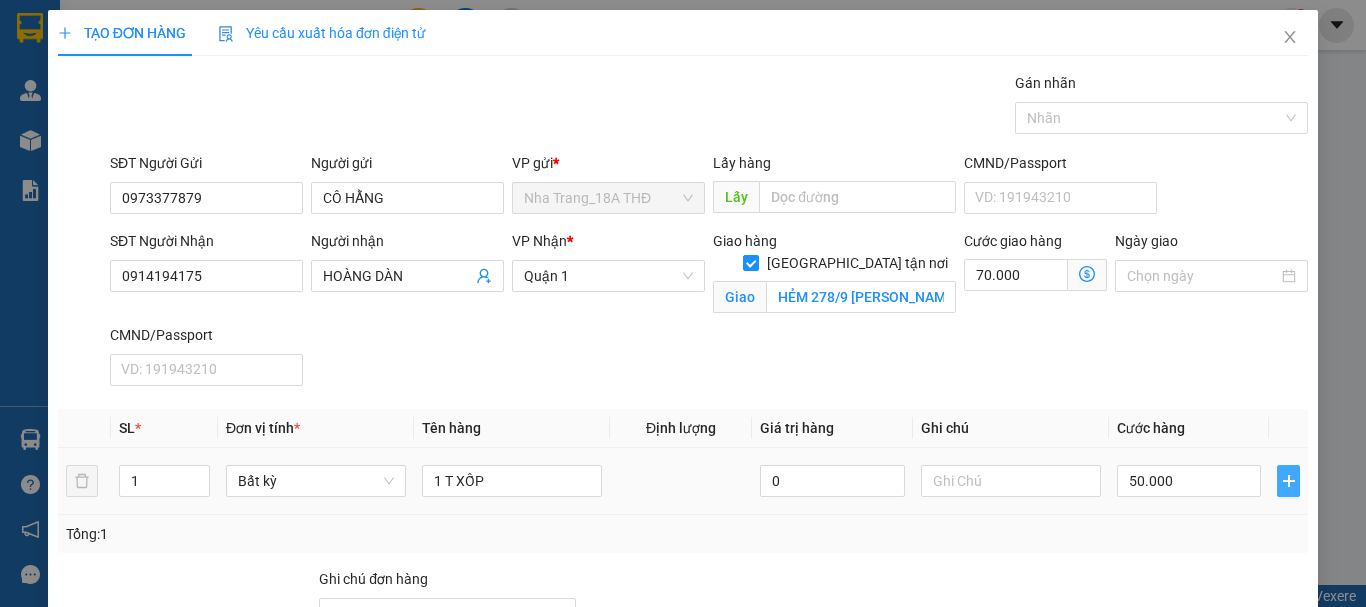 click on "Tổng:  1" at bounding box center [683, 534] 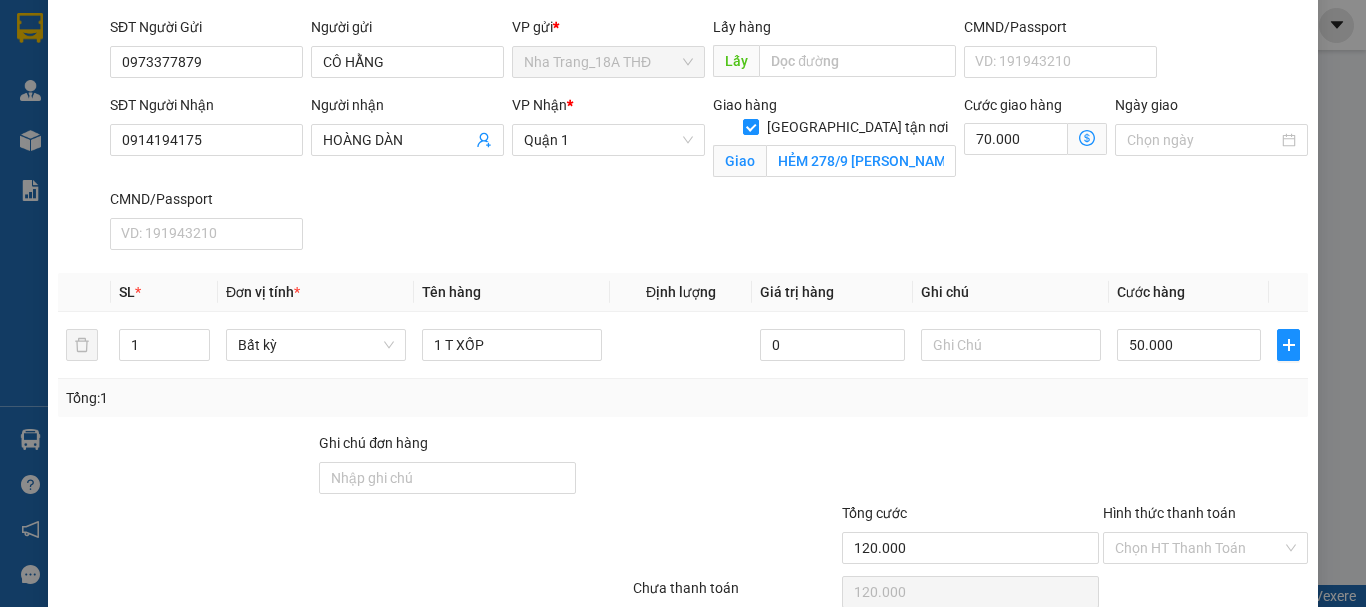 scroll, scrollTop: 146, scrollLeft: 0, axis: vertical 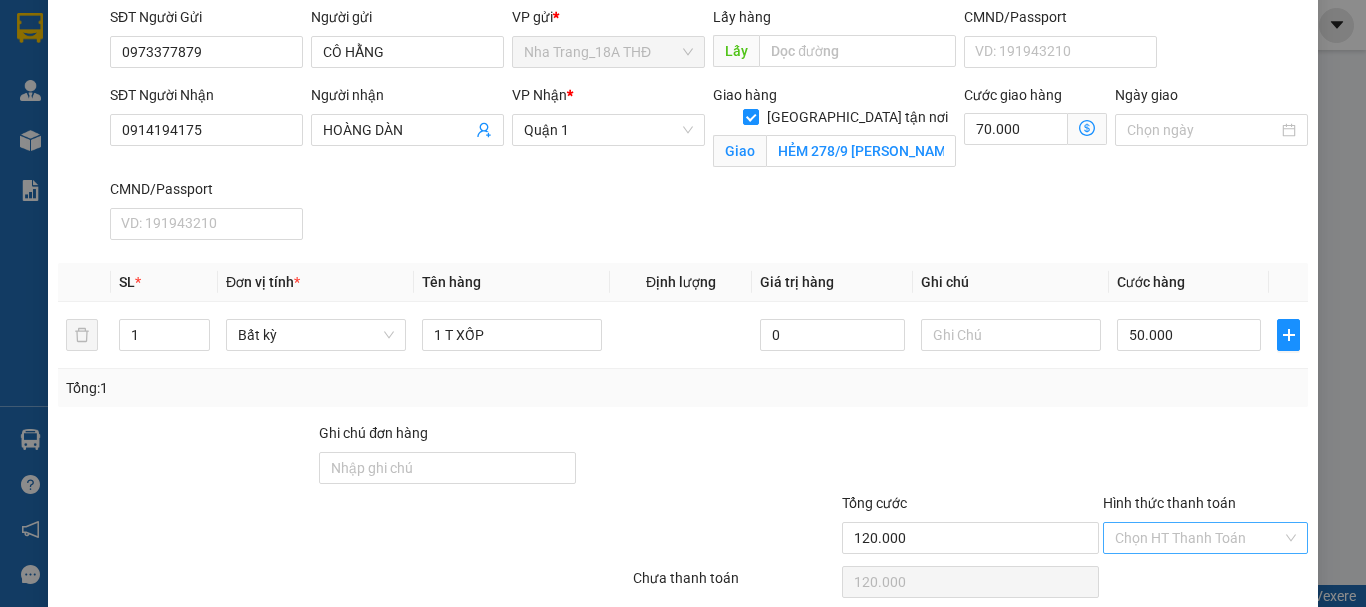 click on "Hình thức thanh toán" at bounding box center [1198, 538] 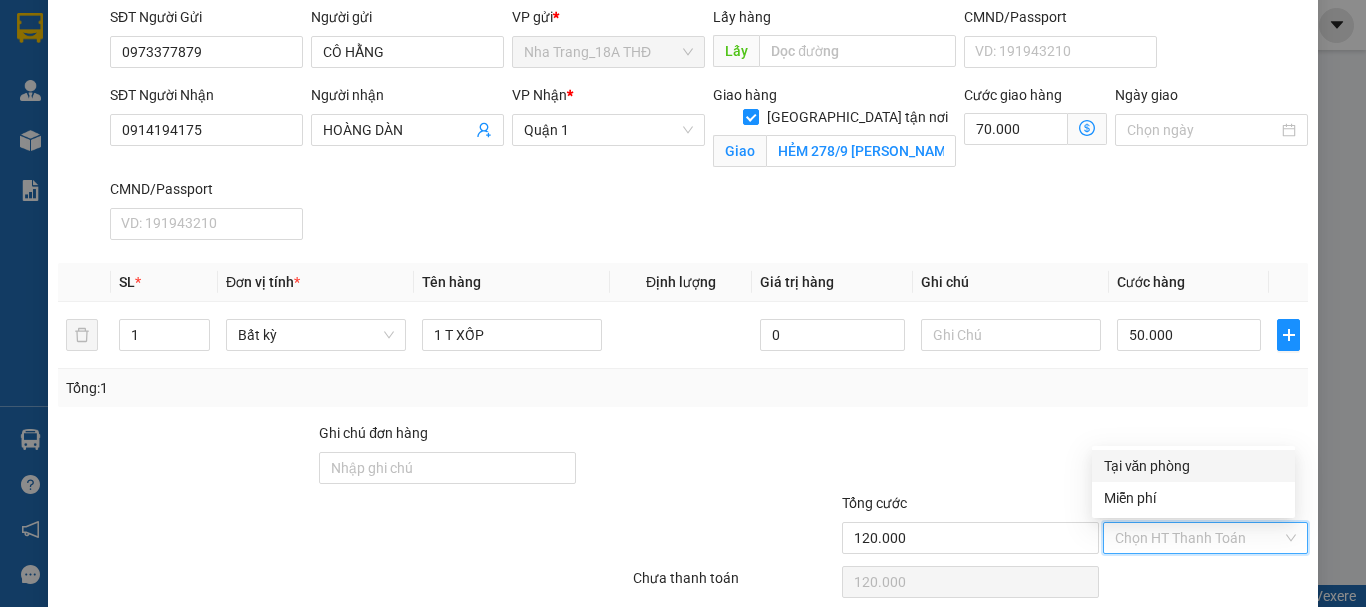 click on "Tại văn phòng" at bounding box center (1193, 466) 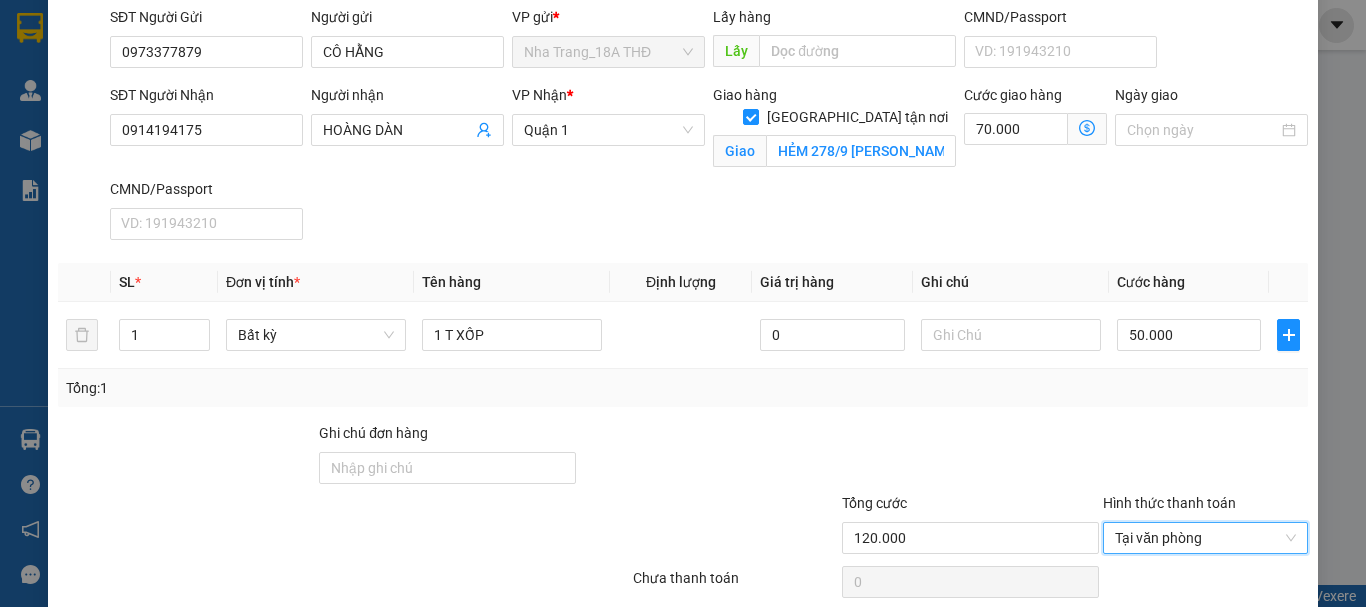 scroll, scrollTop: 227, scrollLeft: 0, axis: vertical 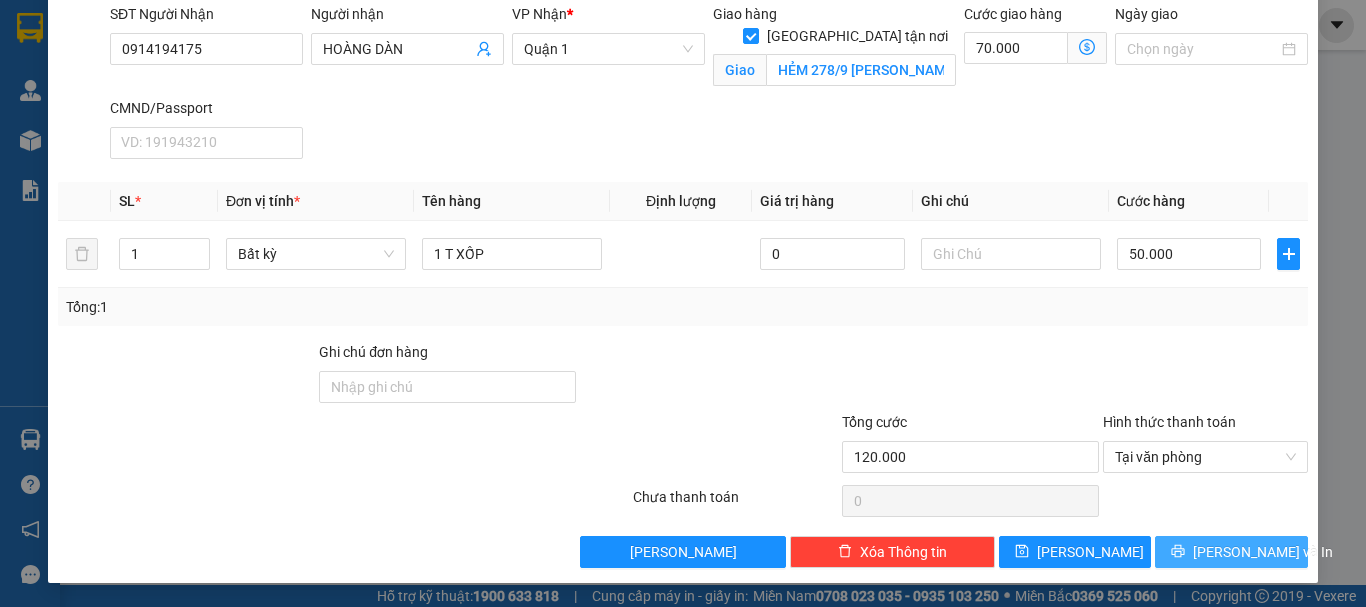 drag, startPoint x: 1240, startPoint y: 547, endPoint x: 1194, endPoint y: 480, distance: 81.27115 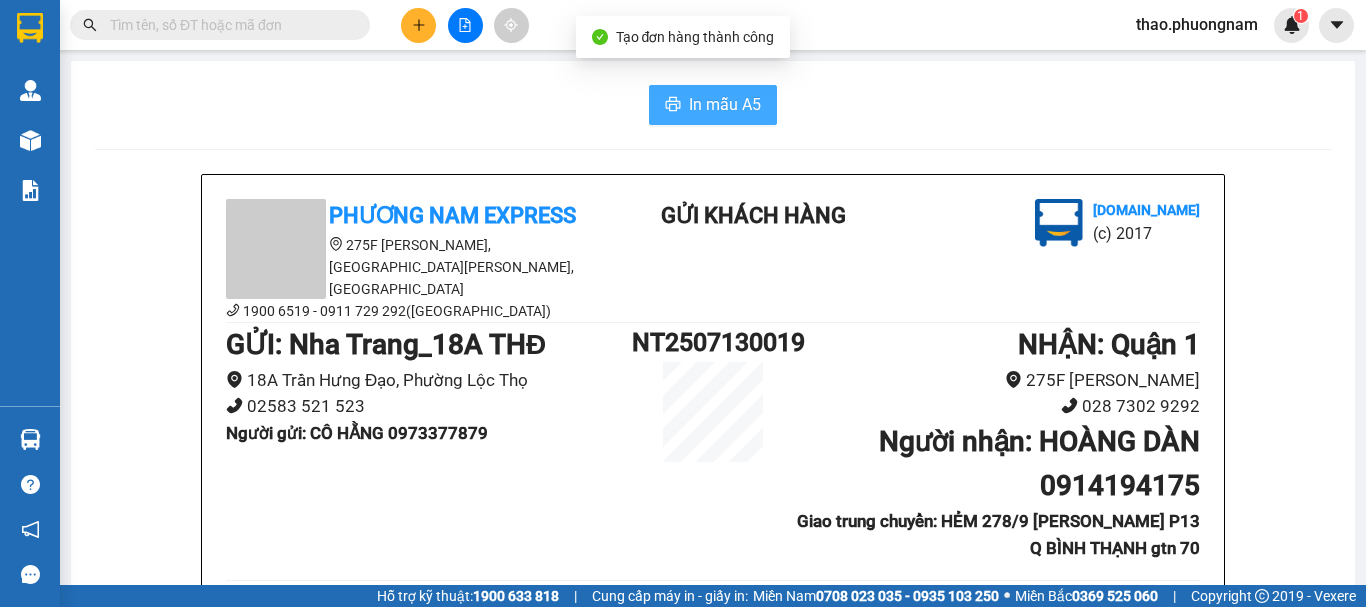 drag, startPoint x: 711, startPoint y: 94, endPoint x: 900, endPoint y: 196, distance: 214.76732 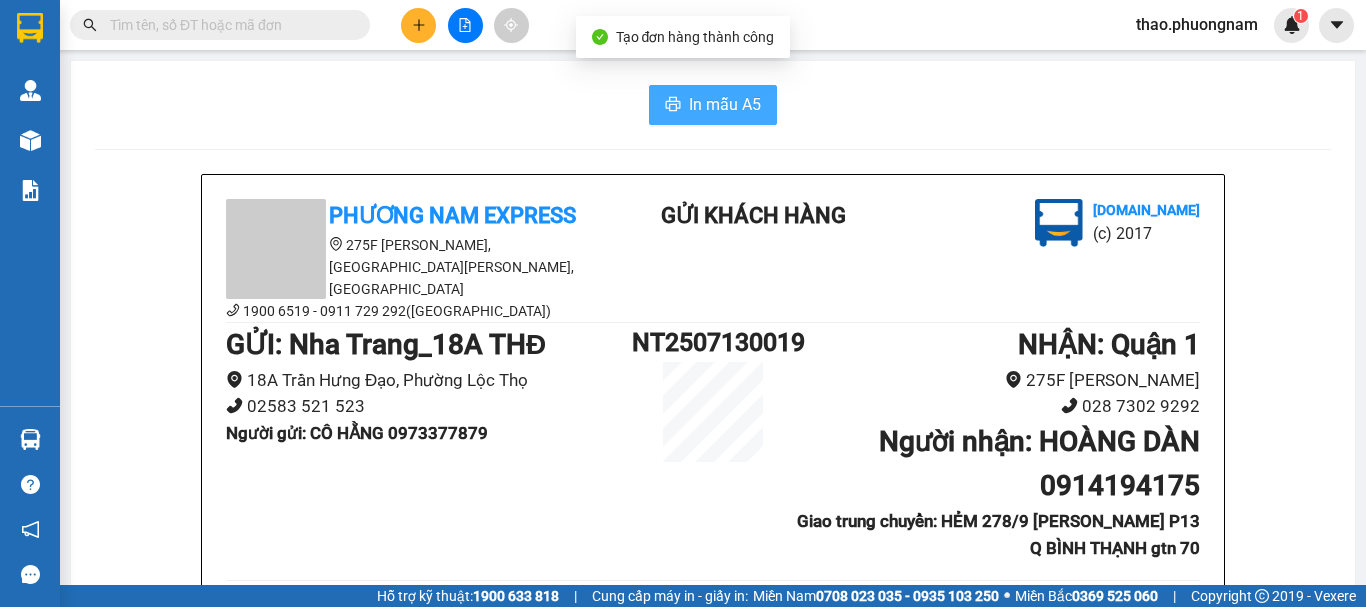 scroll, scrollTop: 0, scrollLeft: 0, axis: both 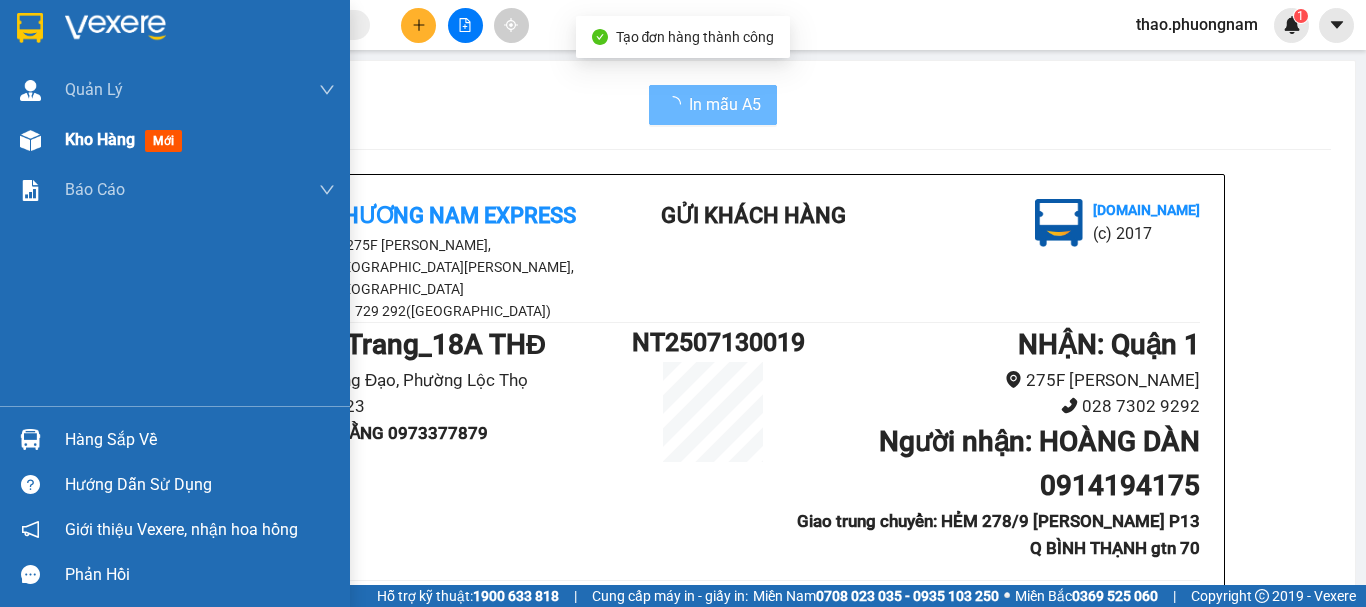 click at bounding box center [30, 140] 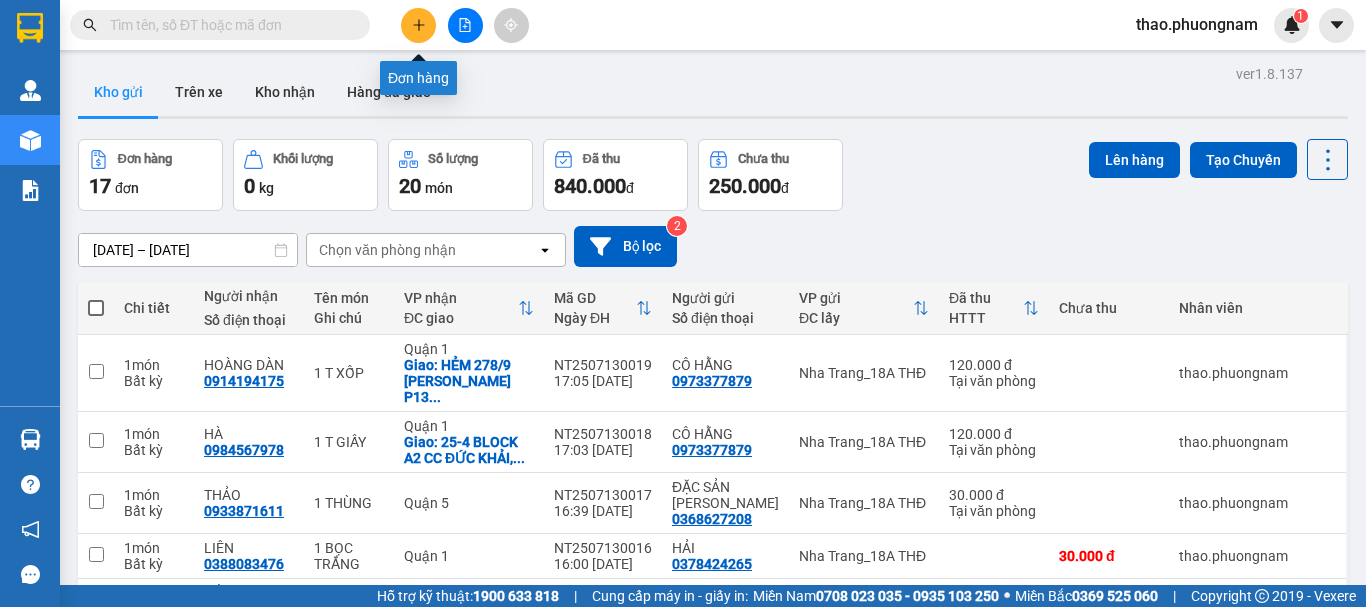 click at bounding box center [418, 25] 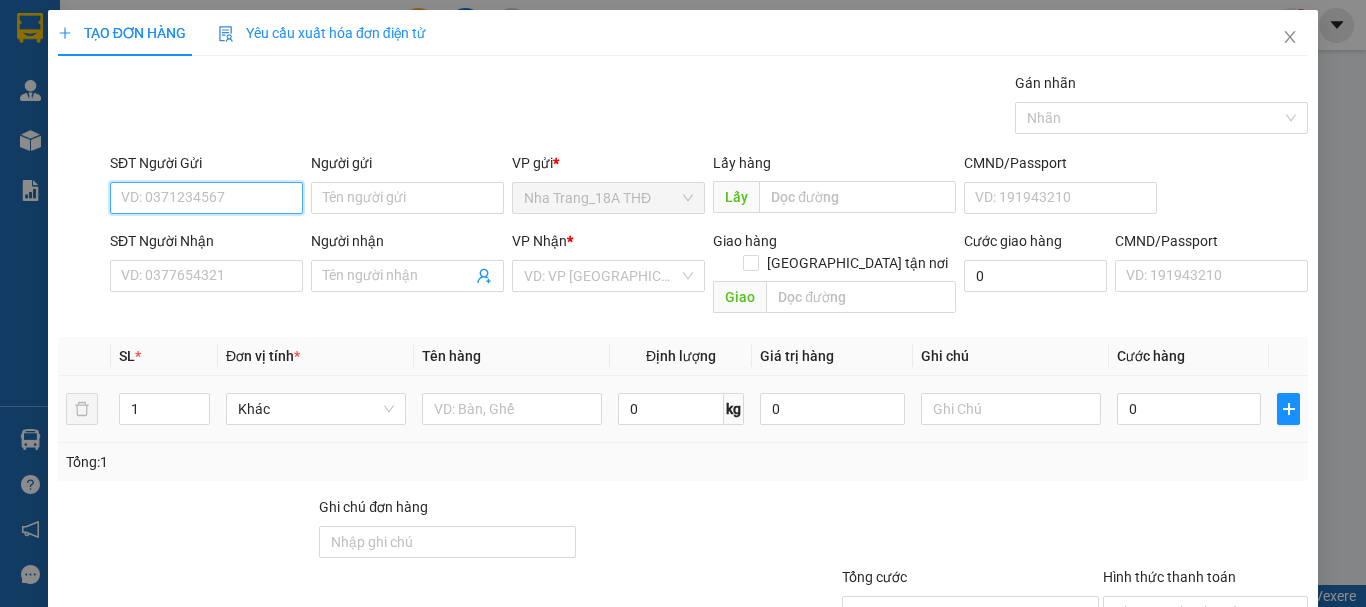 drag, startPoint x: 218, startPoint y: 194, endPoint x: 1285, endPoint y: 355, distance: 1079.0784 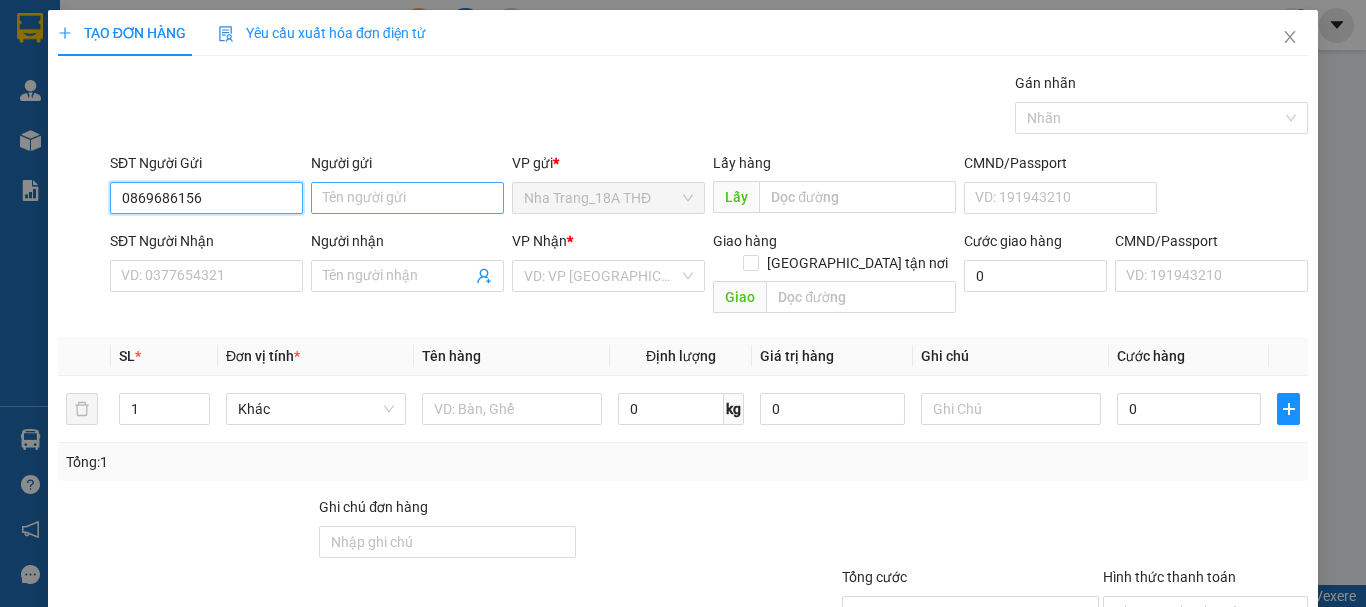 drag, startPoint x: 249, startPoint y: 194, endPoint x: 338, endPoint y: 188, distance: 89.20202 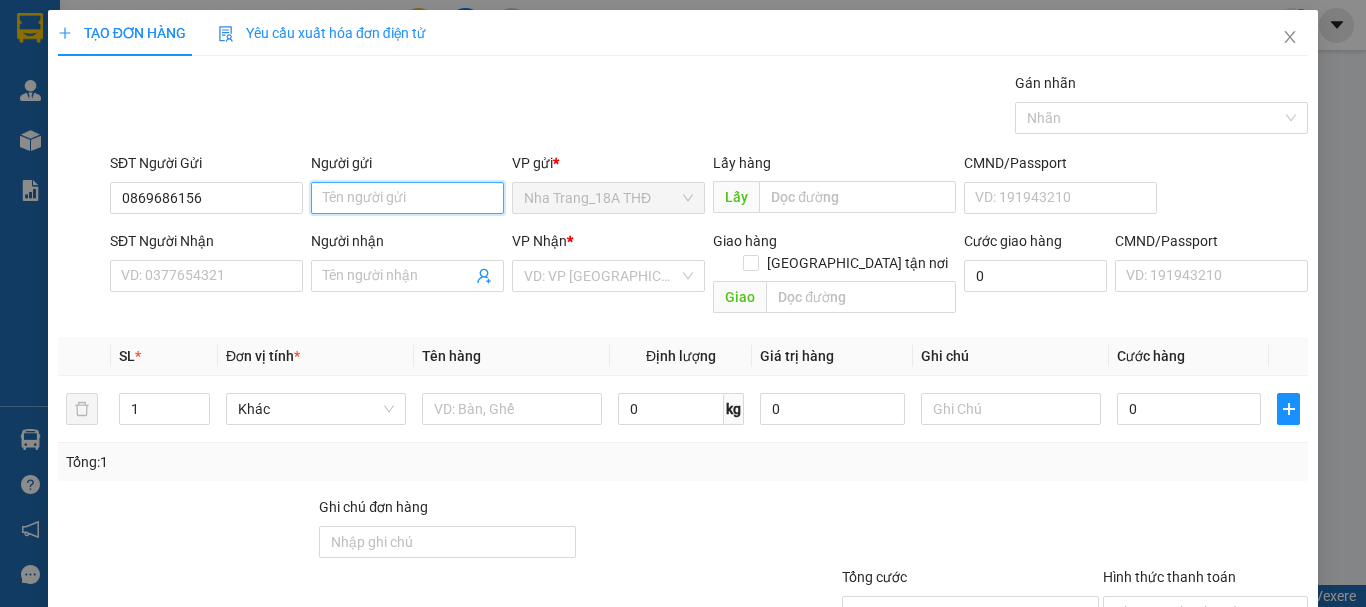click on "Người gửi" at bounding box center [407, 198] 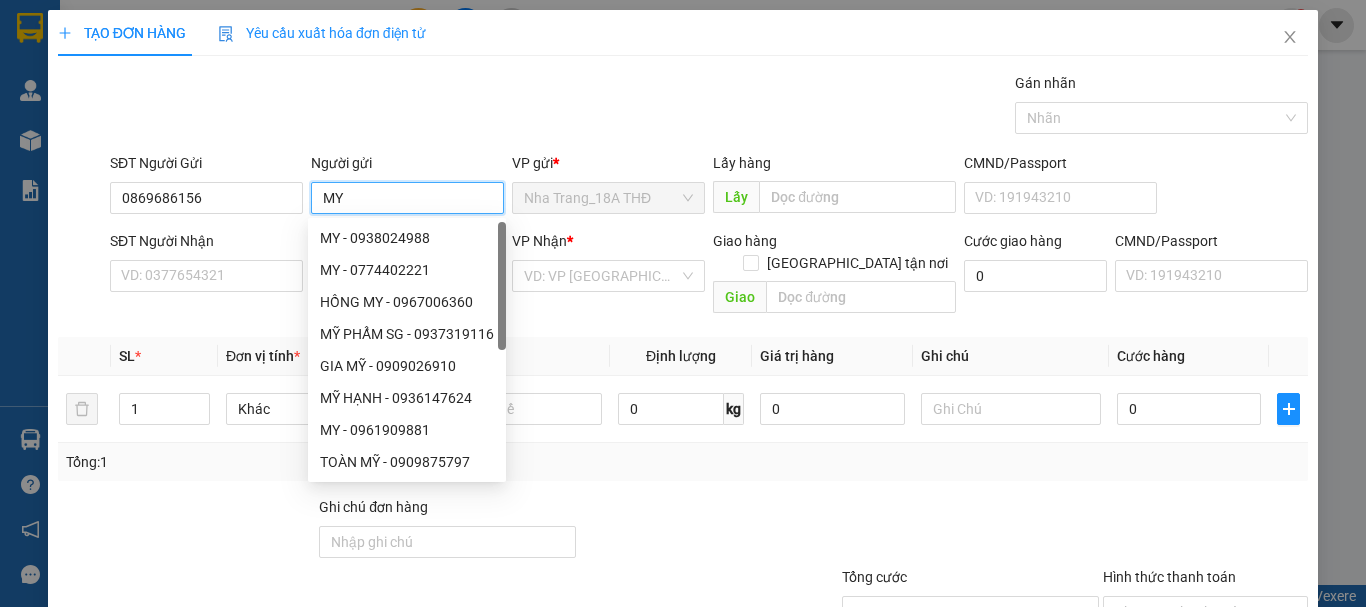 type on "MY" 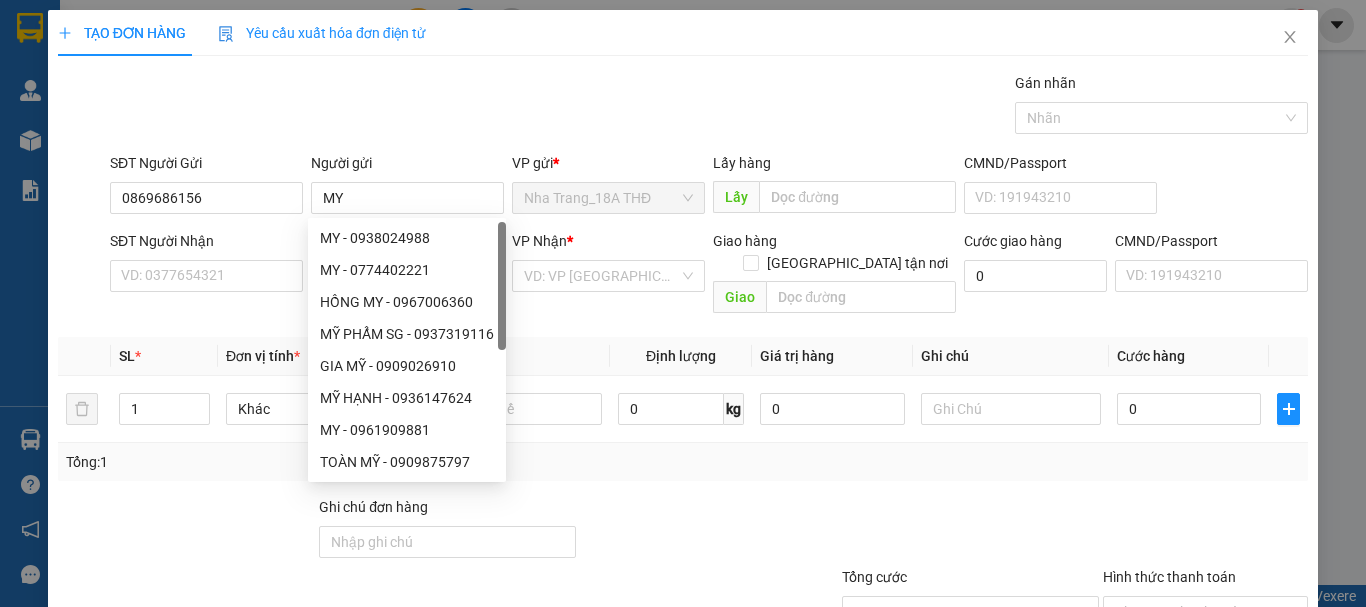 click on "SĐT Người Nhận VD: 0377654321" at bounding box center [206, 265] 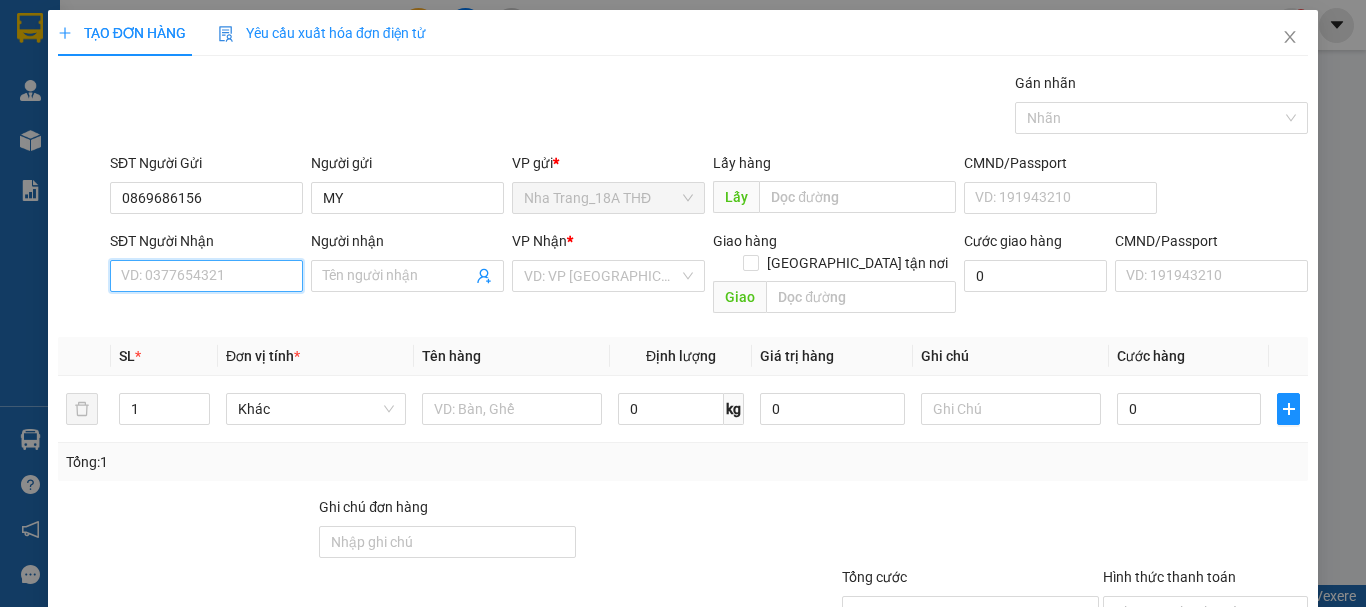click on "SĐT Người Nhận" at bounding box center (206, 276) 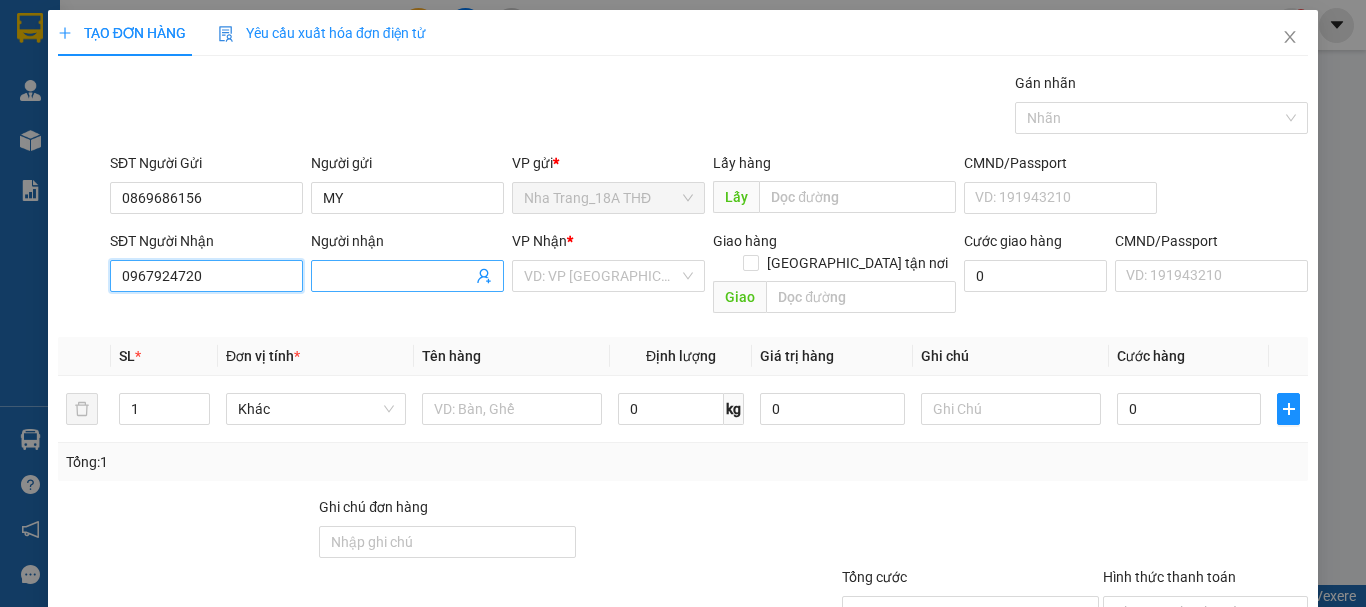 type on "0967924720" 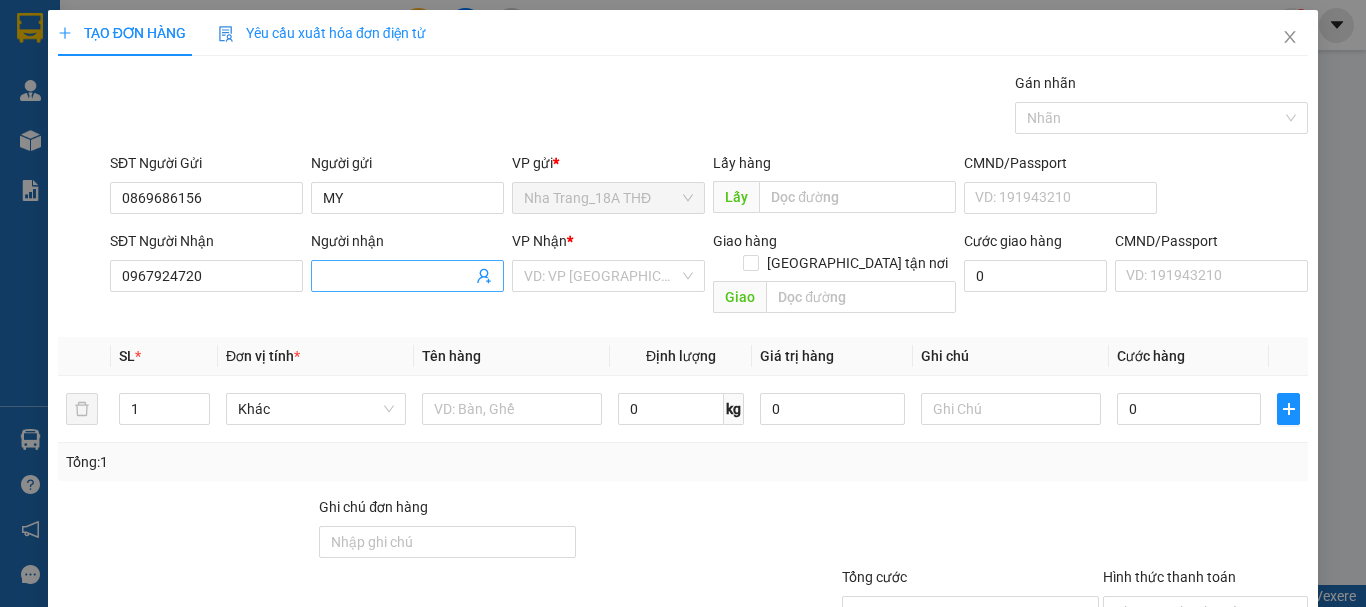 click on "Người nhận" at bounding box center (397, 276) 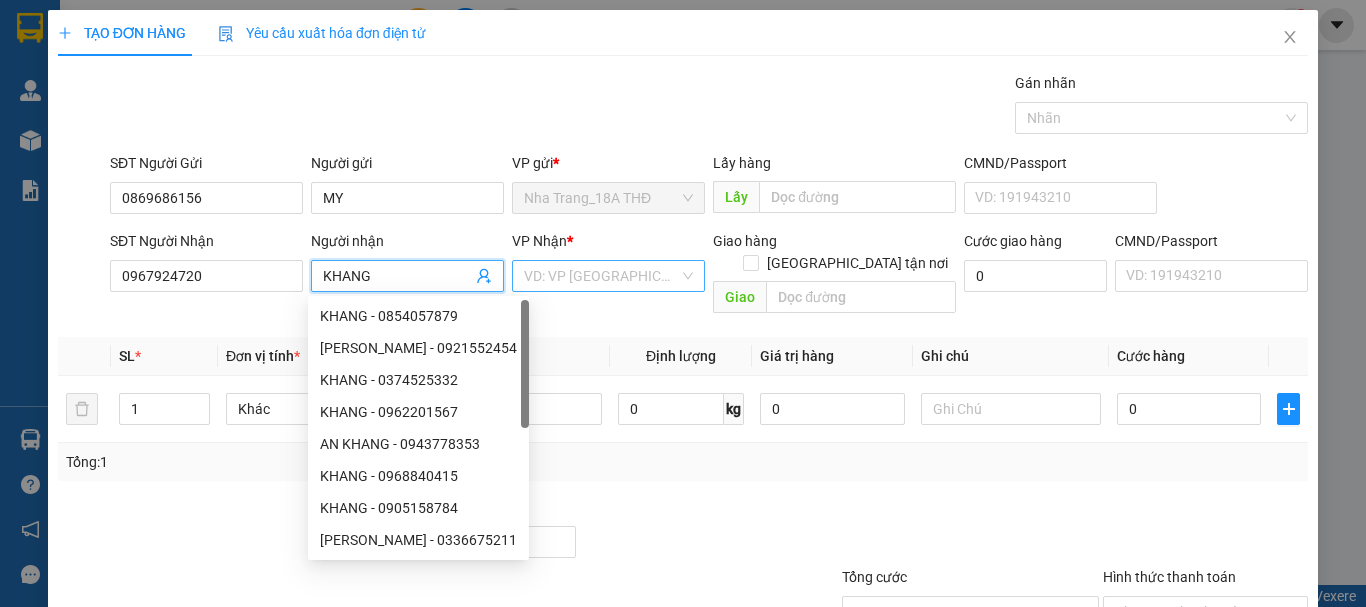 type on "KHANG" 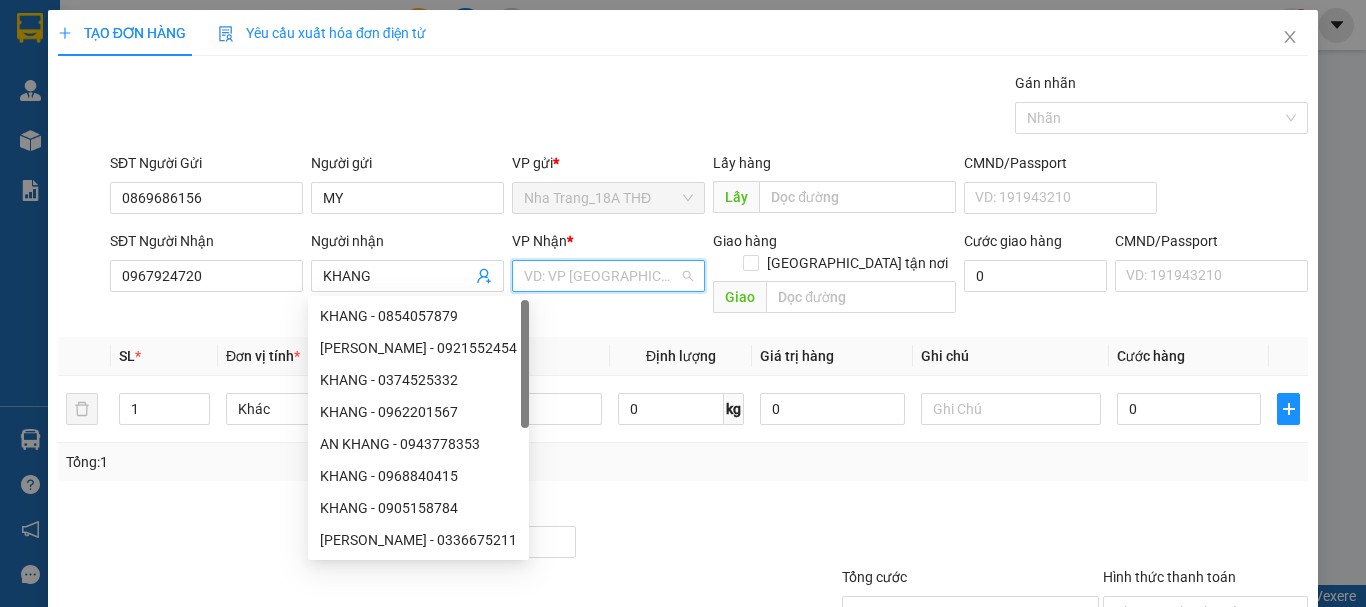 click at bounding box center [601, 276] 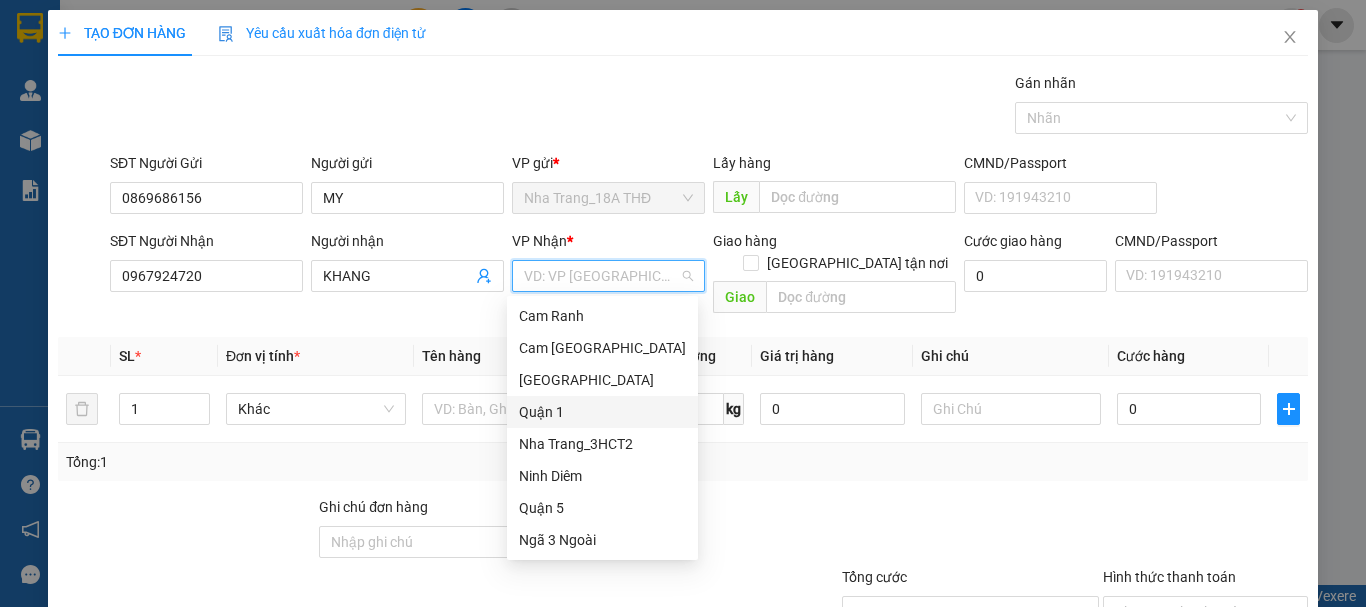 click on "Quận 1" at bounding box center [602, 412] 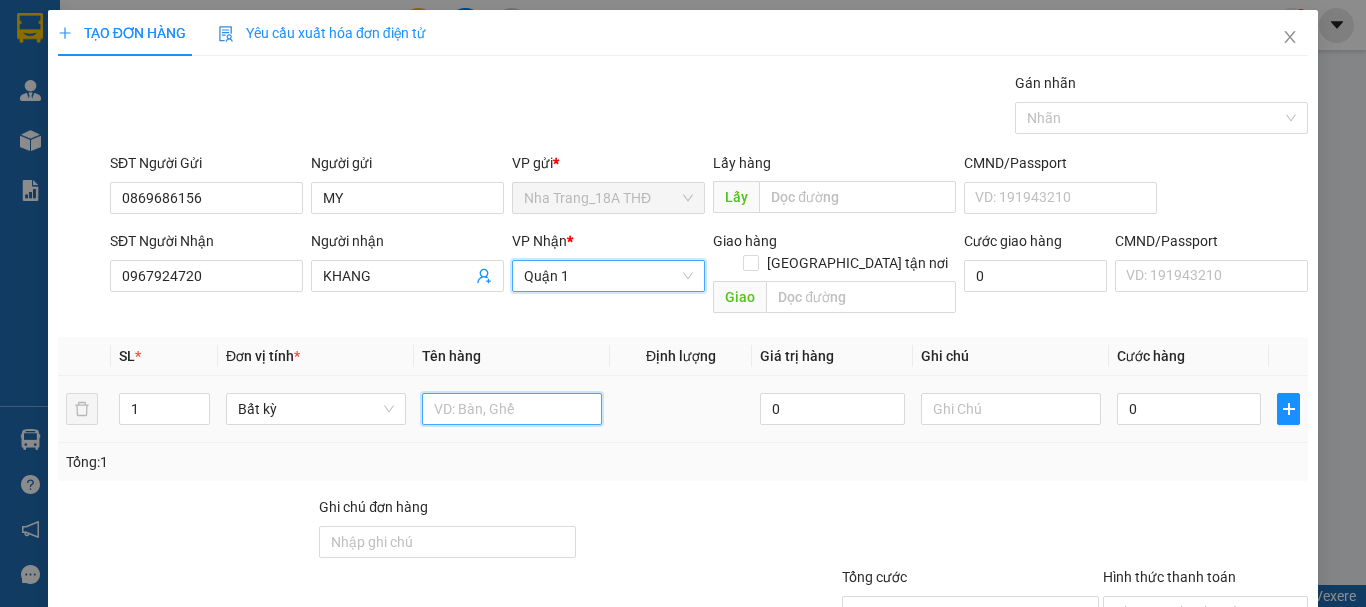 click at bounding box center (512, 409) 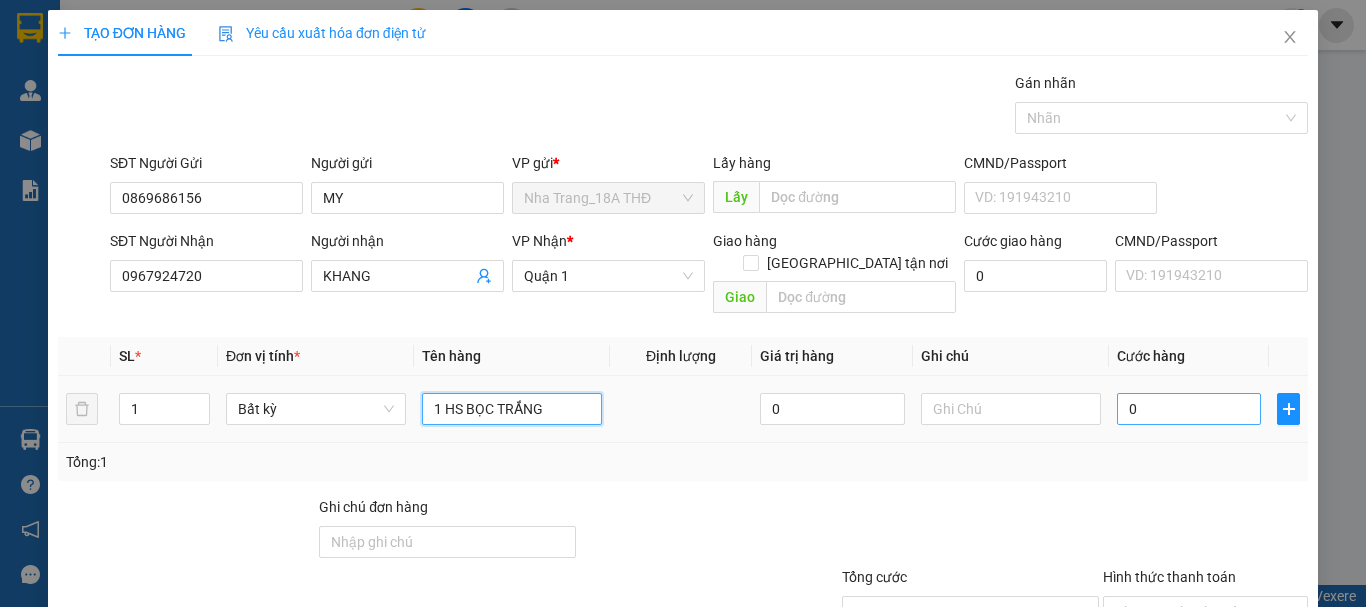 type on "1 HS BỌC TRẮNG" 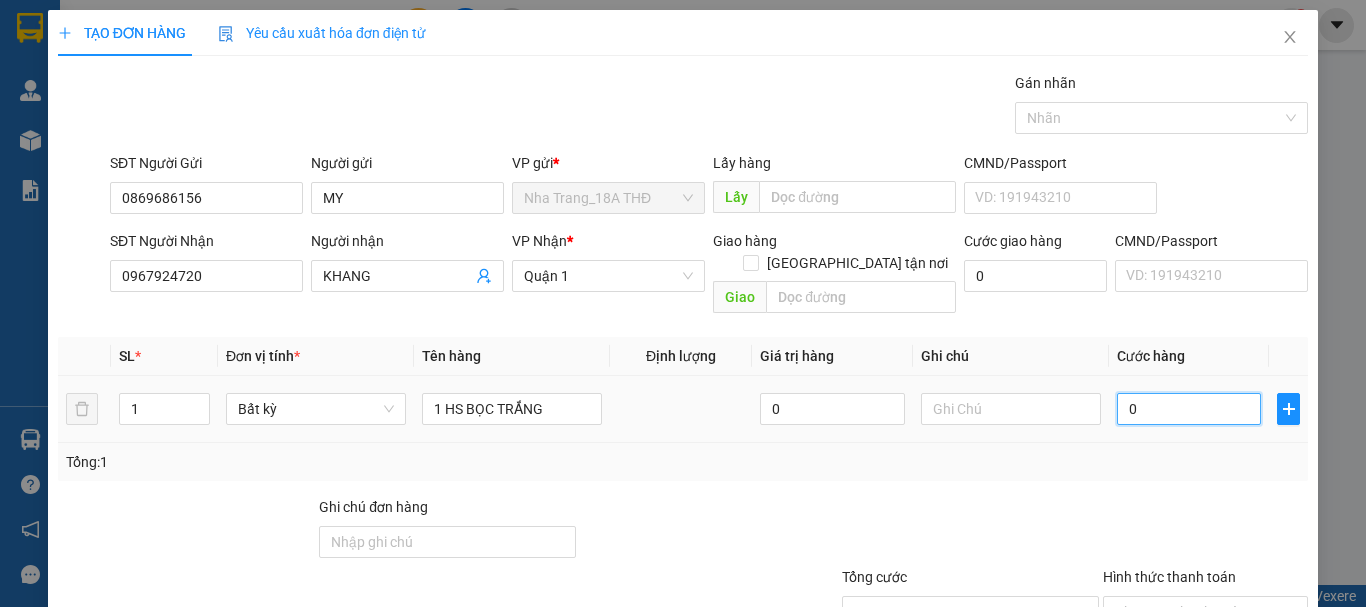 drag, startPoint x: 1145, startPoint y: 395, endPoint x: 1122, endPoint y: 390, distance: 23.537205 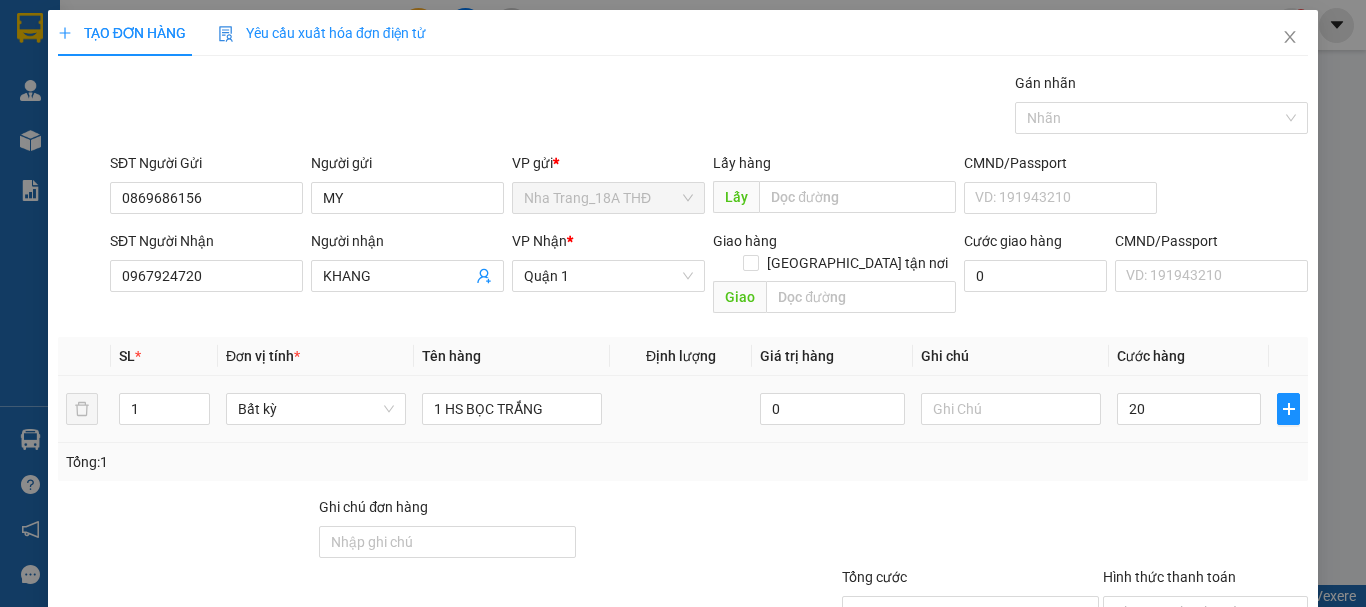 type on "20.000" 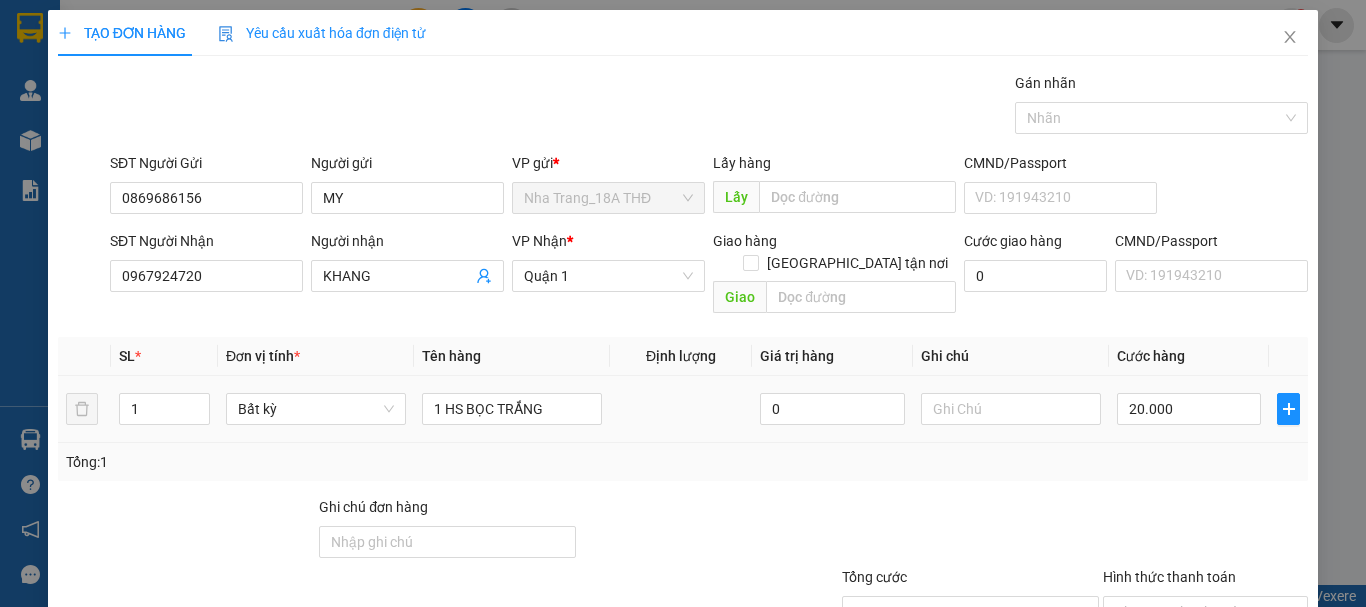 drag, startPoint x: 1120, startPoint y: 448, endPoint x: 1212, endPoint y: 433, distance: 93.214806 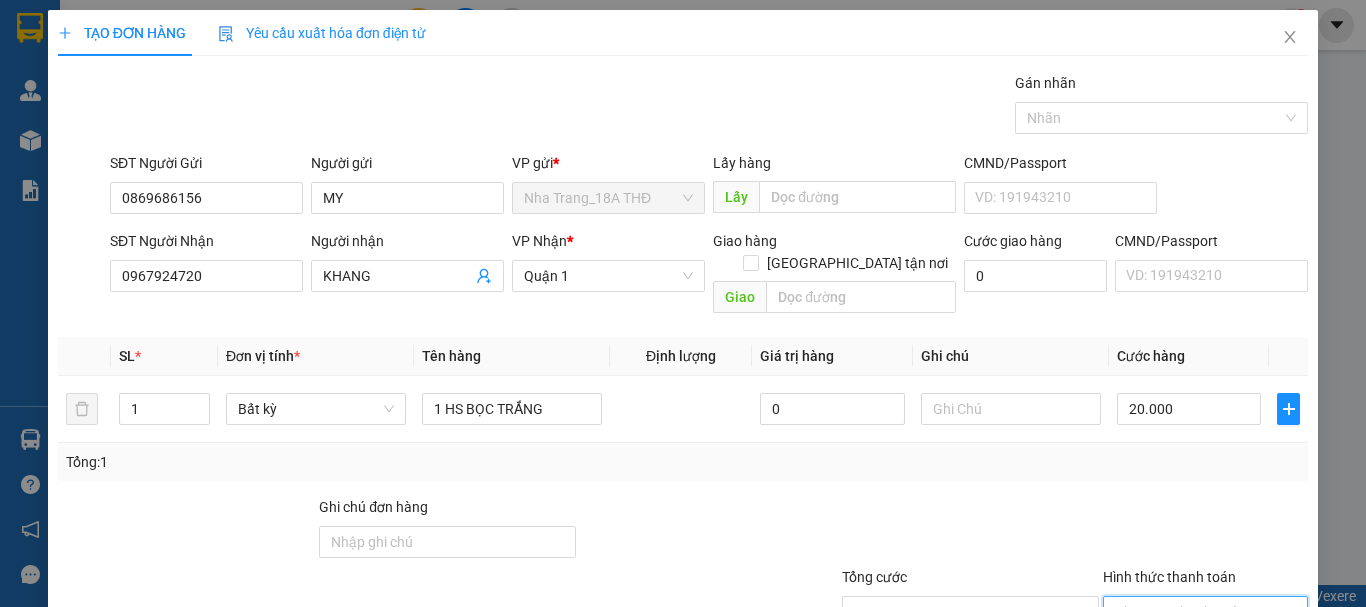 drag, startPoint x: 1206, startPoint y: 448, endPoint x: 1200, endPoint y: 476, distance: 28.635643 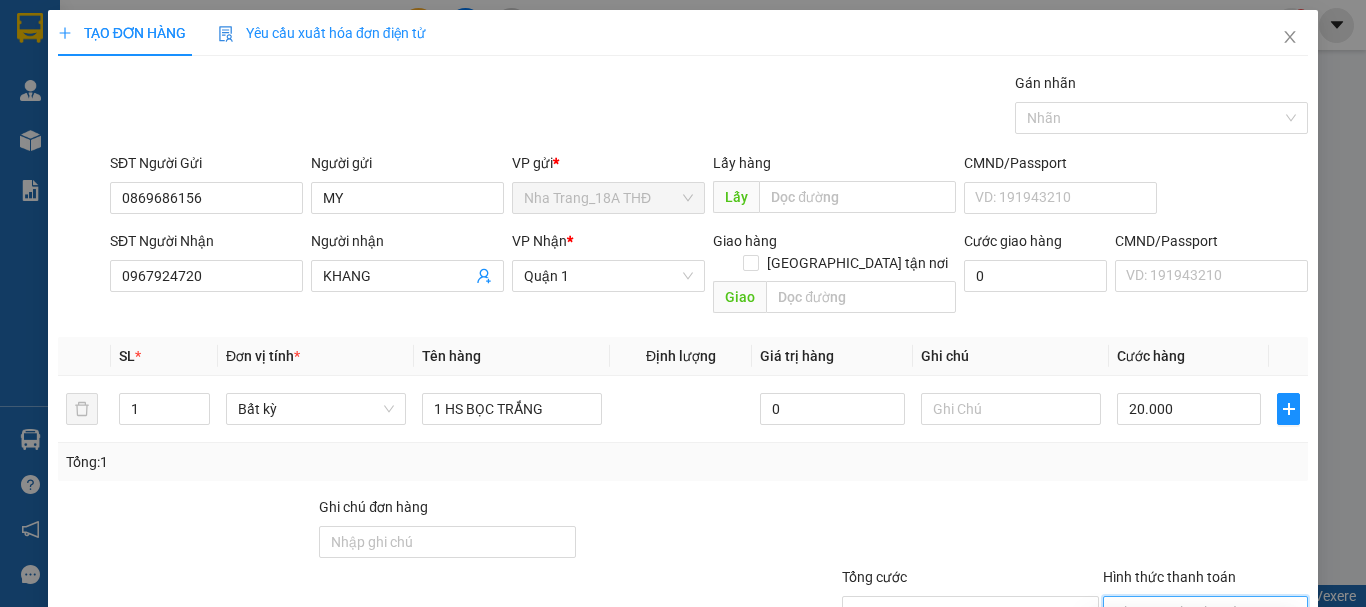 click on "Tại văn phòng" at bounding box center [1193, 630] 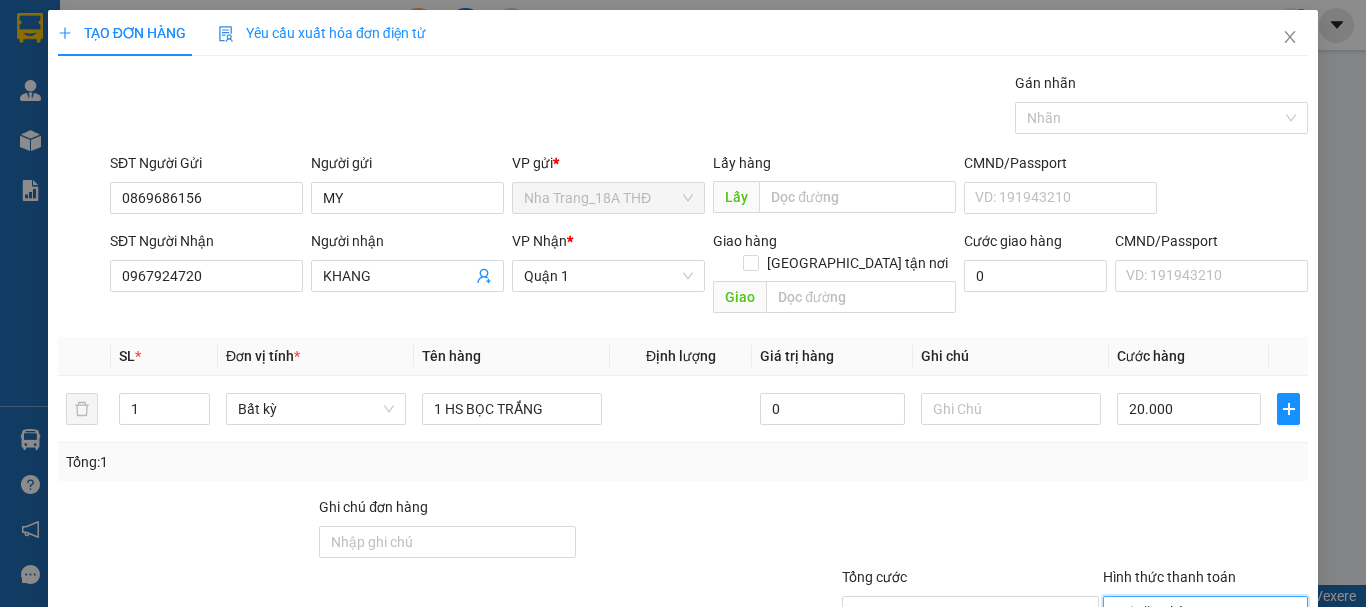 drag, startPoint x: 1189, startPoint y: 539, endPoint x: 1122, endPoint y: 428, distance: 129.65338 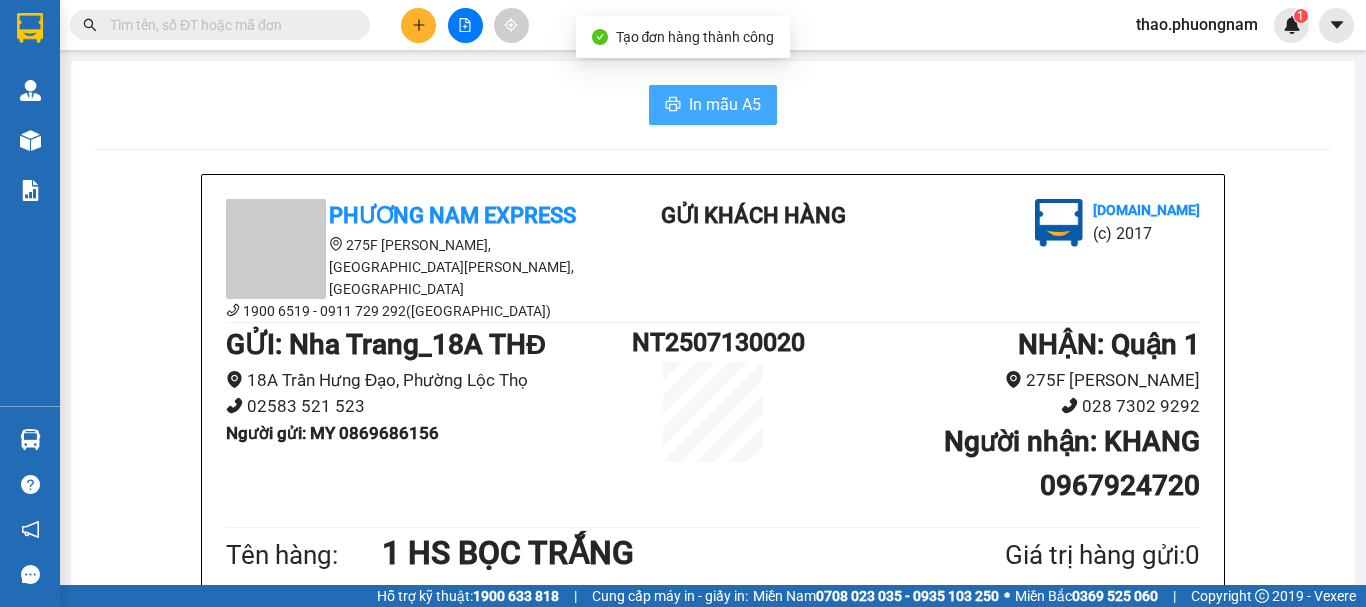 click on "In mẫu A5" at bounding box center (725, 104) 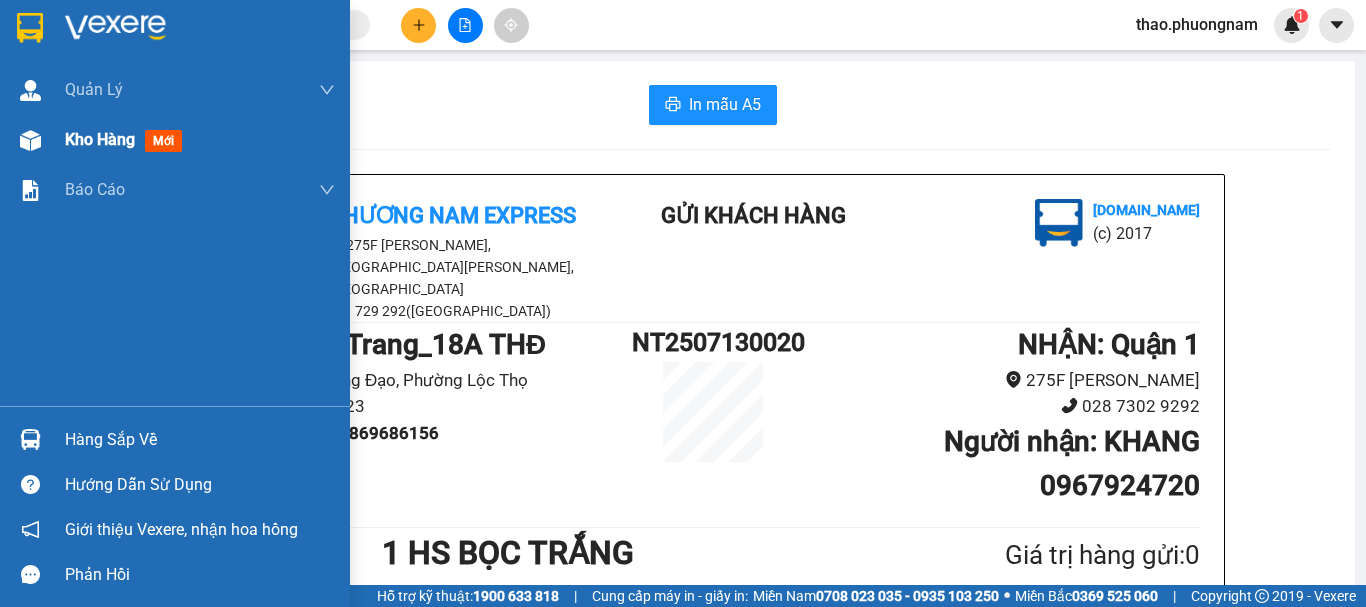click at bounding box center [30, 140] 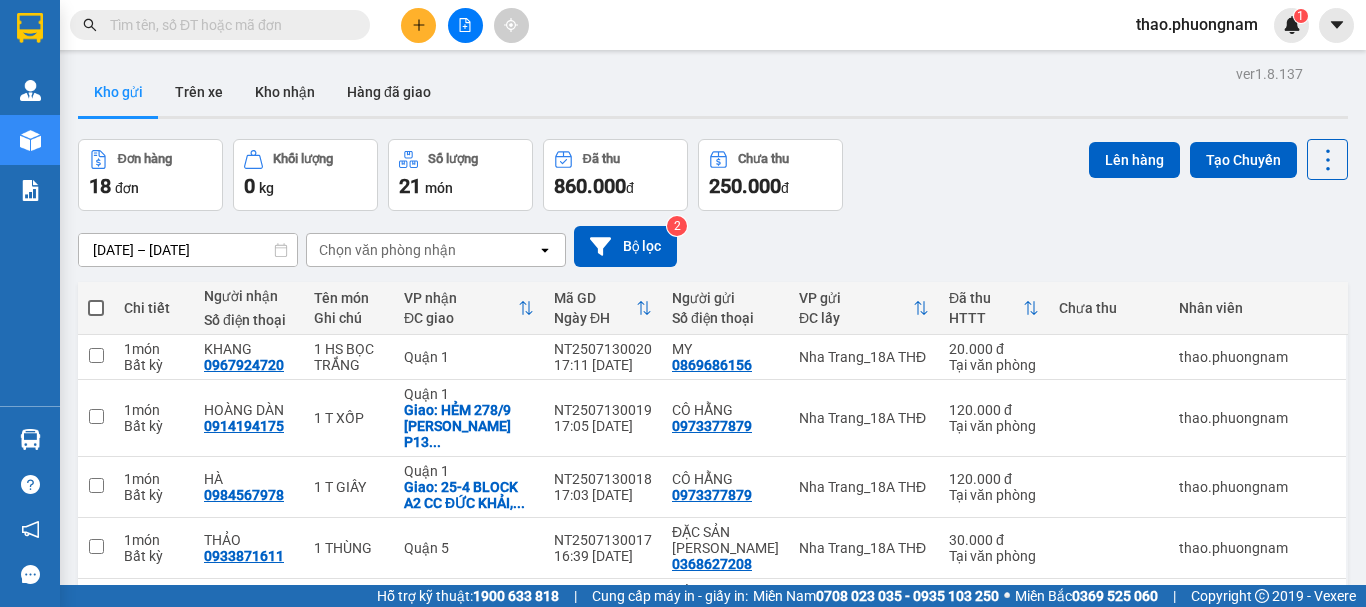 click at bounding box center (228, 25) 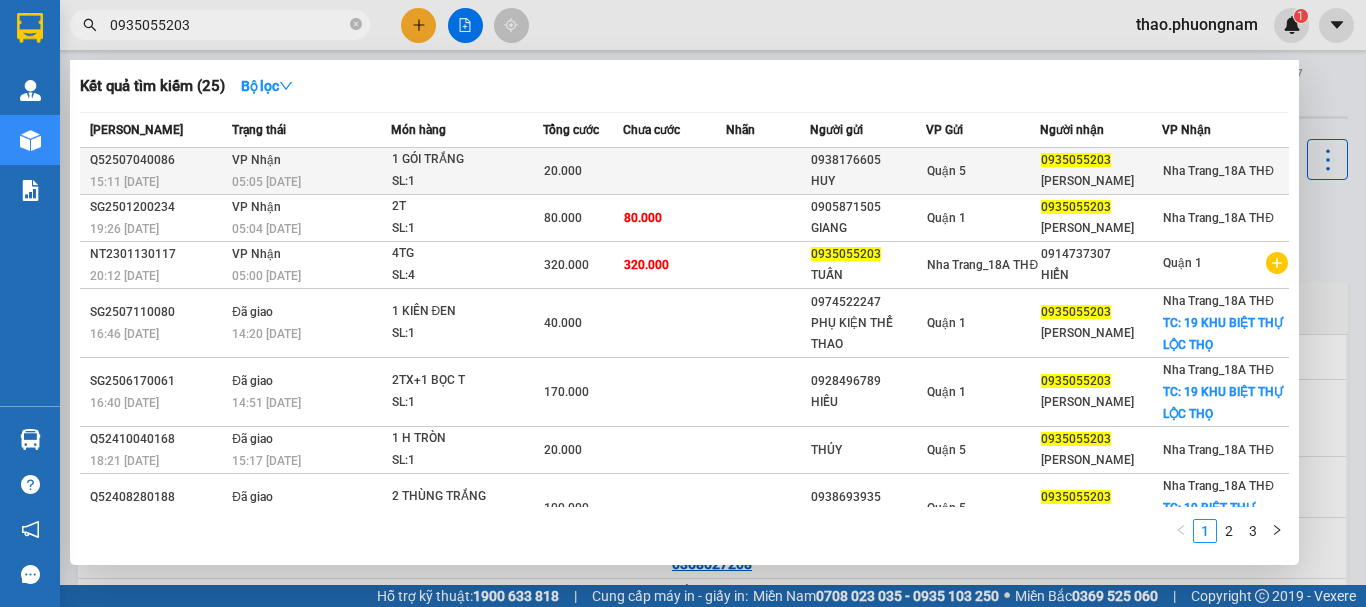 type on "0935055203" 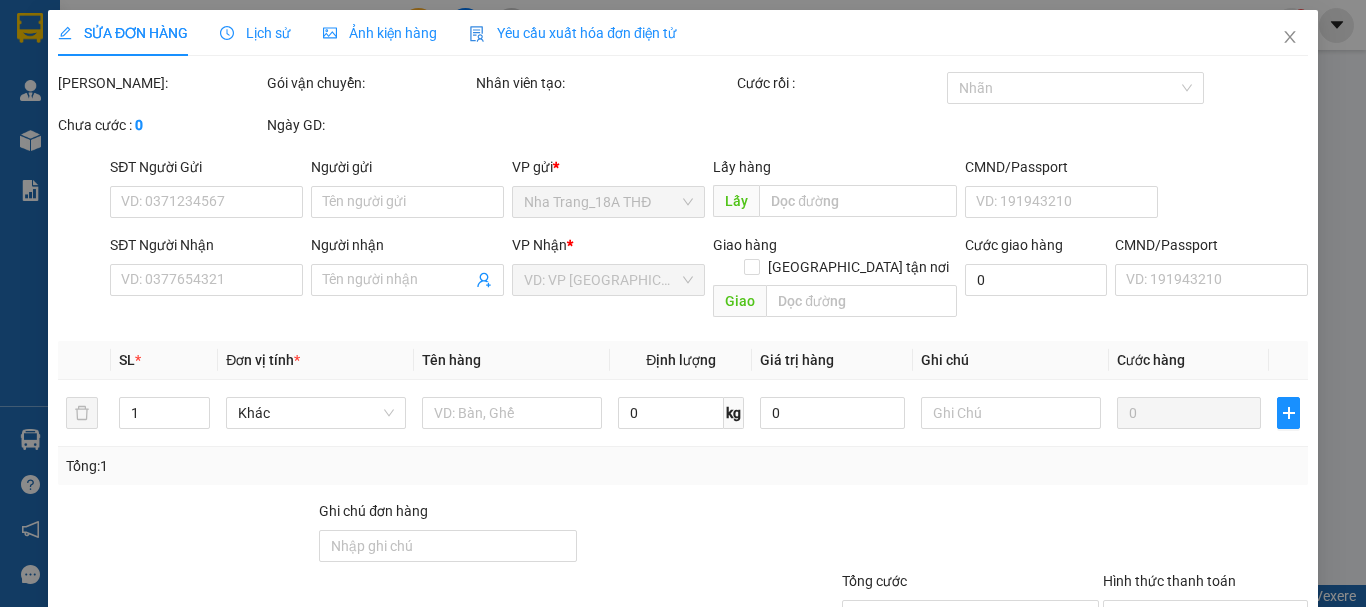 type on "0938176605" 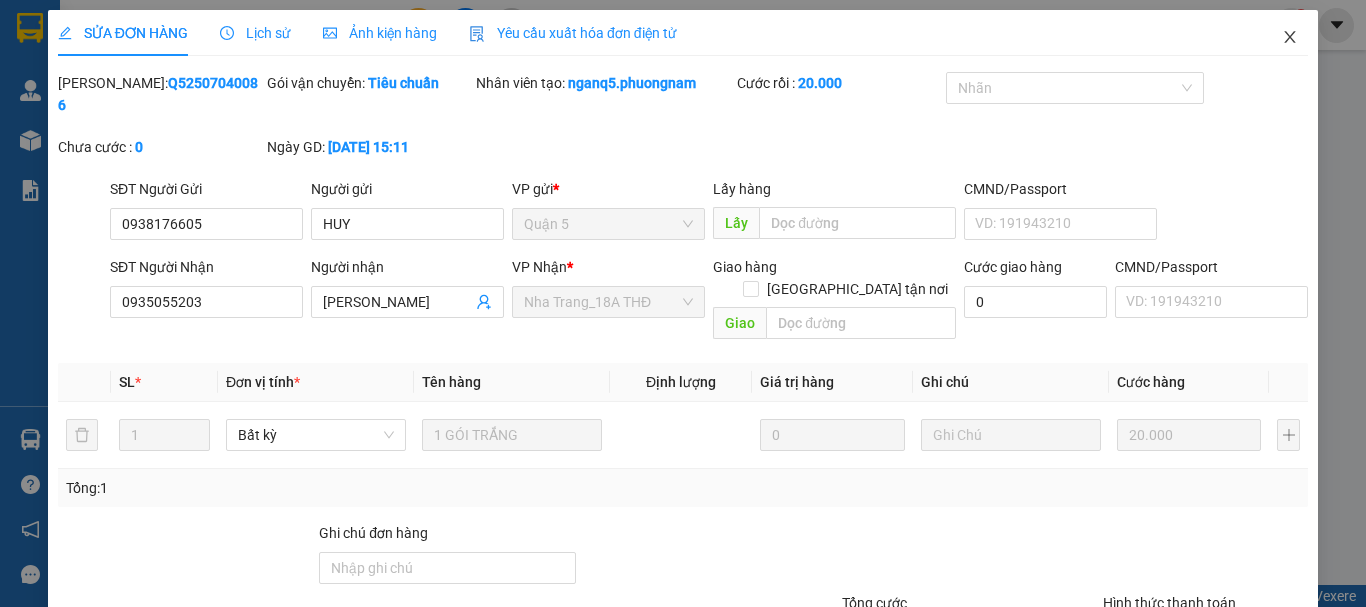 click at bounding box center [1290, 38] 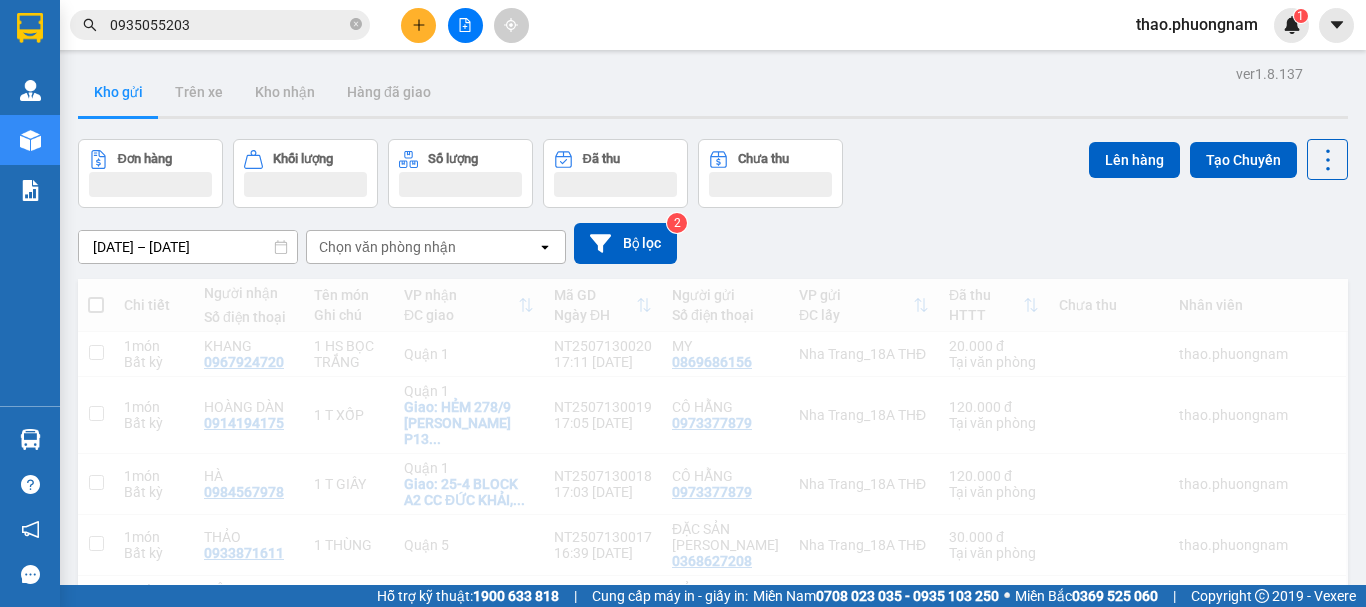 click on "0935055203" at bounding box center (228, 25) 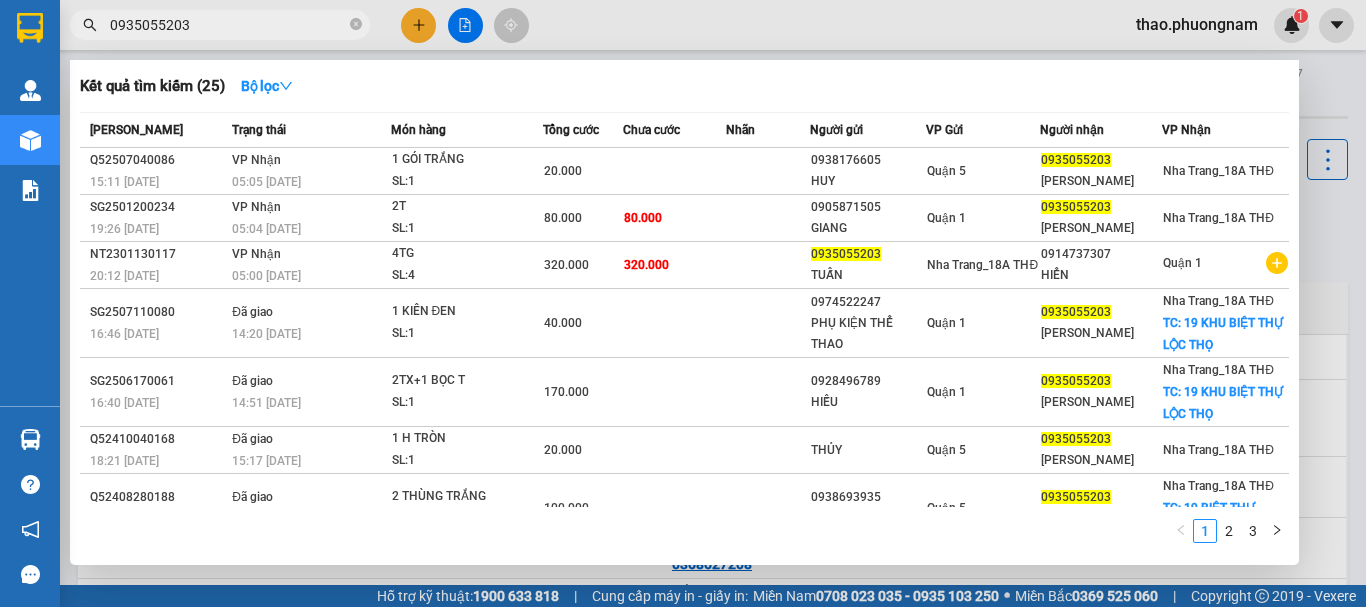 click at bounding box center (683, 303) 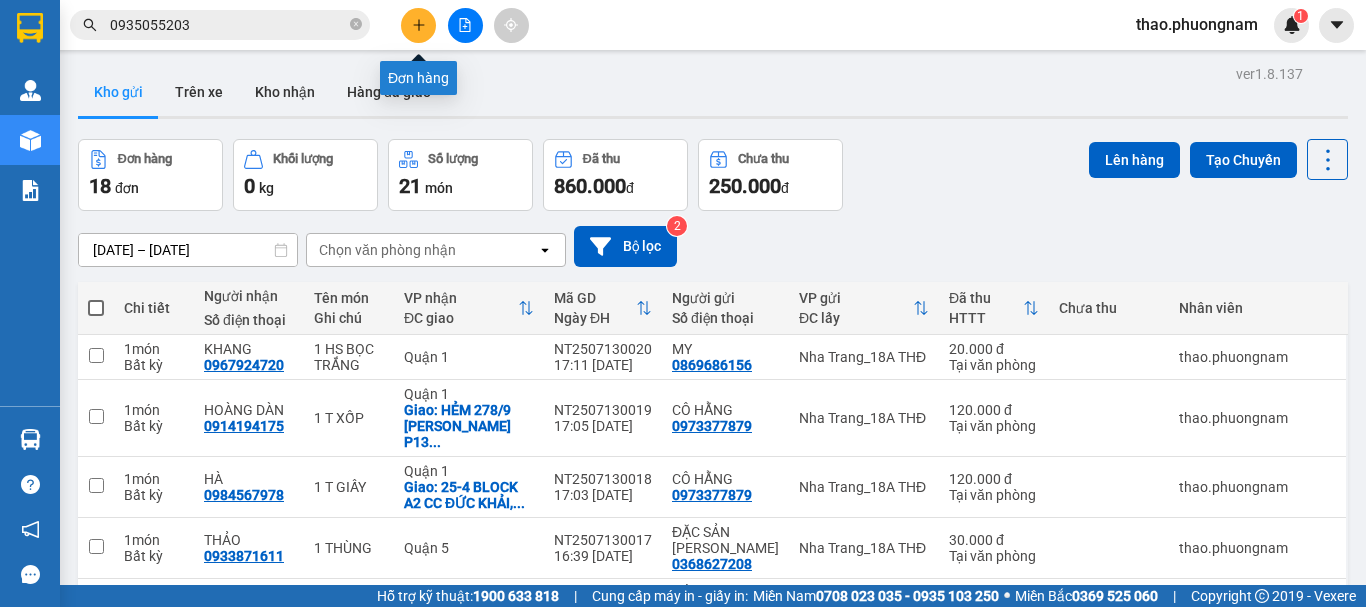 click 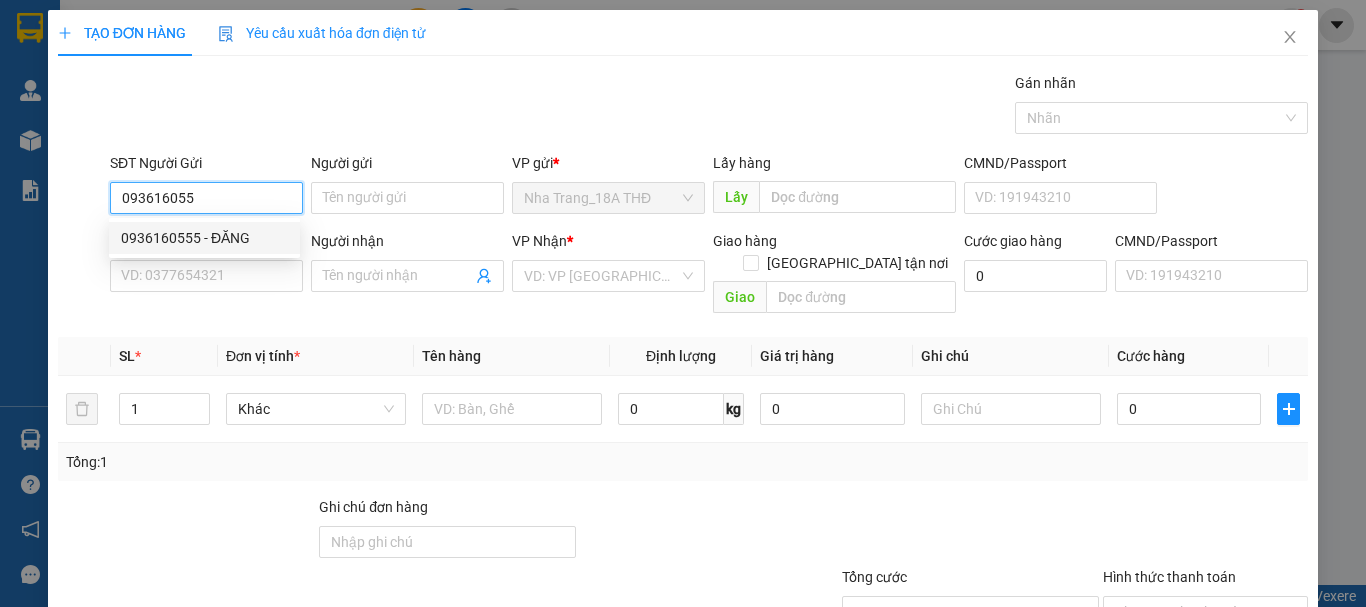 click on "0936160555 - ĐĂNG" at bounding box center (204, 238) 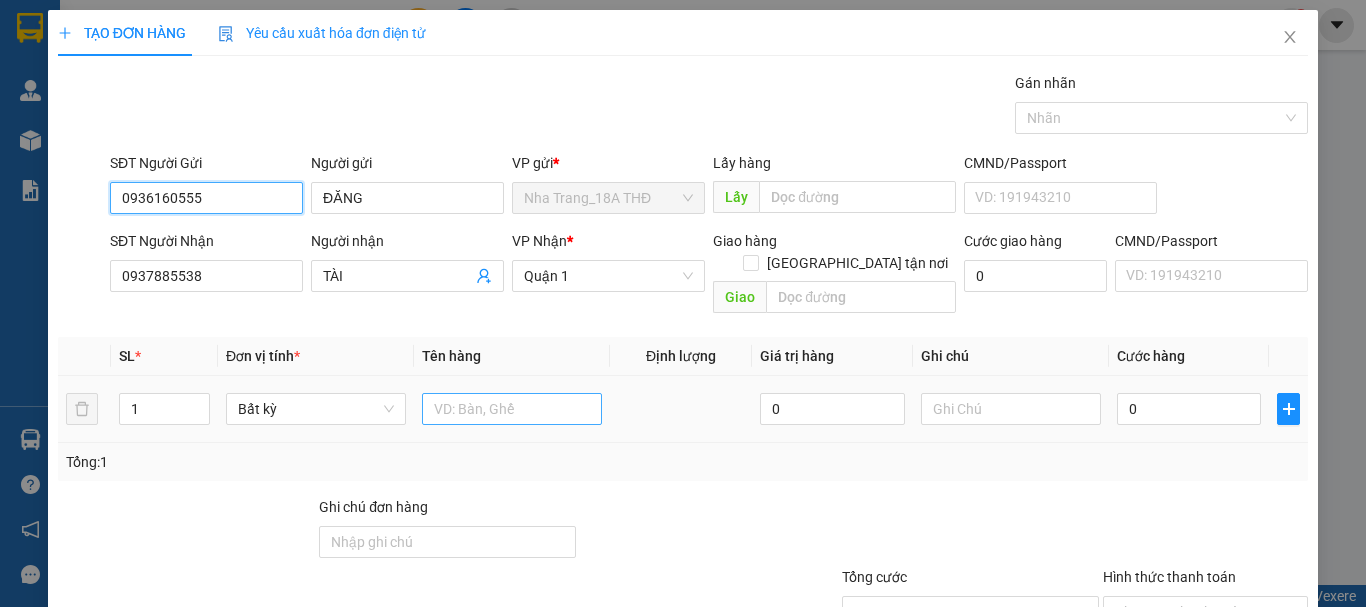 type on "0936160555" 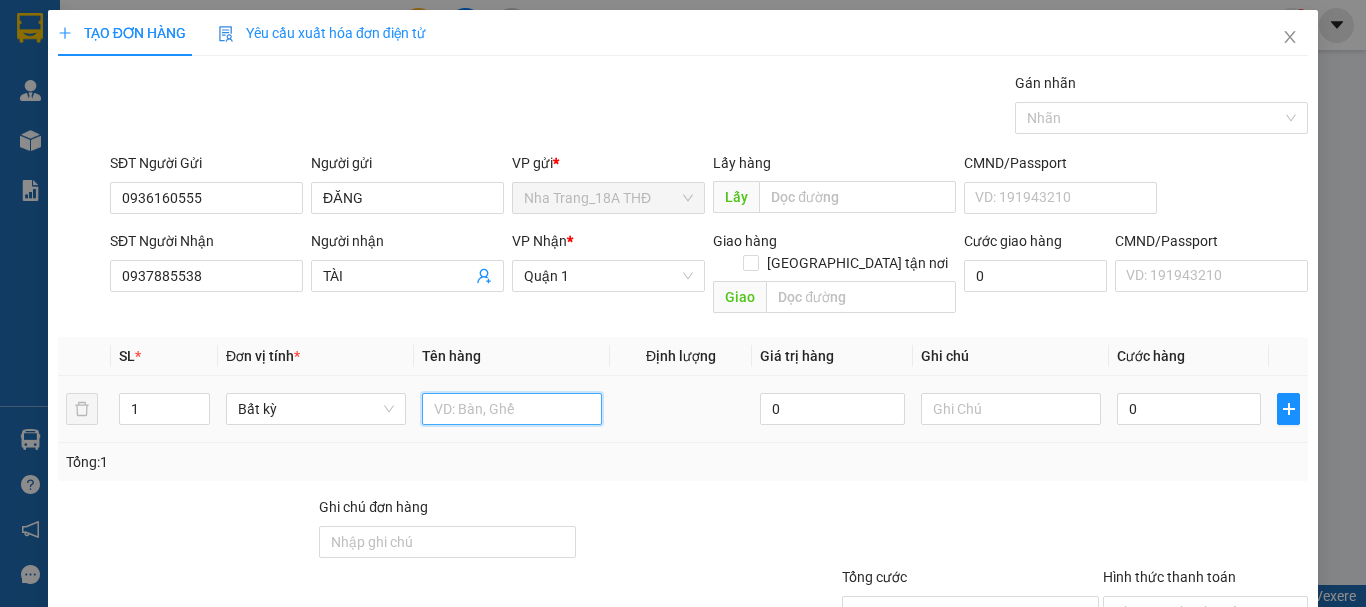 click at bounding box center (512, 409) 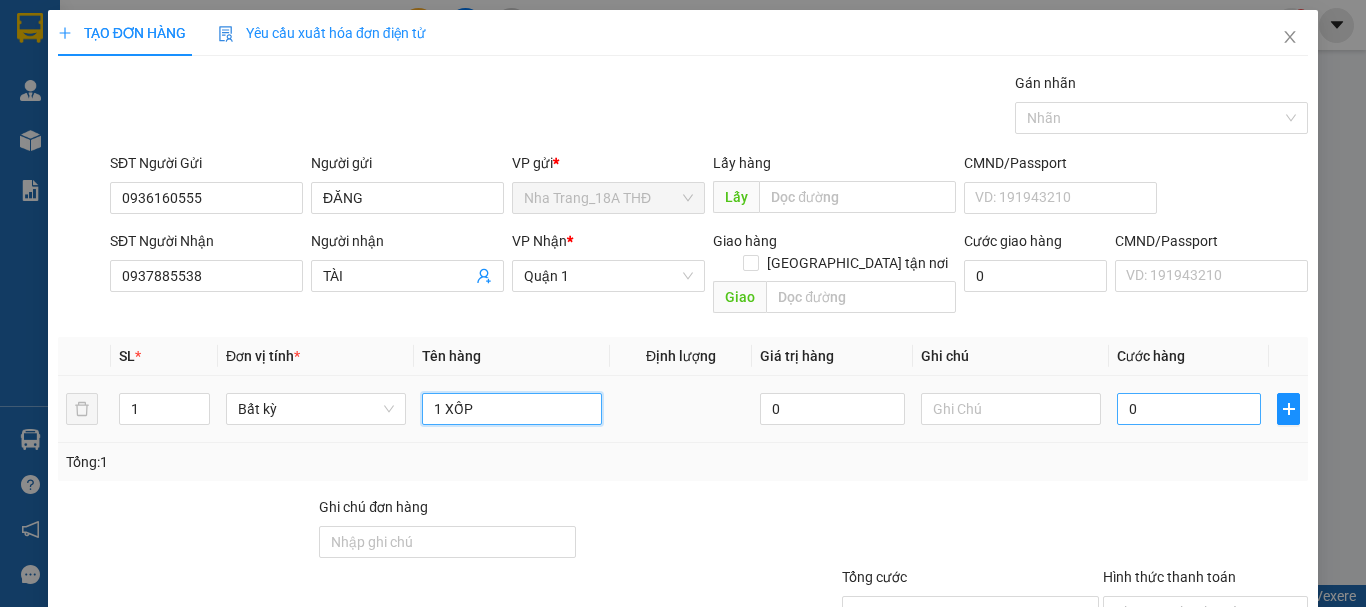 type on "1 XỐP" 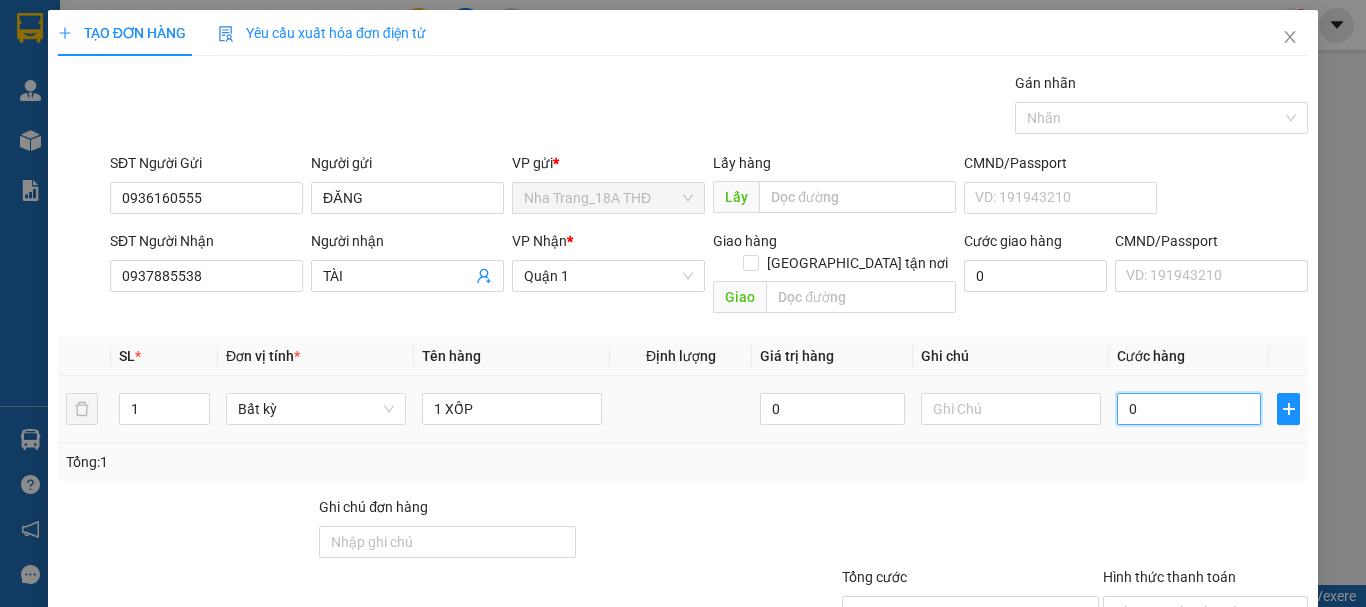 click on "0" at bounding box center [1189, 409] 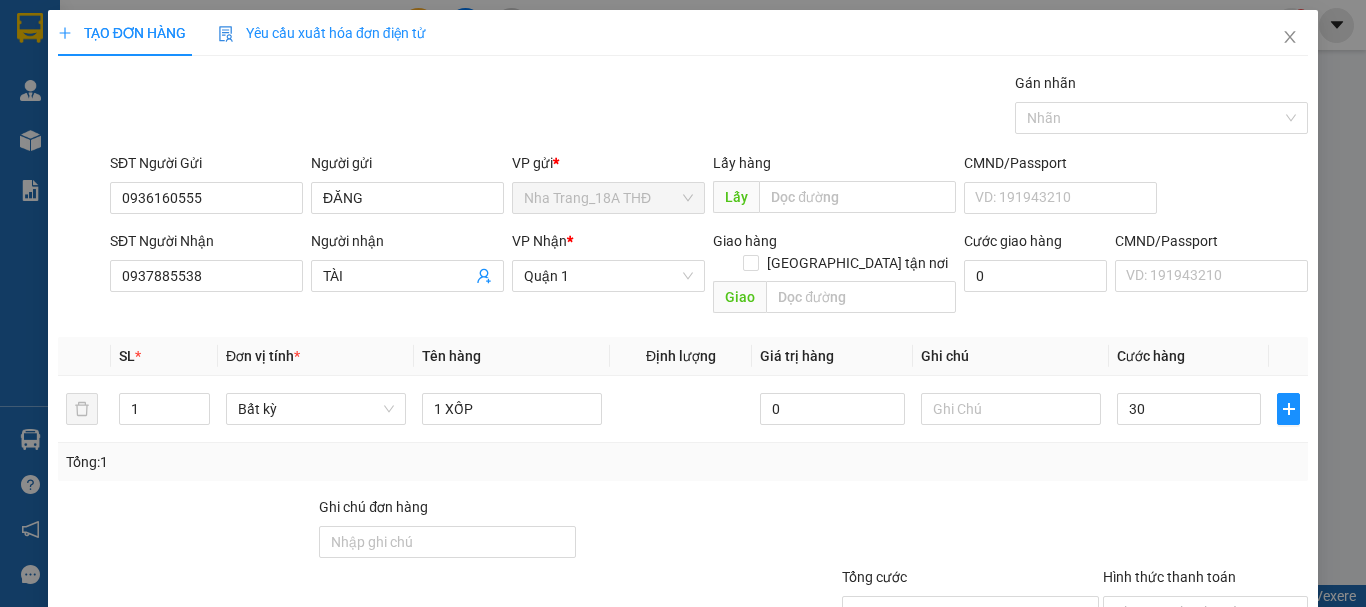 click at bounding box center [1205, 531] 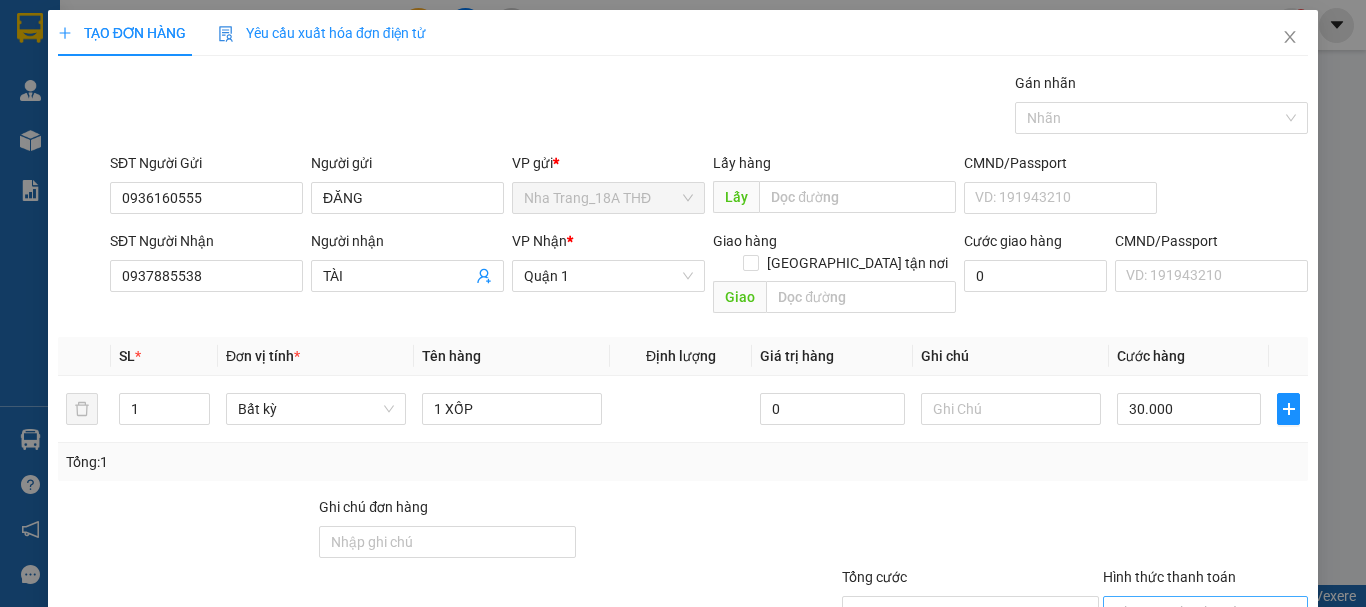click on "Hình thức thanh toán" at bounding box center [1198, 612] 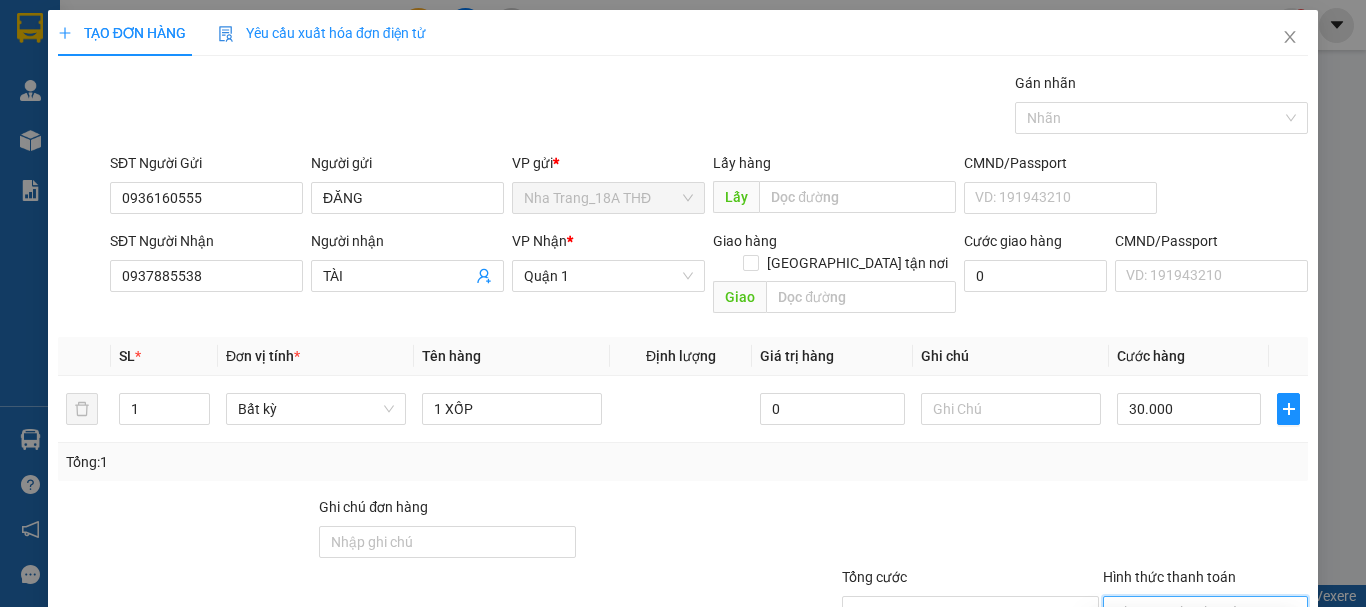 drag, startPoint x: 1201, startPoint y: 491, endPoint x: 1201, endPoint y: 536, distance: 45 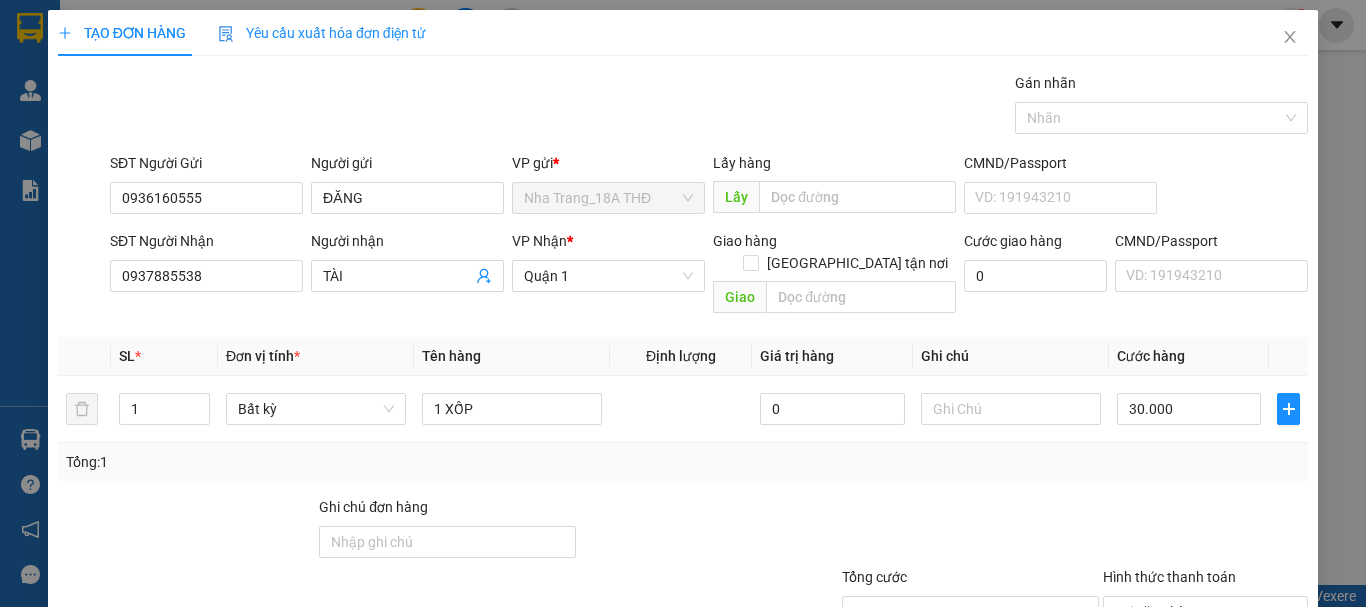 click on "[PERSON_NAME] và In" at bounding box center (1231, 707) 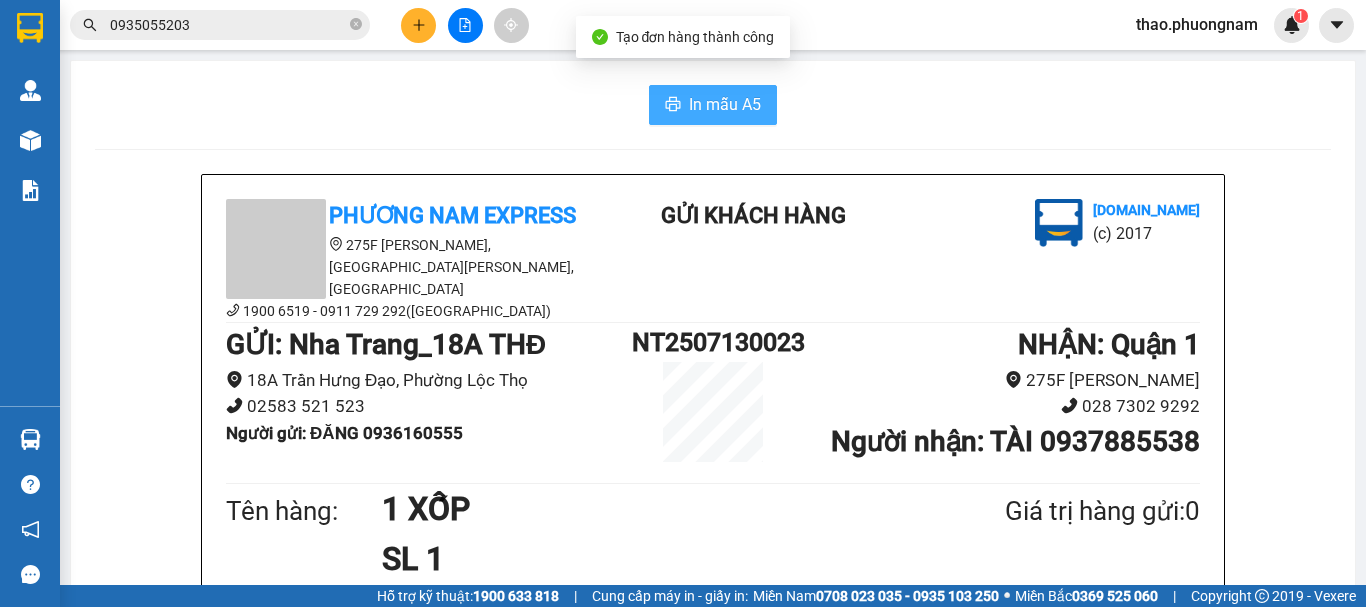 drag, startPoint x: 749, startPoint y: 102, endPoint x: 812, endPoint y: 208, distance: 123.308556 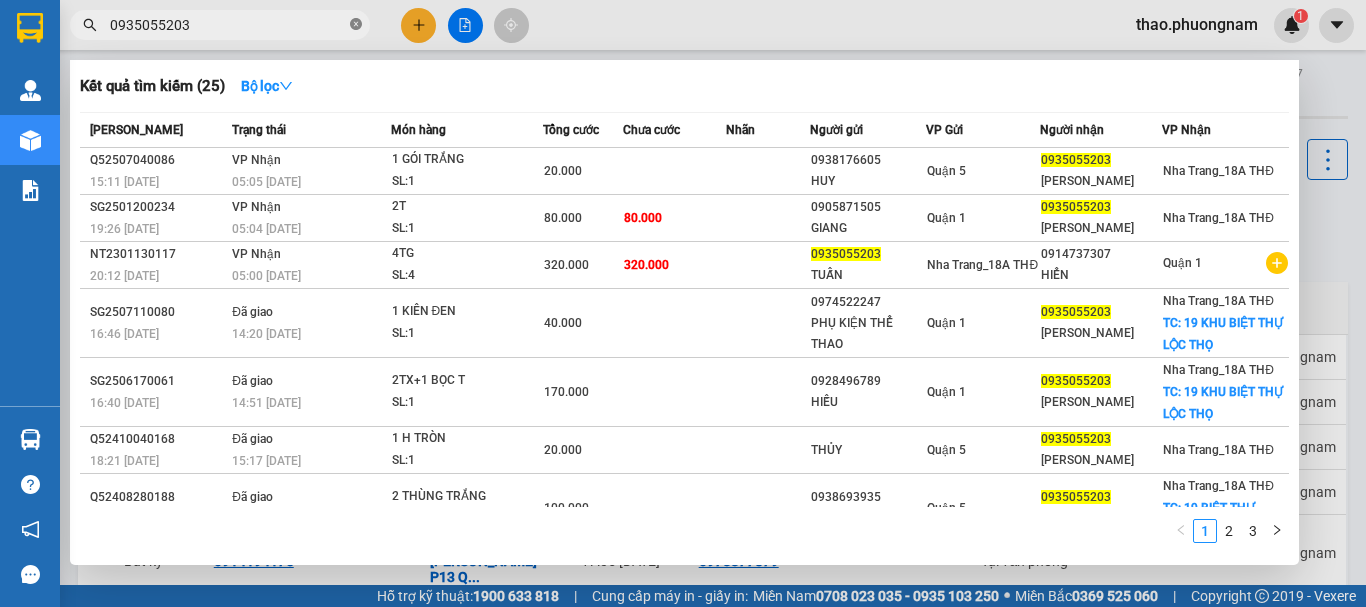 click on "0935055203" at bounding box center (220, 25) 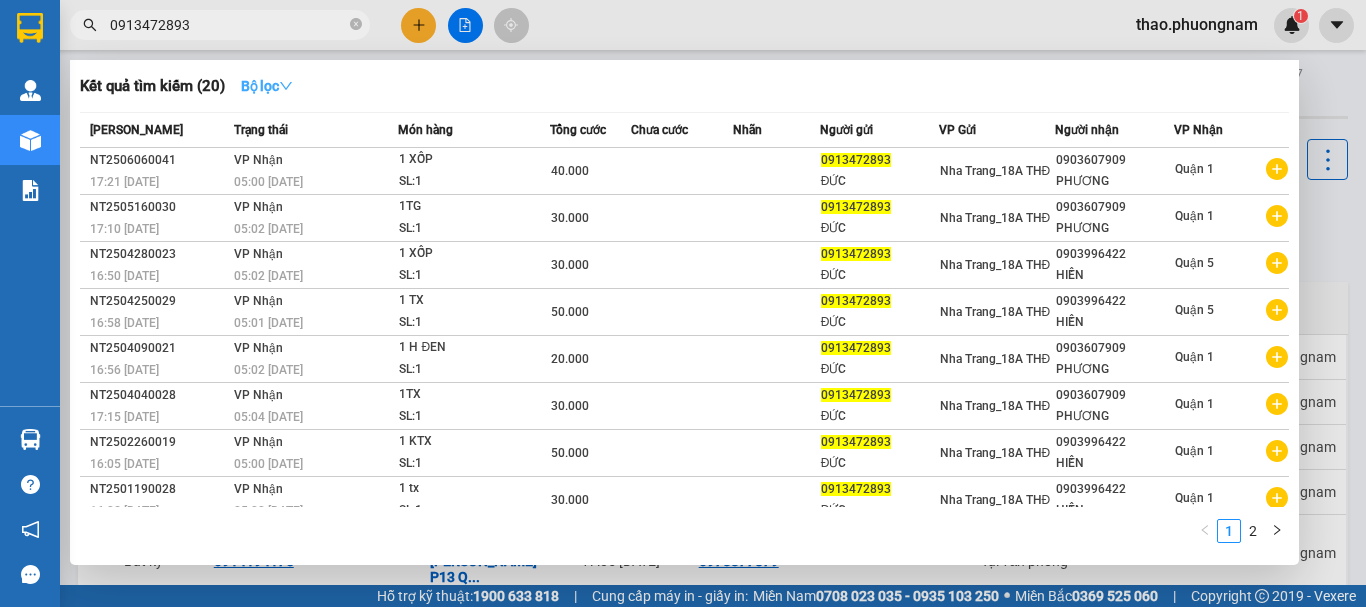 type on "0913472893" 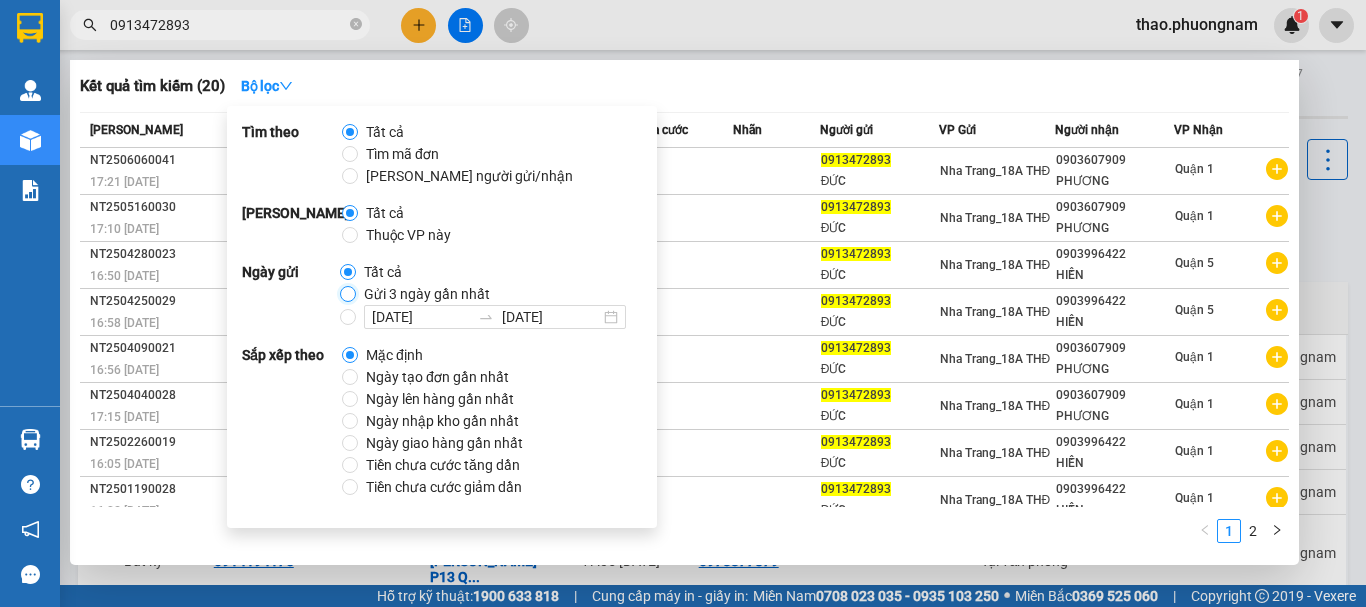 click on "Gửi 3 ngày gần nhất" at bounding box center [348, 294] 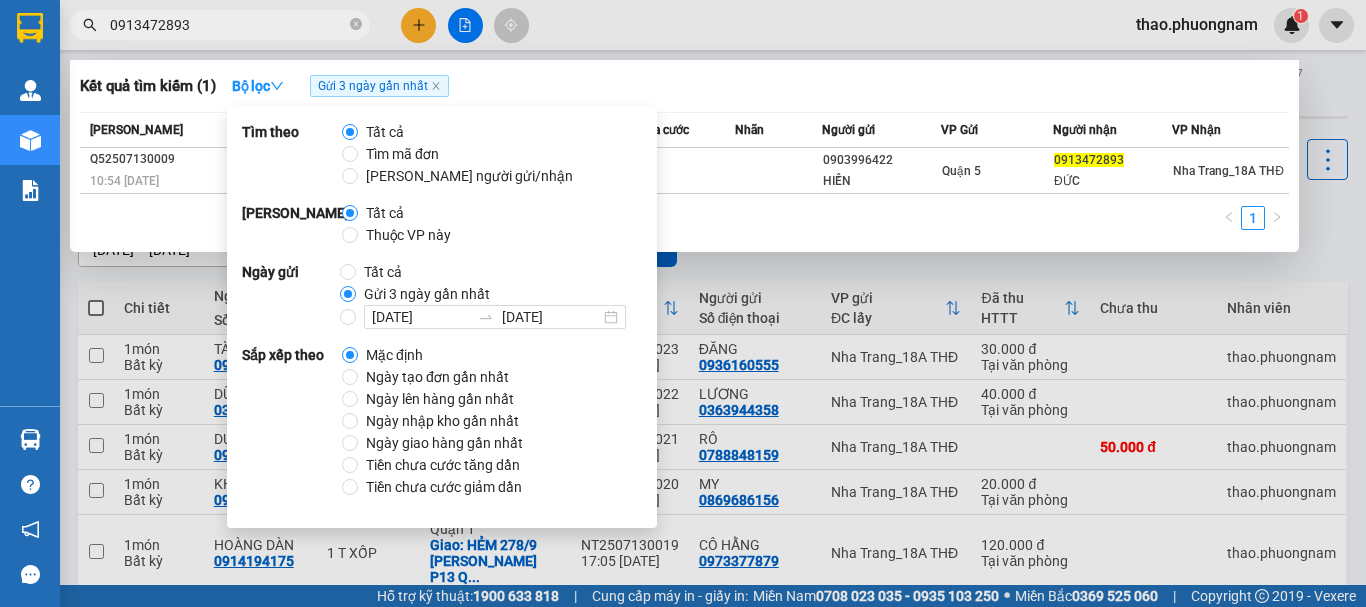 click on "Kết quả tìm kiếm ( 1 )  Bộ lọc  Gửi 3 ngày gần nhất Mã ĐH Trạng thái Món hàng Tổng cước Chưa cước Nhãn Người gửi VP Gửi Người nhận VP Nhận Q52507130009 10:54 [DATE] VP Gửi   1 C ĐEN SL:  1 40.000 0903996422 HIỀN Quận 5 0913472893 [GEOGRAPHIC_DATA] THĐ 1" at bounding box center (684, 156) 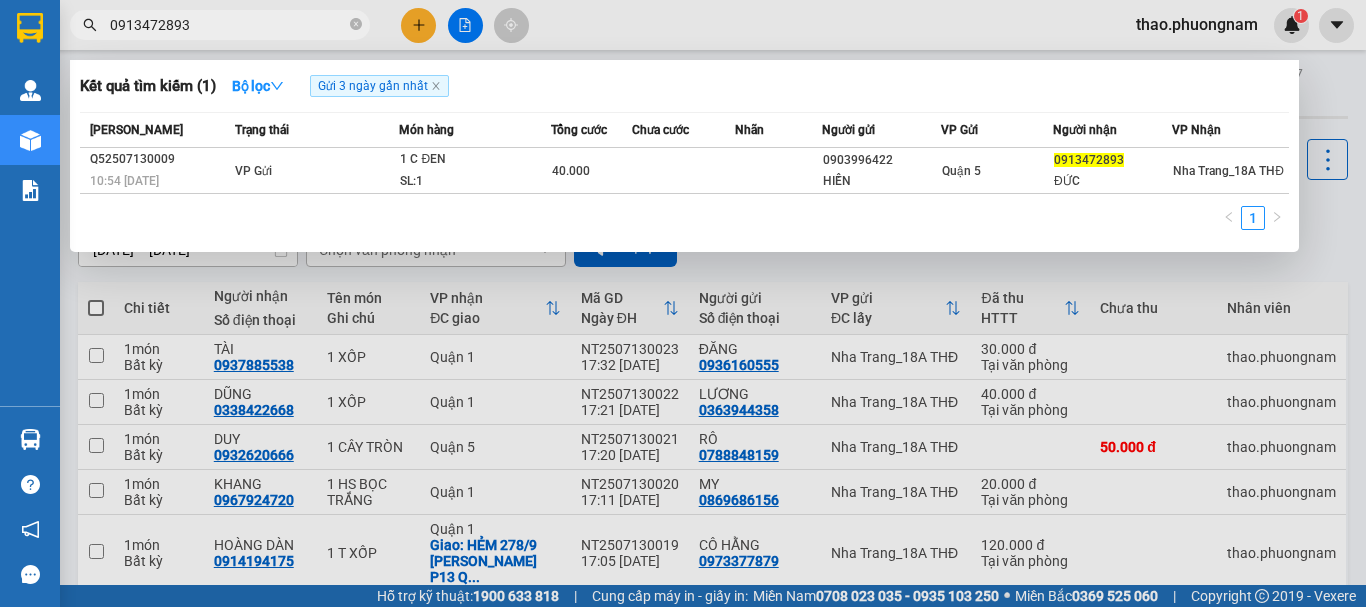 click on "Kết quả tìm kiếm ( 1 )  Bộ lọc  Gửi 3 ngày gần nhất" at bounding box center (684, 86) 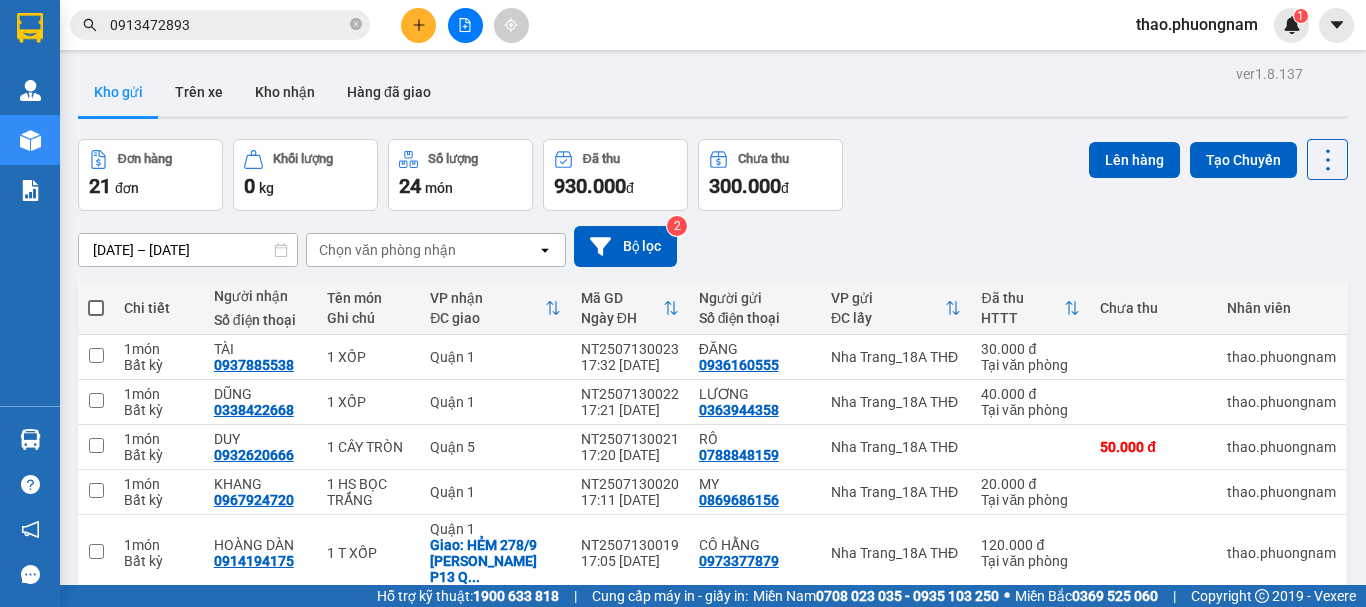 click at bounding box center (418, 25) 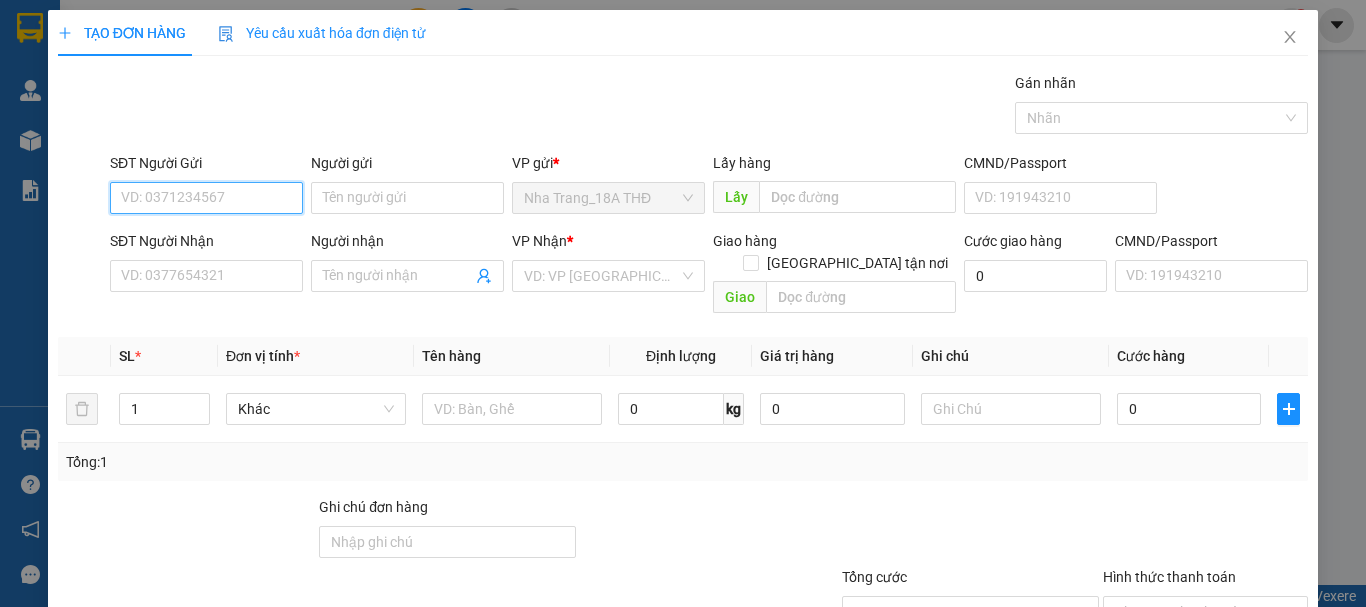 click on "SĐT Người Gửi" at bounding box center [206, 198] 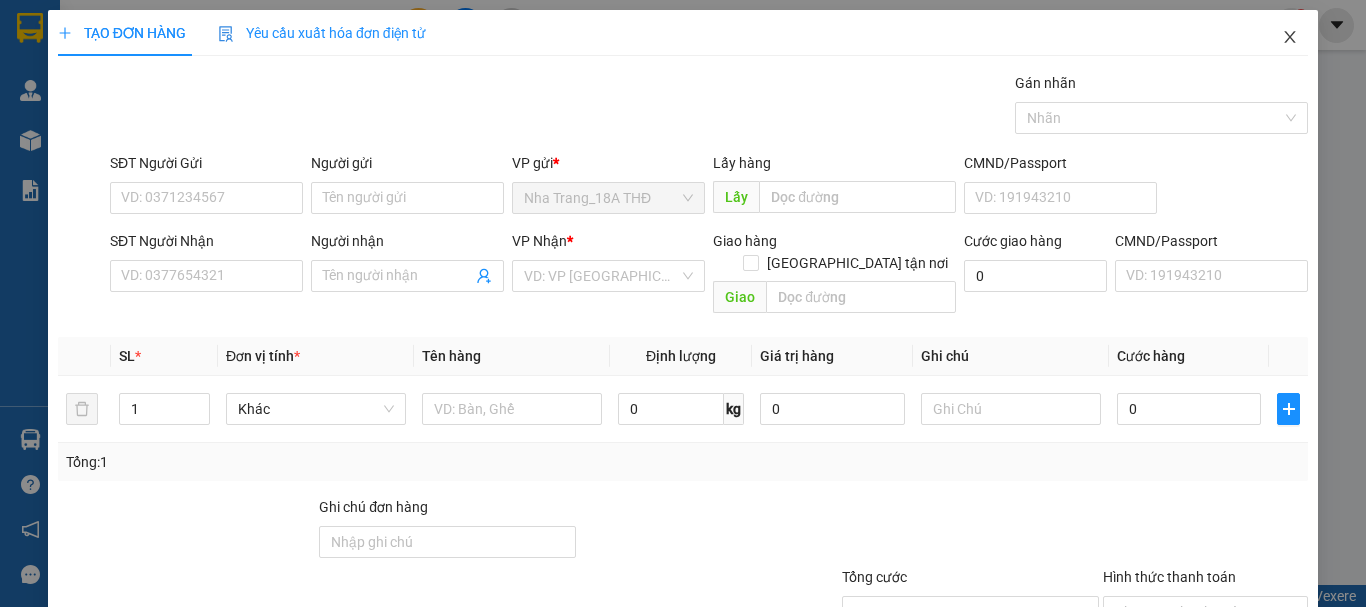 click at bounding box center [1290, 38] 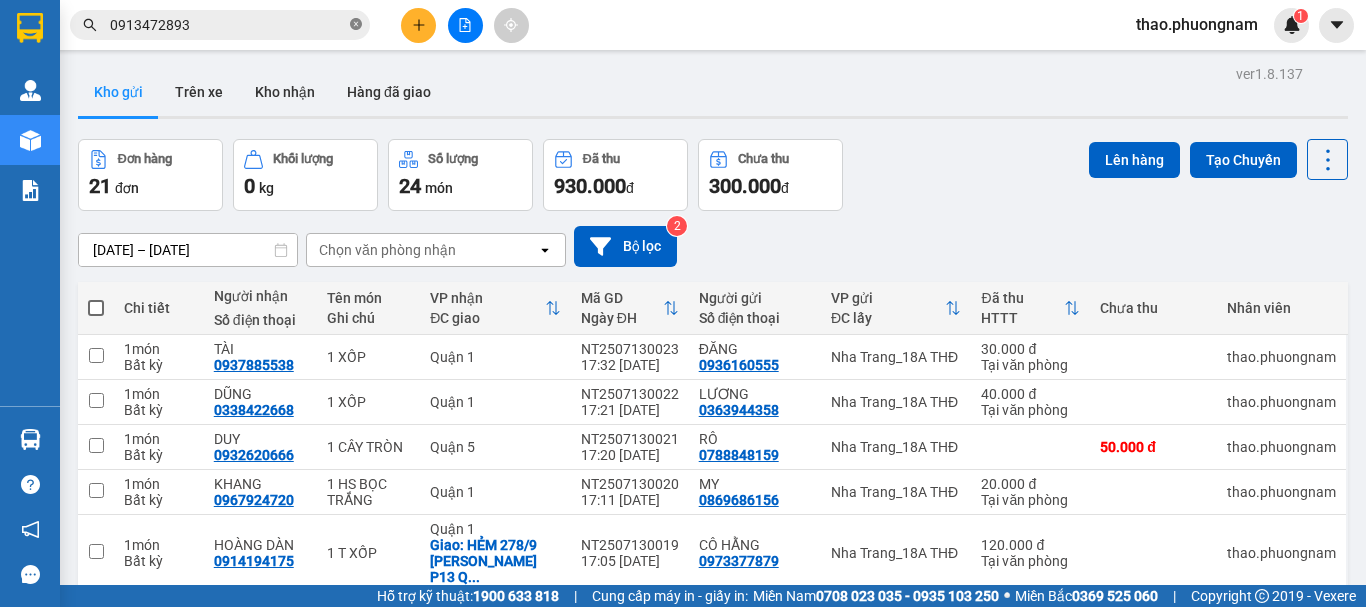 click at bounding box center [356, 25] 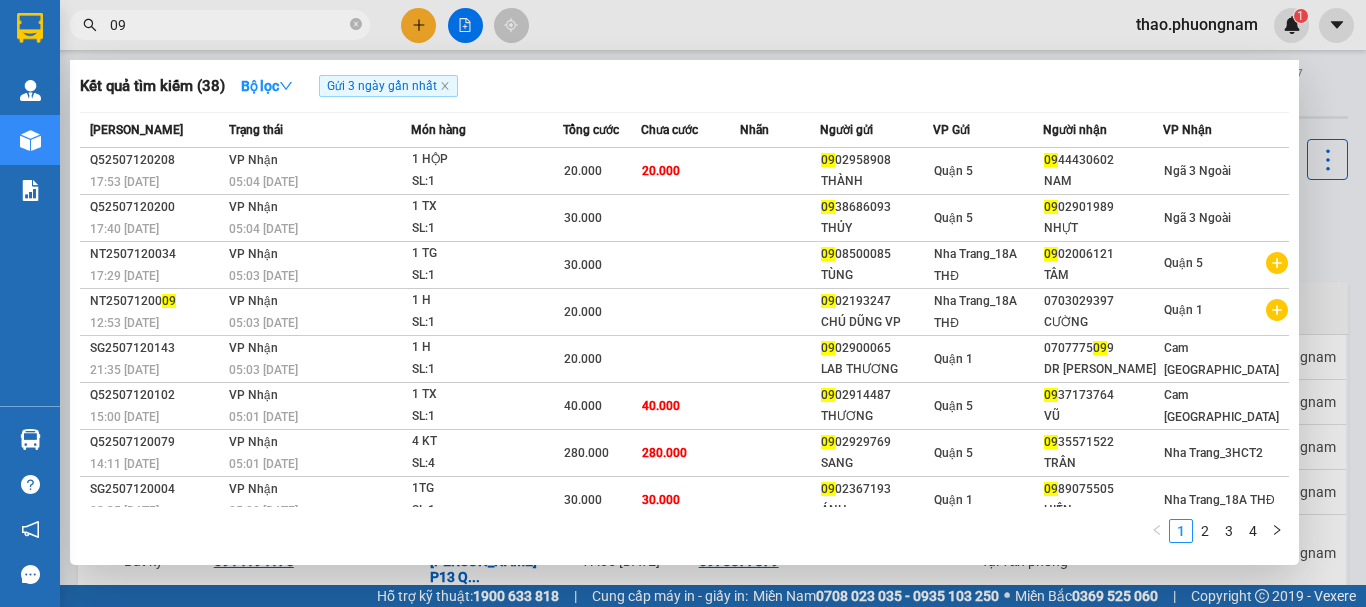 type on "0" 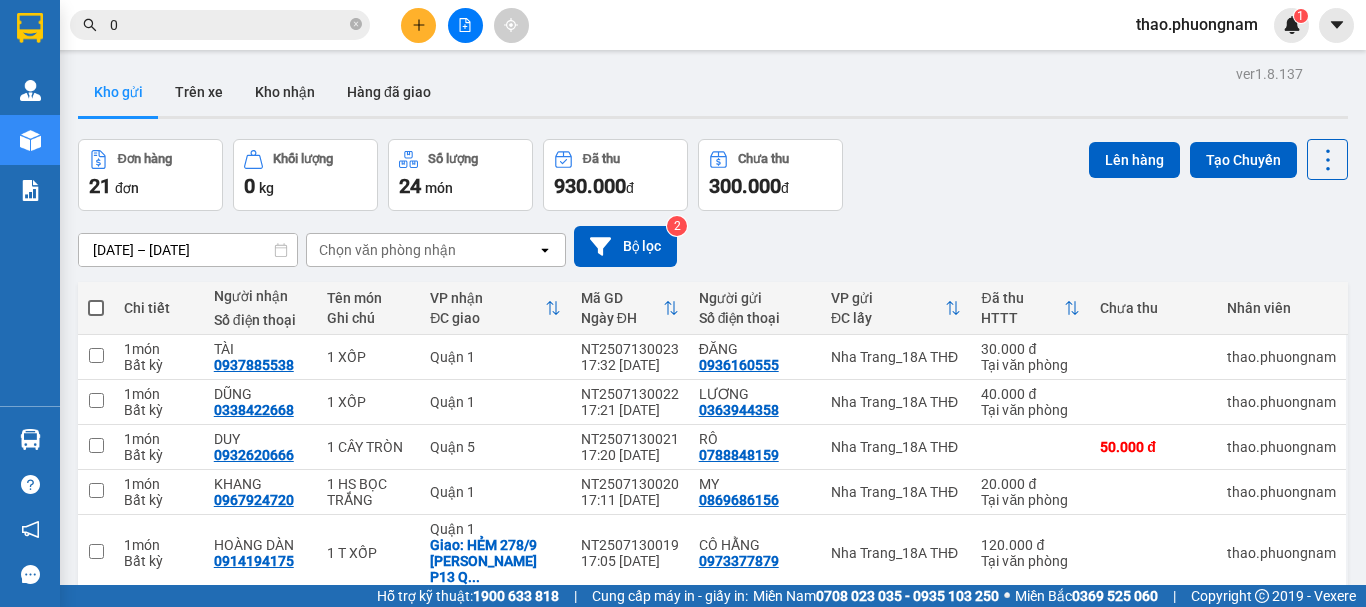 type 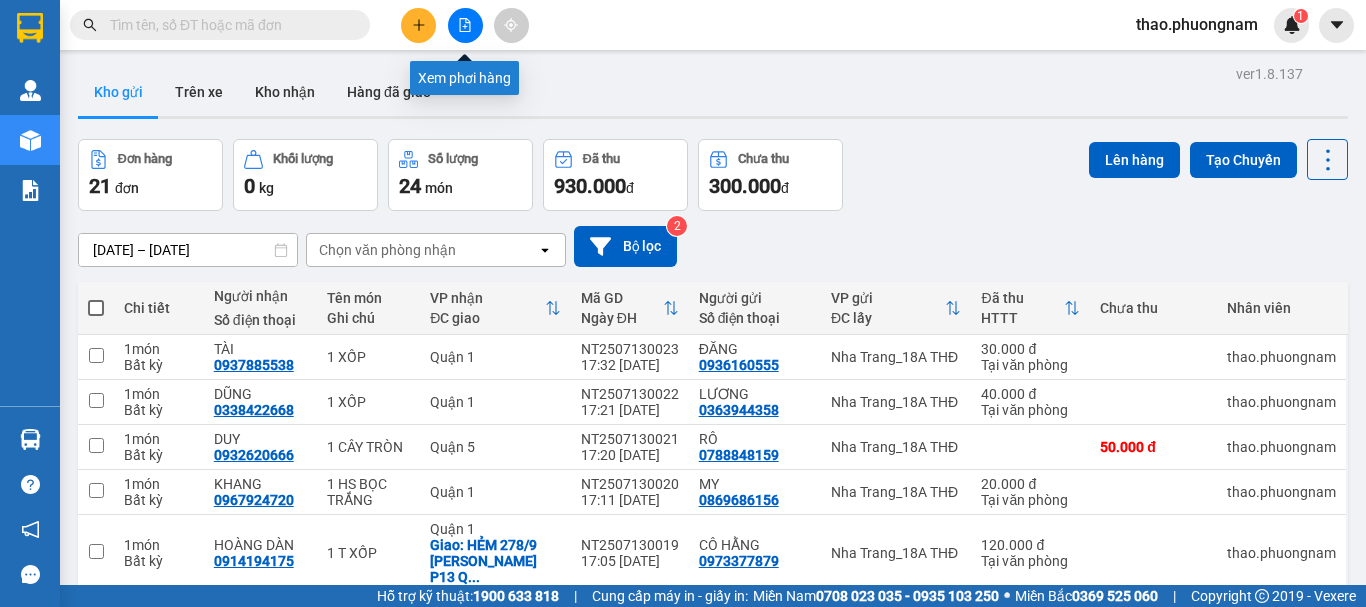 click 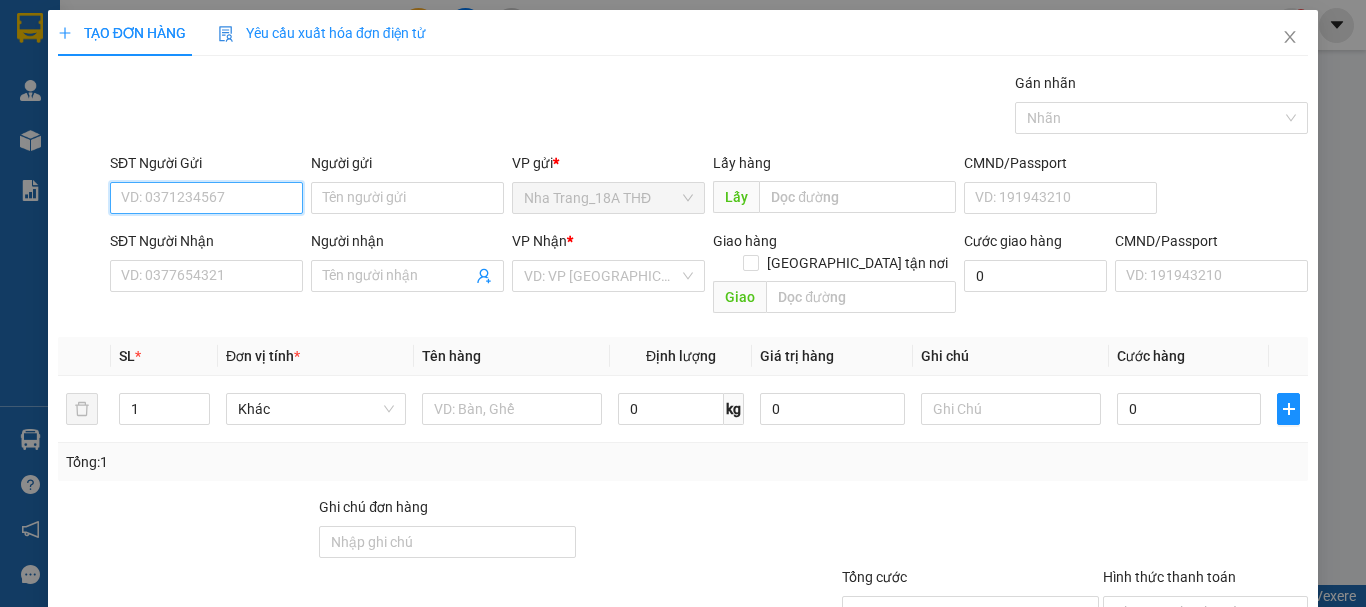 drag, startPoint x: 204, startPoint y: 200, endPoint x: 1365, endPoint y: 236, distance: 1161.558 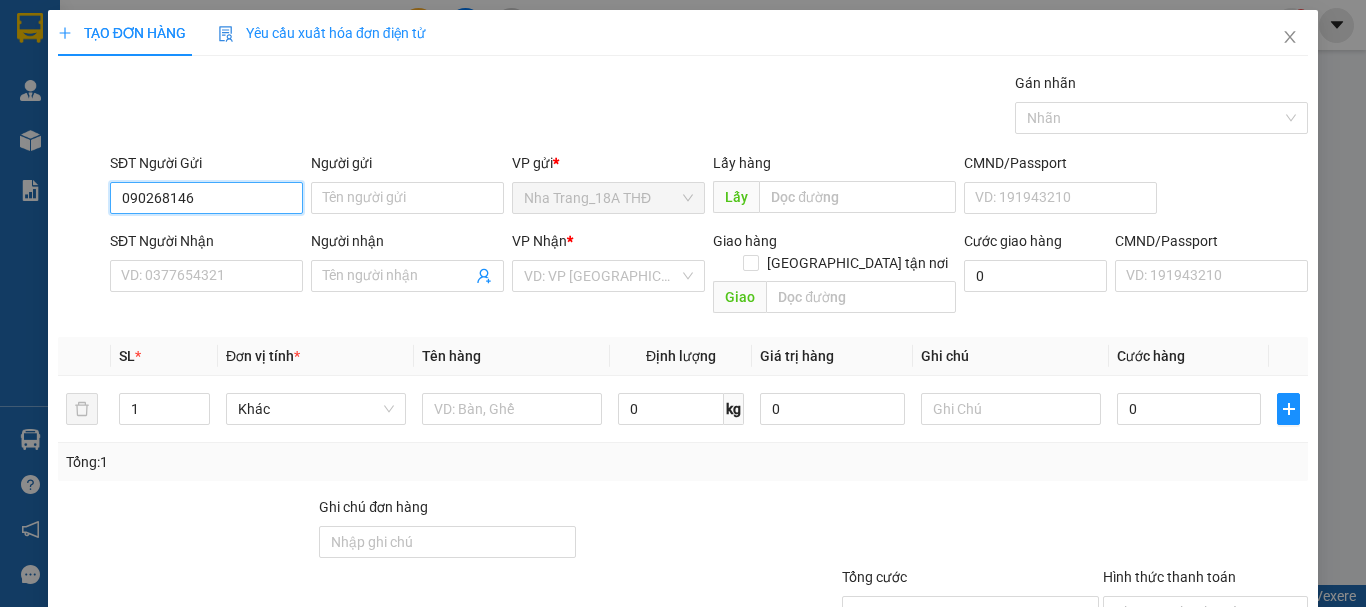 type on "0902681468" 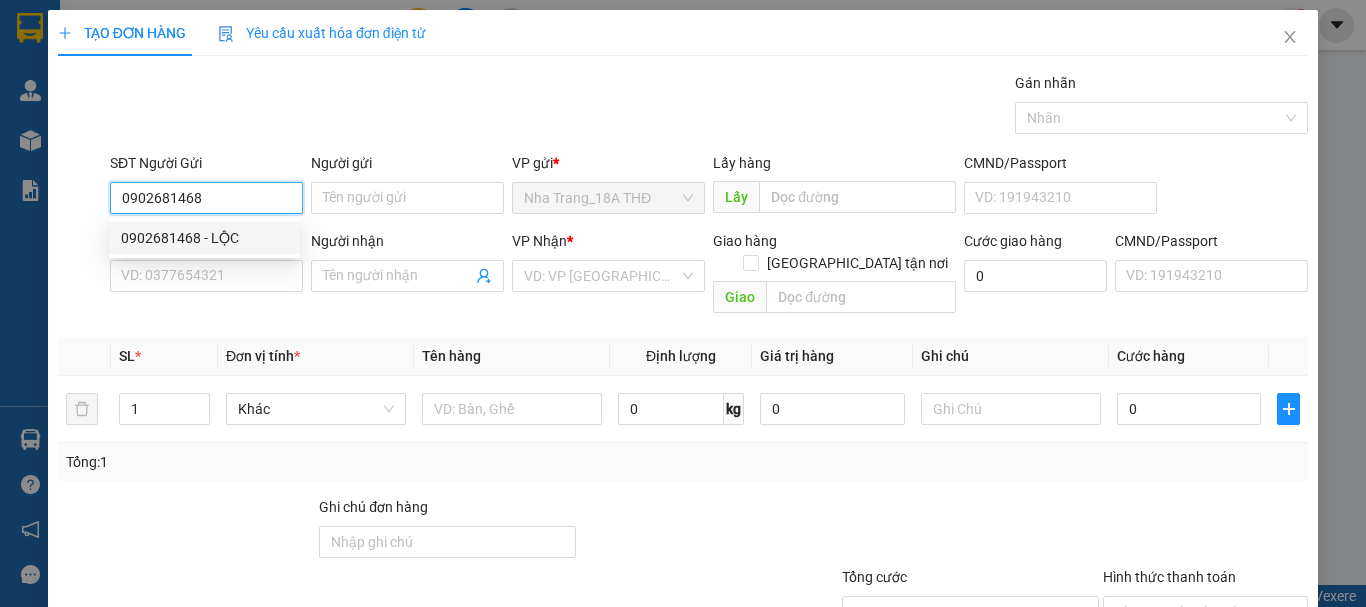 click on "0902681468 - LỘC" at bounding box center (204, 238) 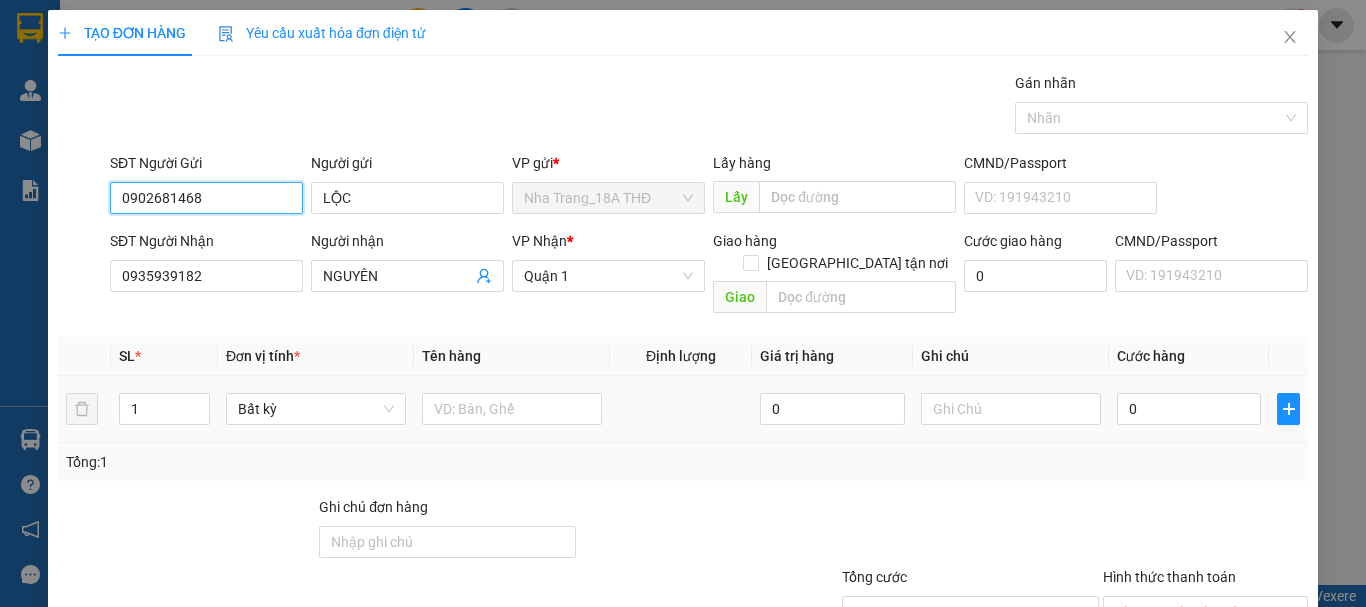 type on "0902681468" 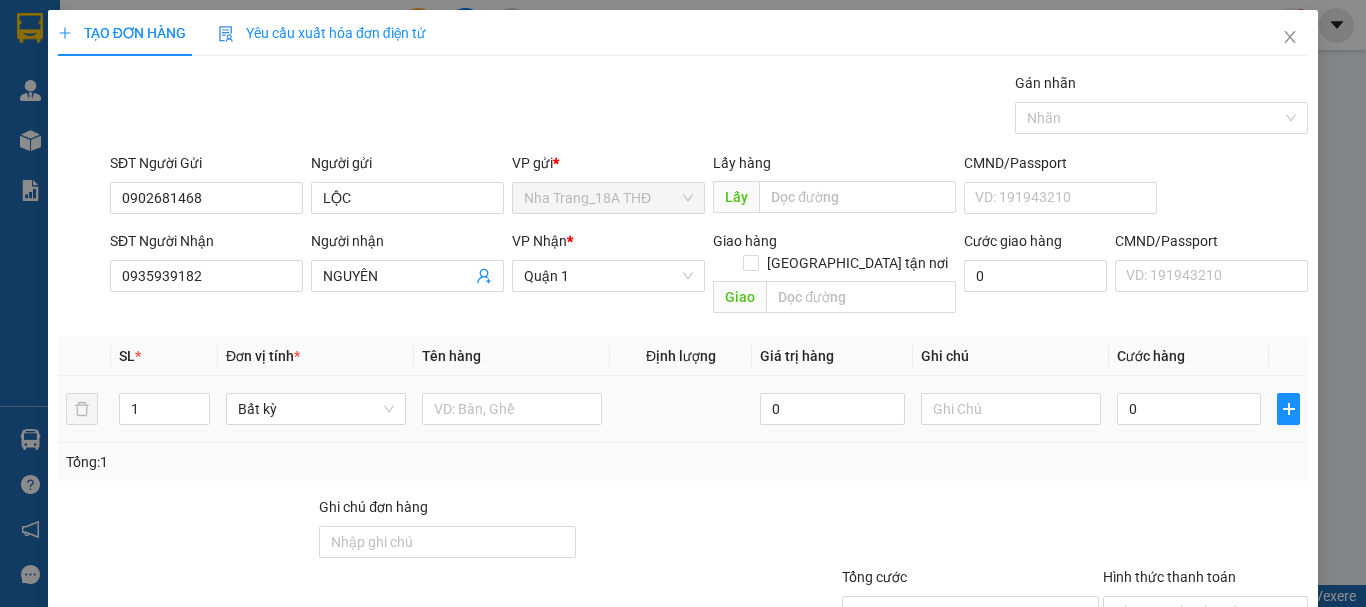 click at bounding box center (512, 409) 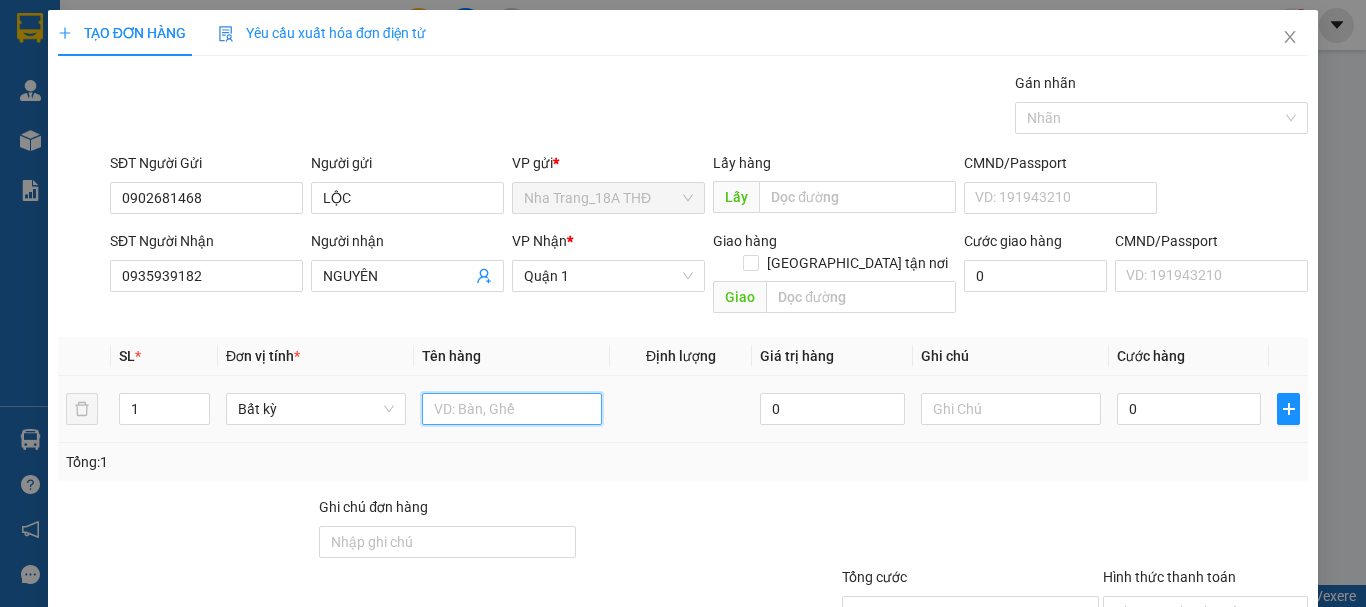click at bounding box center (512, 409) 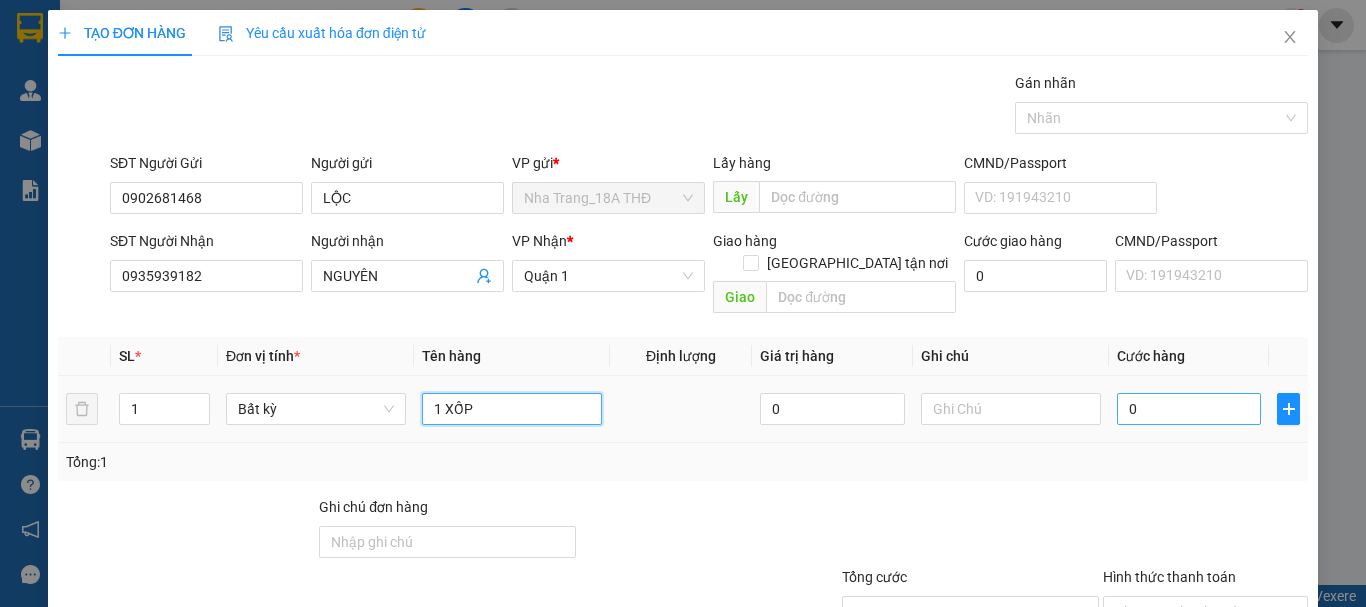 type on "1 XỐP" 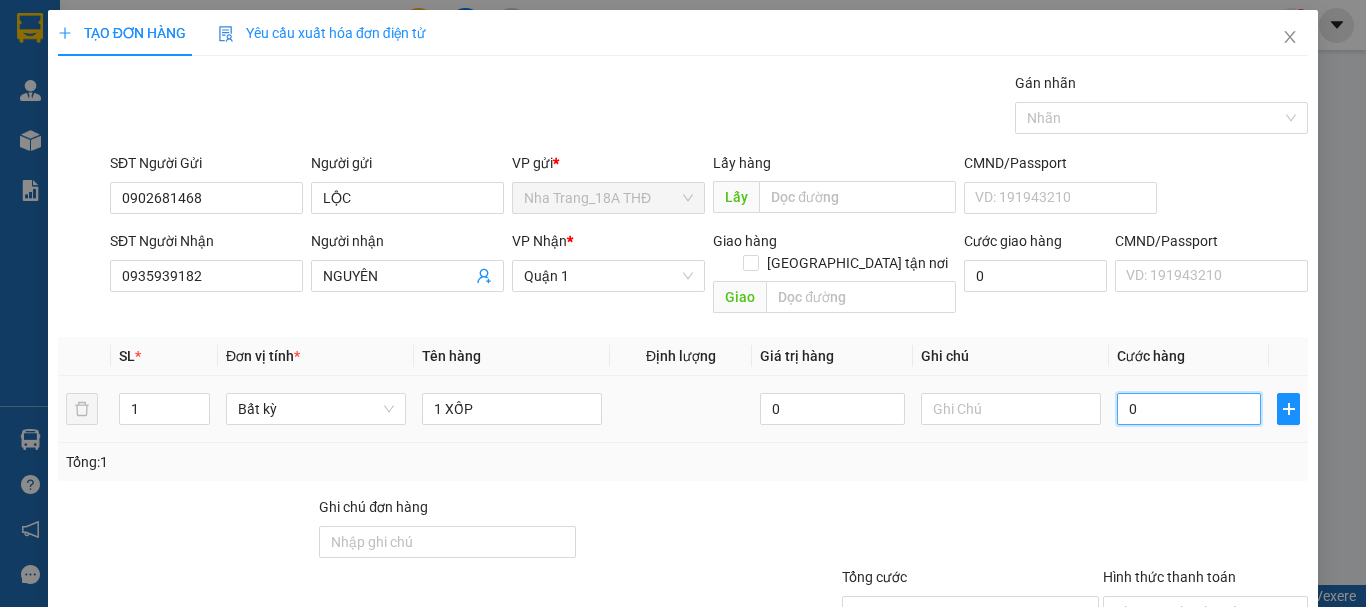 click on "0" at bounding box center (1189, 409) 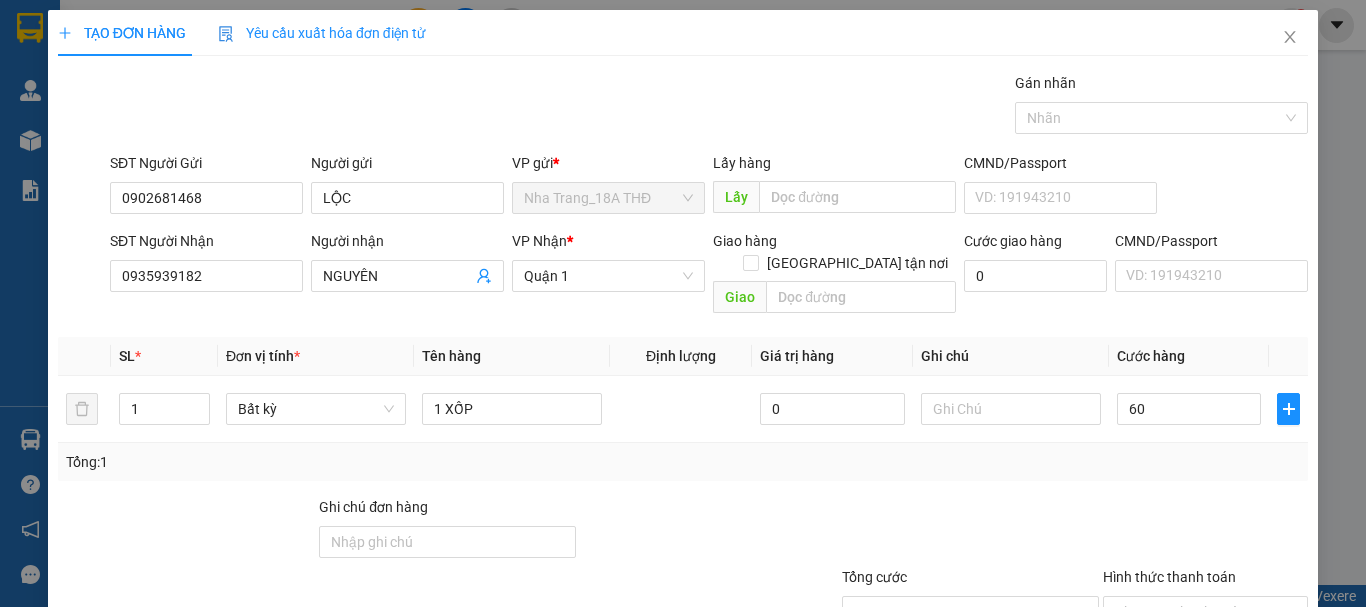click on "Transit Pickup Surcharge Ids Transit Deliver Surcharge Ids Transit Deliver Surcharge Transit Deliver Surcharge Gói vận chuyển  * Tiêu chuẩn Gán nhãn   Nhãn SĐT Người Gửi 0902681468 Người gửi LỘC VP gửi  * [GEOGRAPHIC_DATA] THĐ Lấy hàng Lấy CMND/Passport VD: [PASSPORT] SĐT Người Nhận 0935939182 Người nhận NGUYÊN VP Nhận  * [GEOGRAPHIC_DATA] Giao hàng Giao tận nơi Giao Cước giao hàng 0 CMND/Passport VD: [PASSPORT] SL  * Đơn vị tính  * Tên hàng  Định lượng Giá trị hàng Ghi chú Cước hàng                   1 Bất kỳ 1 XỐP 0 60 Tổng:  1 Ghi chú đơn hàng Tổng cước 60 Hình thức thanh toán Chọn HT Thanh Toán Số tiền thu trước 0 Chưa thanh toán 60 Chọn HT Thanh Toán Lưu nháp Xóa Thông tin [PERSON_NAME] và In" at bounding box center (683, 397) 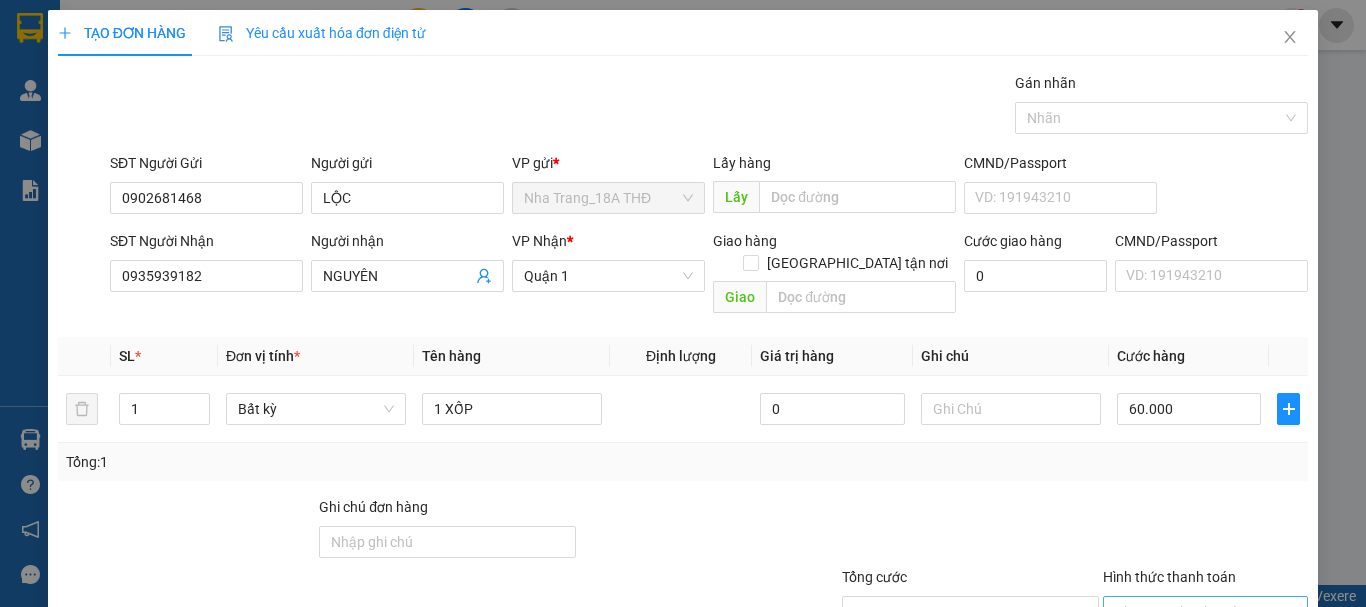 click on "Hình thức thanh toán" at bounding box center [1198, 612] 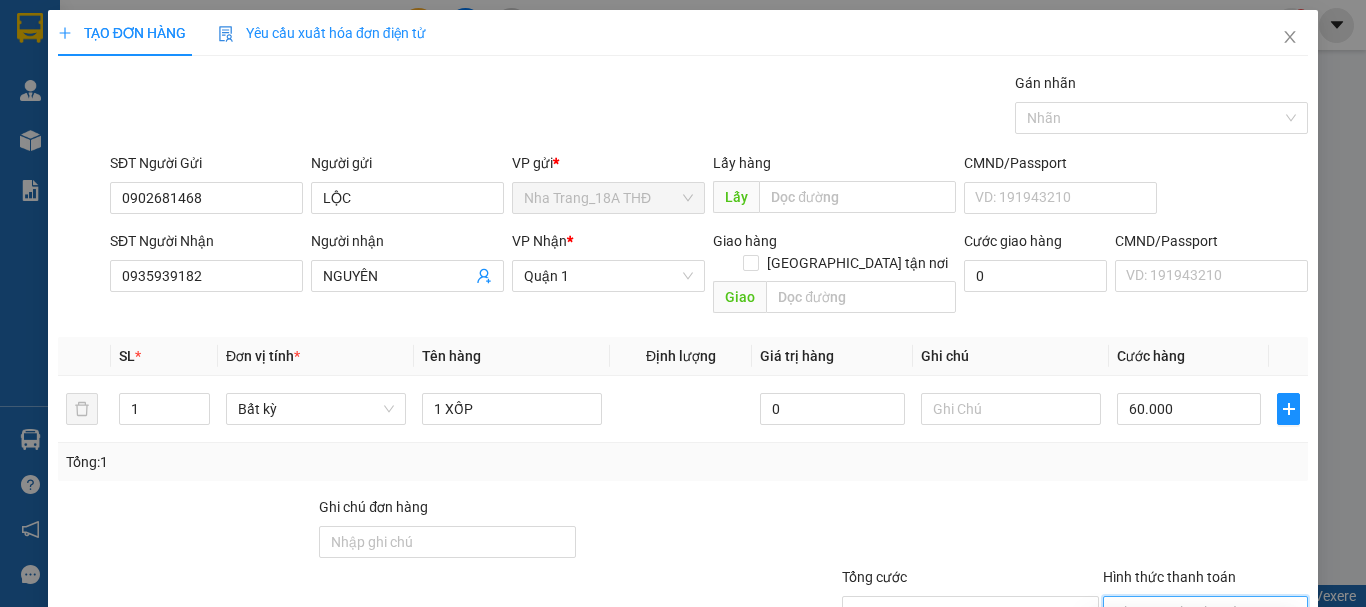 click on "Tại văn phòng" at bounding box center (1193, 630) 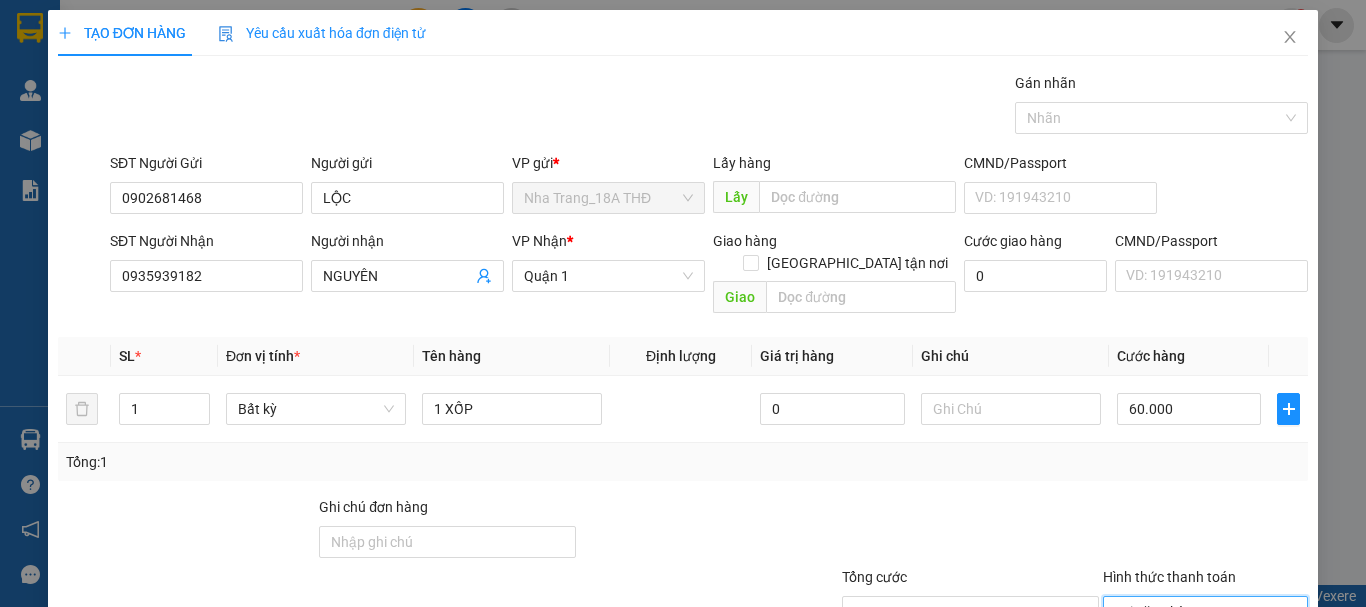 click on "[PERSON_NAME] và In" at bounding box center (1263, 707) 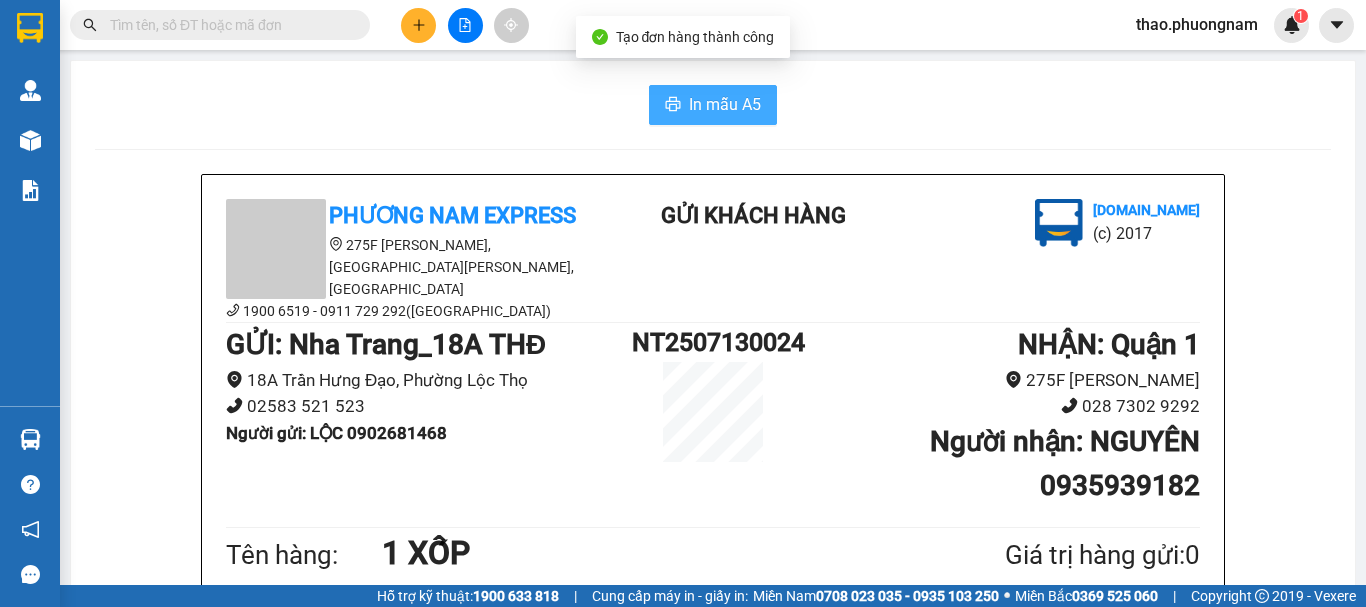 click on "In mẫu A5" at bounding box center [725, 104] 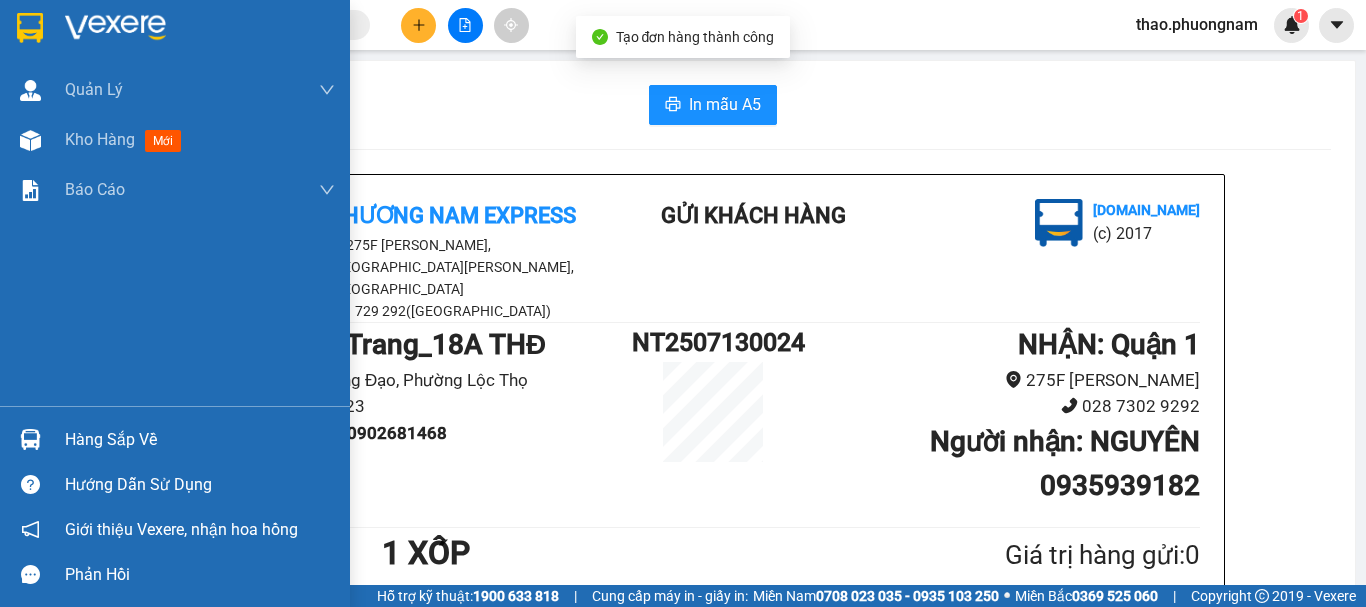 click at bounding box center (30, 140) 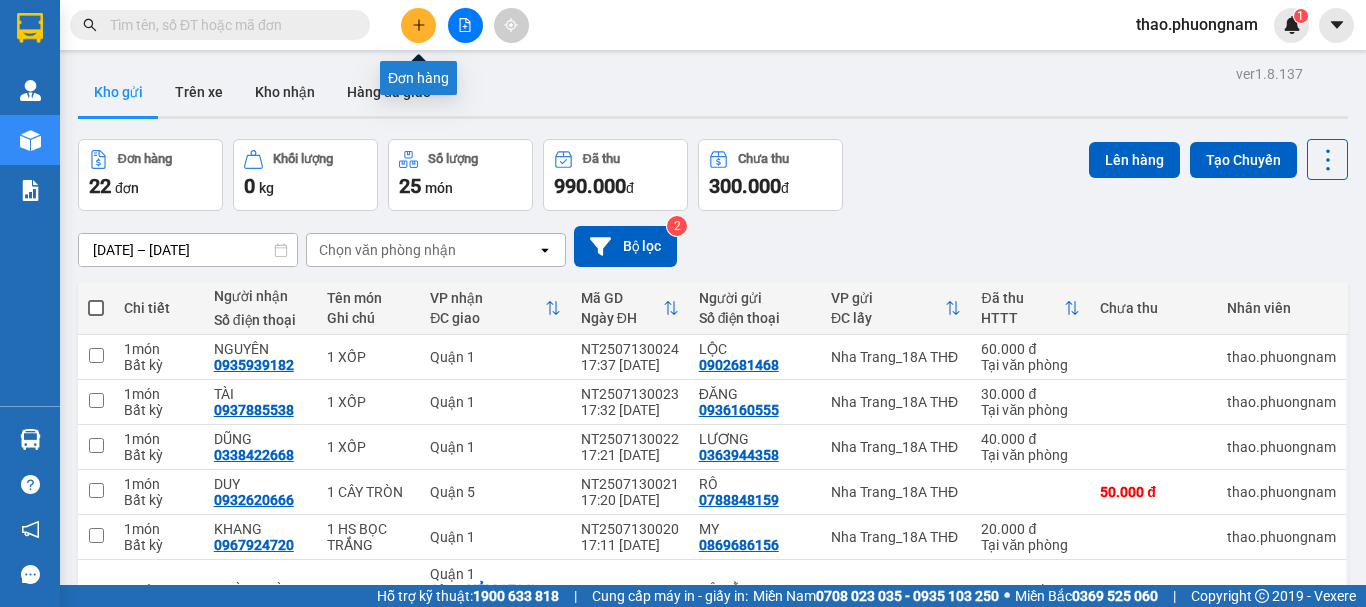 click at bounding box center (418, 25) 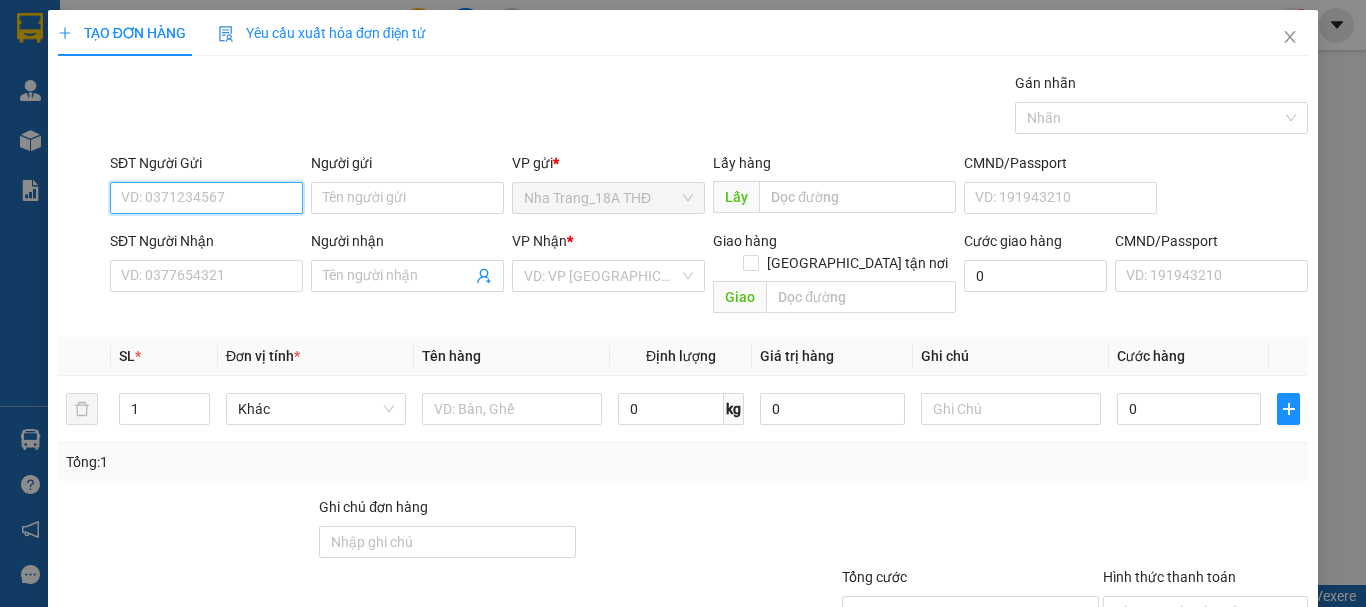 click on "SĐT Người Gửi" at bounding box center (206, 198) 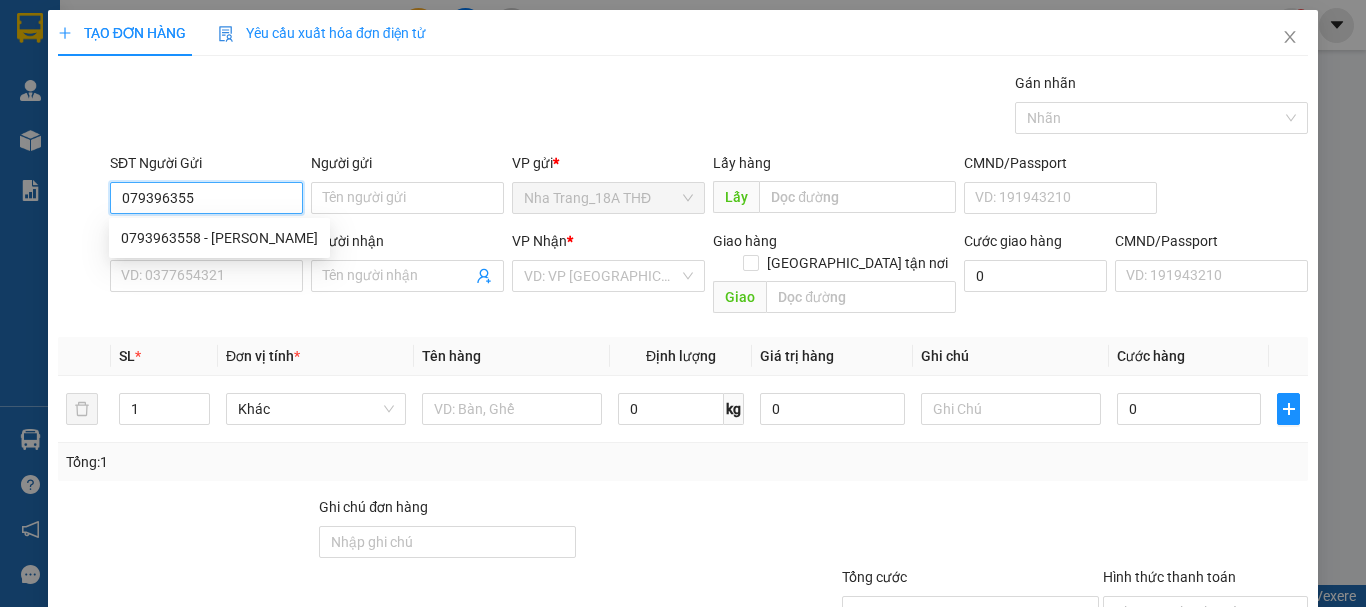 type on "0793963558" 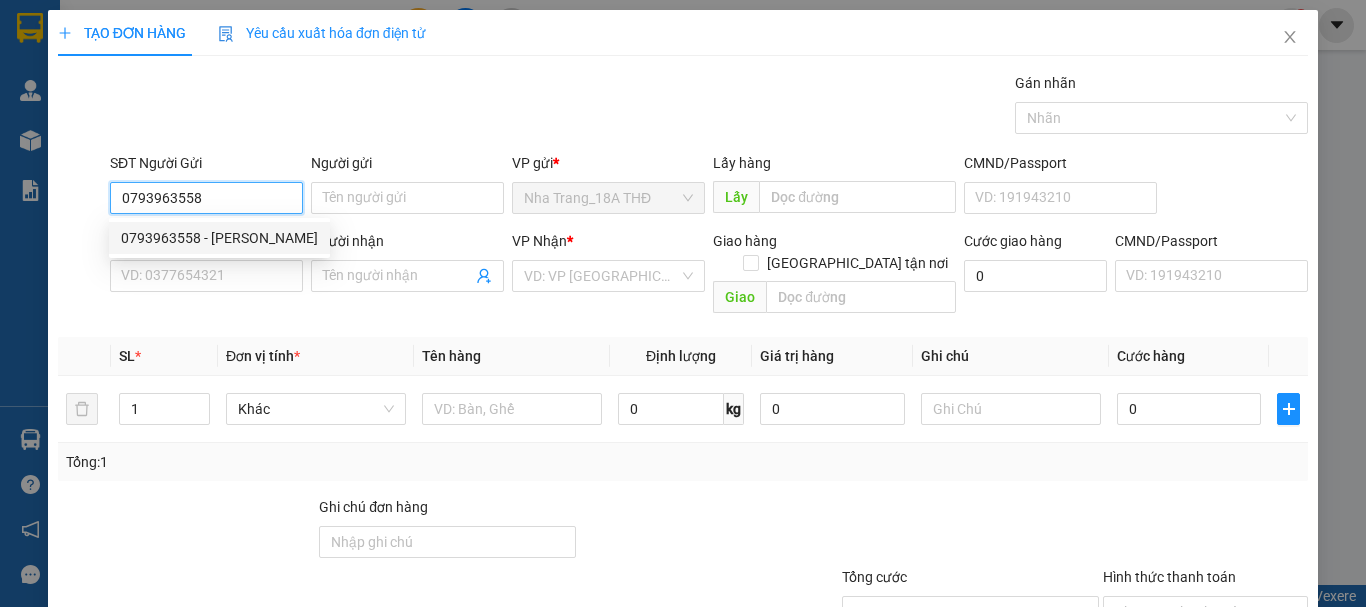 click on "0793963558 - [PERSON_NAME]" at bounding box center [219, 238] 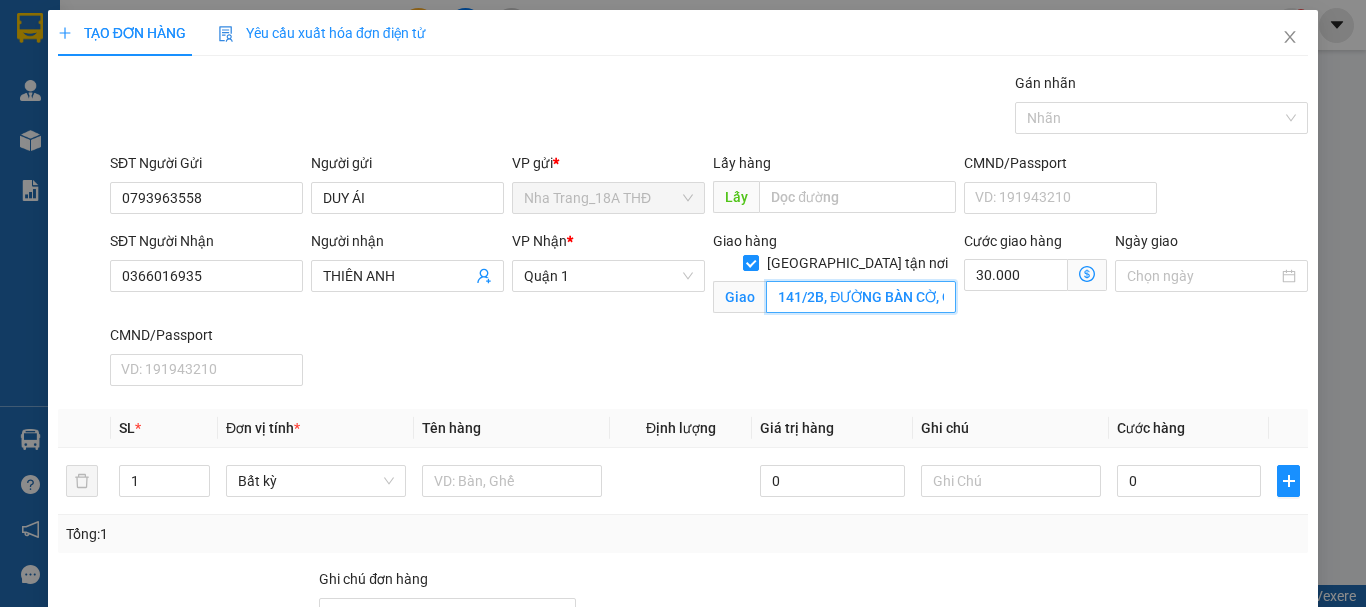 click on "141/2B, ĐƯỜNG BÀN CỜ, Q.3 GTN 30" at bounding box center (861, 297) 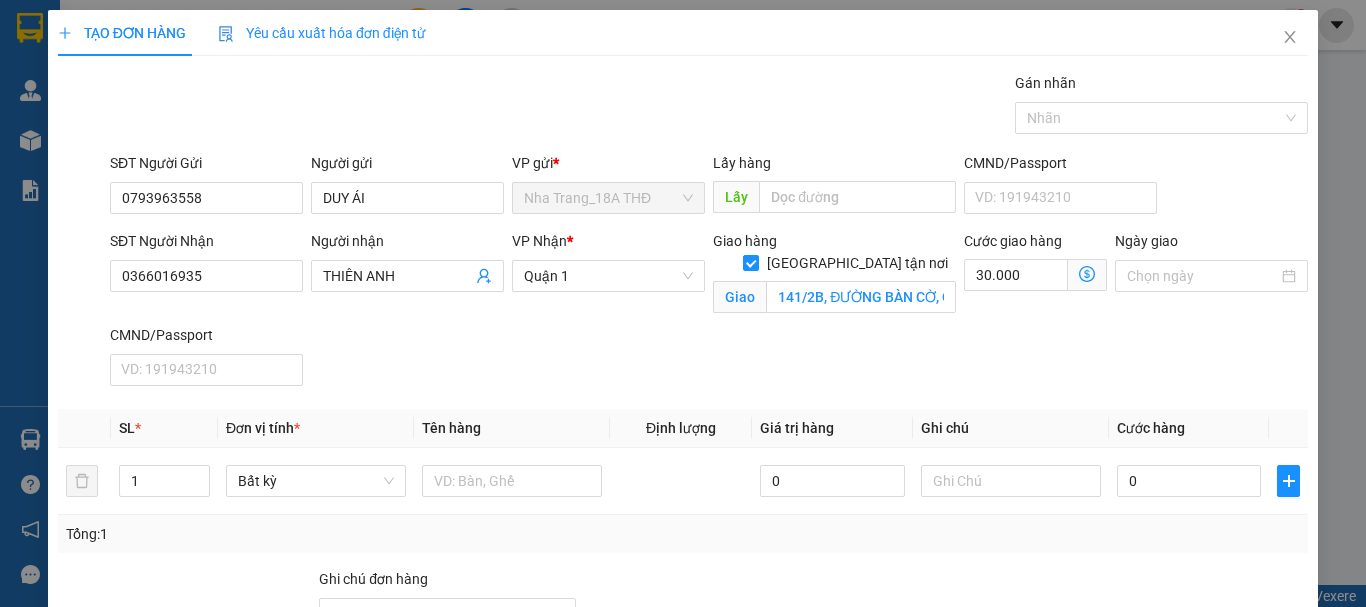 click 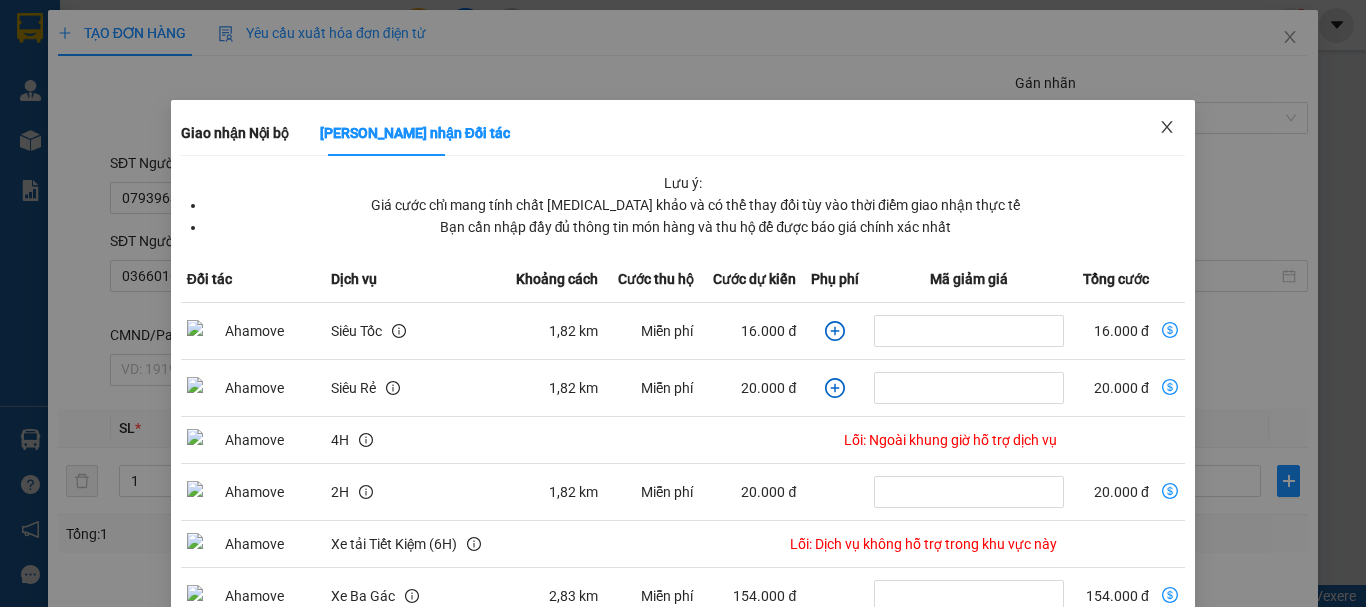 click 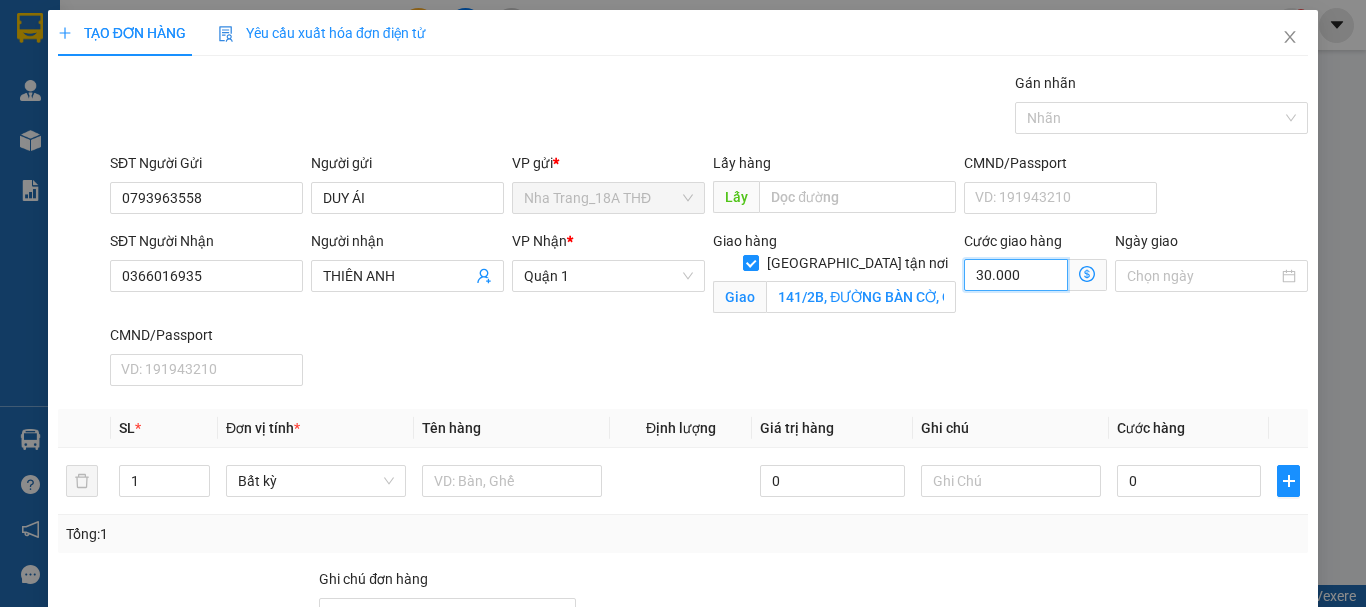 click on "30.000" at bounding box center (1016, 275) 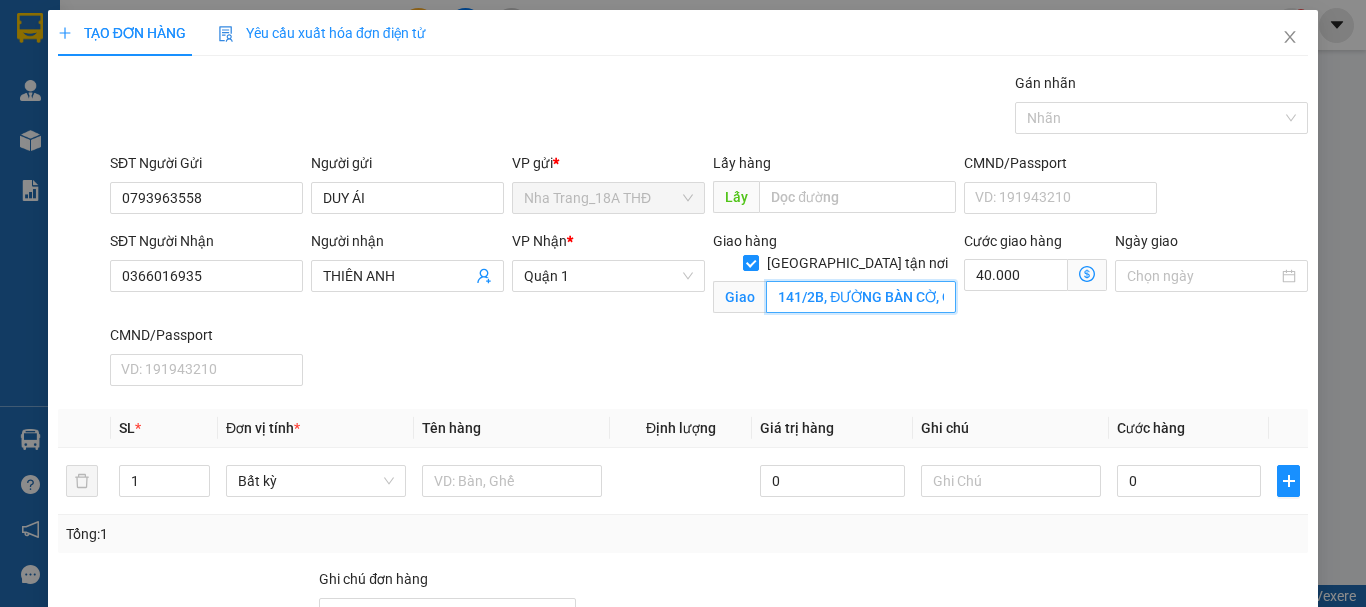 click on "141/2B, ĐƯỜNG BÀN CỜ, Q.3 GTN 30" at bounding box center [861, 297] 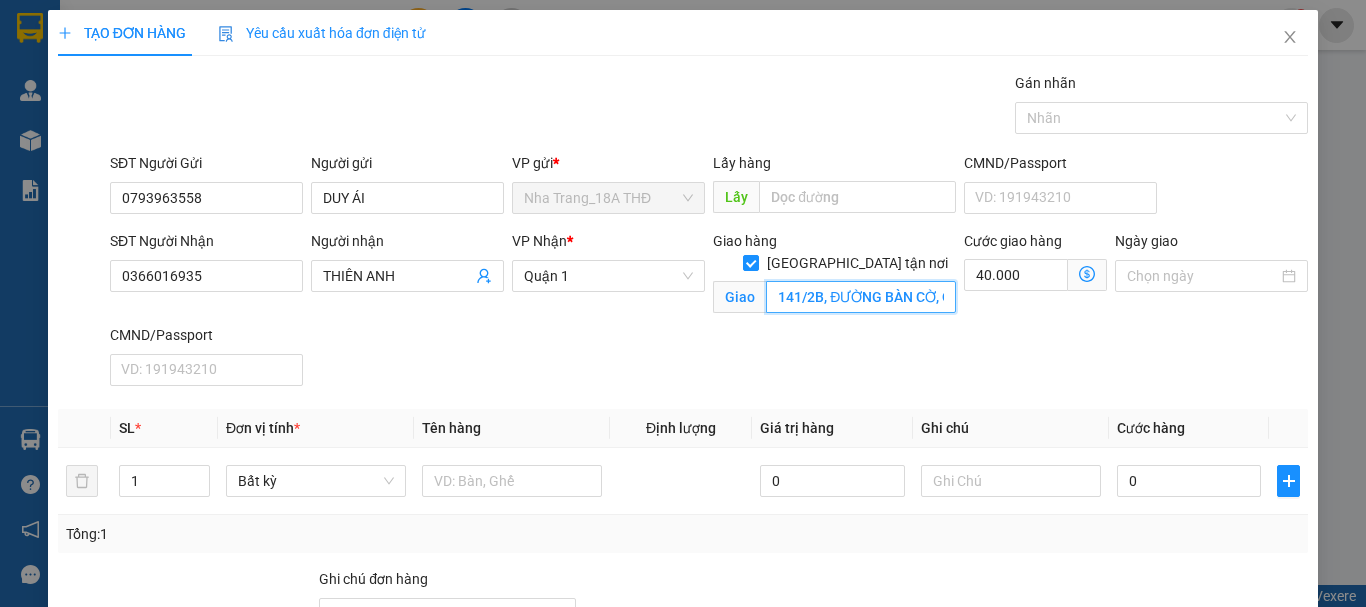 click on "141/2B, ĐƯỜNG BÀN CỜ, Q.3 GTN 30" at bounding box center [861, 297] 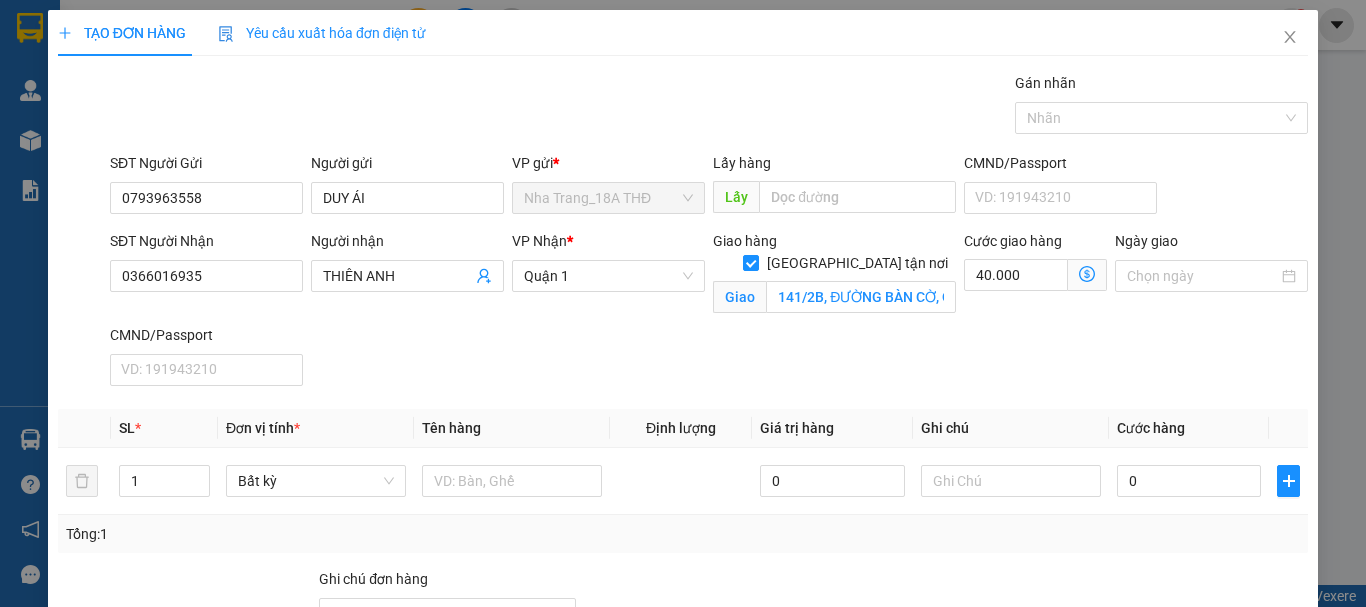 click on "SĐT Người Nhận 0366016935 Người nhận THIÊN ANH VP Nhận  * Quận 1 Giao hàng [GEOGRAPHIC_DATA] tận nơi Giao 141/2B, ĐƯỜNG BÀN CỜ, Q.3 GTN 40 Cước giao hàng 40.000 Giao nhận Nội bộ Giao nhận Đối tác Lưu ý: Giá cước chỉ mang tính chất [MEDICAL_DATA] khảo và có thể thay đổi tùy vào thời điểm giao nhận thực tế Bạn cần nhập đầy đủ thông tin món hàng và thu hộ để được báo giá chính xác nhất Đối tác Dịch vụ Khoảng cách Cước thu hộ Cước dự kiến Phụ phí Mã giảm giá Tổng cước Siêu Tốc 1,82 km Miễn phí 16.000 đ 16.000 đ Siêu Rẻ 1,82 km Miễn phí 20.000 đ 20.000 đ 4H Lỗi: Ngoài khung giờ hỗ trợ dịch vụ 2H 1,82 km Miễn phí 20.000 đ 20.000 đ Xe tải Tiết Kiệm (6H) Lỗi: Dịch vụ không hỗ trợ trong khu vực này Xe Ba Gác 2,83 km Miễn phí 154.000 đ 154.000 đ Xe VAN 500kg 4,43 km Miễn phí 178.000 đ 178.000 đ Xe VAN 1000kg 4,43 km Miễn phí 239.000 đ" at bounding box center (709, 312) 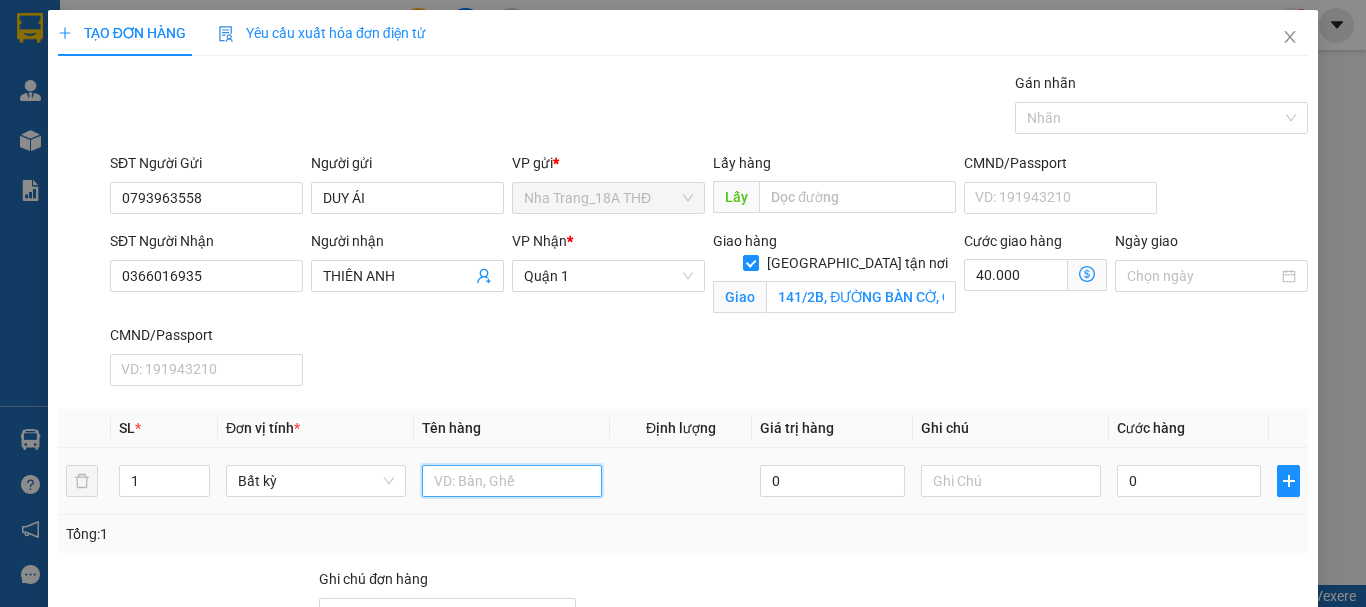 click at bounding box center [512, 481] 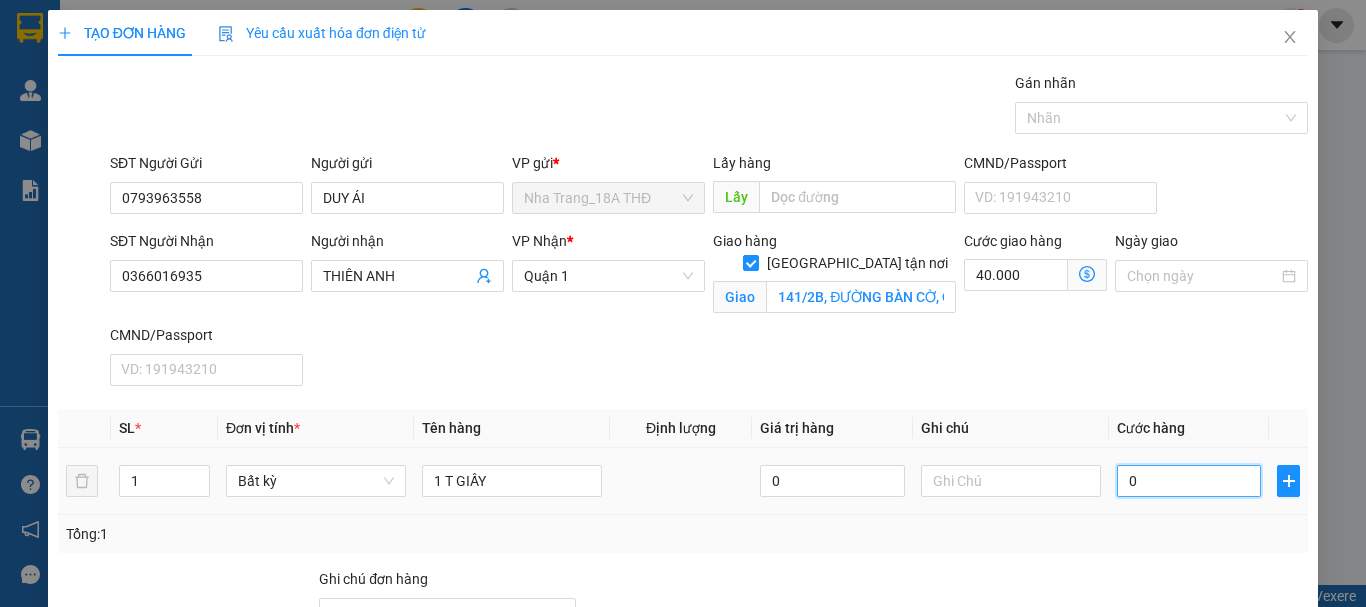 drag, startPoint x: 1116, startPoint y: 475, endPoint x: 1118, endPoint y: 485, distance: 10.198039 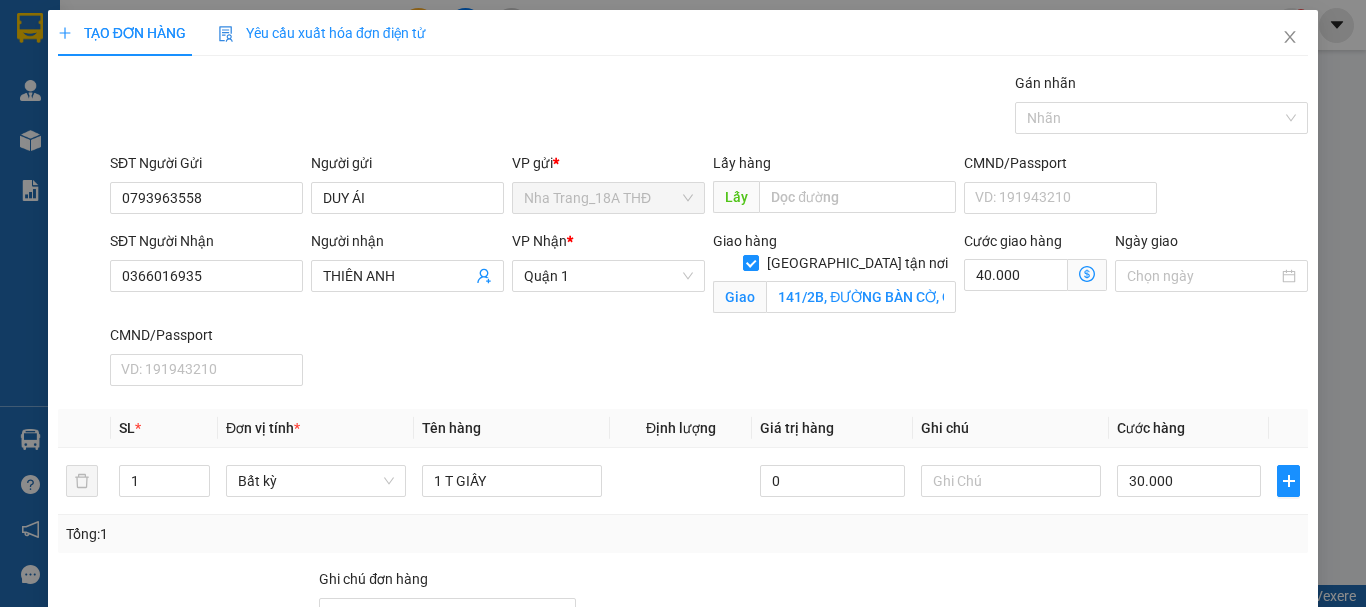 drag, startPoint x: 1081, startPoint y: 558, endPoint x: 1006, endPoint y: 499, distance: 95.42536 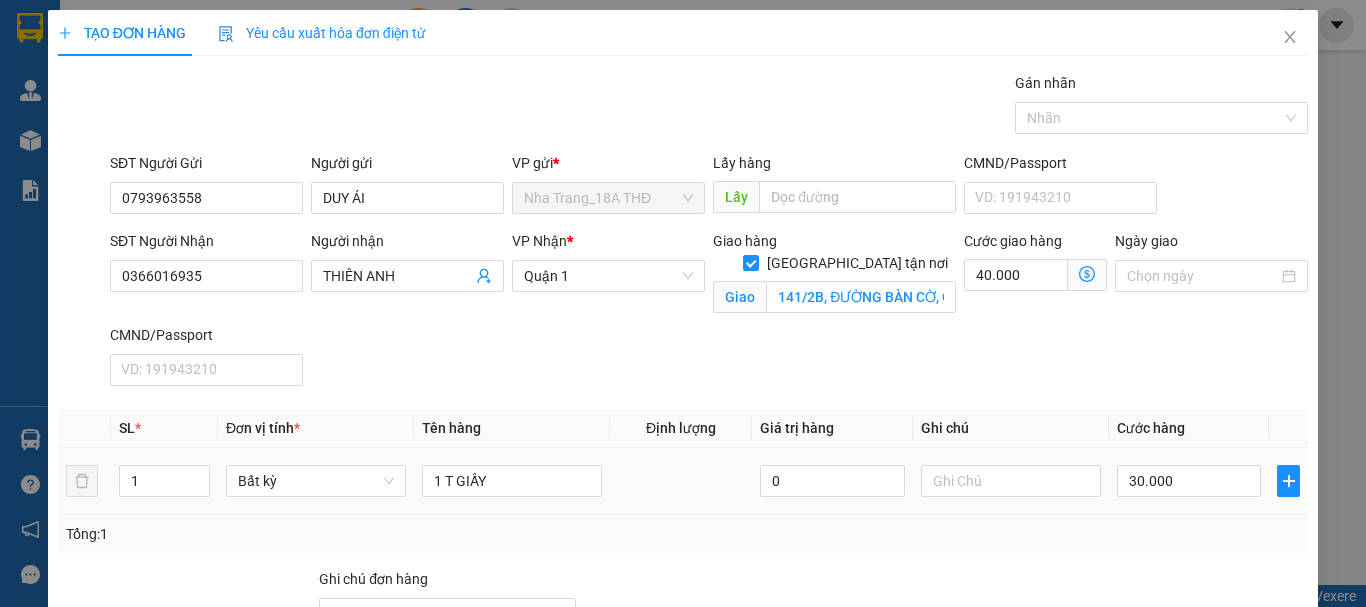 click on "Transit Pickup Surcharge Ids Transit Deliver Surcharge Ids Transit Deliver Surcharge Transit Deliver Surcharge Gói vận chuyển  * Tiêu chuẩn Gán nhãn   Nhãn SĐT Người Gửi 0793963558 Người gửi DUY ÁI VP gửi  * [GEOGRAPHIC_DATA] THĐ Lấy hàng Lấy CMND/Passport VD: [PASSPORT] SĐT Người Nhận 0366016935 Người nhận THIÊN ANH VP Nhận  * [GEOGRAPHIC_DATA] Giao hàng Giao tận nơi Giao 141/2B, ĐƯỜNG BÀN CỜ, Q.3 GTN 40 Cước giao hàng 40.000 Giao nhận Nội bộ Giao nhận Đối tác Lưu ý: Giá cước chỉ mang tính chất [MEDICAL_DATA] khảo và có thể thay đổi tùy vào thời điểm giao nhận thực tế Bạn cần nhập đầy đủ thông tin món hàng và thu hộ để được báo giá chính xác nhất Đối tác Dịch vụ Khoảng cách Cước thu hộ Cước dự kiến Phụ phí Mã giảm giá Tổng cước Siêu Tốc 1,82 km Miễn phí 16.000 đ 16.000 đ Siêu Rẻ 1,82 km Miễn phí 20.000 đ 20.000 đ 4H 2H 1,82 km Miễn phí SL  *" at bounding box center [683, 433] 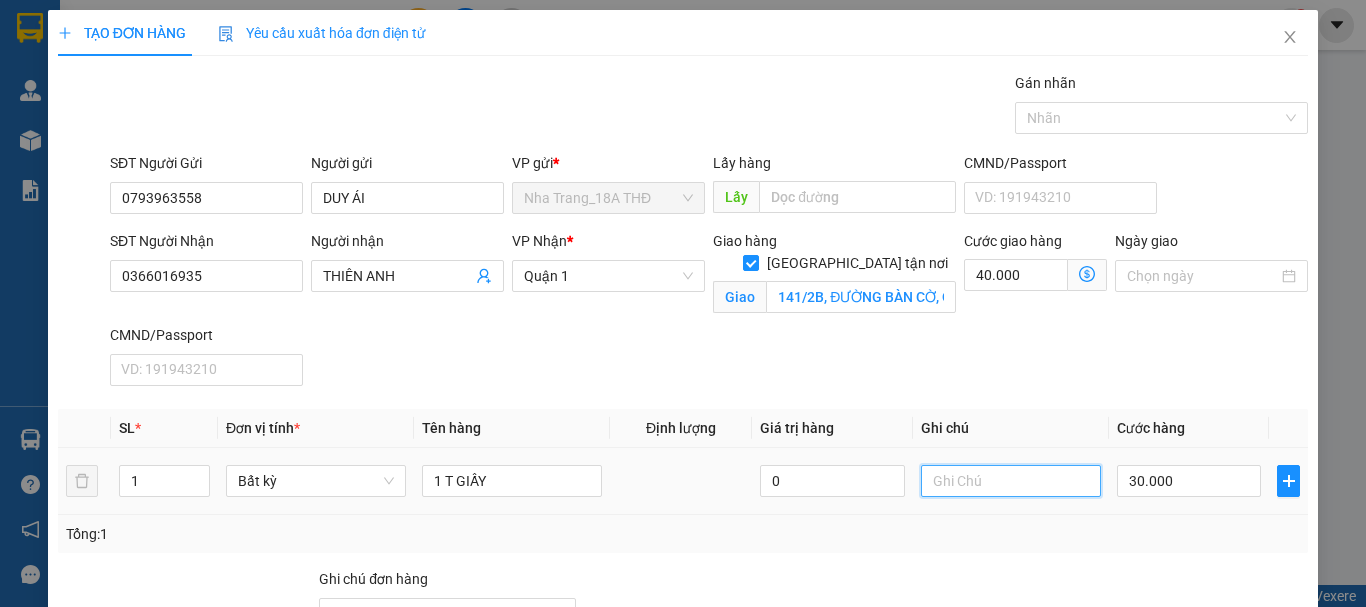 click at bounding box center [1011, 481] 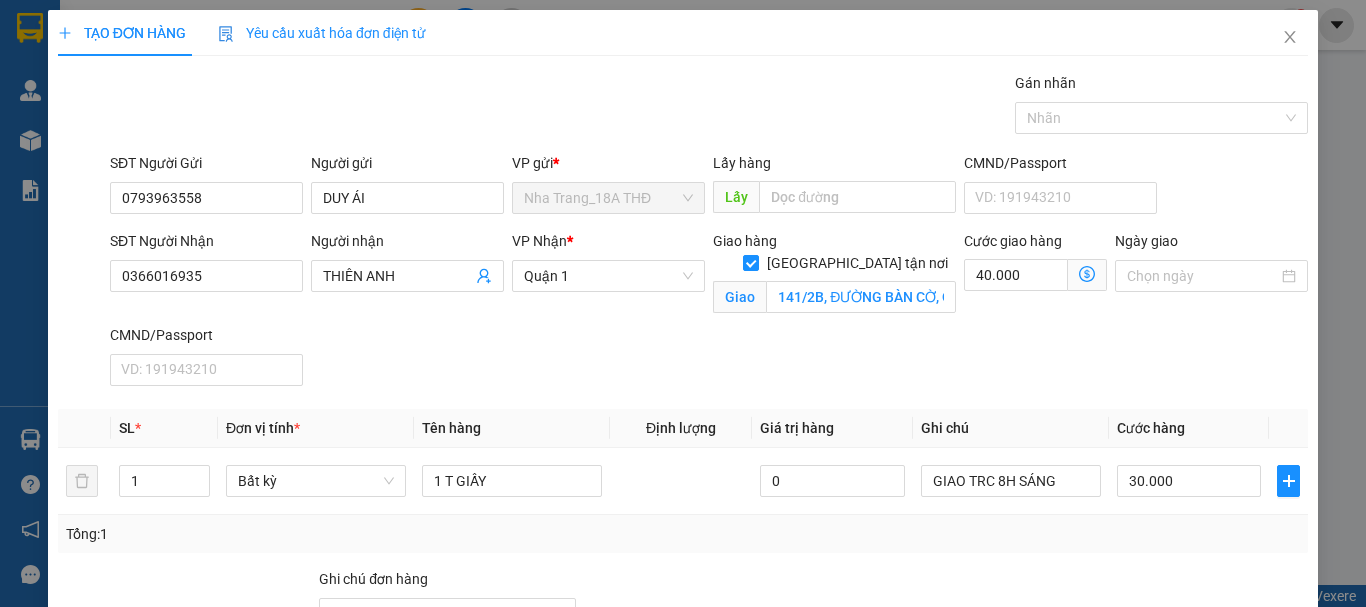 click on "Hình thức thanh toán" at bounding box center (1198, 684) 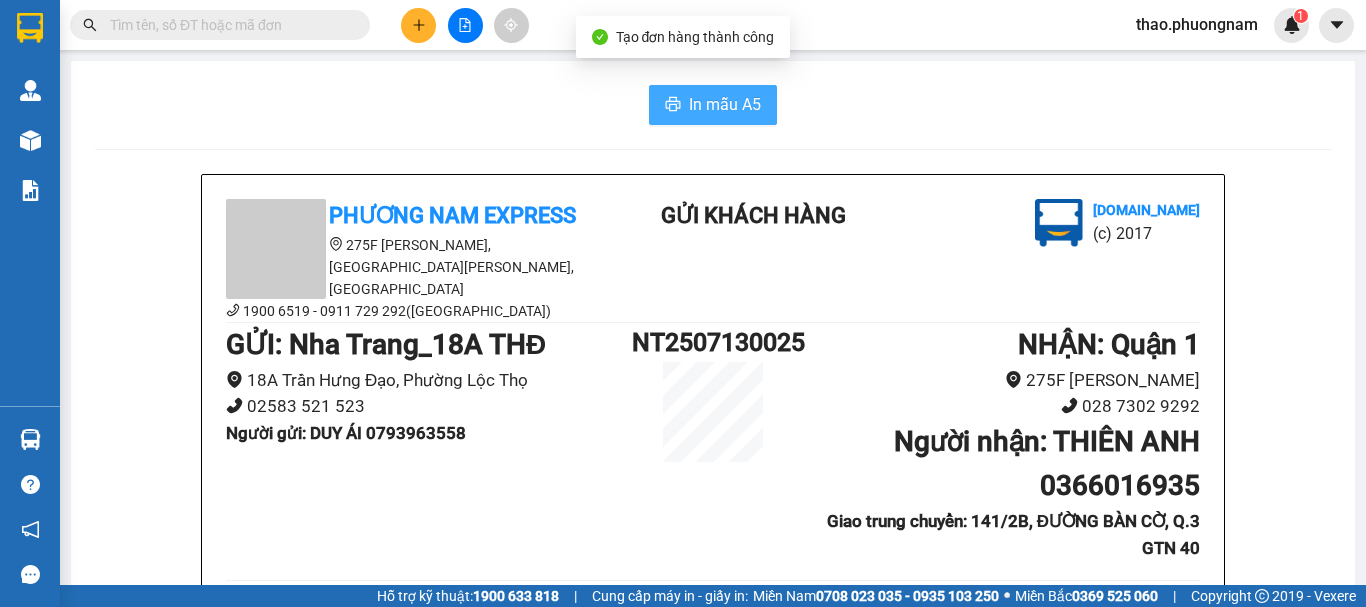 click on "In mẫu A5" at bounding box center (713, 105) 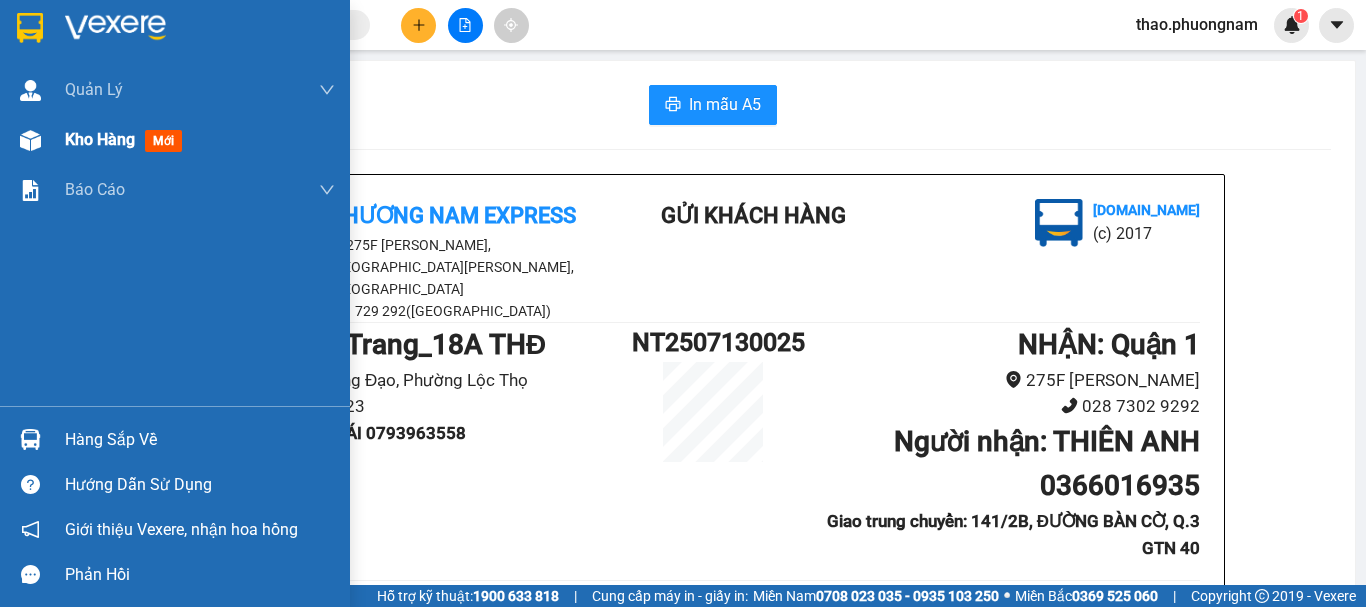 click on "Kho hàng mới" at bounding box center [175, 140] 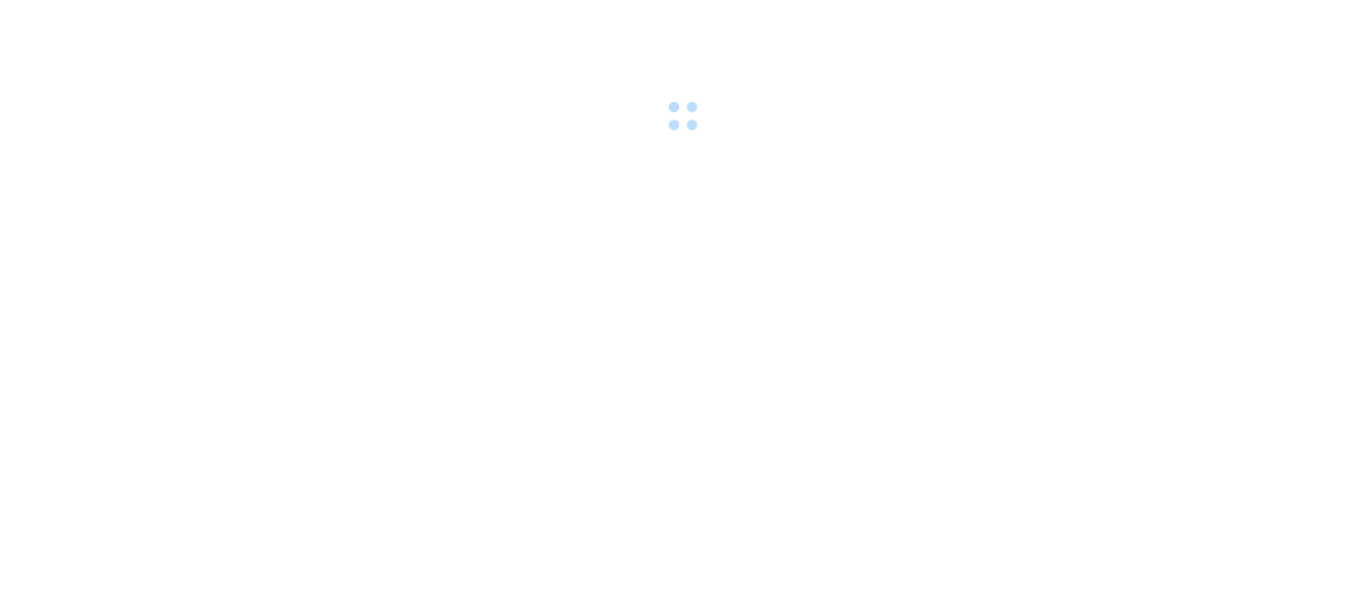 scroll, scrollTop: 0, scrollLeft: 0, axis: both 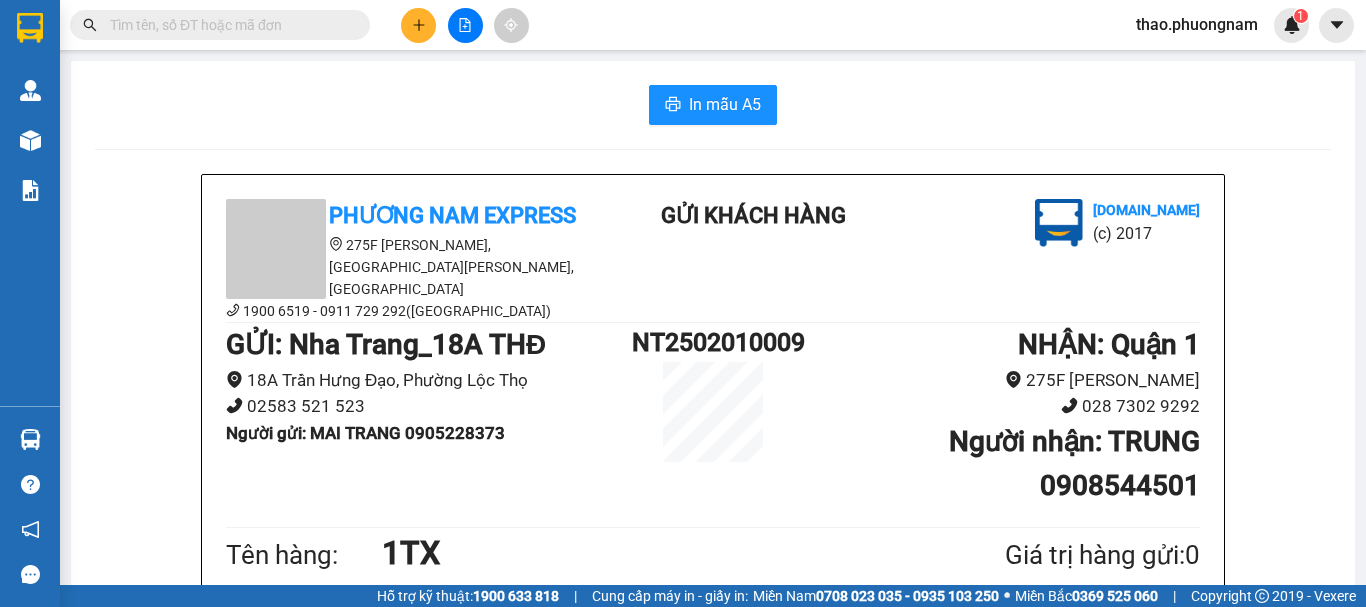 click at bounding box center [418, 25] 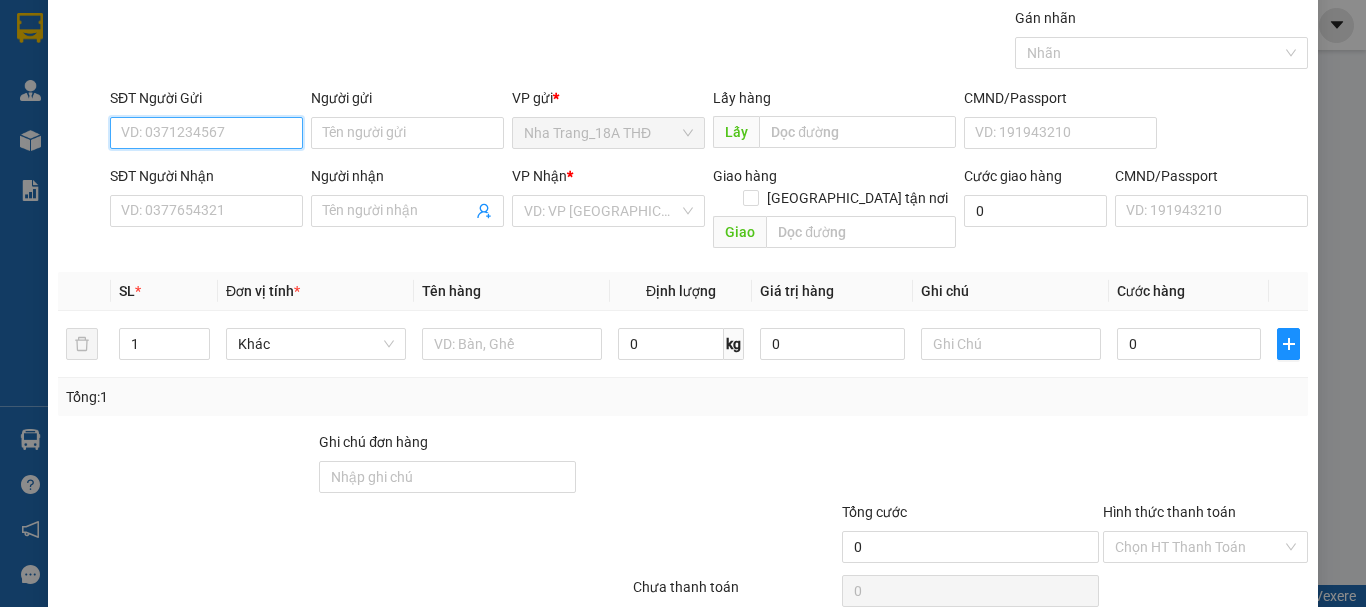 scroll, scrollTop: 133, scrollLeft: 0, axis: vertical 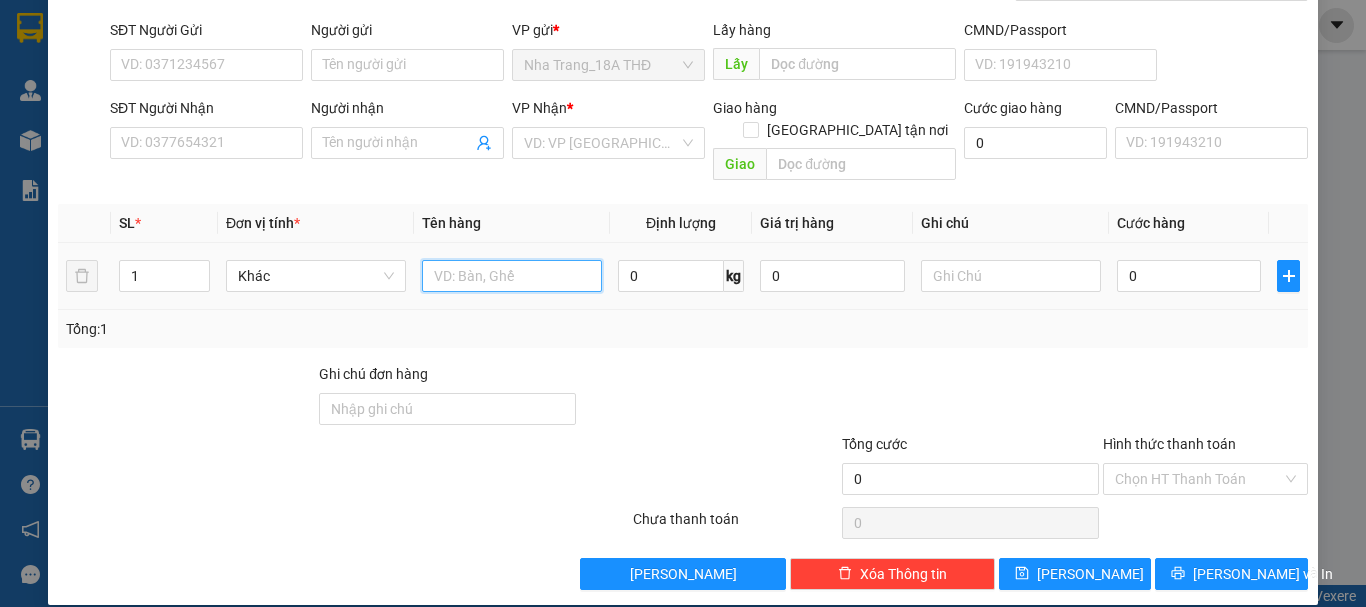 click at bounding box center (512, 276) 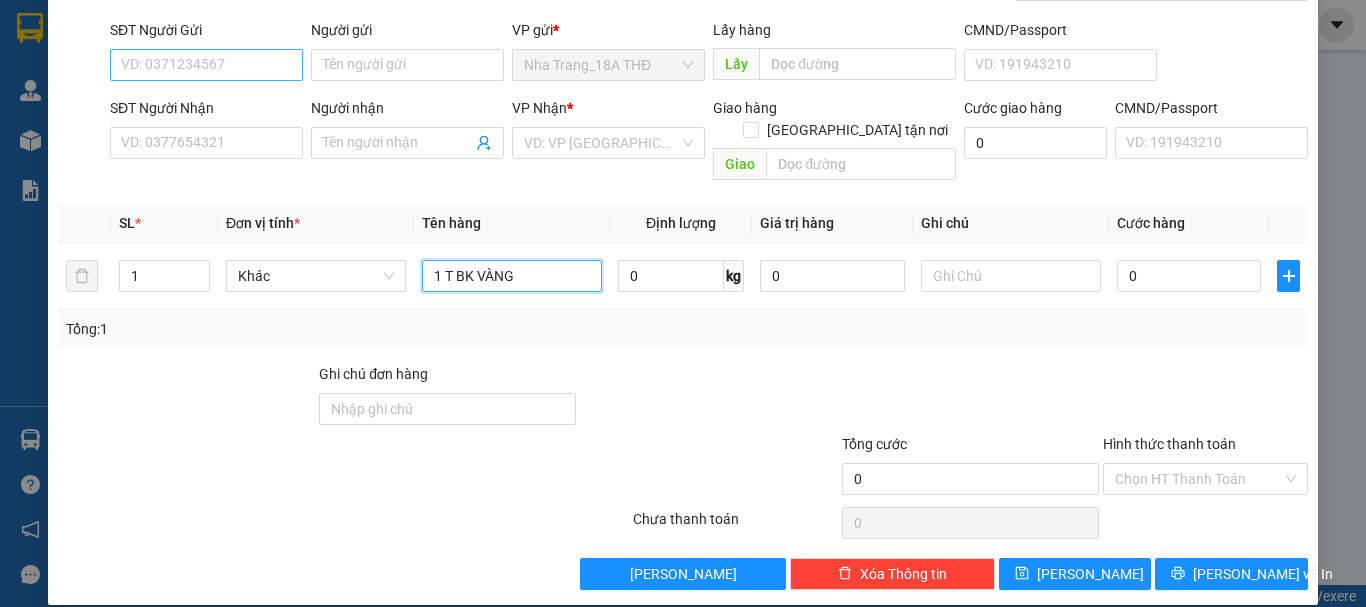type on "1 T BK VÀNG" 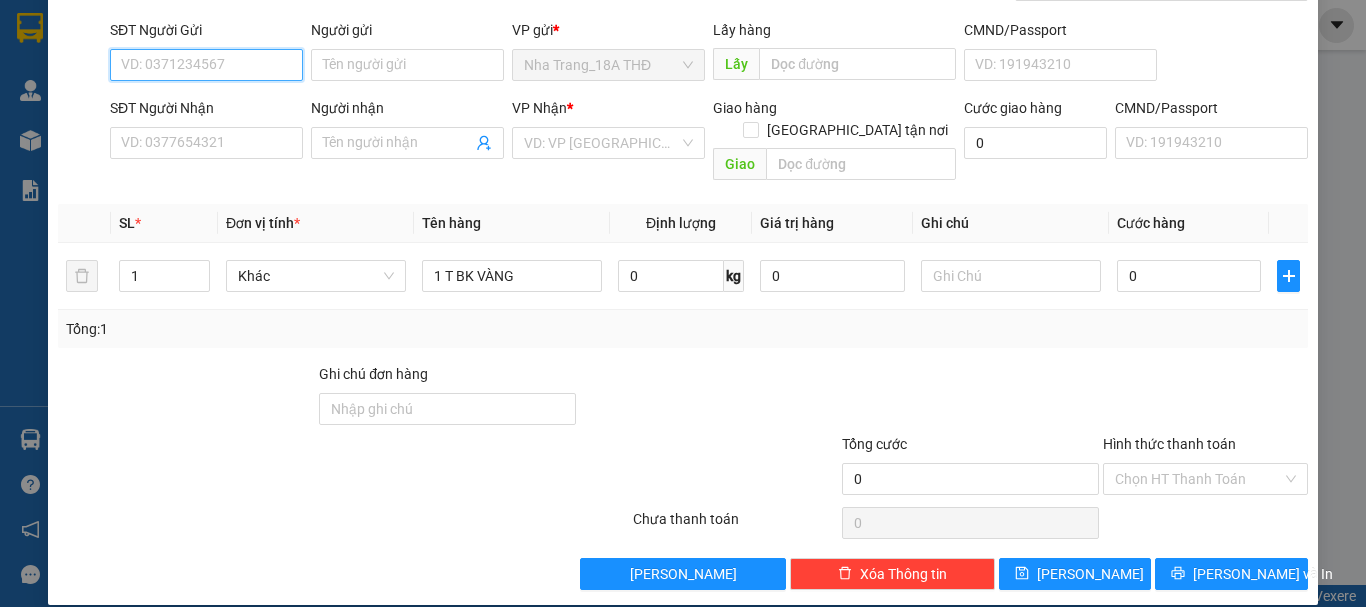 click on "SĐT Người Gửi" at bounding box center [206, 65] 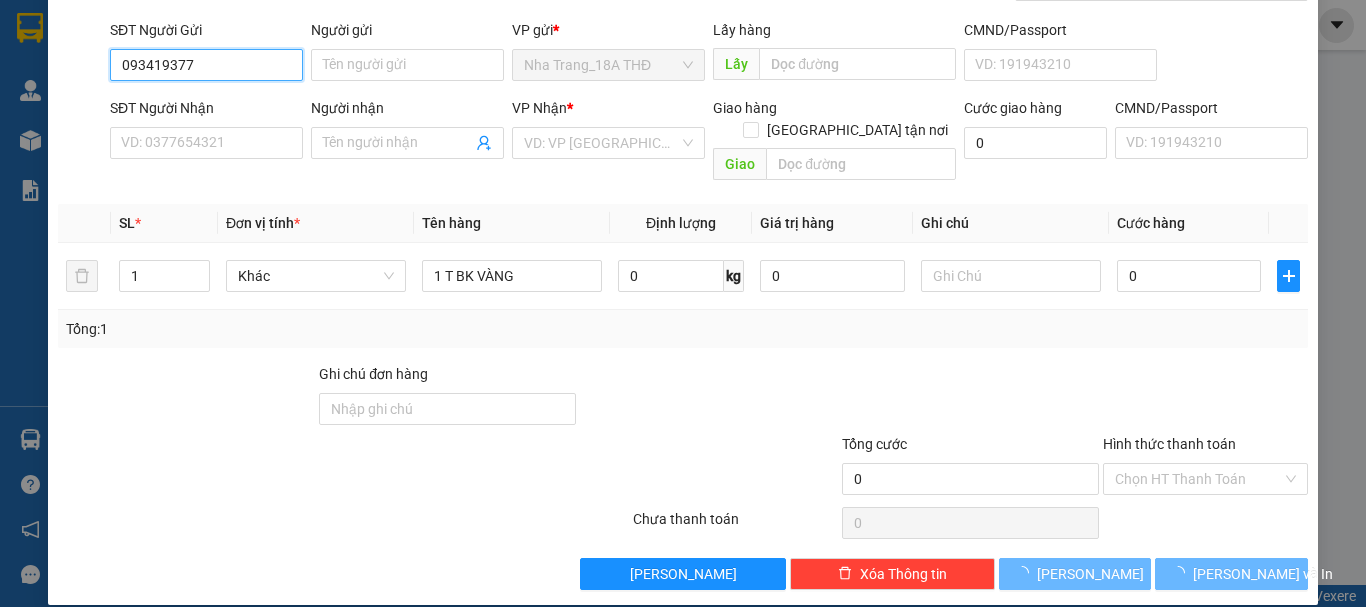 type on "0934193775" 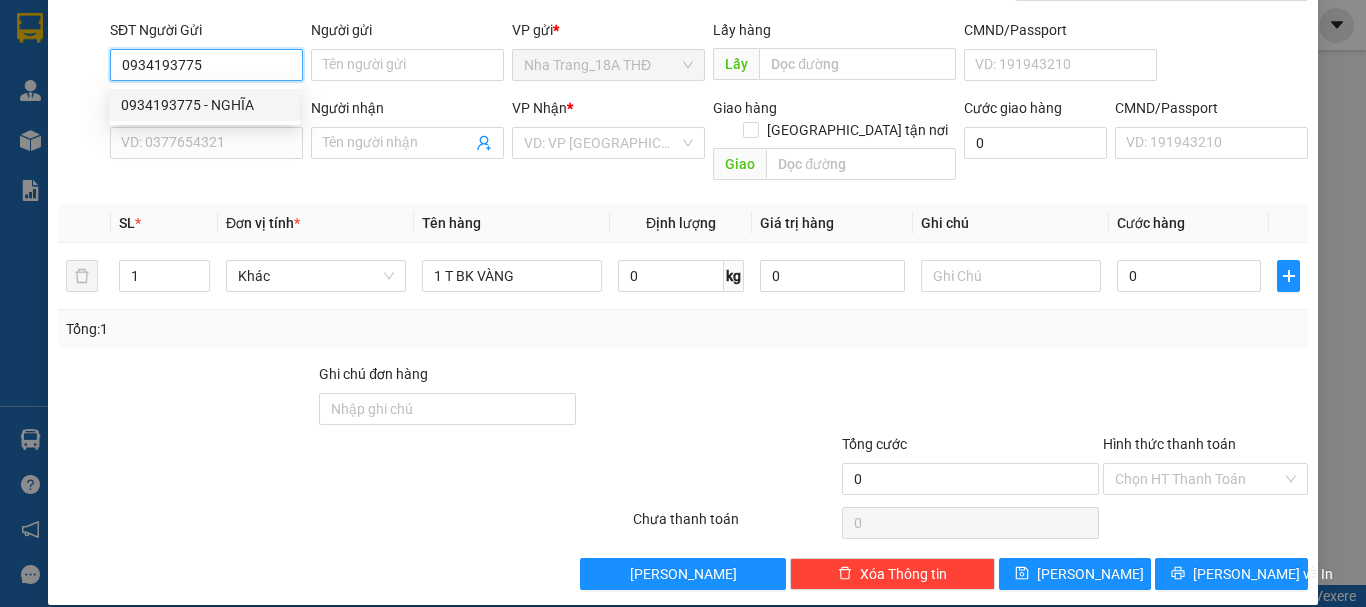 click on "0934193775 - NGHĨA" at bounding box center (204, 105) 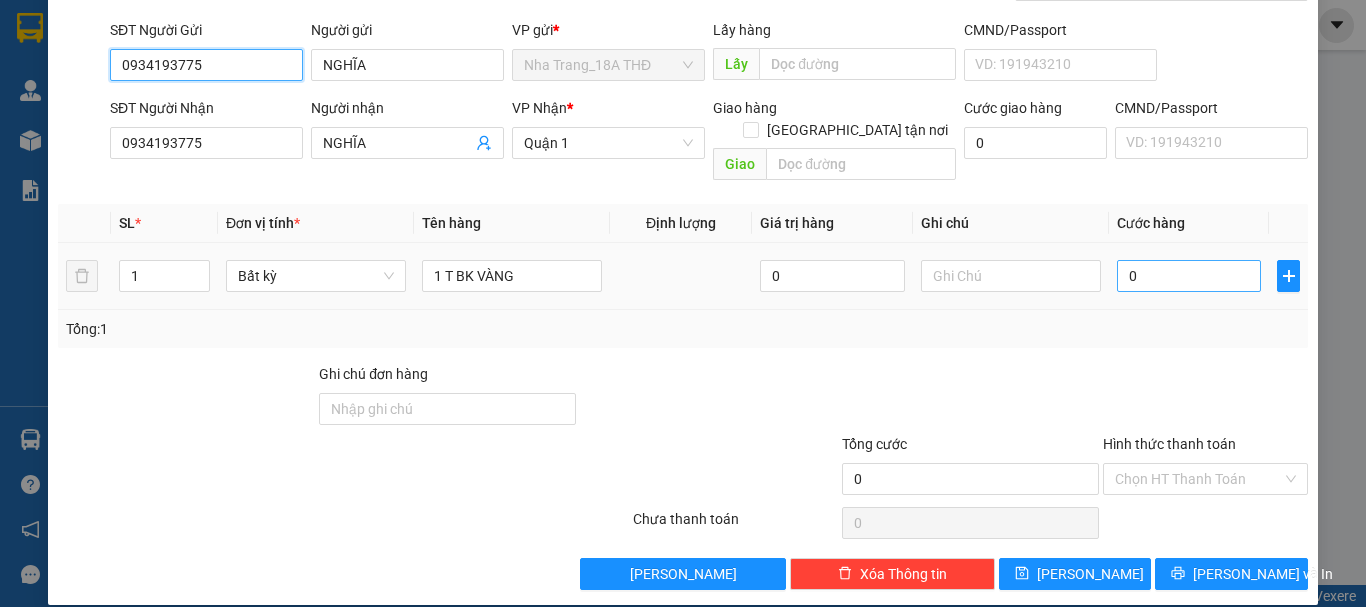 type on "0934193775" 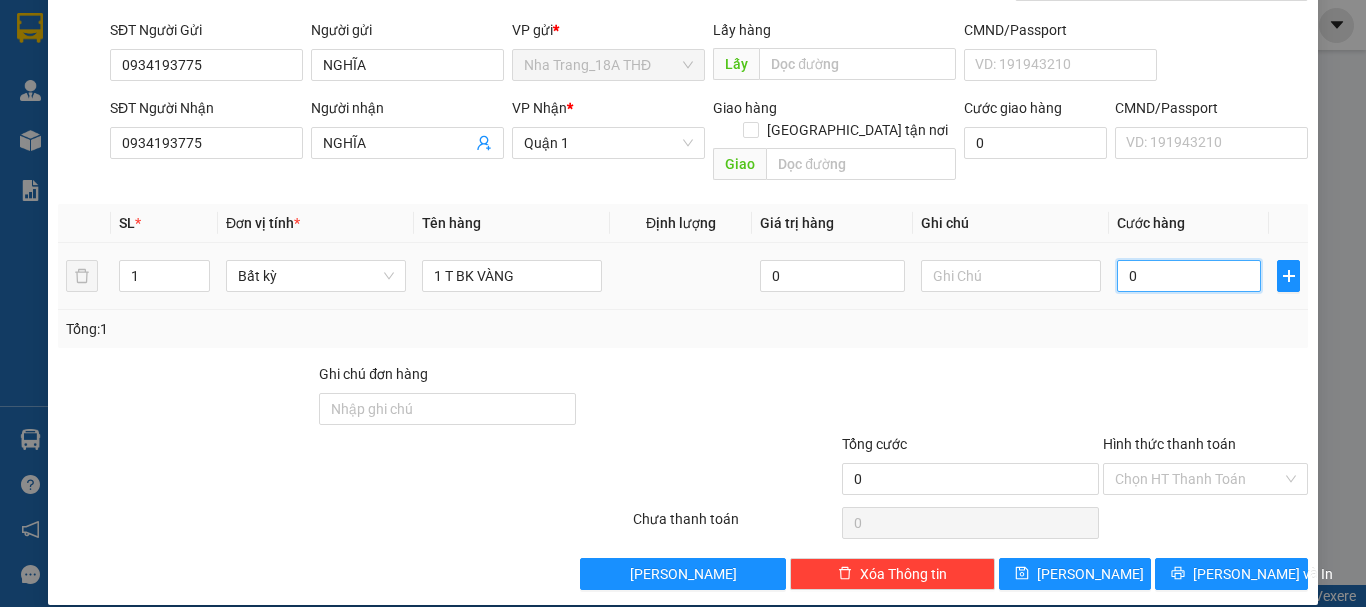 click on "0" at bounding box center [1189, 276] 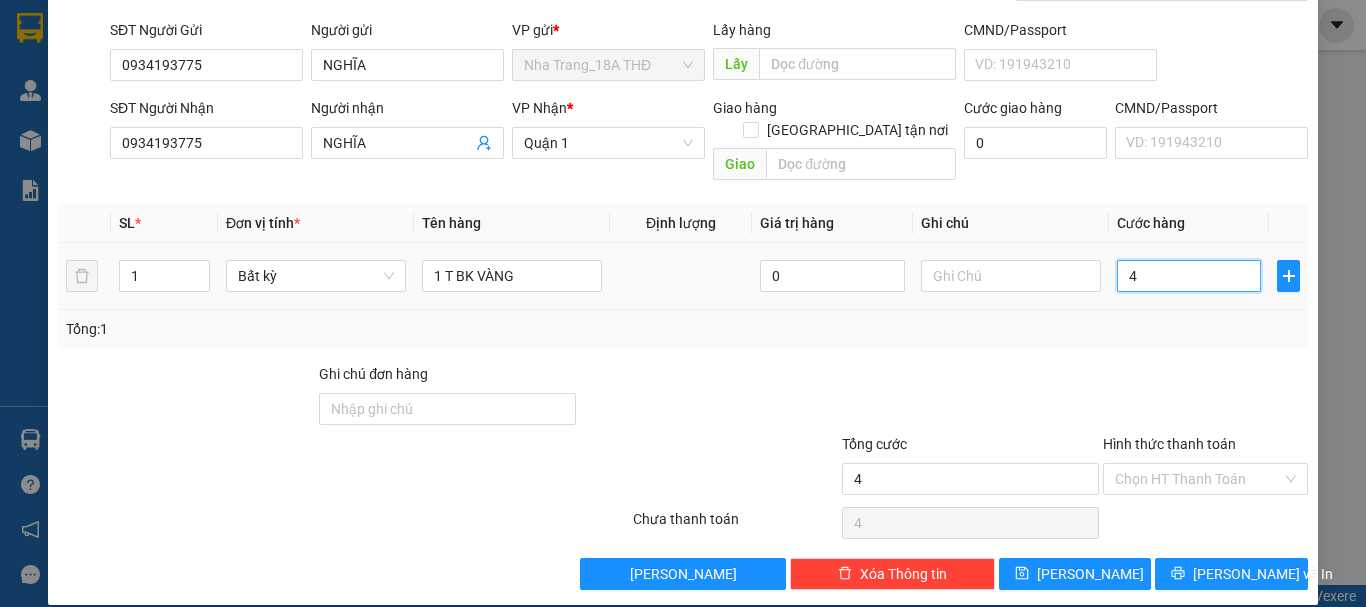 type on "40" 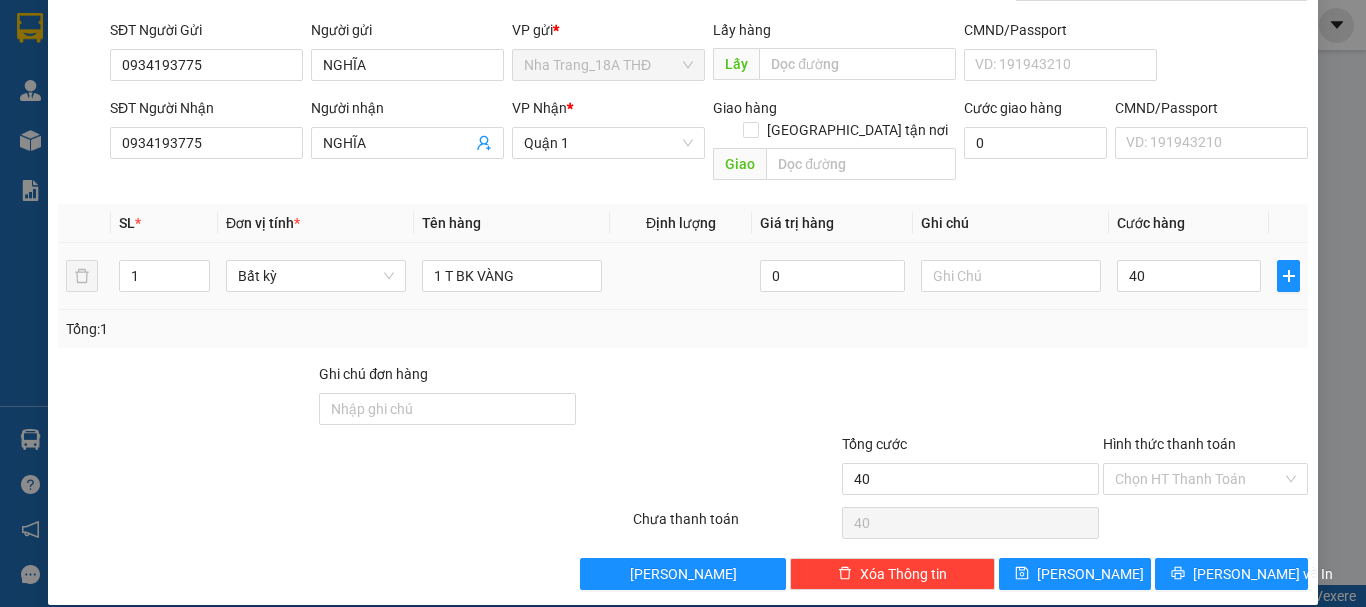 type on "40.000" 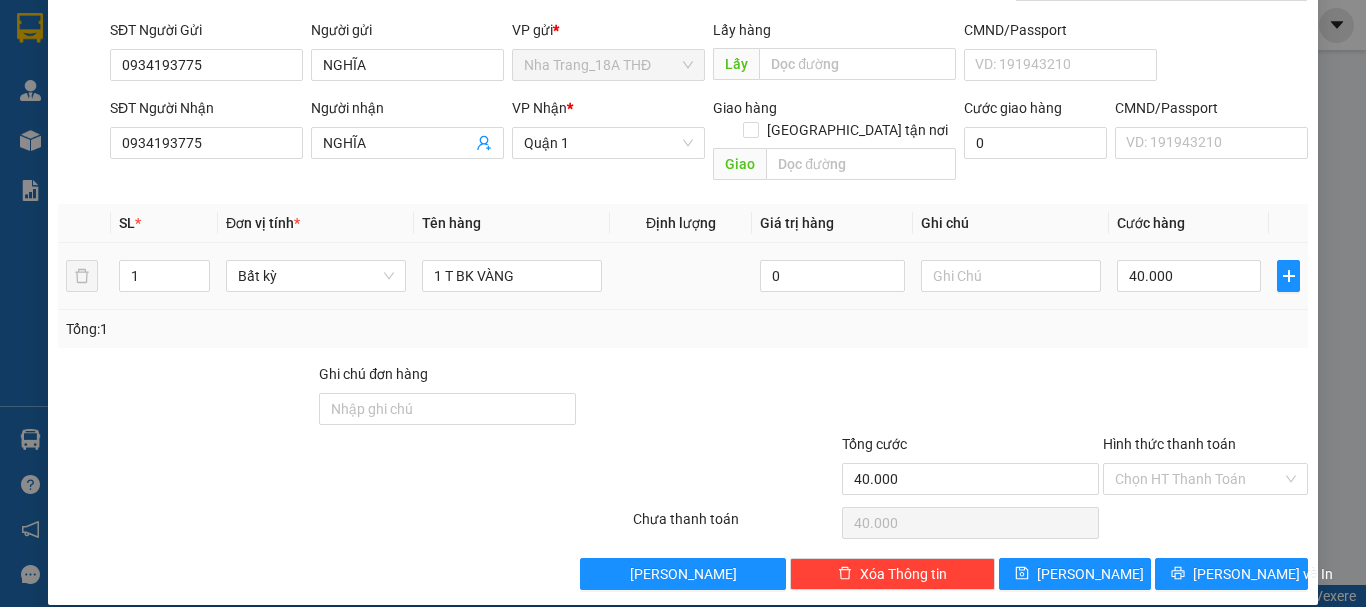 click on "40.000" at bounding box center [1189, 276] 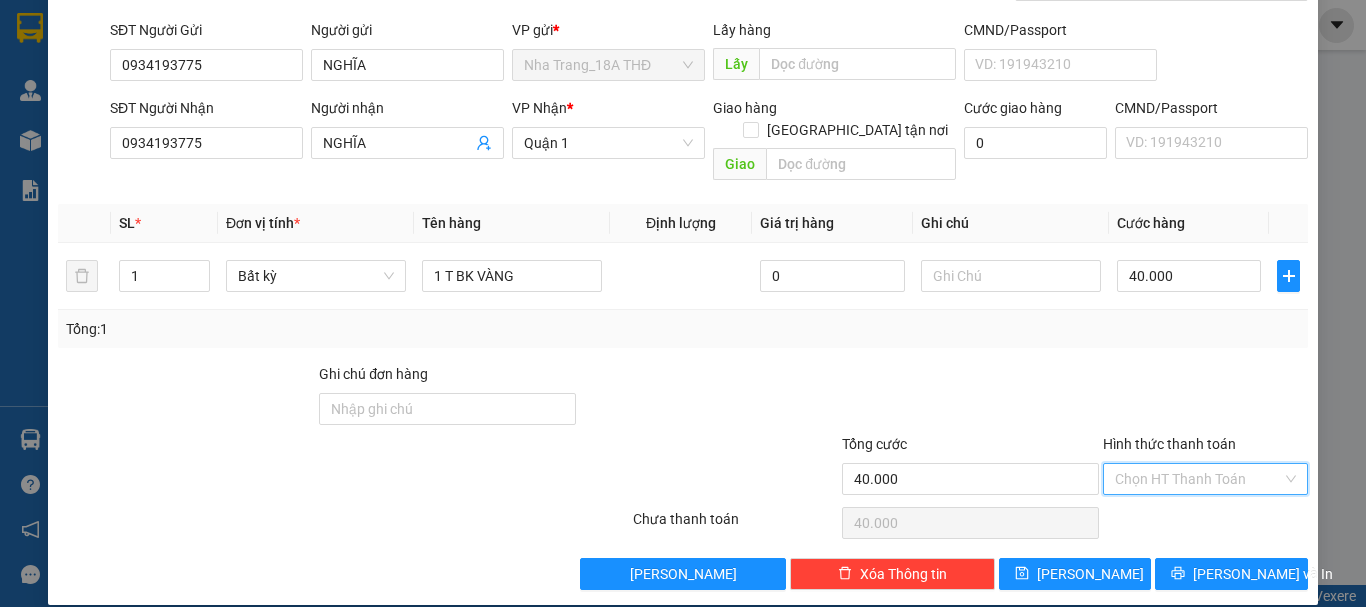 click on "Hình thức thanh toán" at bounding box center [1198, 479] 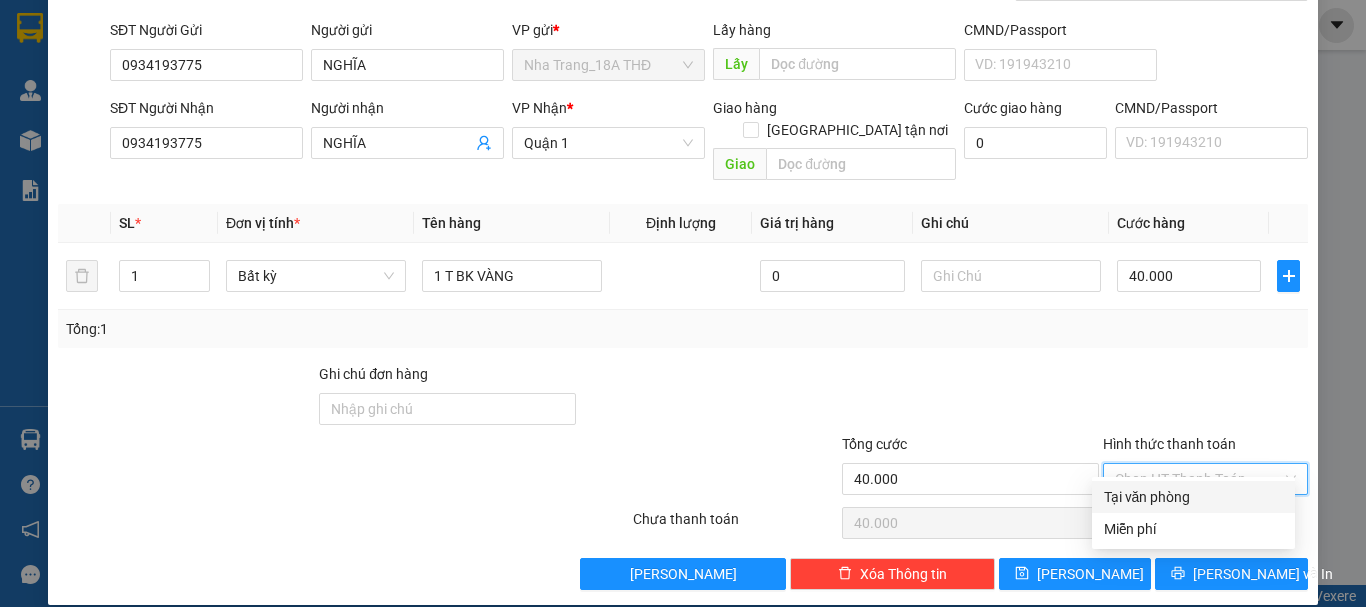 drag, startPoint x: 1204, startPoint y: 502, endPoint x: 1208, endPoint y: 526, distance: 24.33105 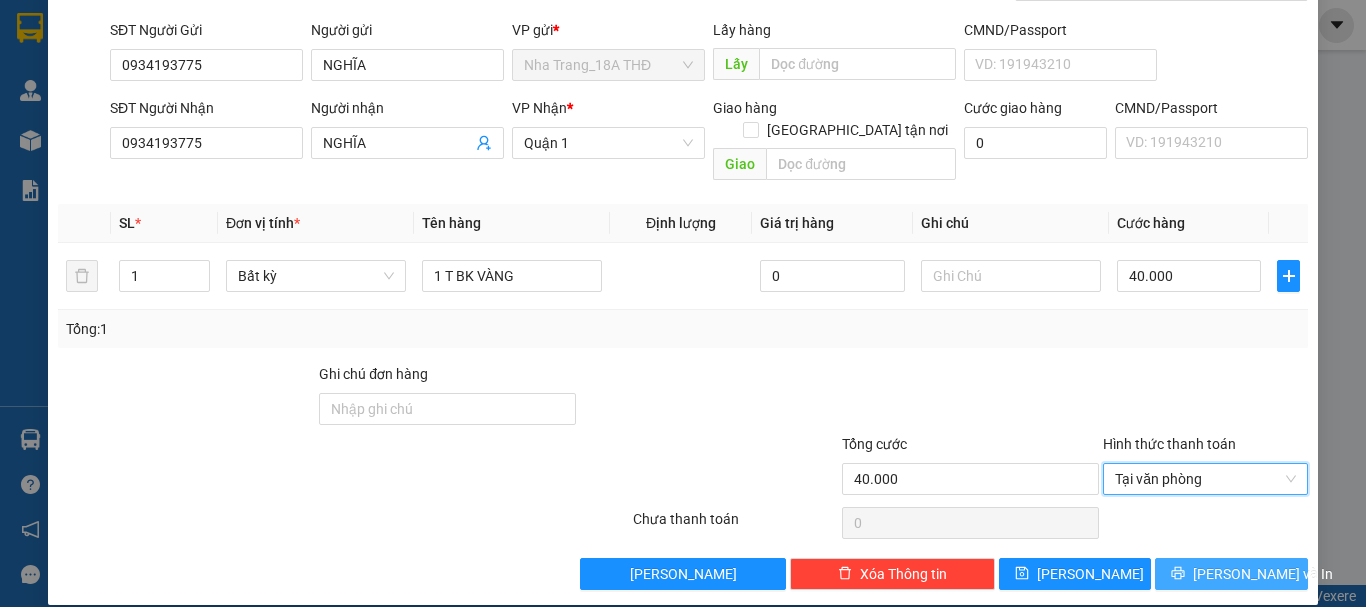 click on "[PERSON_NAME] và In" at bounding box center [1263, 574] 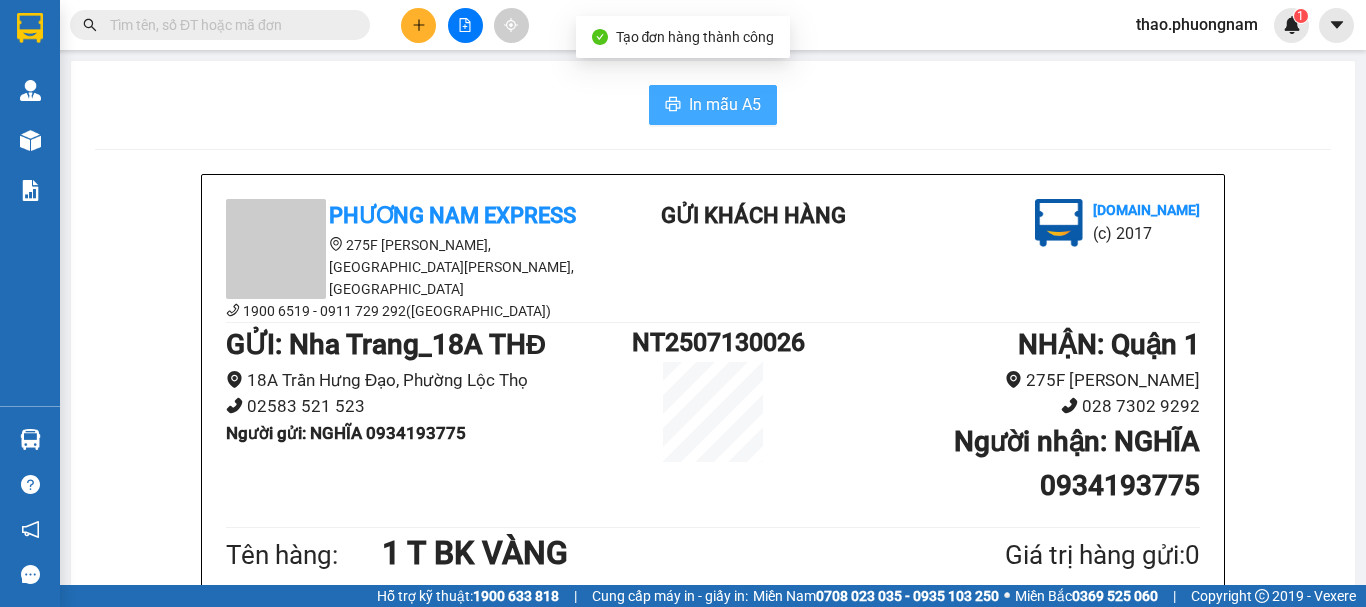 click on "In mẫu A5" at bounding box center [725, 104] 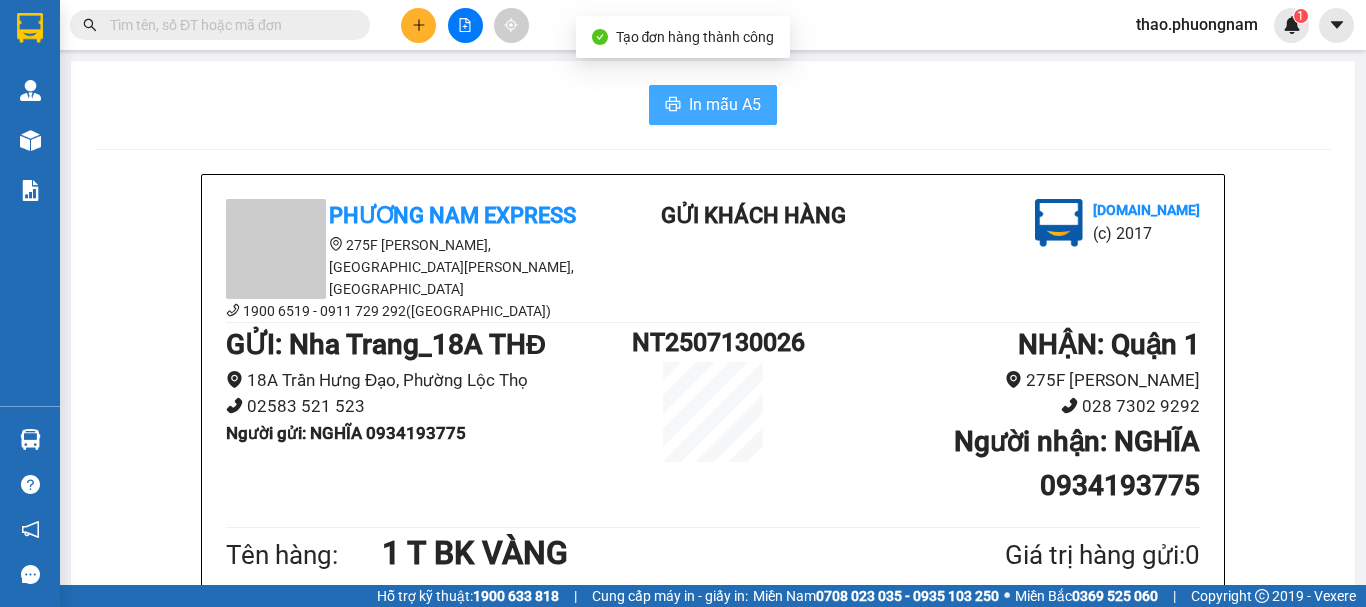 scroll, scrollTop: 0, scrollLeft: 0, axis: both 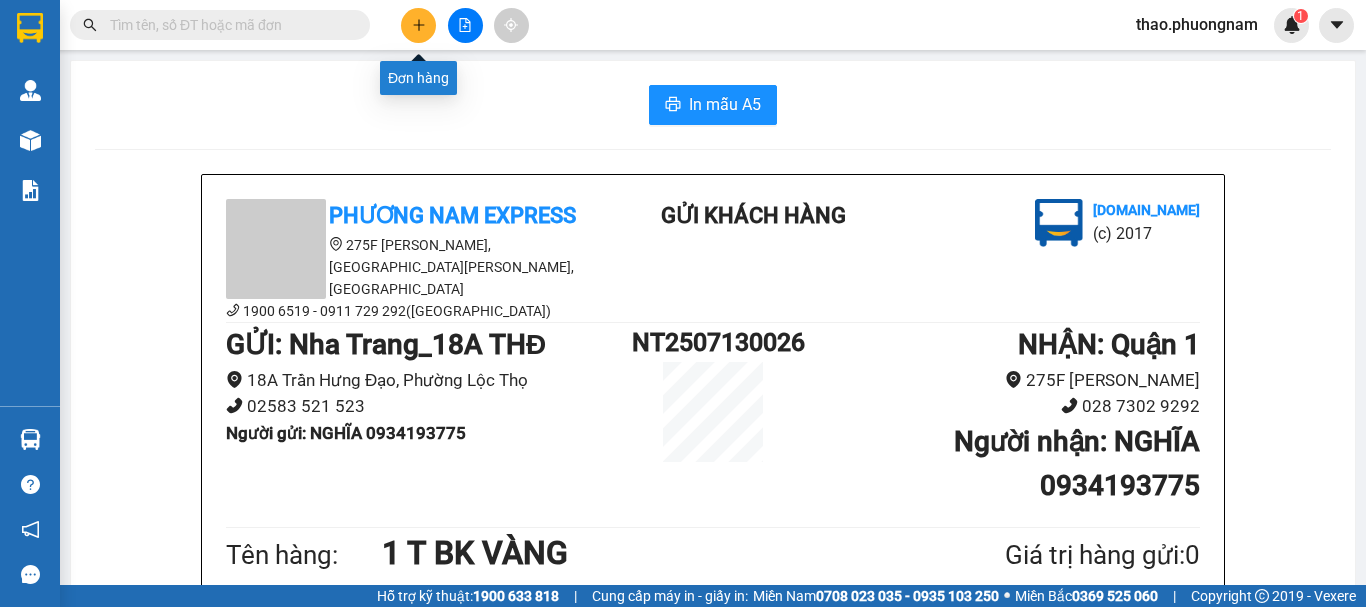 click 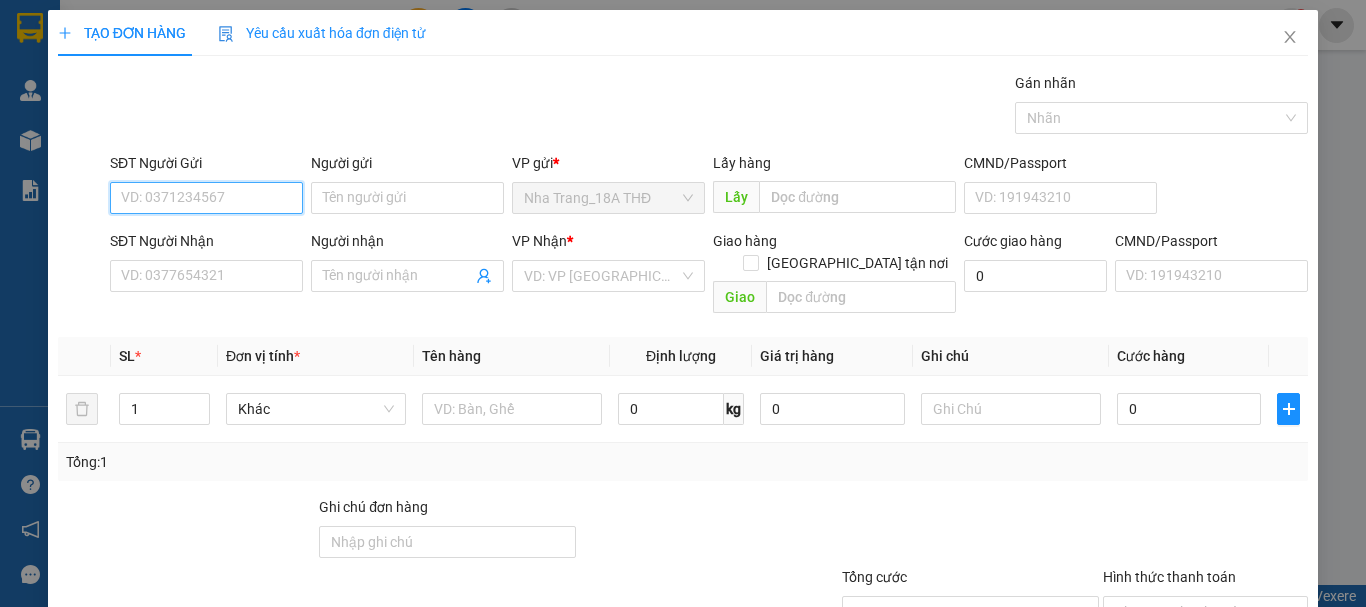 click on "SĐT Người Gửi" at bounding box center (206, 198) 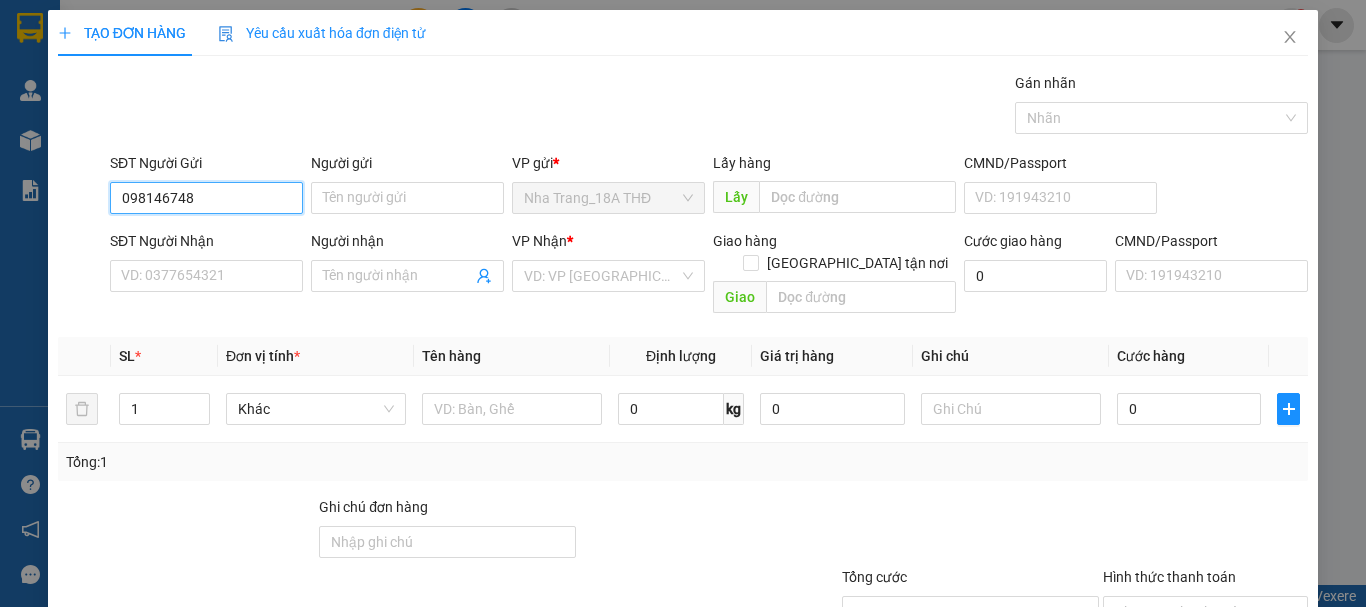 type on "0981467489" 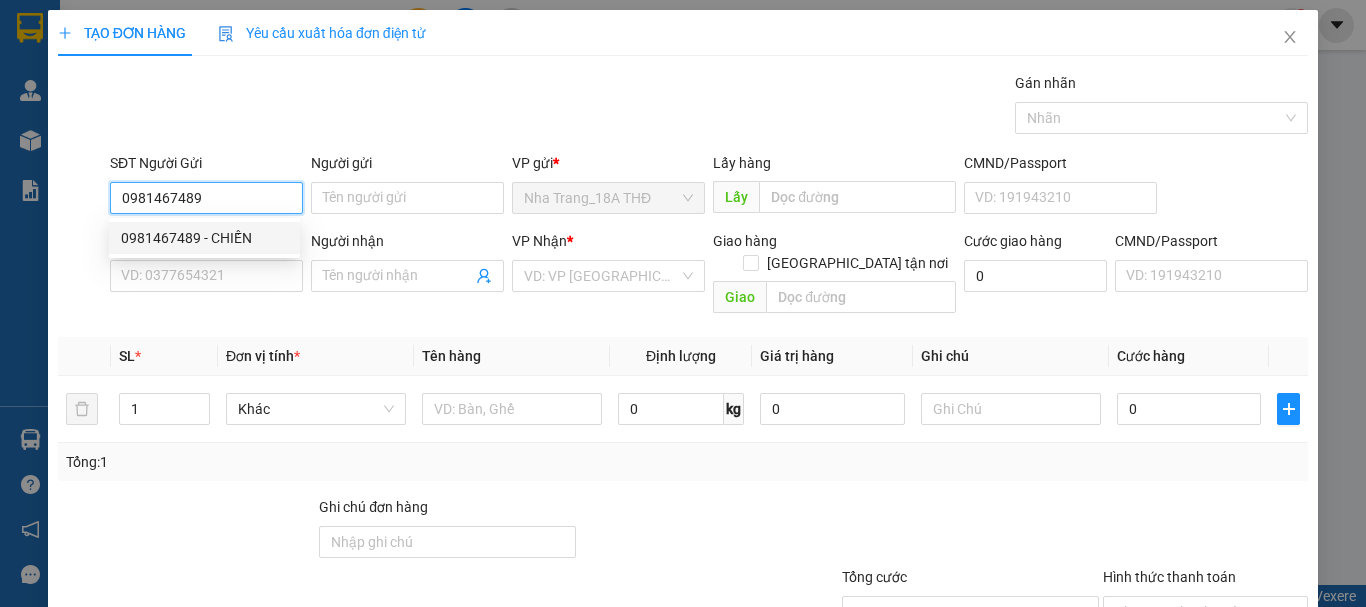 click on "0981467489 - CHIẾN" at bounding box center [204, 238] 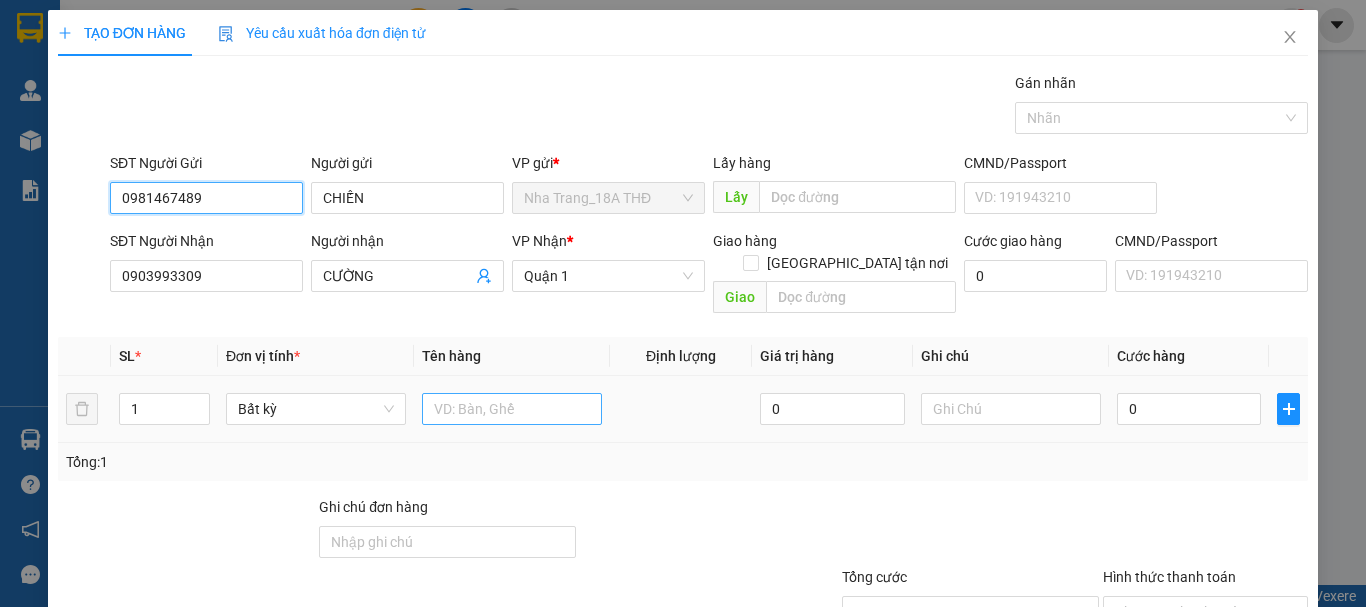 type on "0981467489" 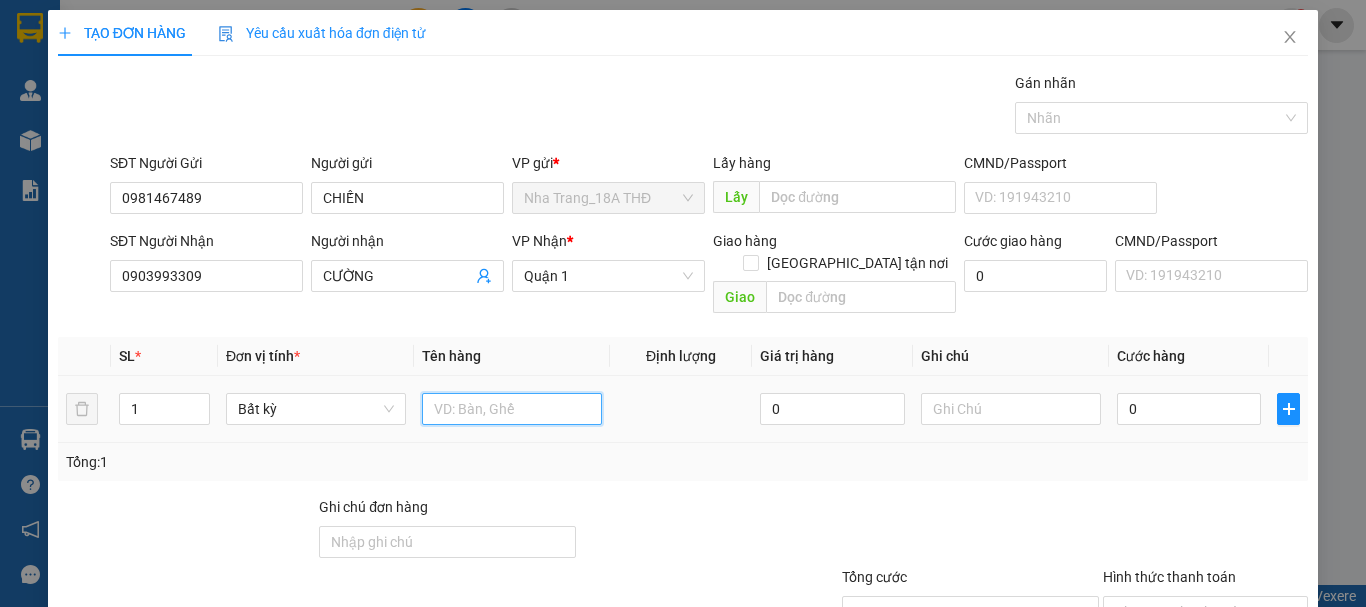 click at bounding box center (512, 409) 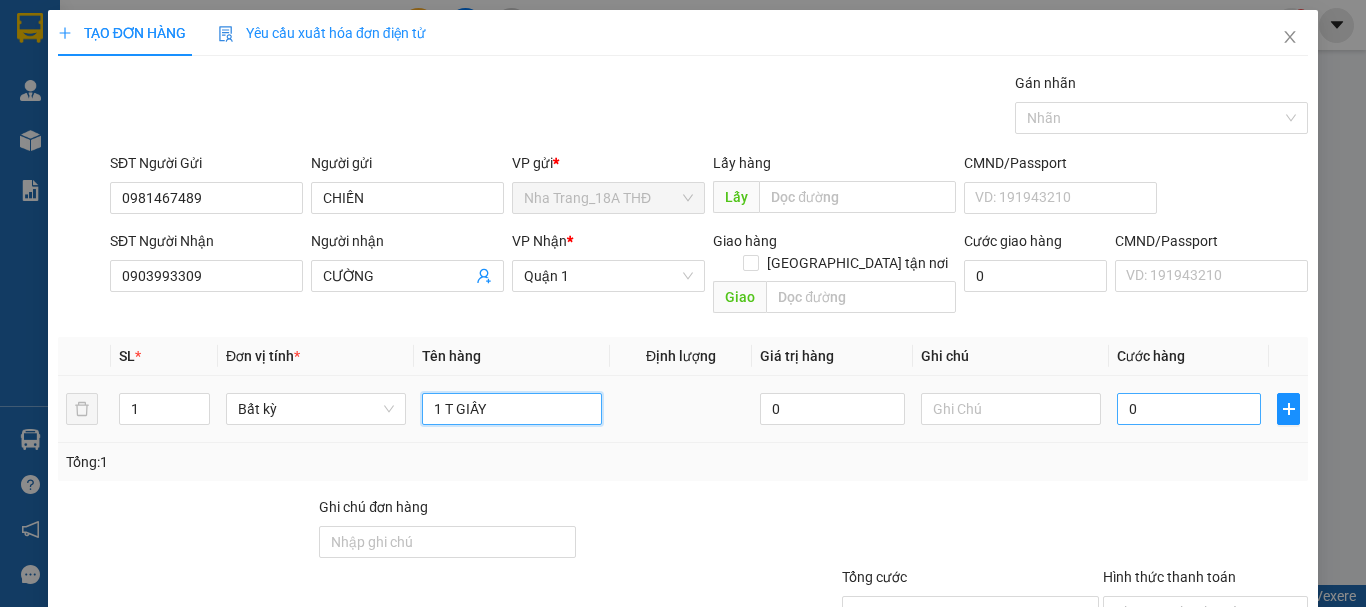 type on "1 T GIẤY" 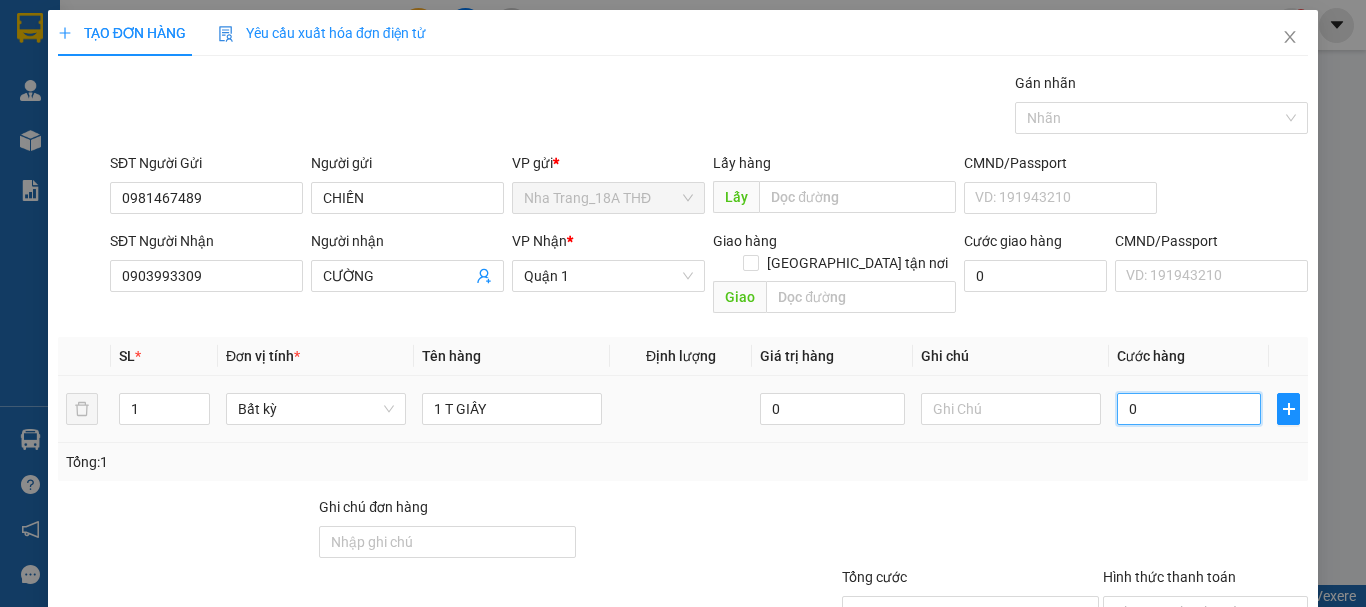 click on "0" at bounding box center [1189, 409] 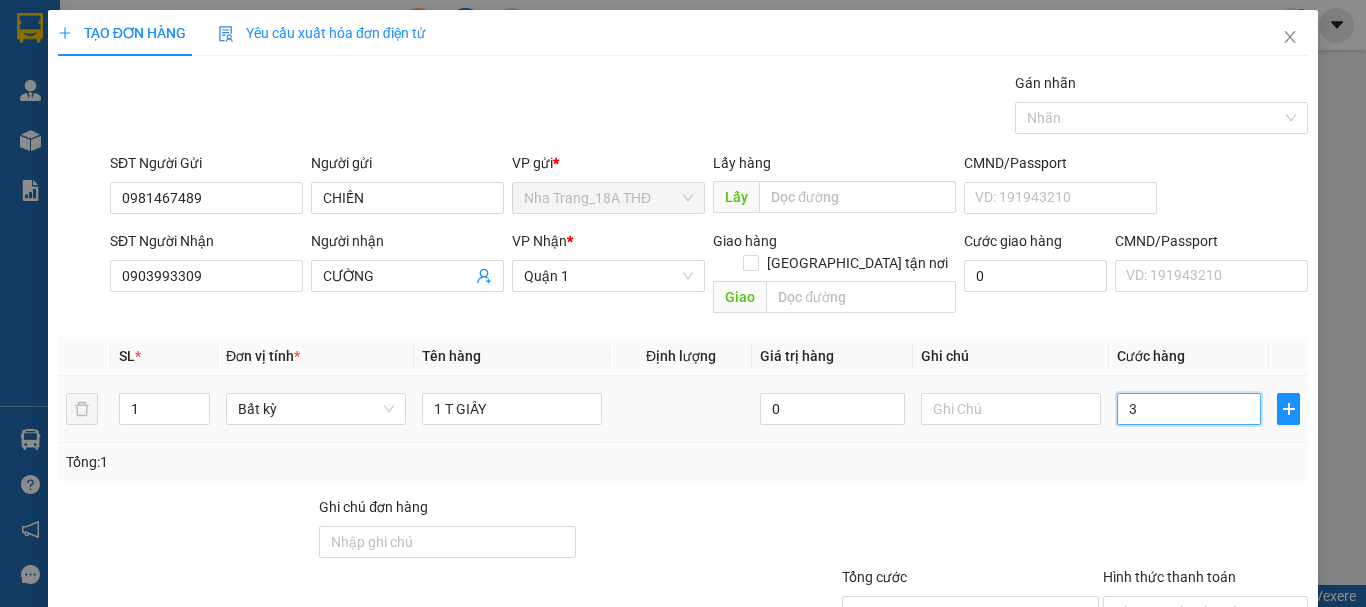 type on "30" 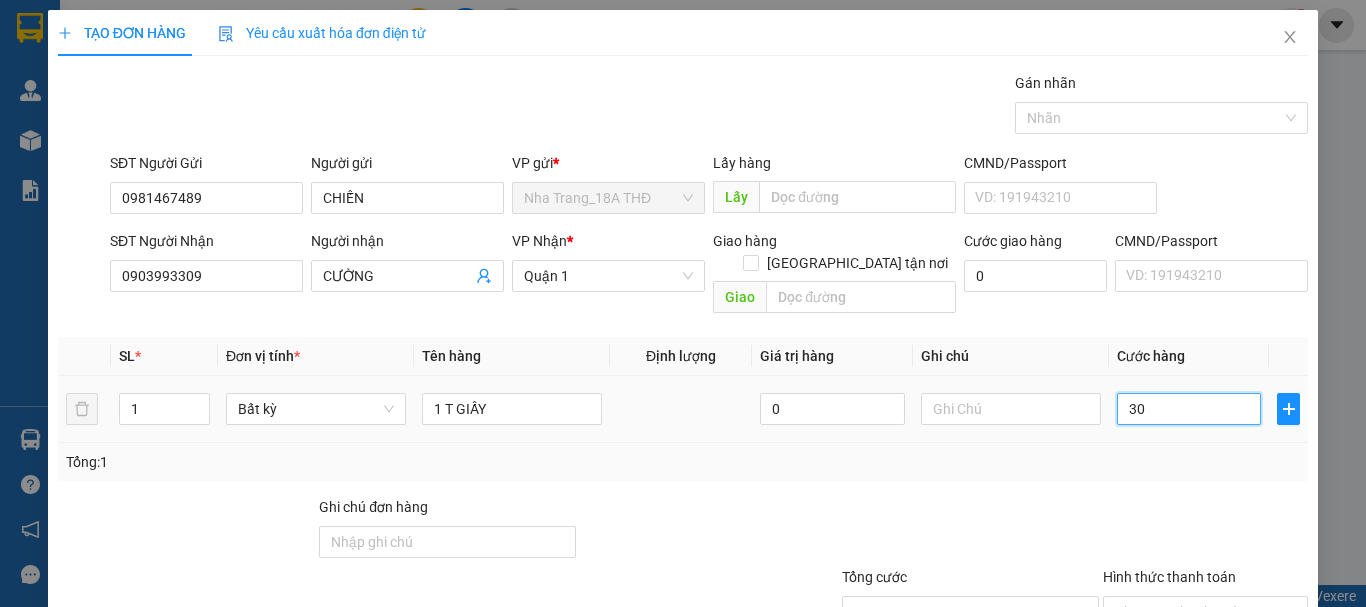 type on "30" 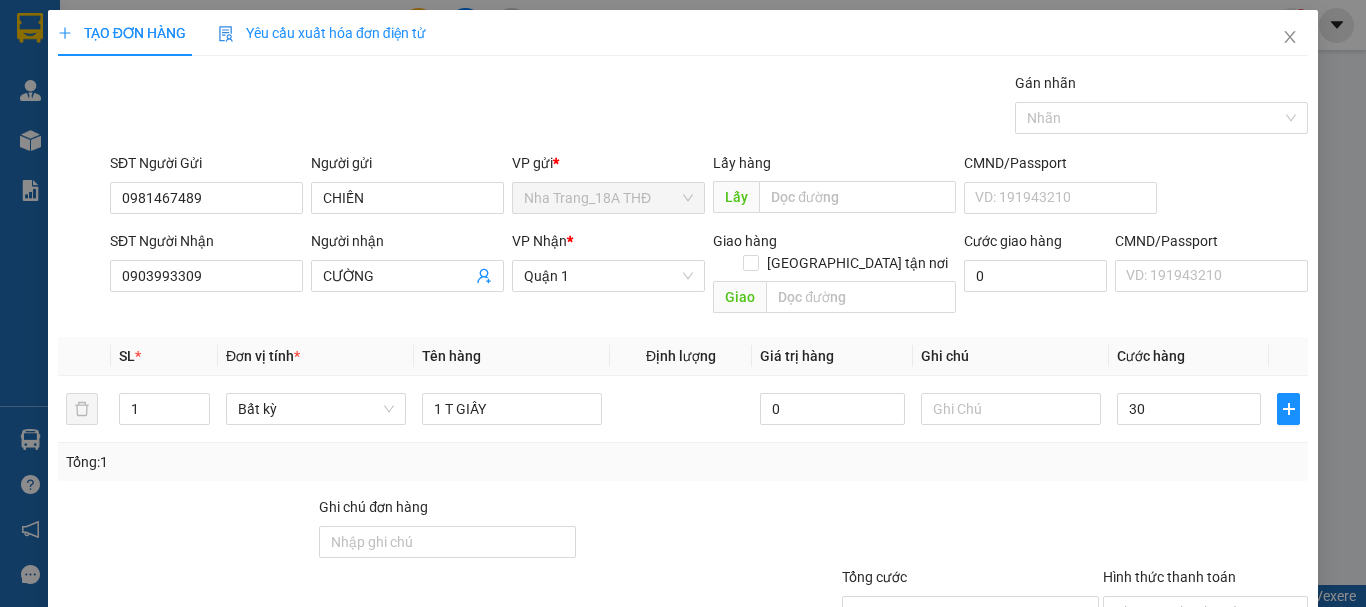type on "30.000" 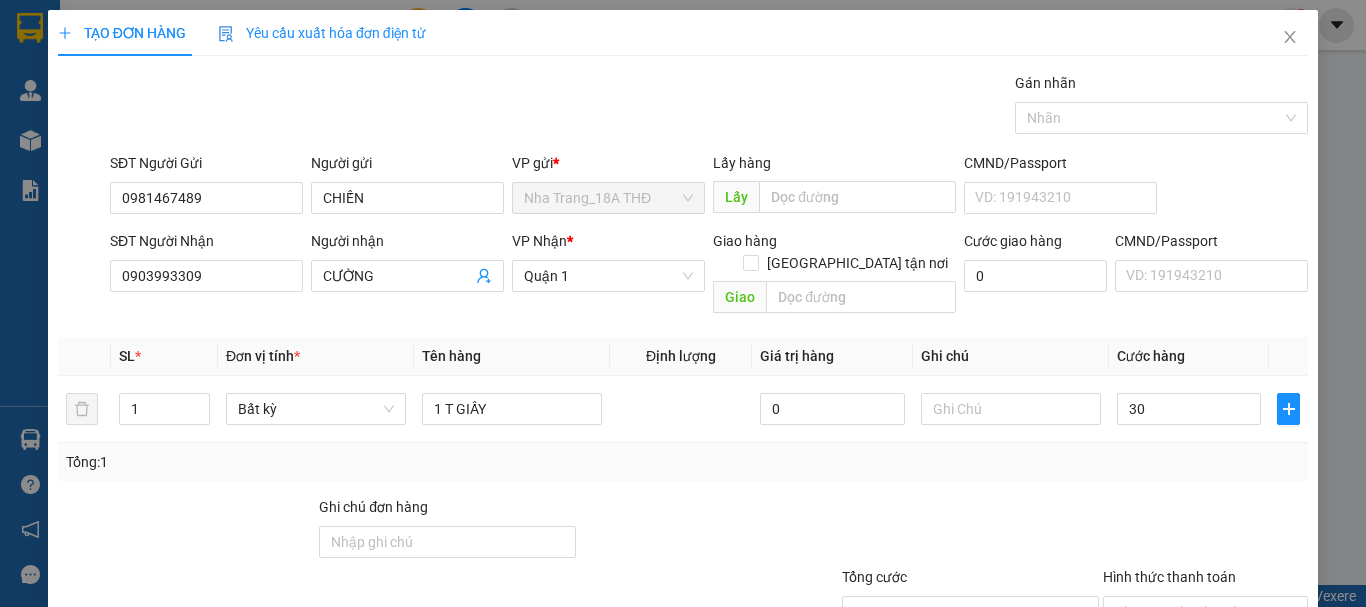 type on "30.000" 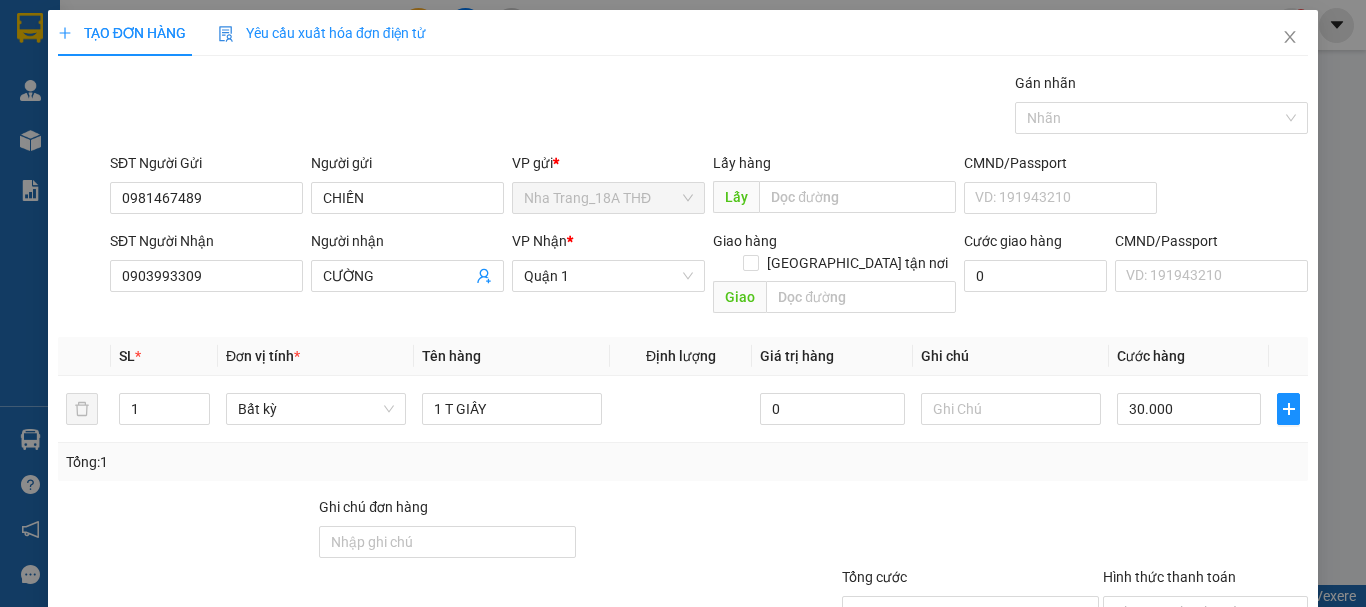 click at bounding box center (1205, 531) 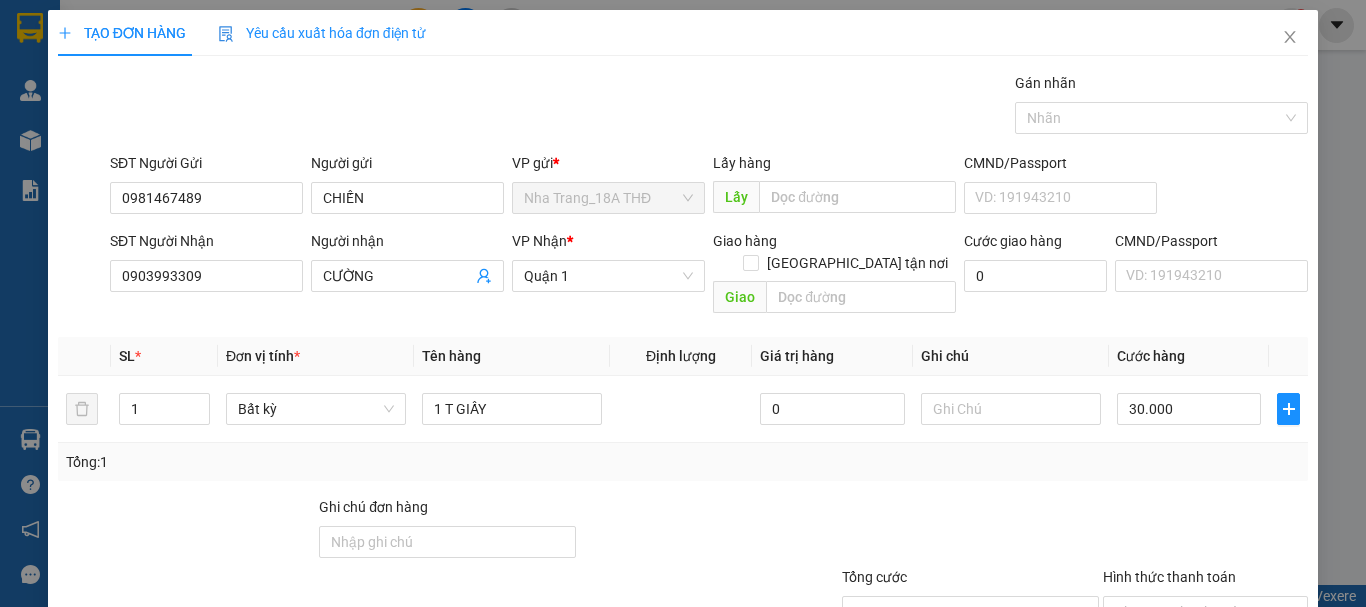 click at bounding box center (1205, 531) 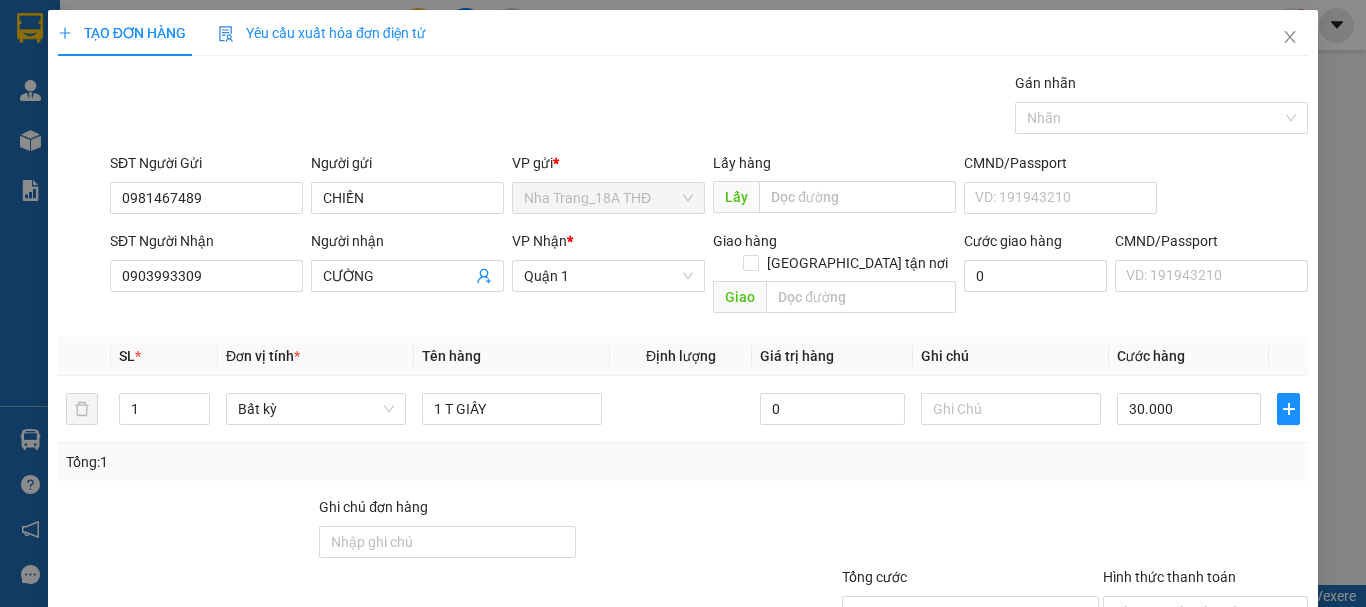 scroll, scrollTop: 100, scrollLeft: 0, axis: vertical 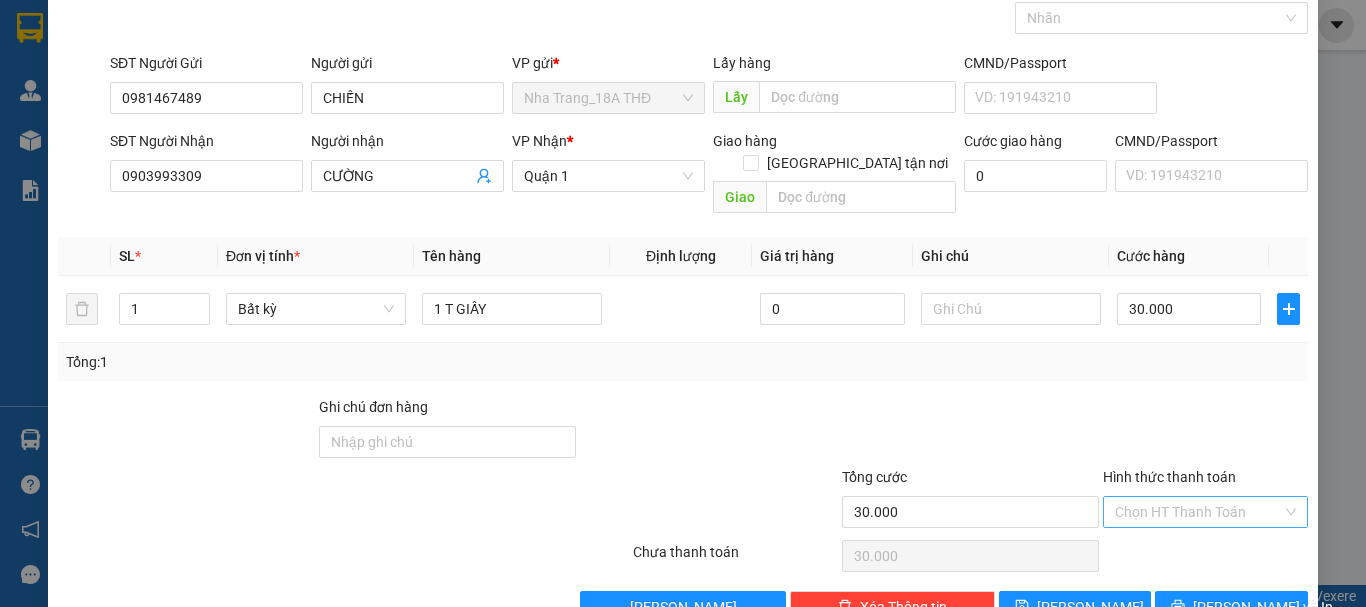 click on "Hình thức thanh toán" at bounding box center [1198, 512] 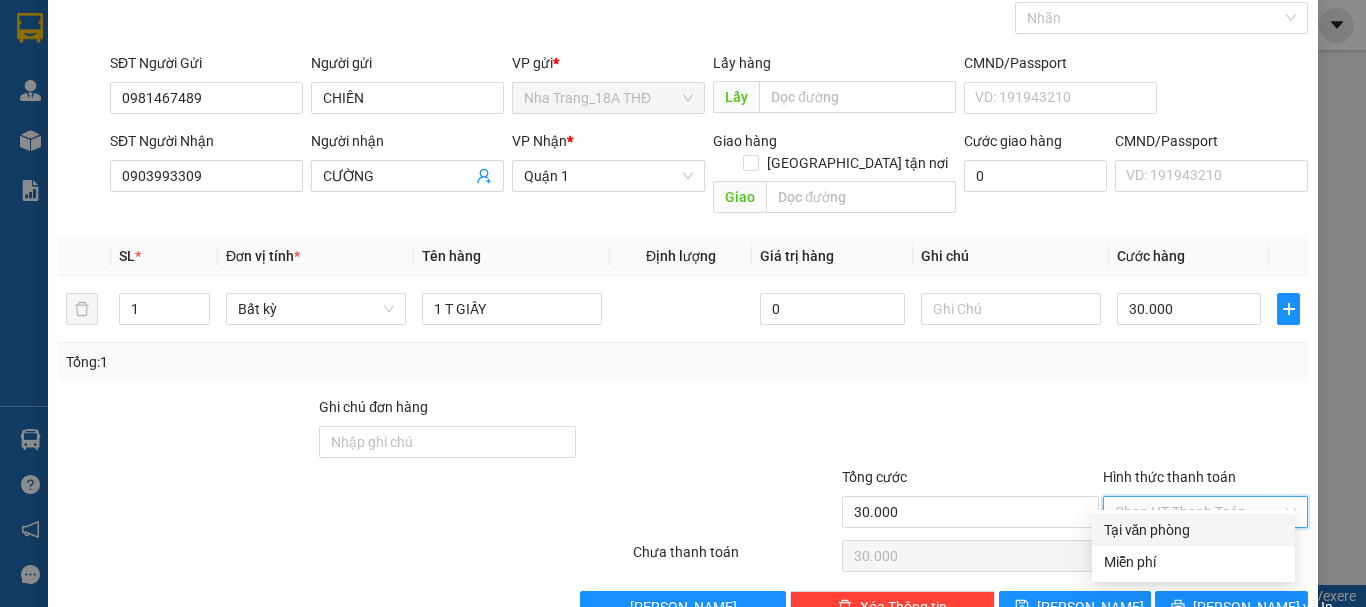 click on "Tại văn phòng" at bounding box center (1193, 530) 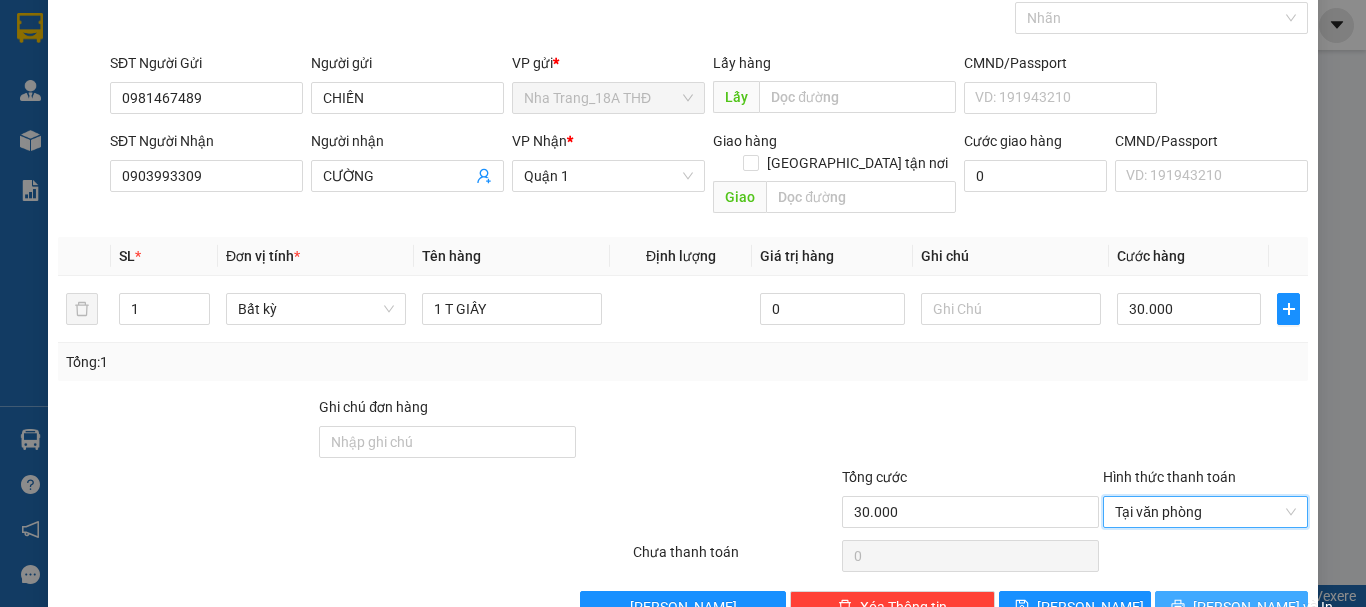 click on "[PERSON_NAME] và In" at bounding box center [1263, 607] 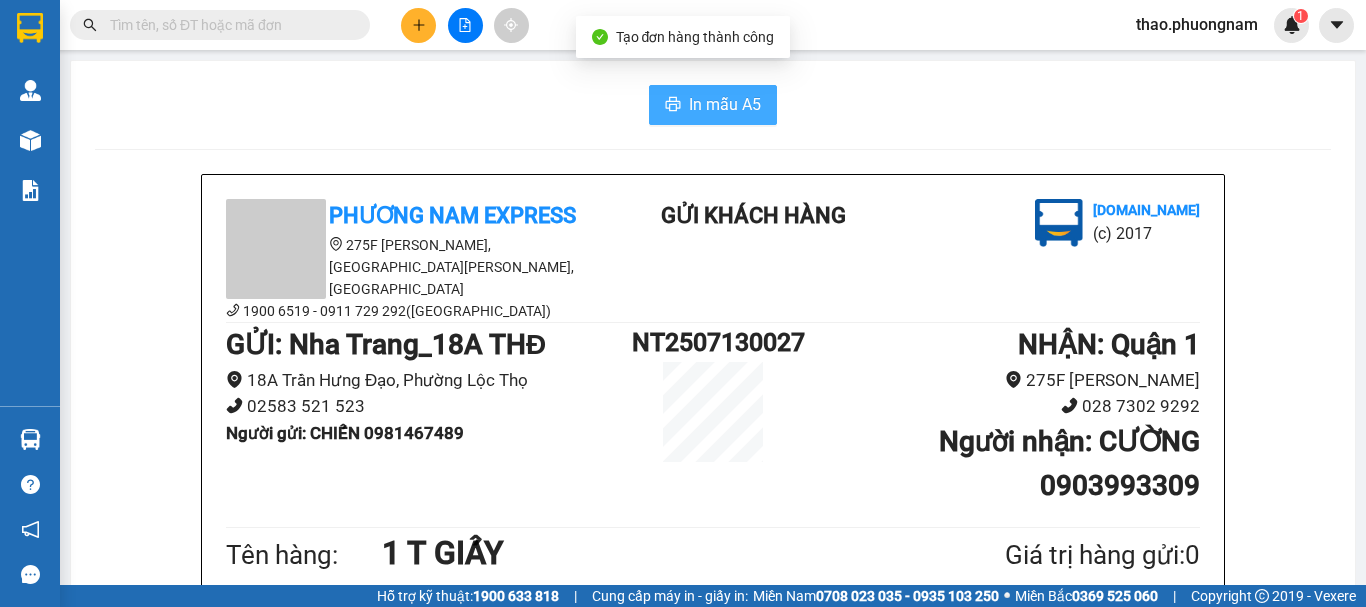 click on "In mẫu A5" at bounding box center [725, 104] 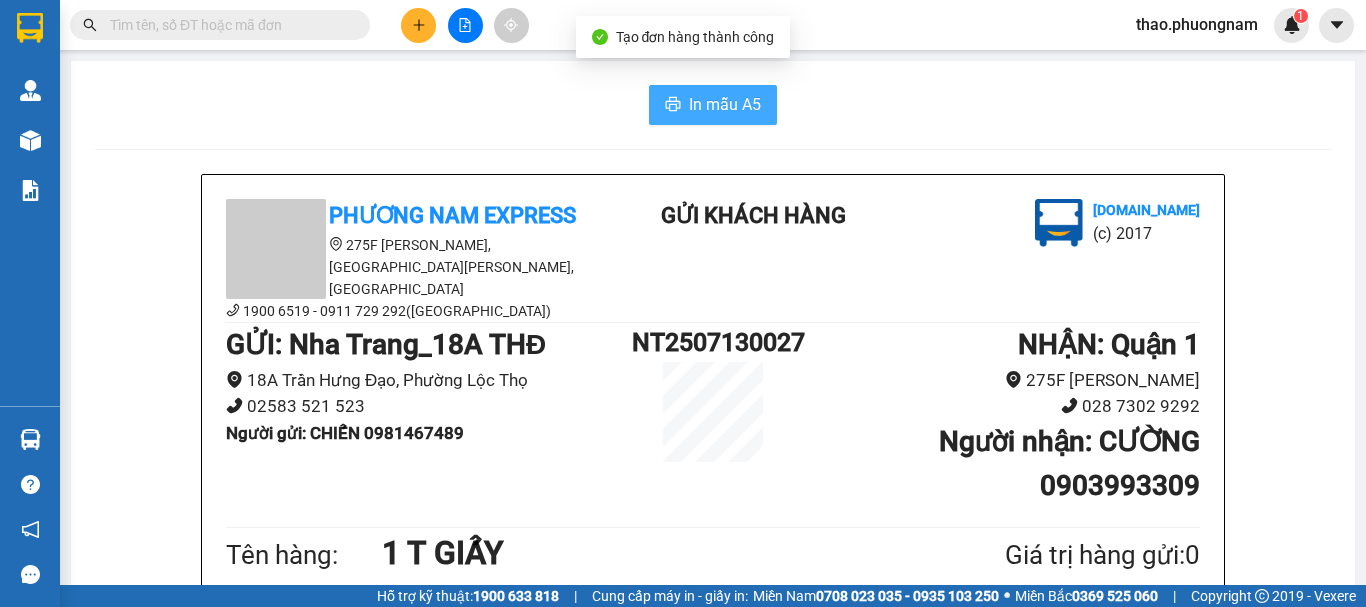 scroll, scrollTop: 0, scrollLeft: 0, axis: both 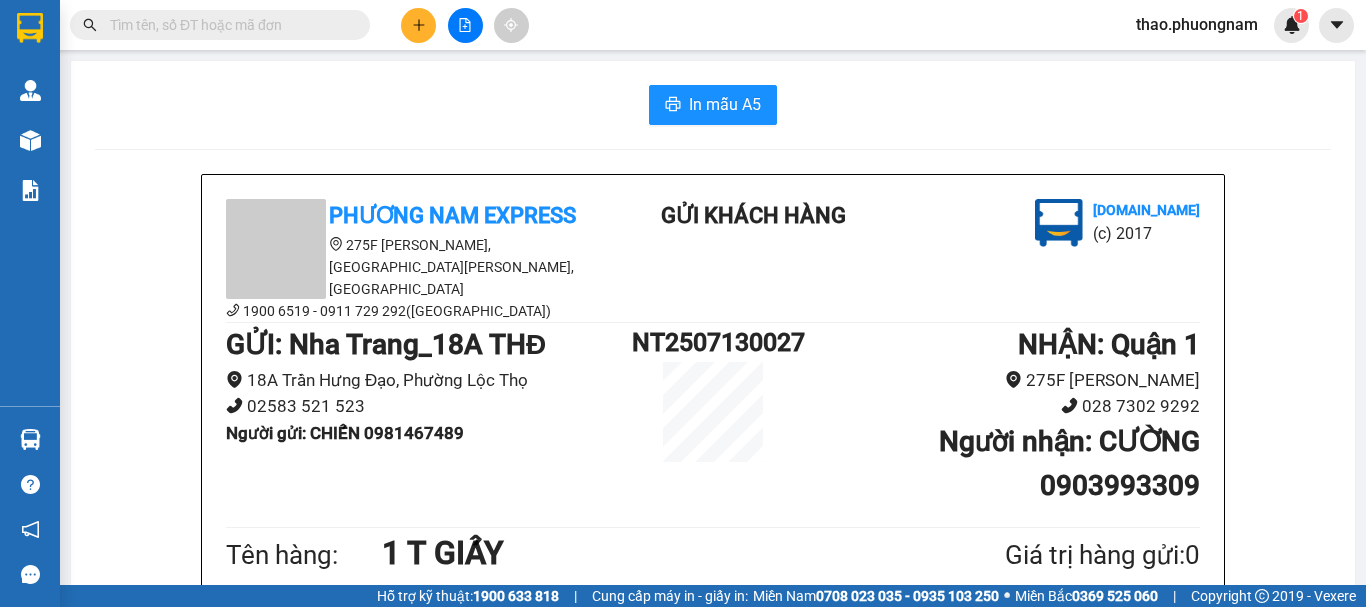 click 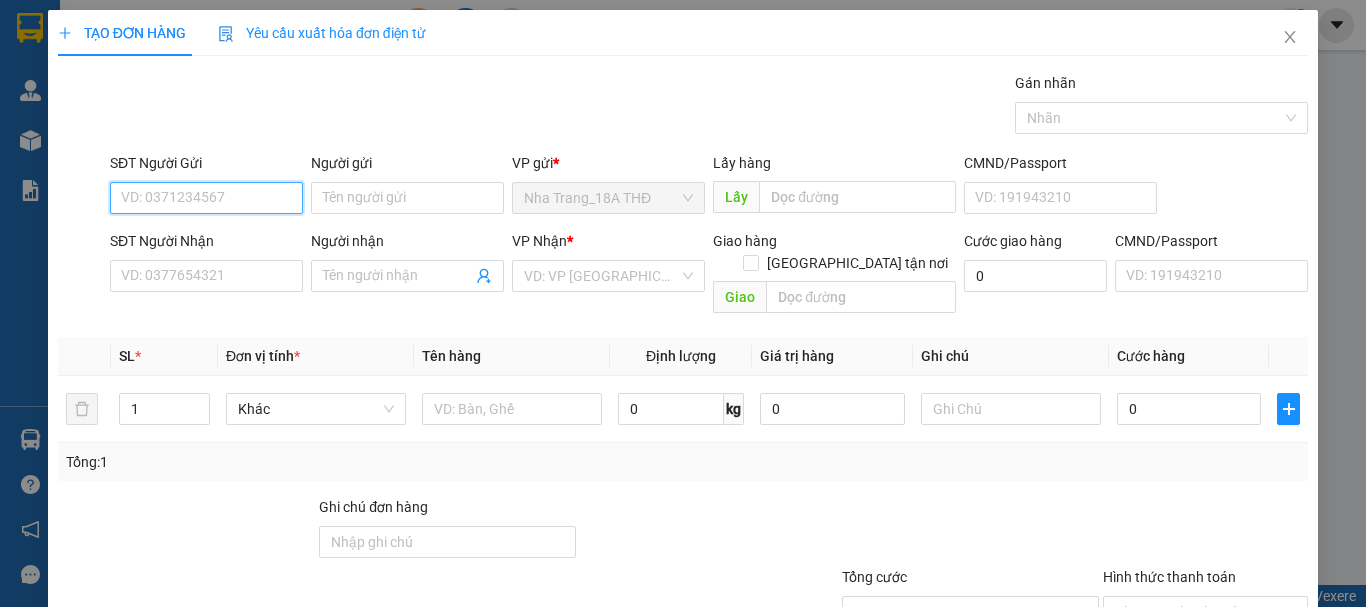 click on "SĐT Người Gửi" at bounding box center (206, 198) 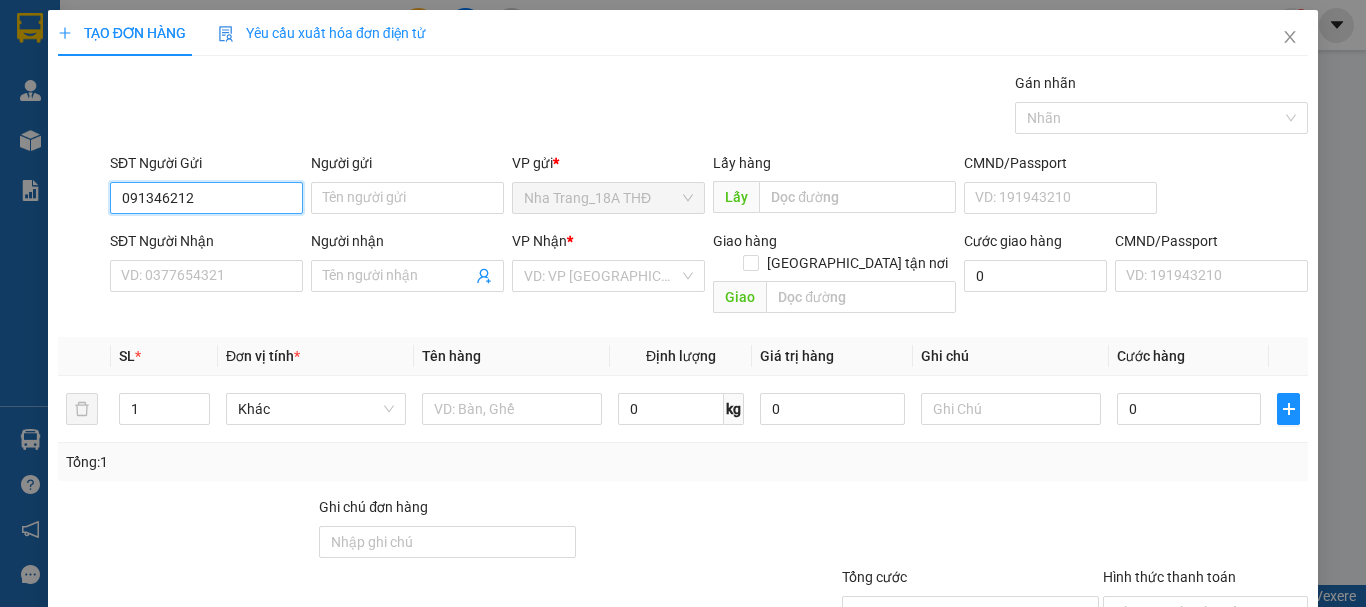 type on "0913462121" 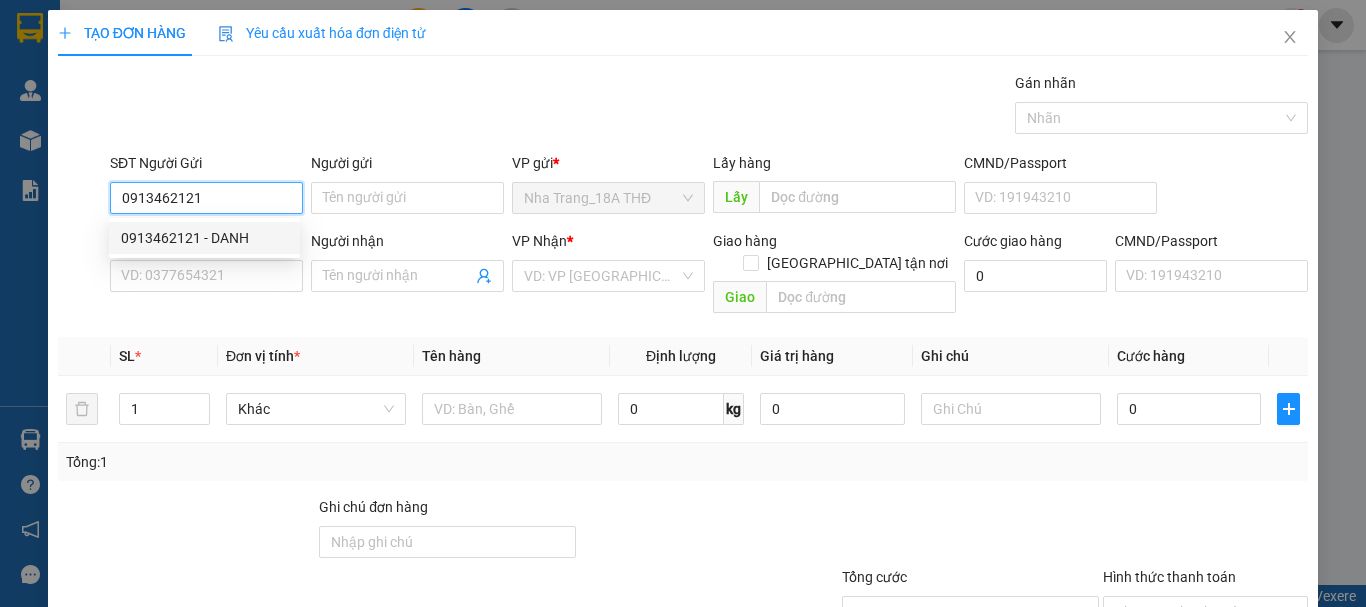 click on "0913462121 - DANH" at bounding box center [204, 238] 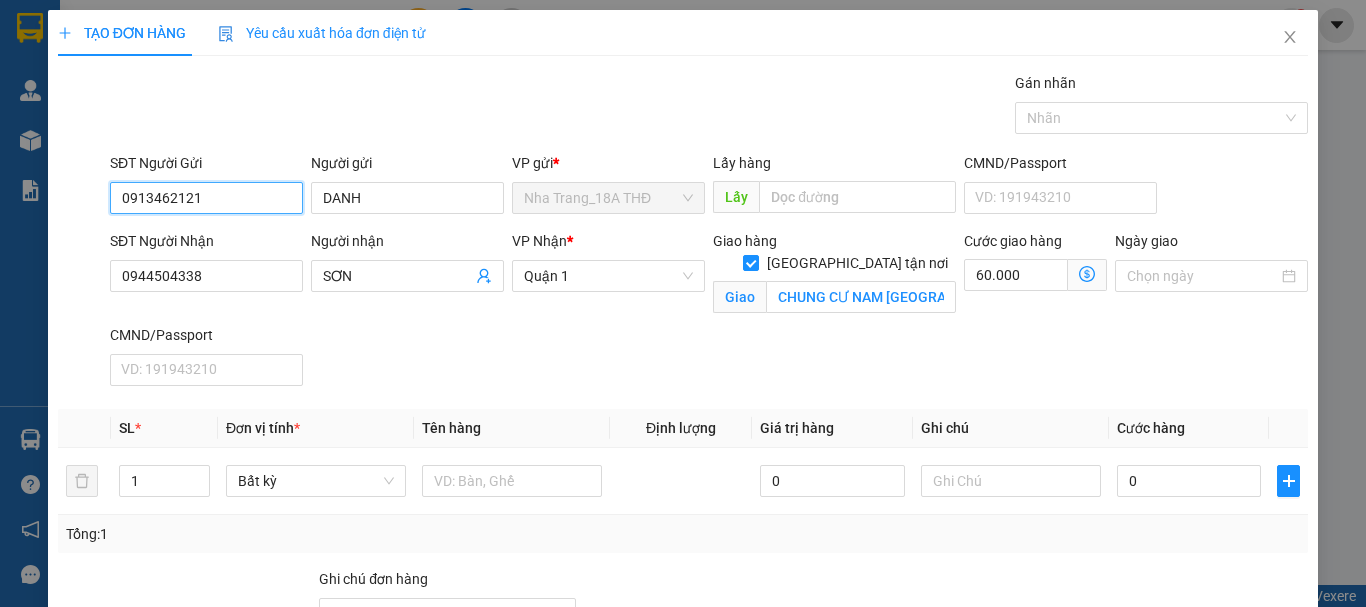 type on "0913462121" 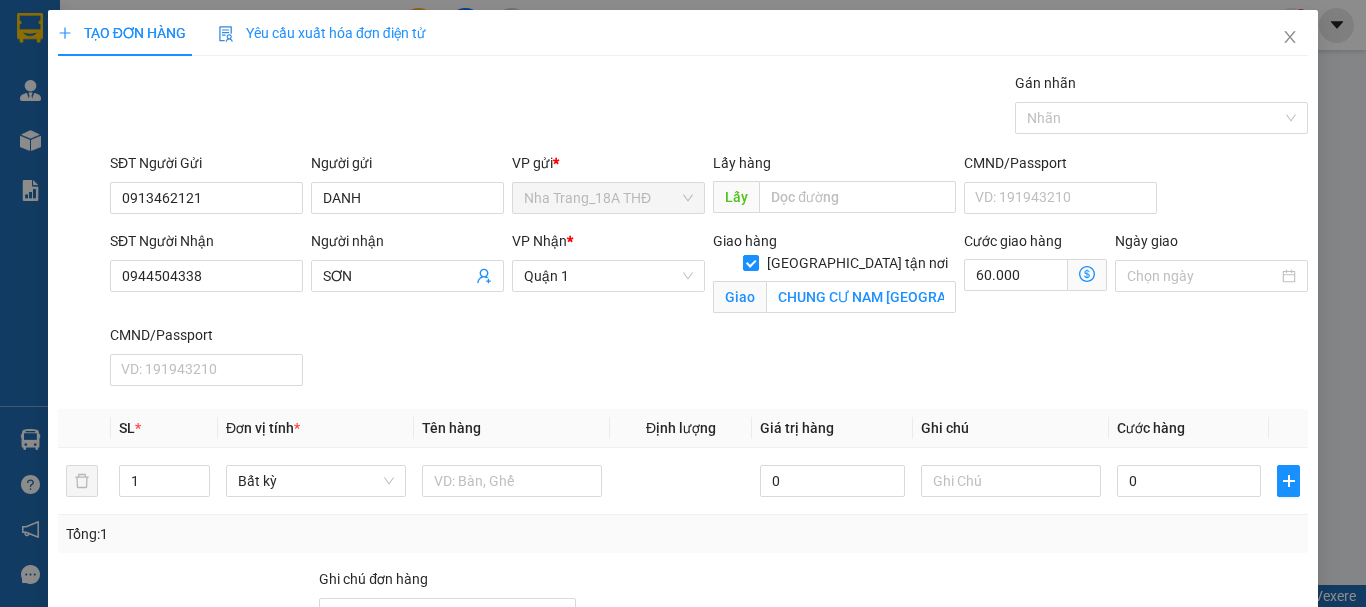 click on "SĐT Người Nhận 0944504338 Người nhận SƠN VP Nhận  * Quận 1 Giao hàng Giao tận nơi Giao CHUNG CƯ NAM SÀI GÒN, SỐ 43 NGUYỄN HỮU THỌ, XÃ PHƯỚC KIỂNG, HUYỆN NHÀ BÈ GTN 60 Cước giao hàng 60.000 Ngày giao CMND/Passport VD: 191943210" at bounding box center (709, 312) 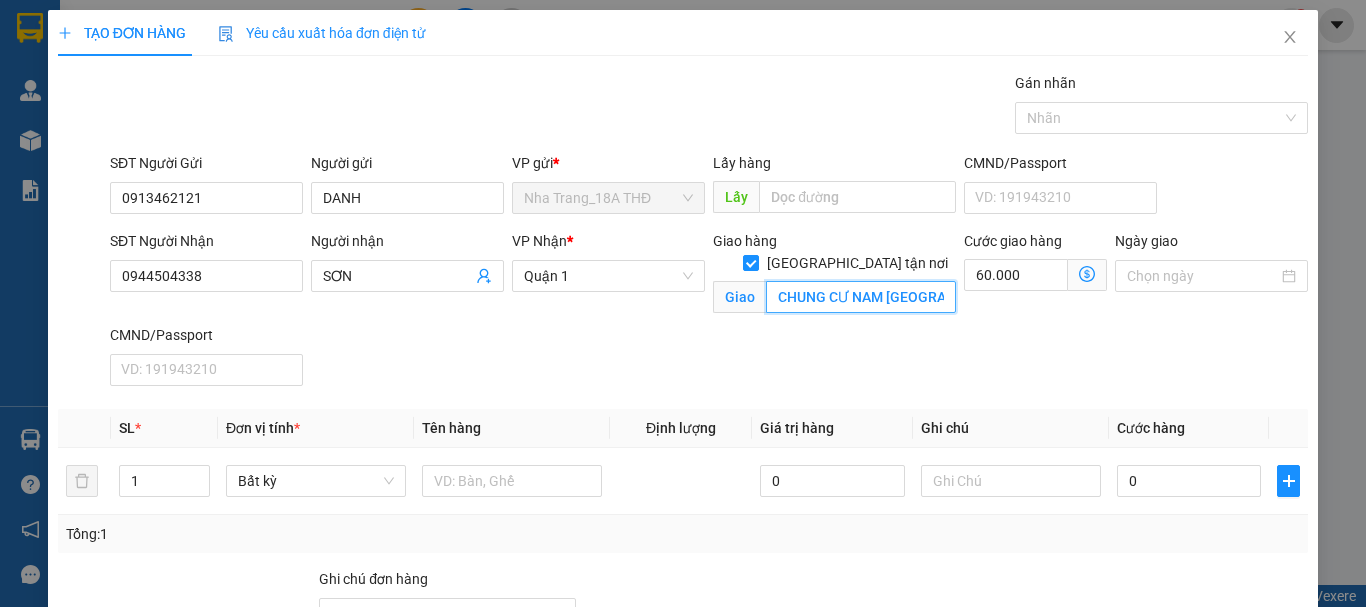 drag, startPoint x: 840, startPoint y: 269, endPoint x: 811, endPoint y: 270, distance: 29.017237 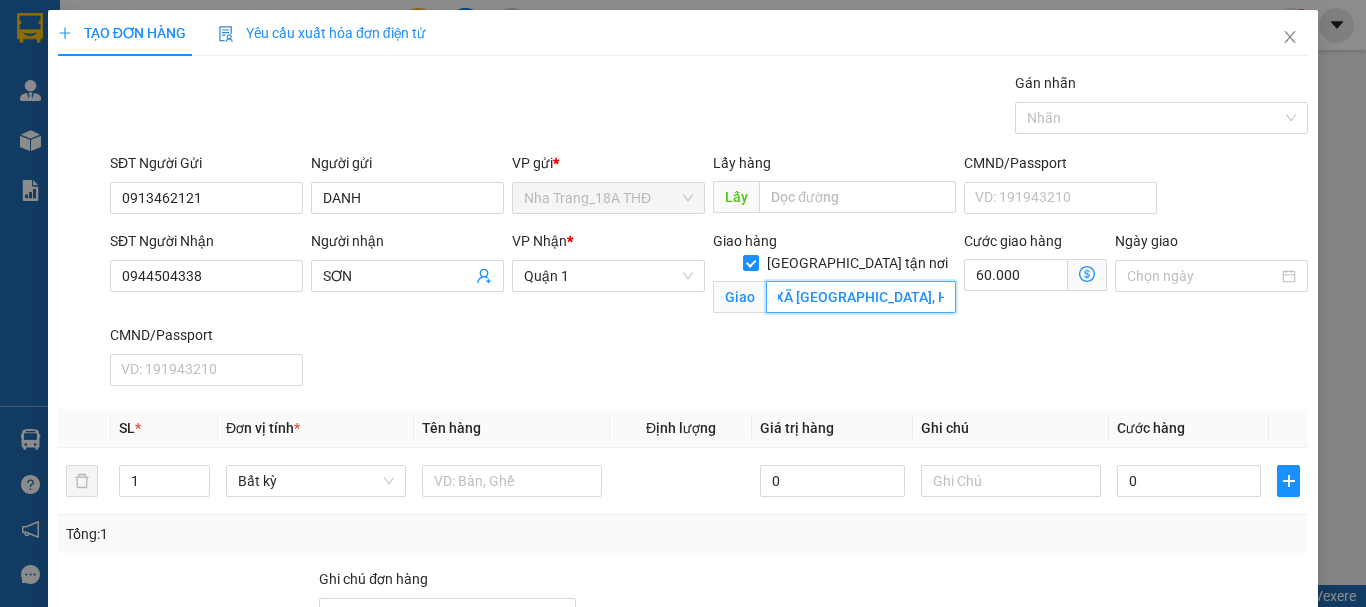 scroll, scrollTop: 0, scrollLeft: 457, axis: horizontal 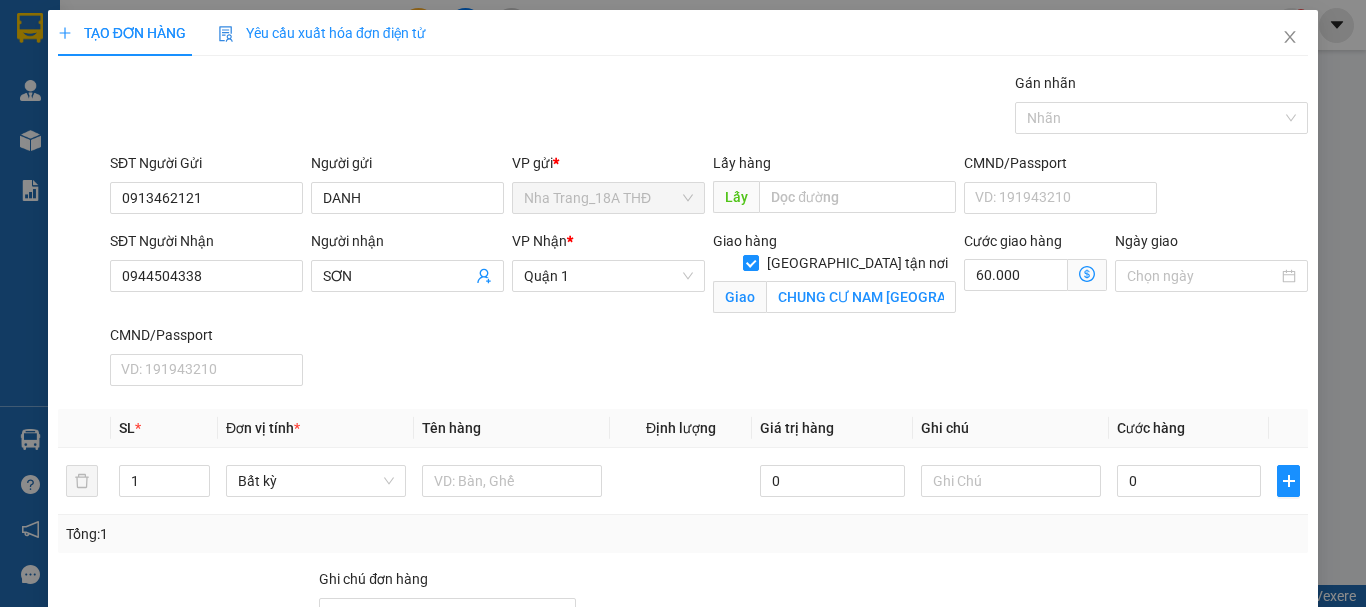 click 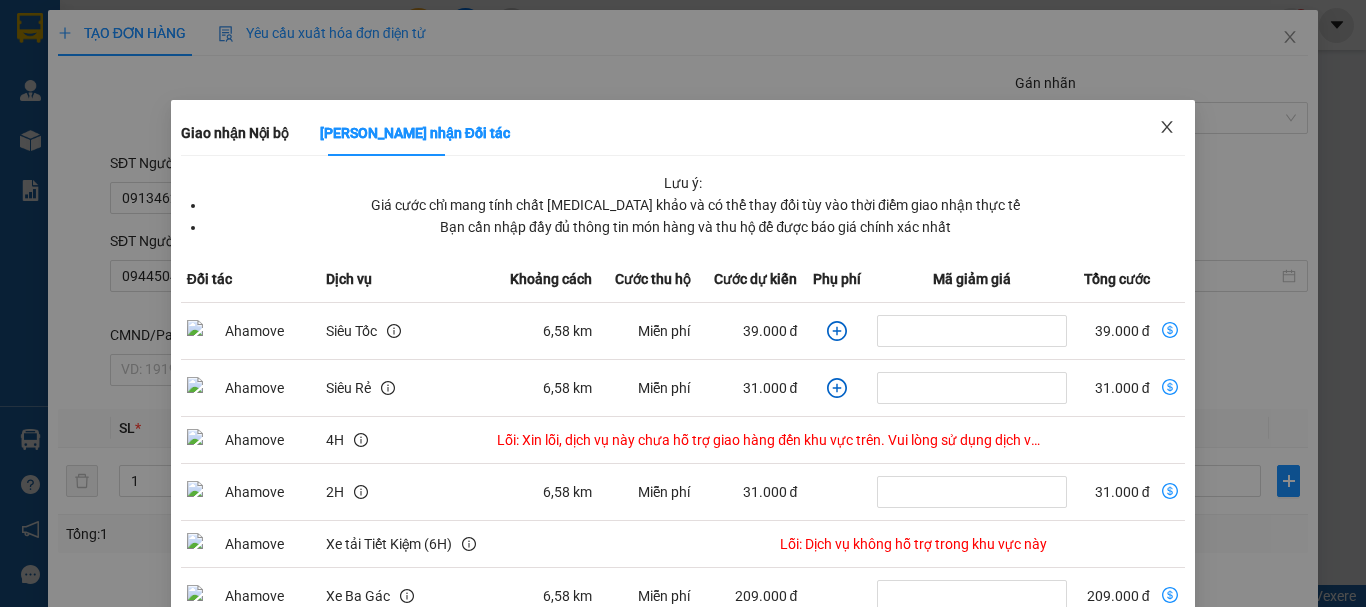 drag, startPoint x: 1154, startPoint y: 121, endPoint x: 1073, endPoint y: 189, distance: 105.75916 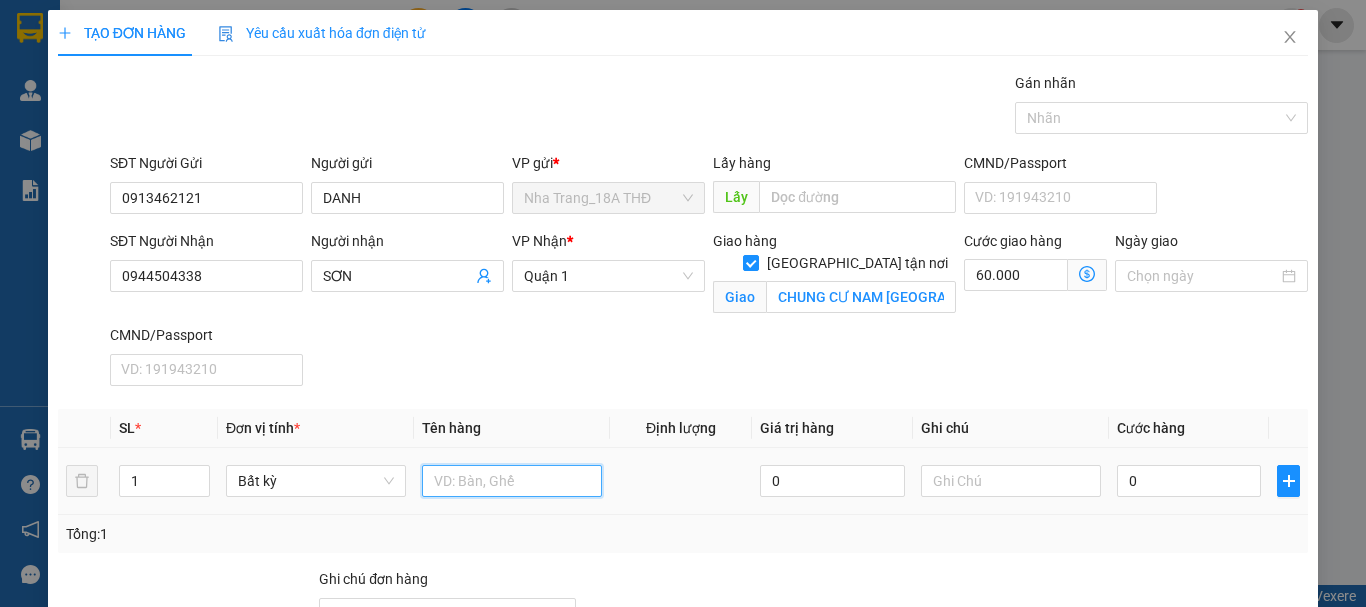 click at bounding box center (512, 481) 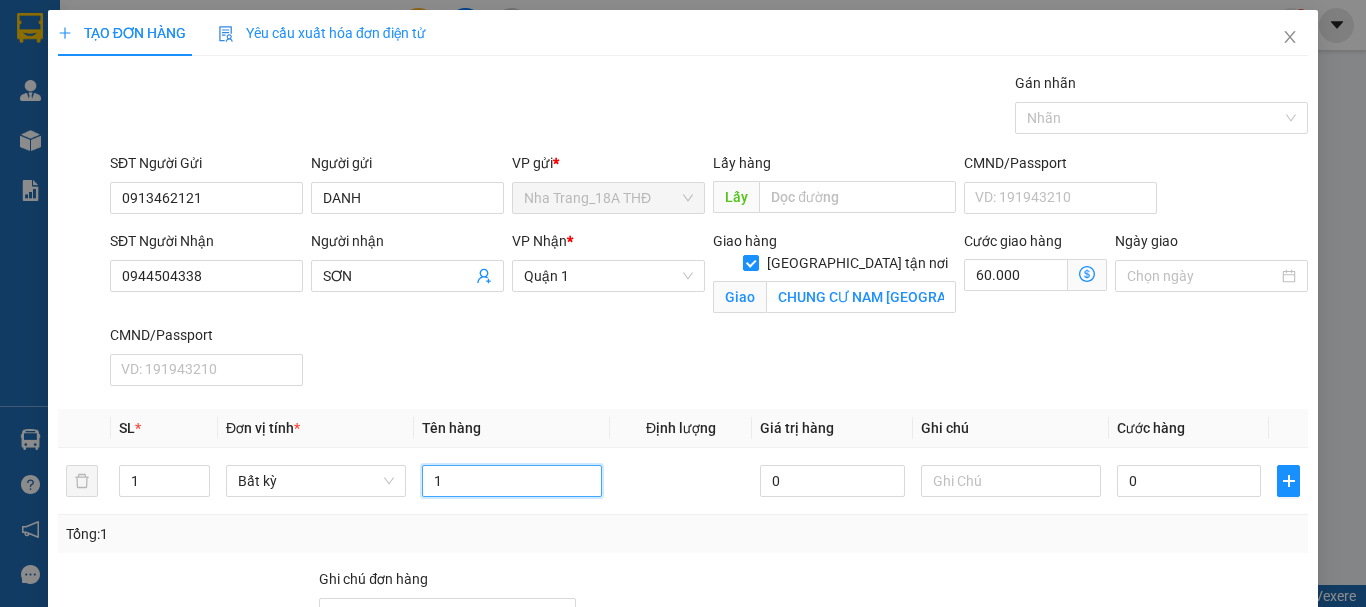 type on "1" 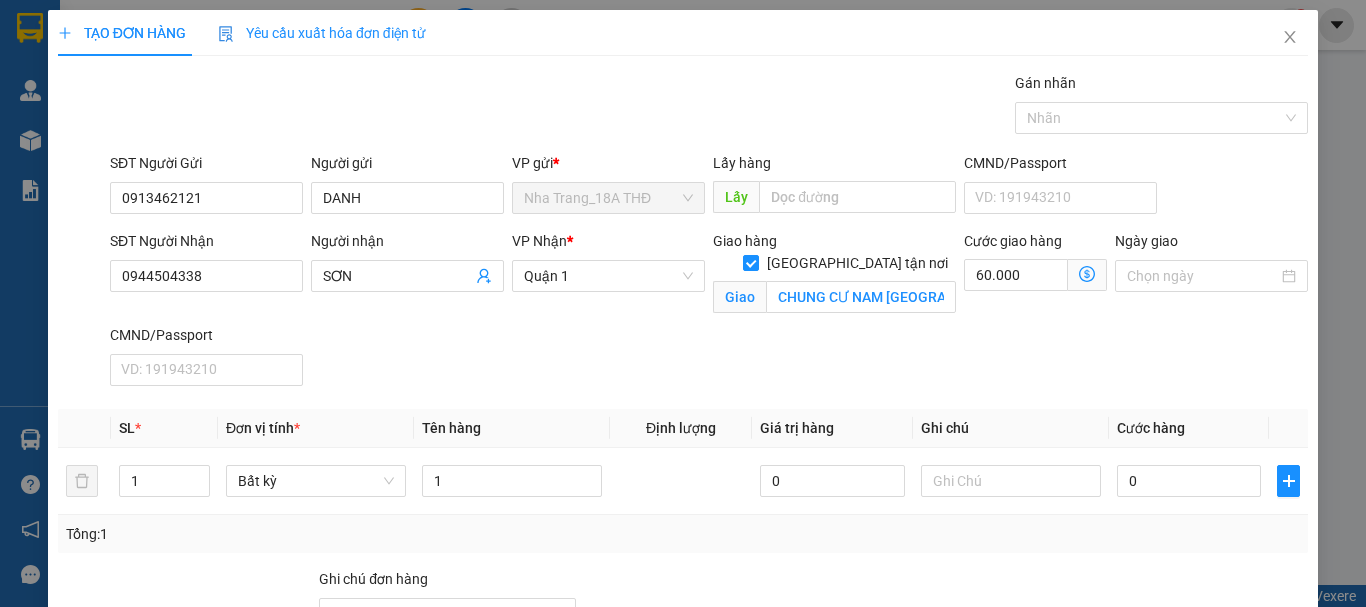 click 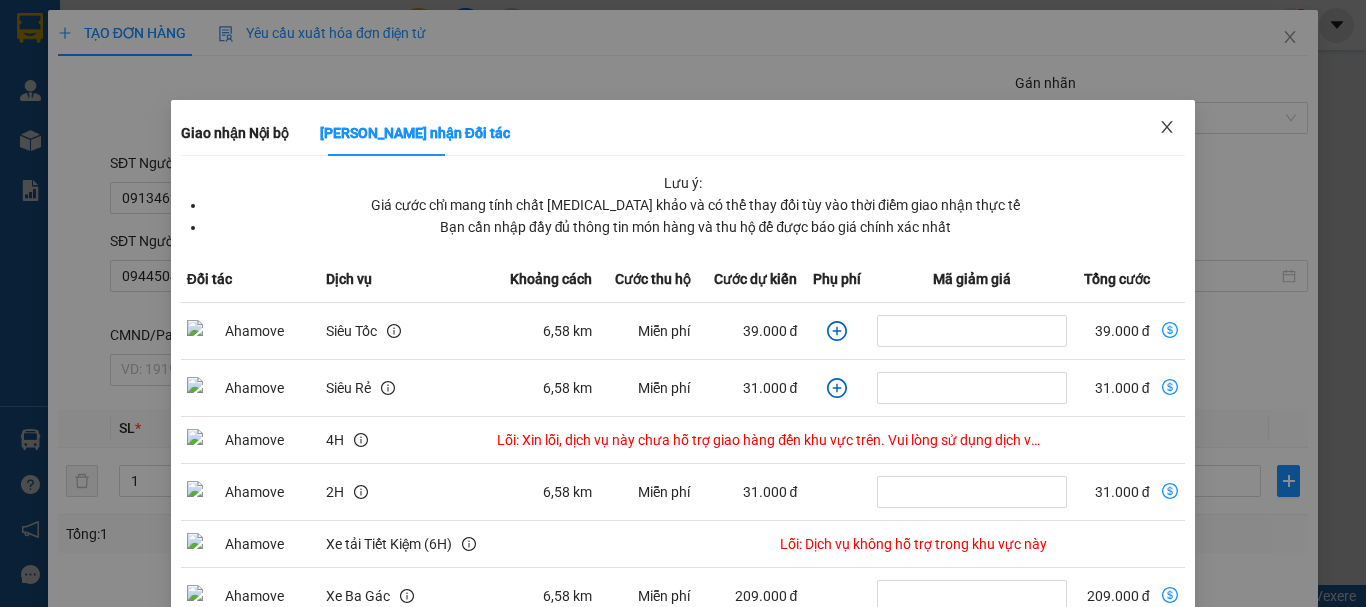 click at bounding box center [1167, 128] 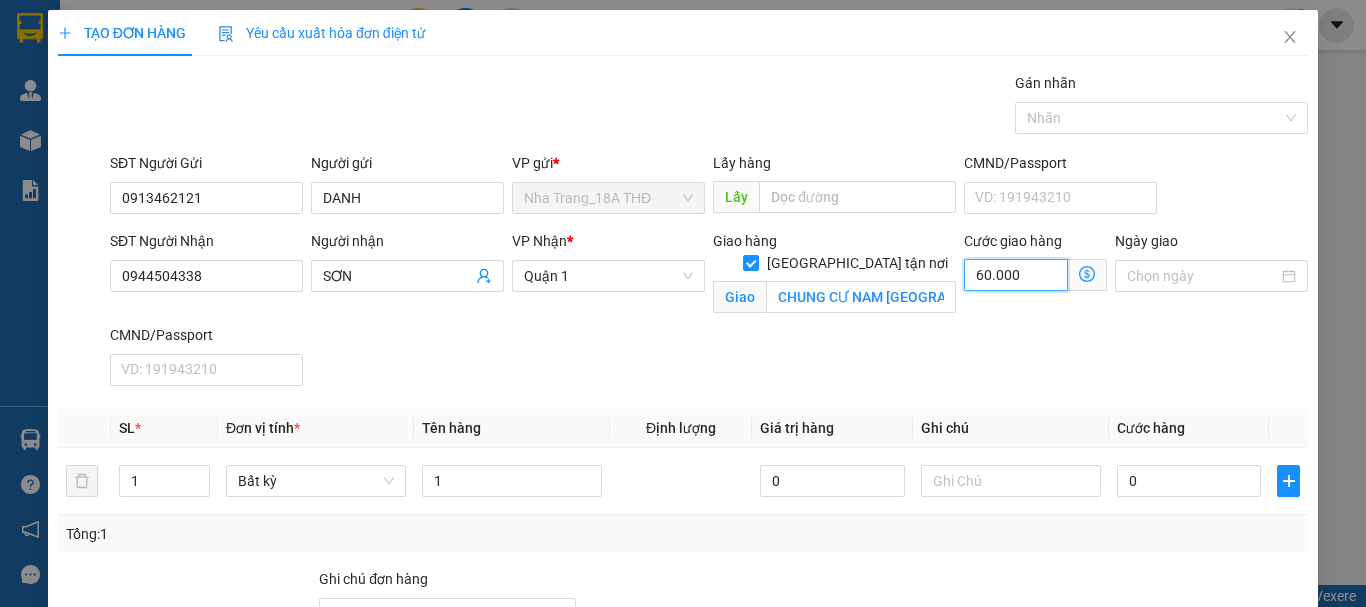 click on "60.000" at bounding box center (1016, 275) 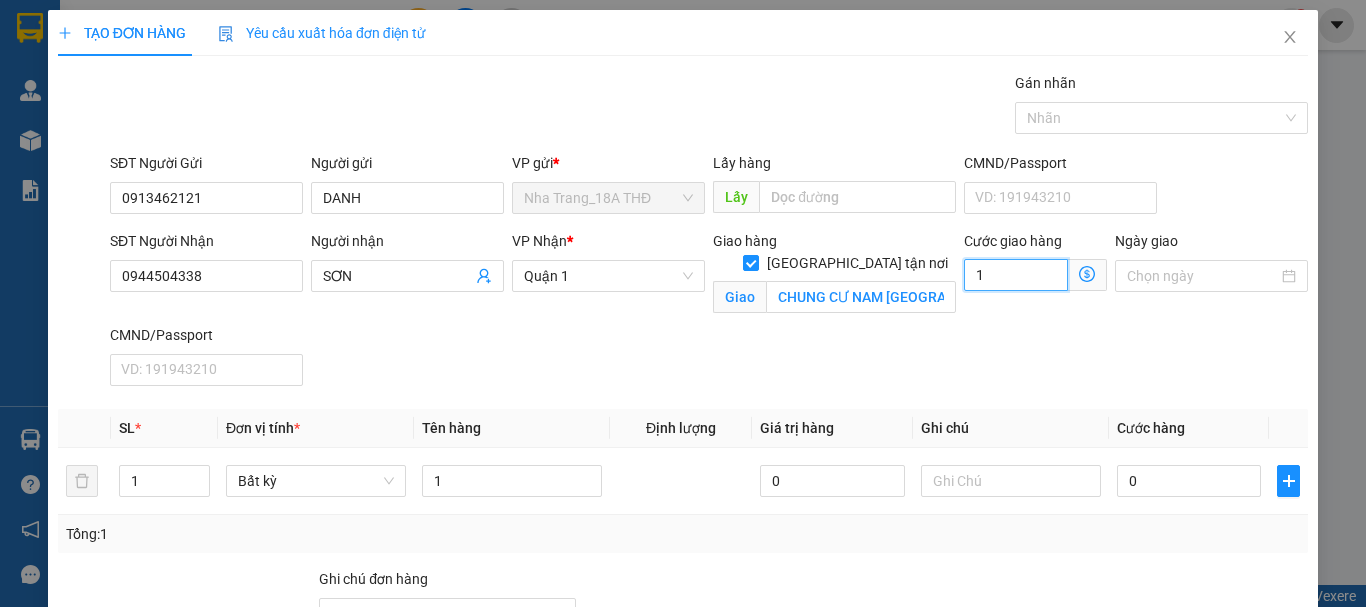 type on "12" 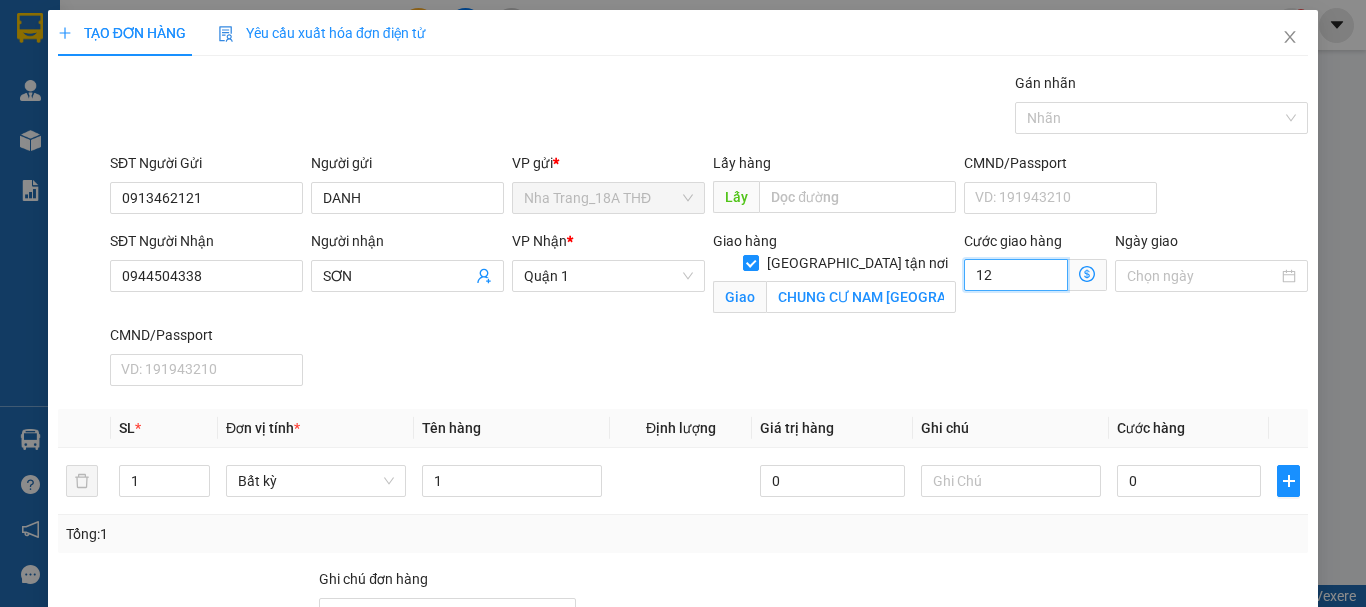 type on "12" 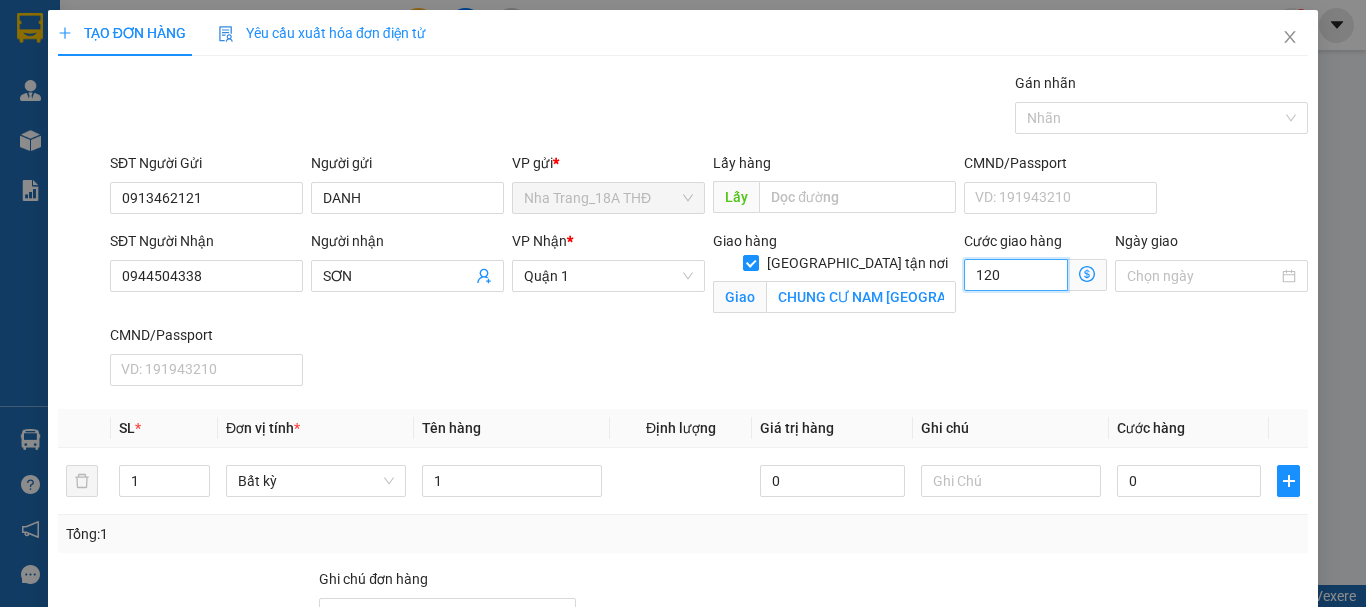 type on "120.000" 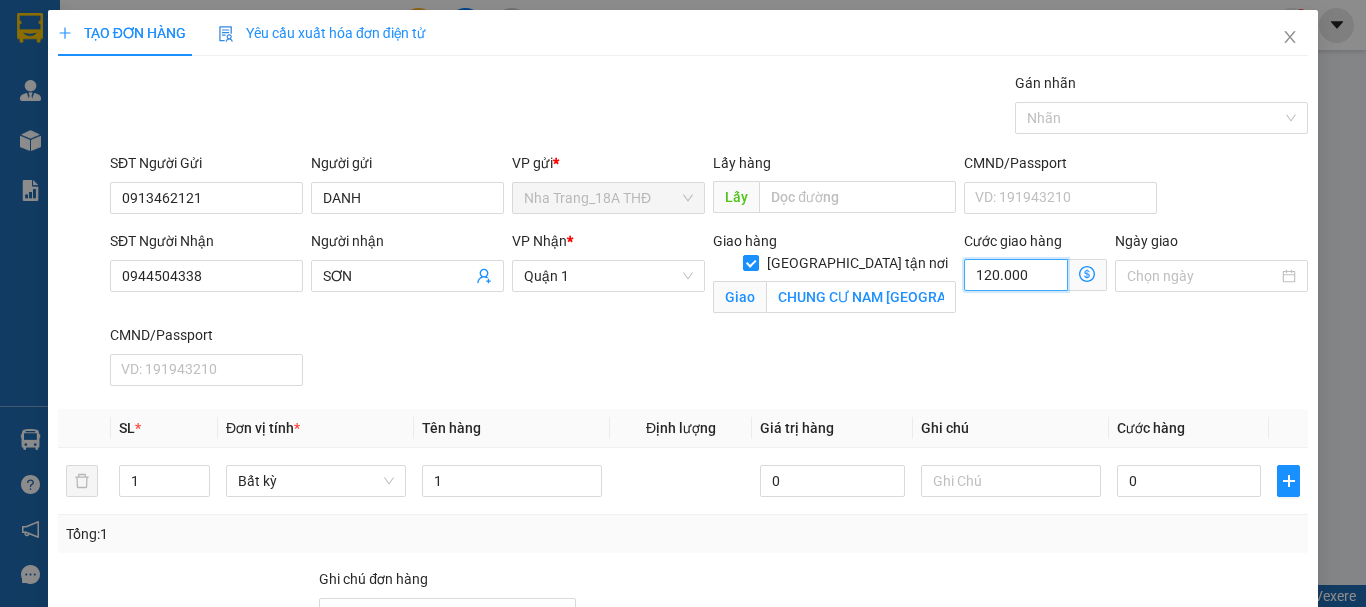 type on "120.000" 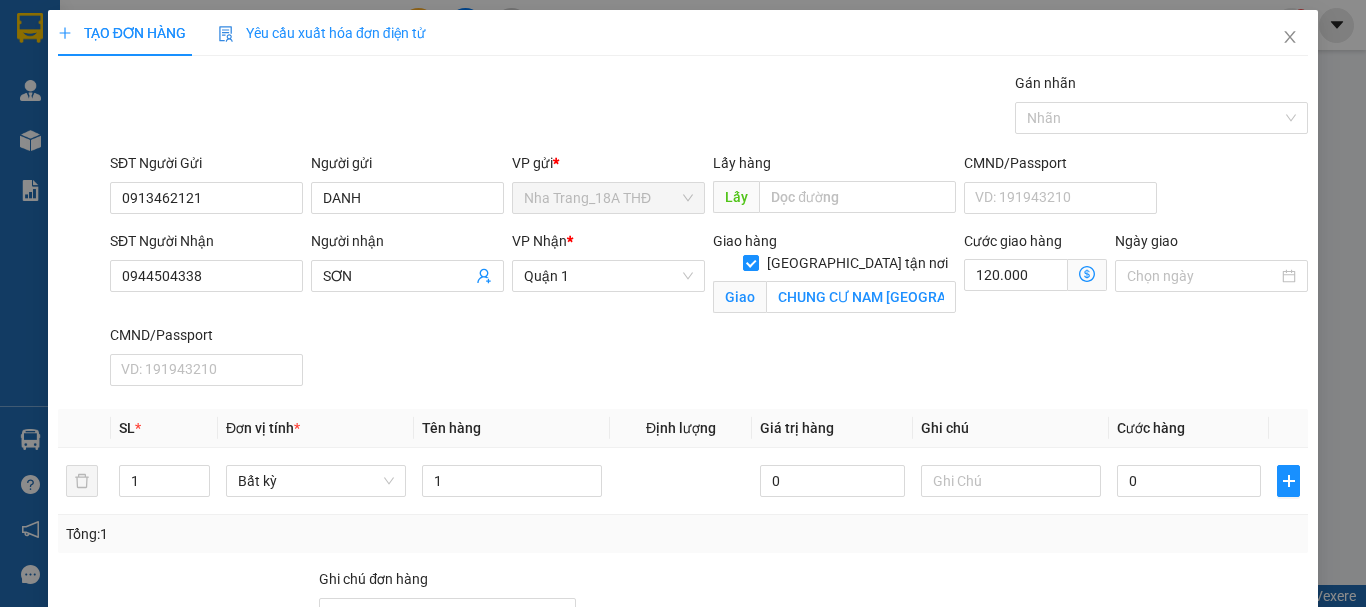 click on "Giao hàng Giao tận nơi Giao CHUNG CƯ NAM SÀI GÒN, SỐ 43 NGUYỄN HỮU THỌ, XÃ PHƯỚC KIỂNG, HUYỆN NHÀ BÈ GTN 60" at bounding box center [834, 277] 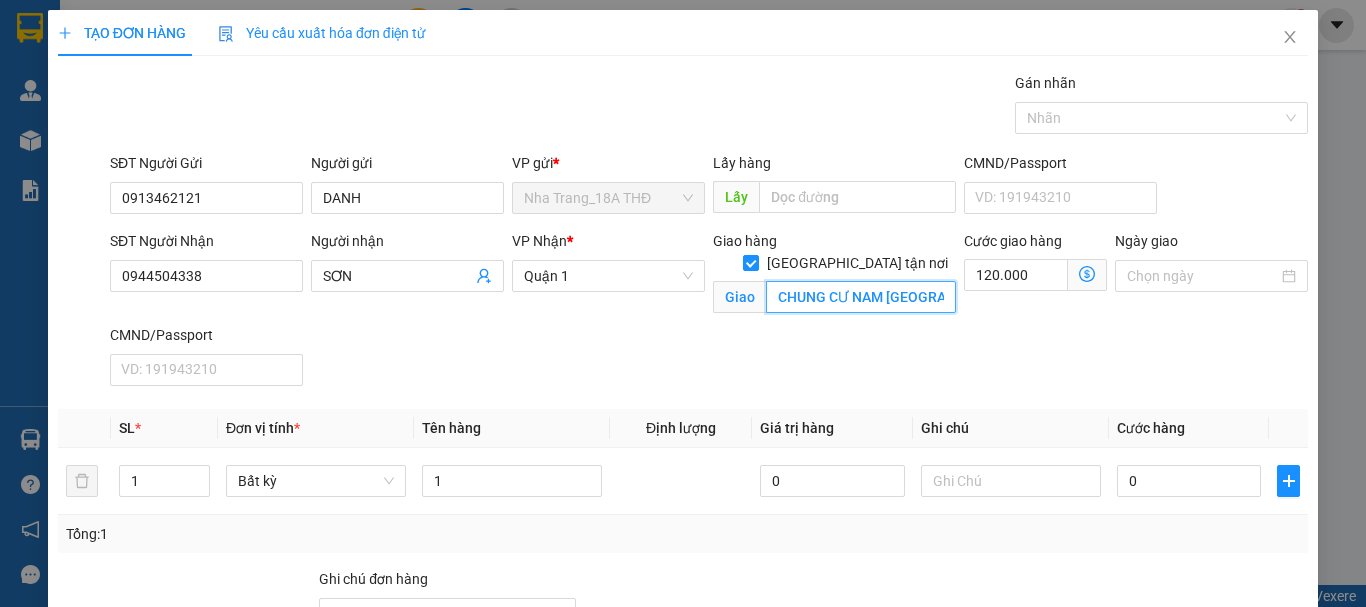 click on "CHUNG CƯ NAM SÀI GÒN, SỐ 43 NGUYỄN HỮU THỌ, XÃ PHƯỚC KIỂNG, HUYỆN NHÀ BÈ GTN 60" at bounding box center [861, 297] 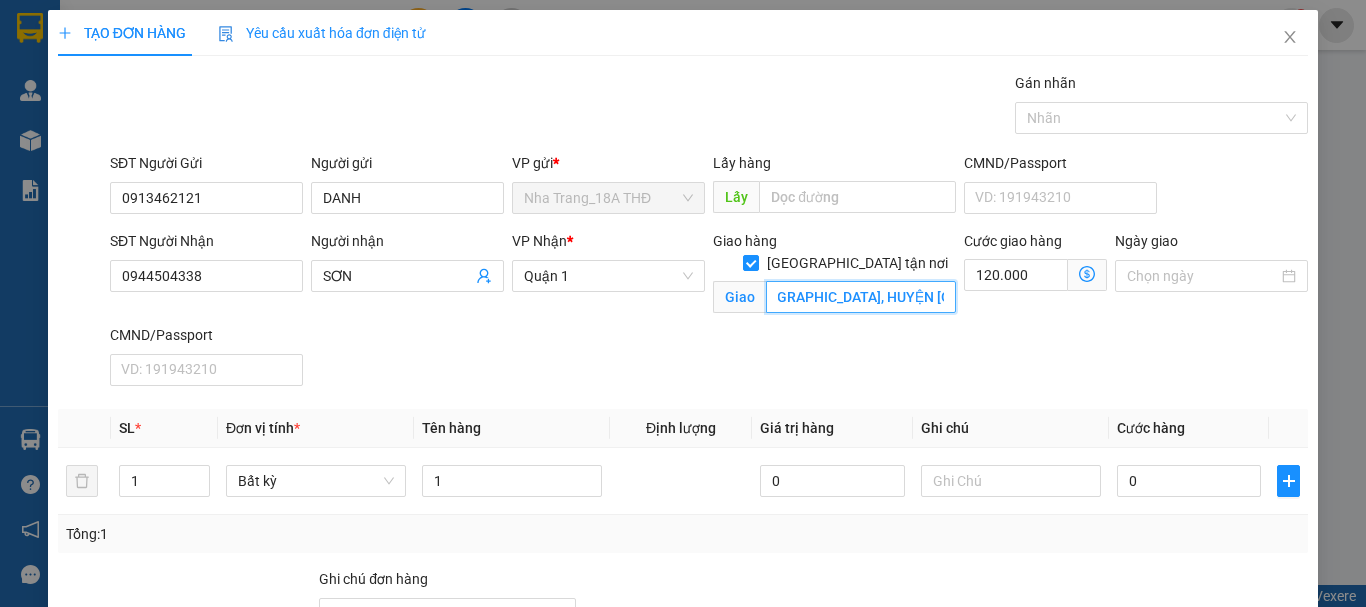 scroll, scrollTop: 0, scrollLeft: 464, axis: horizontal 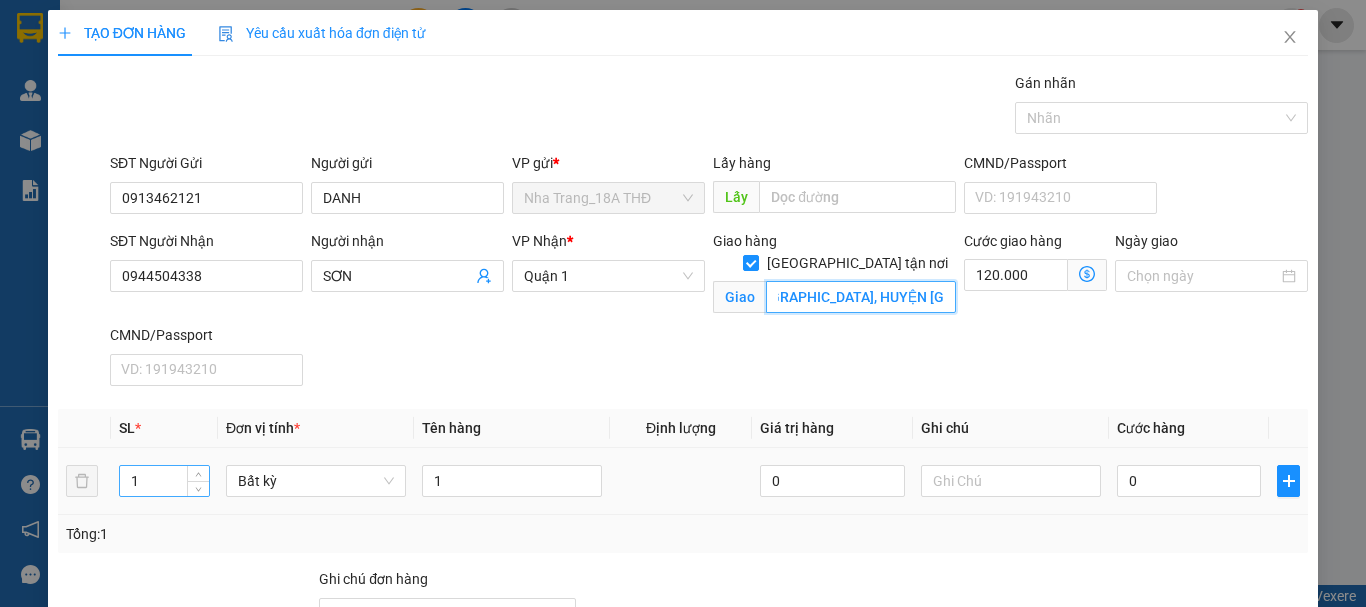 type on "CHUNG CƯ NAM SÀI GÒN, SỐ 43 NGUYỄN HỮU THỌ, XÃ PHƯỚC KIỂNG, HUYỆN NHÀ BÈ GTN 120" 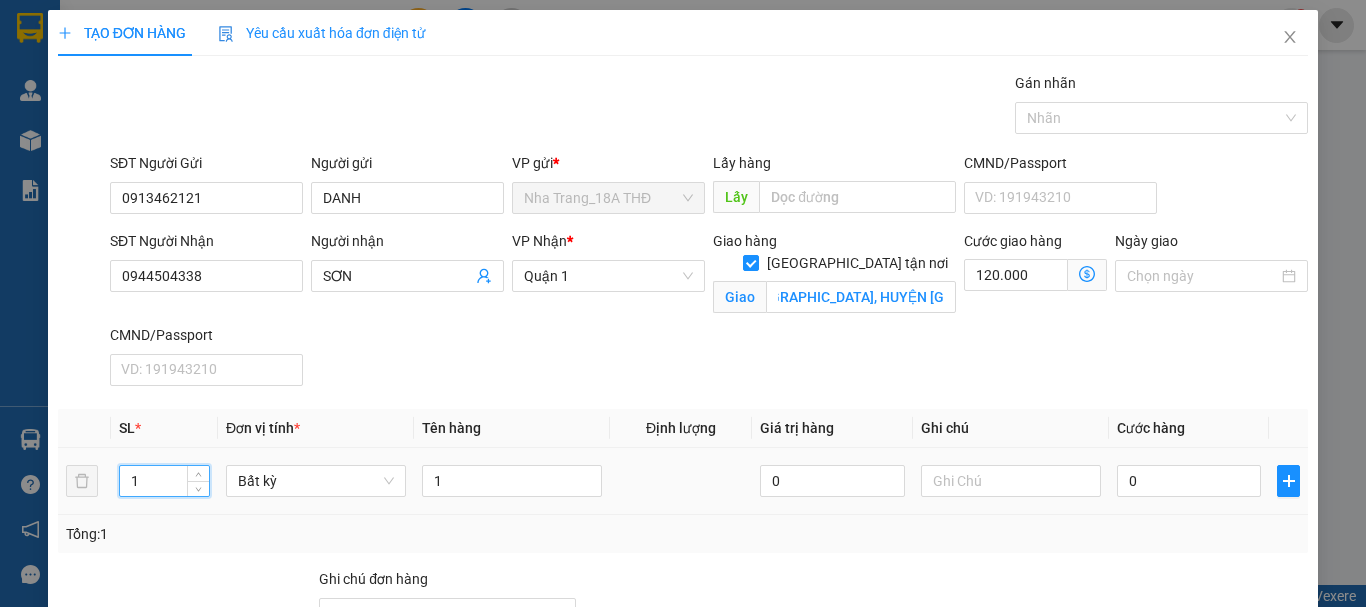 scroll, scrollTop: 0, scrollLeft: 0, axis: both 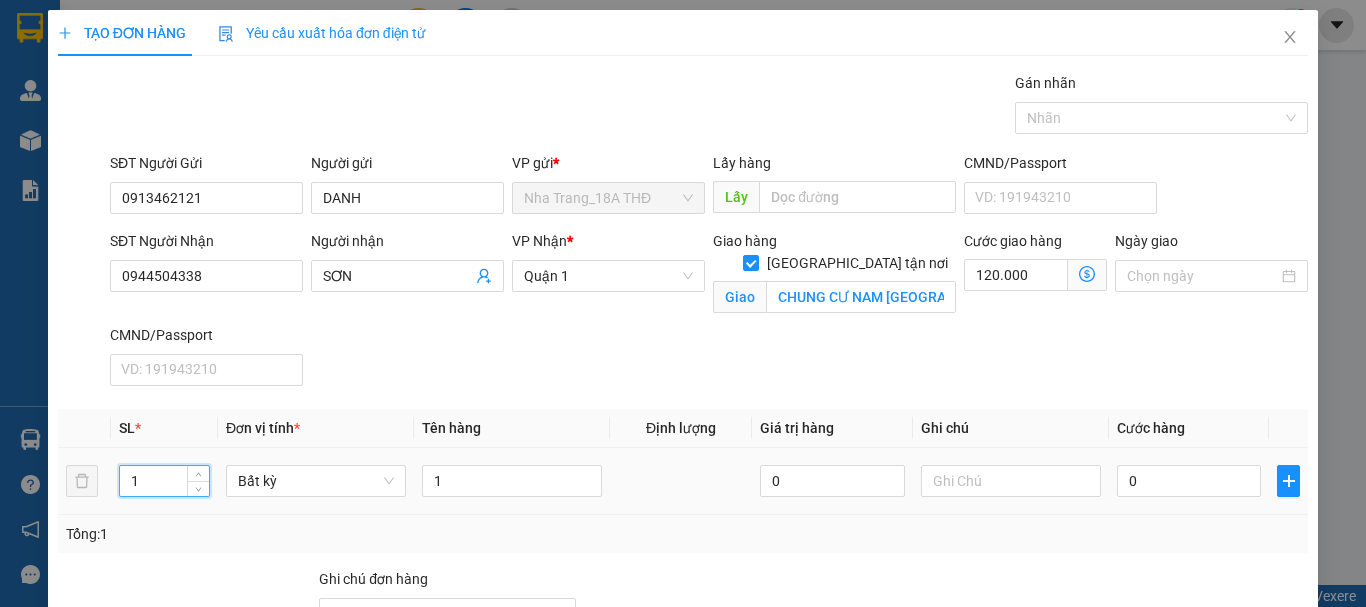 drag, startPoint x: 140, startPoint y: 489, endPoint x: 104, endPoint y: 480, distance: 37.107952 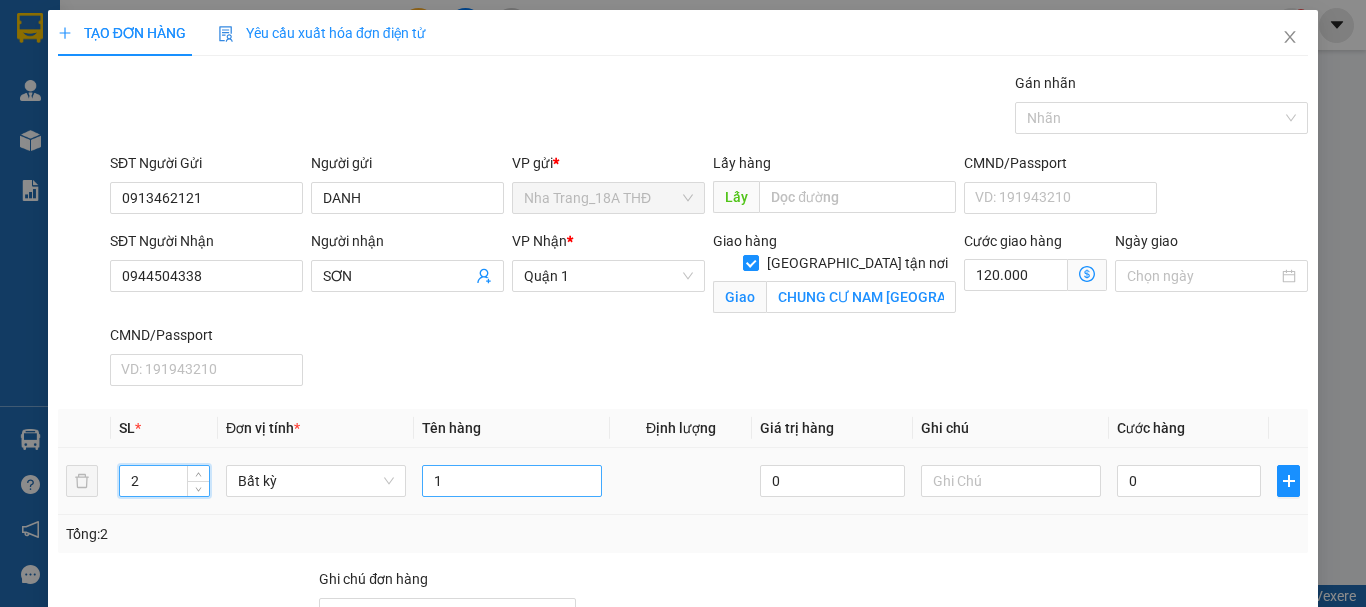 type on "2" 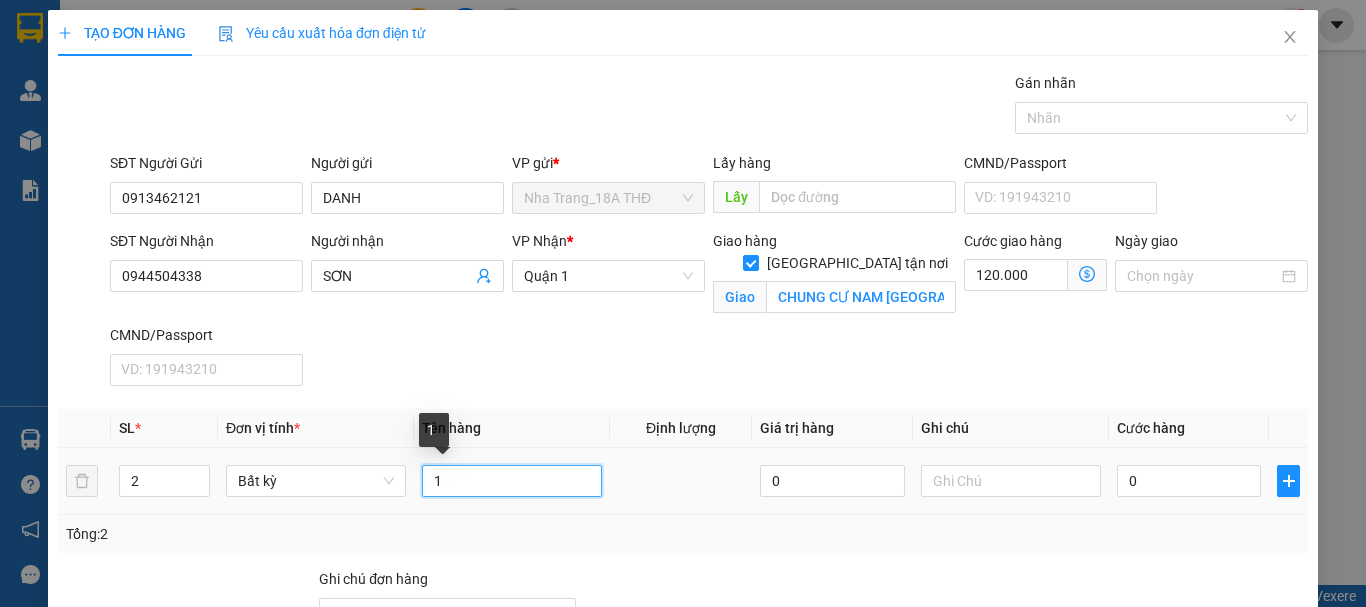 click on "1" at bounding box center [512, 481] 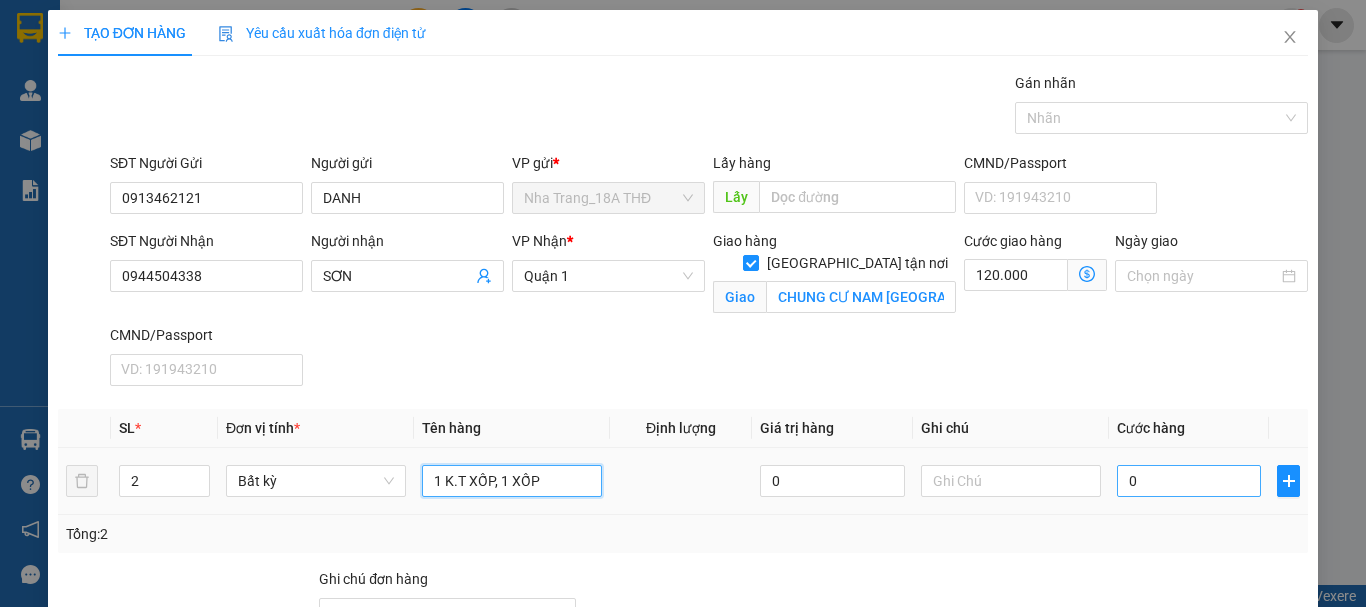 type on "1 K.T XỐP, 1 XỐP" 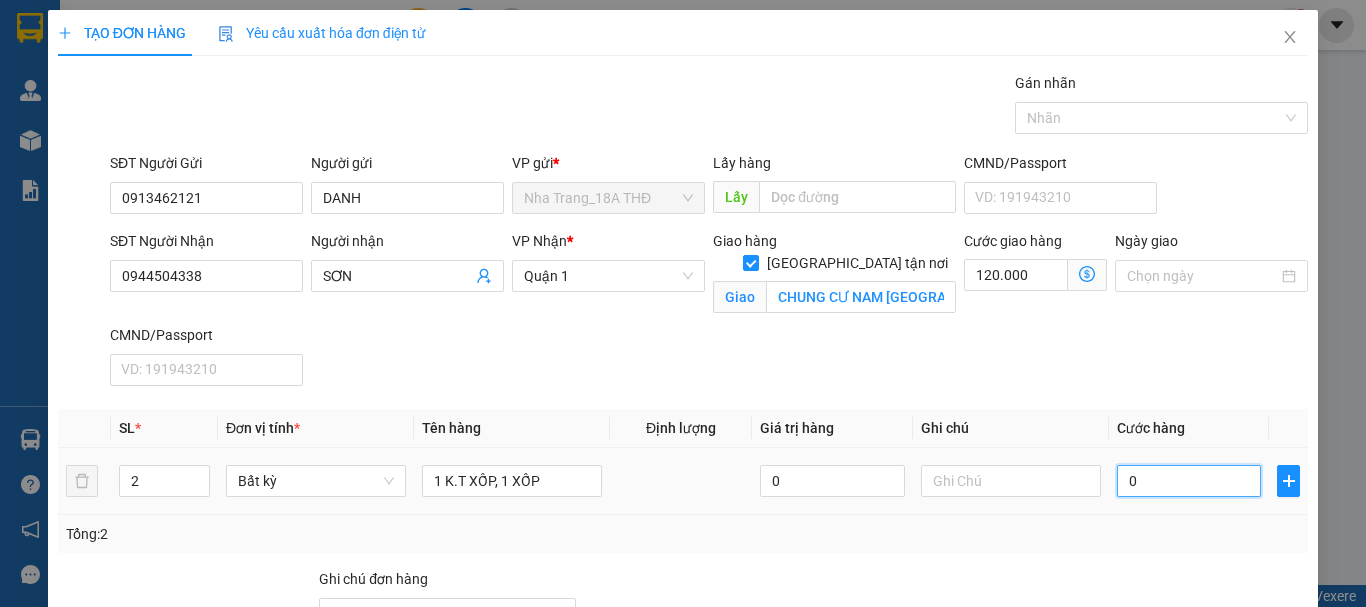 click on "0" at bounding box center (1189, 481) 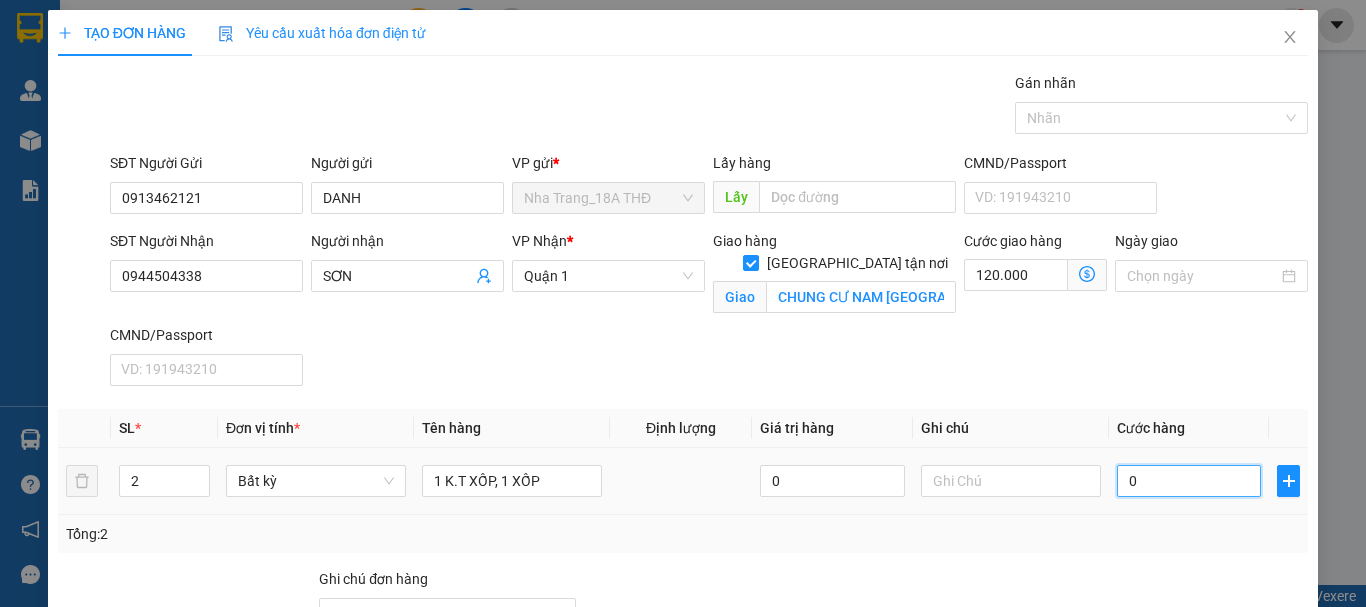 type on "1" 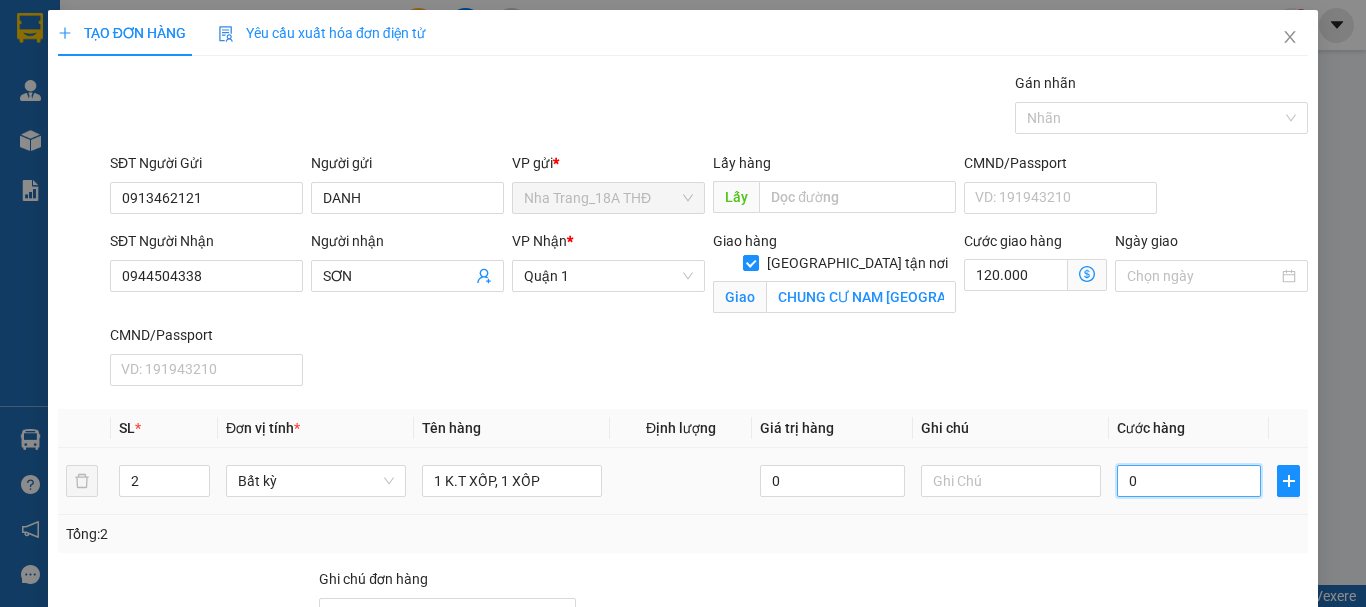 type on "120.001" 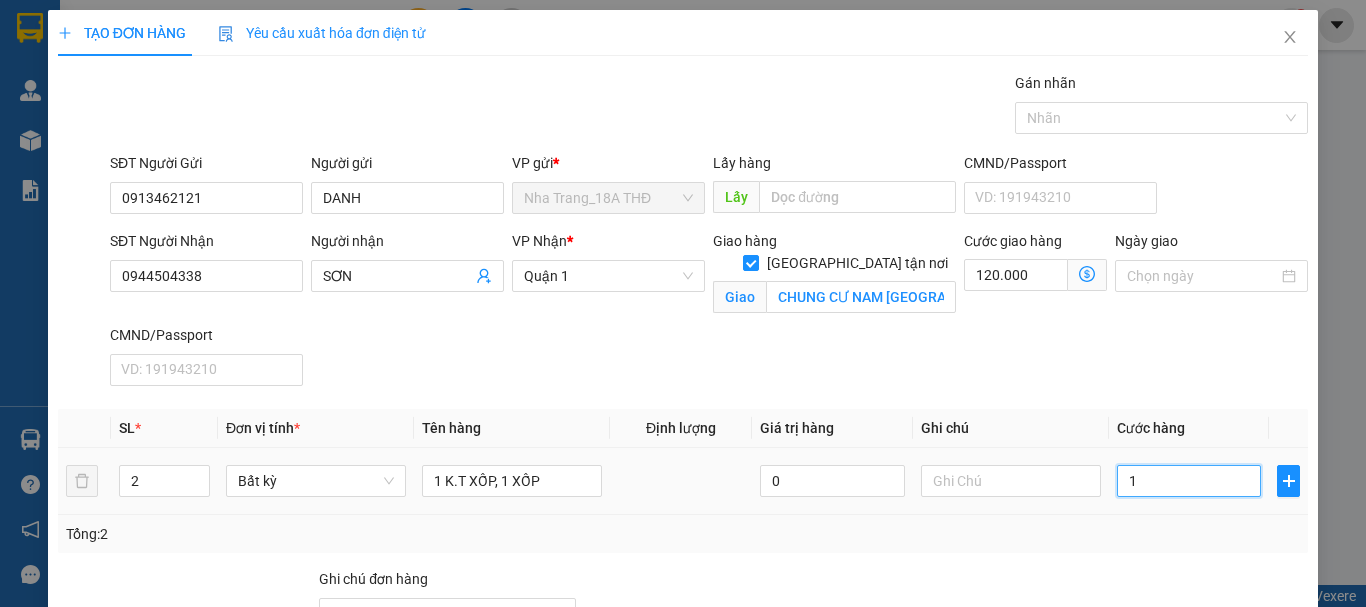 type on "14" 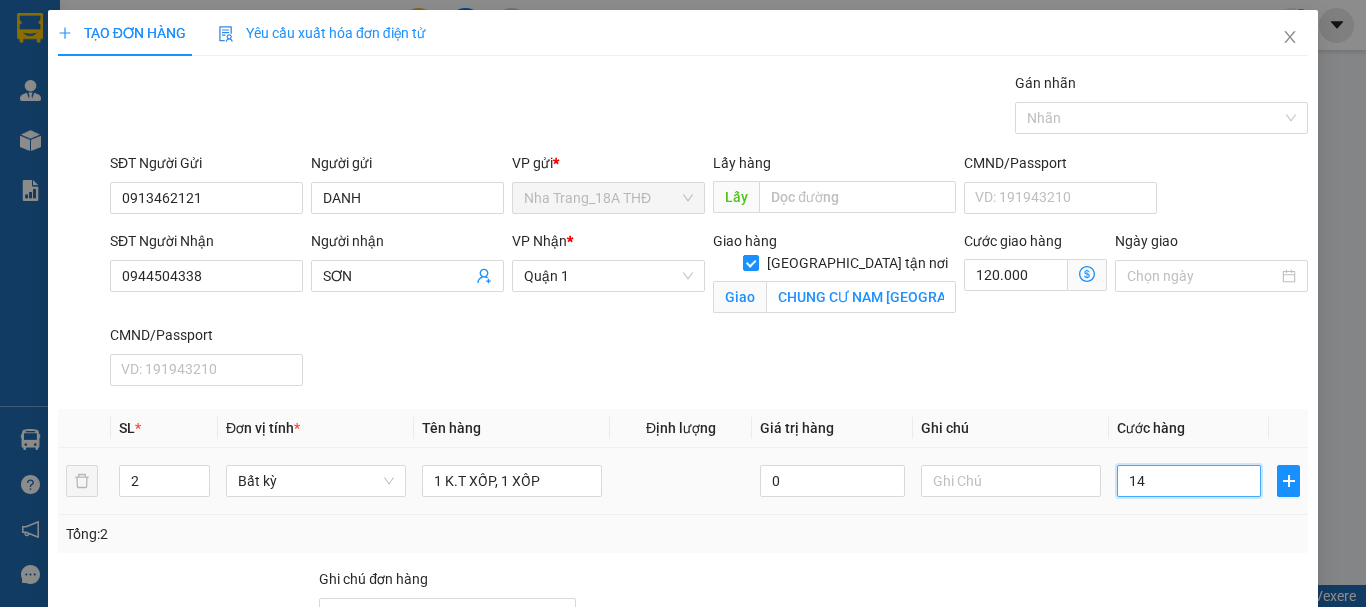 type on "140" 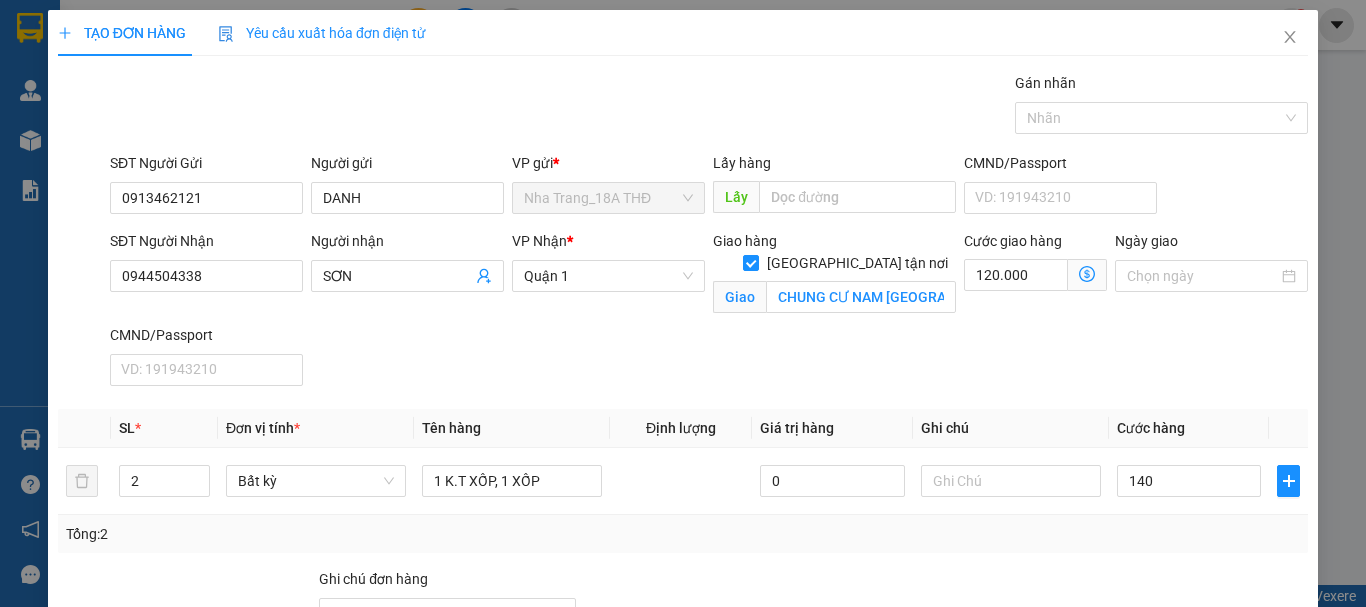 type on "140.000" 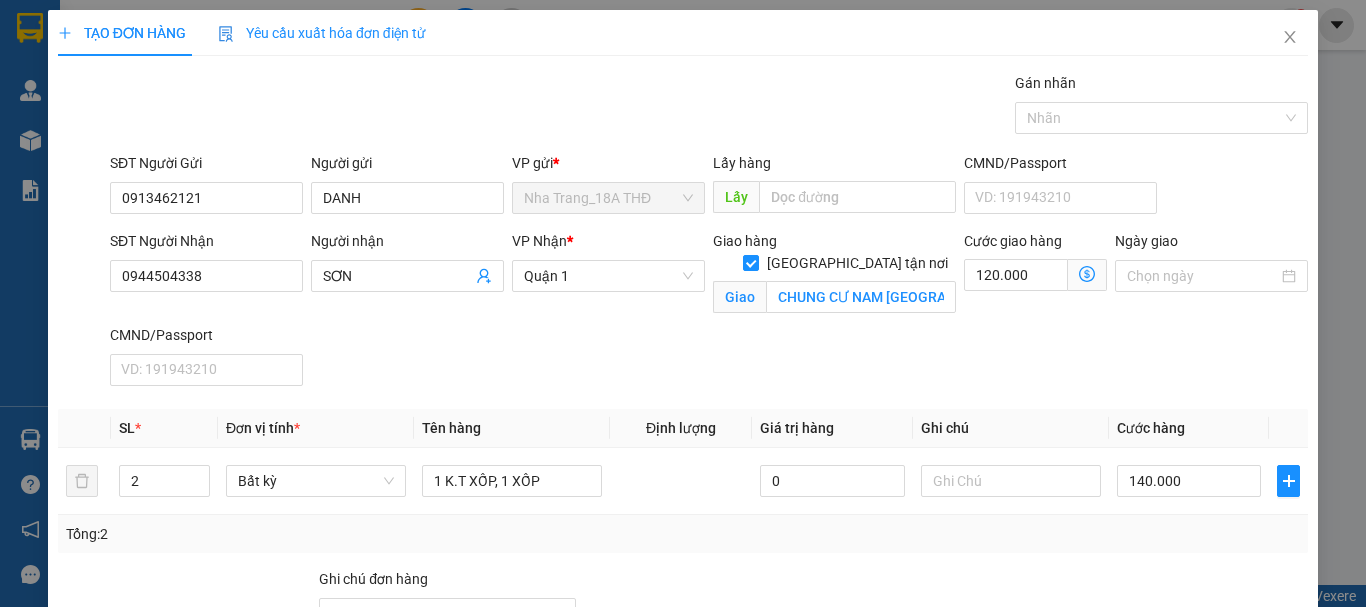 click on "Cước hàng" at bounding box center (1189, 428) 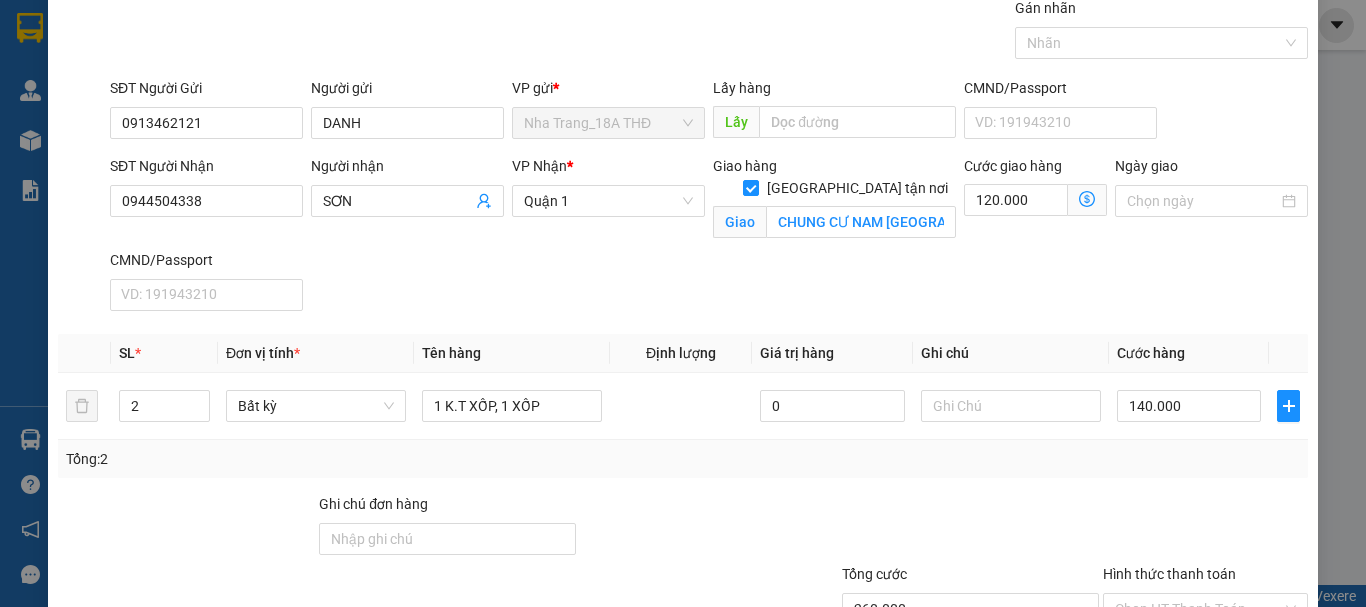 scroll, scrollTop: 200, scrollLeft: 0, axis: vertical 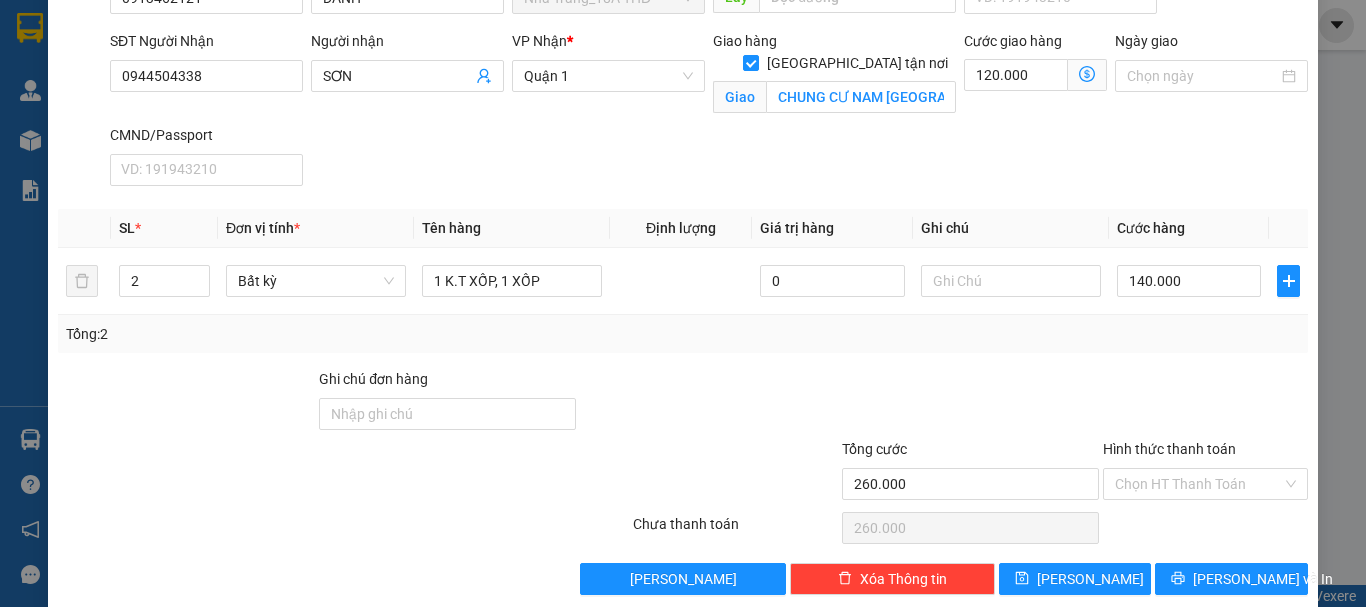 click on "SĐT Người Nhận 0944504338 Người nhận SƠN VP Nhận  * Quận 1 Giao hàng Giao tận nơi Giao CHUNG CƯ NAM SÀI GÒN, SỐ 43 NGUYỄN HỮU THỌ, XÃ PHƯỚC KIỂNG, HUYỆN NHÀ BÈ GTN 120 Cước giao hàng 120.000 Giao nhận Nội bộ Giao nhận Đối tác Lưu ý: Giá cước chỉ mang tính chất tham khảo và có thể thay đổi tùy vào thời điểm giao nhận thực tế Bạn cần nhập đầy đủ thông tin món hàng và thu hộ để được báo giá chính xác nhất Đối tác Dịch vụ Khoảng cách Cước thu hộ Cước dự kiến Phụ phí Mã giảm giá Tổng cước Siêu Tốc 6,58 km Miễn phí 39.000 đ 39.000 đ Siêu Rẻ 6,58 km Miễn phí 31.000 đ 31.000 đ 4H Lỗi: Xin lỗi, dịch vụ này chưa hỗ trợ giao hàng đến khu vực trên. Vui lòng sử dụng dịch vụ khác hoặc chọn địa chỉ giao hàng khác 2H 6,58 km Miễn phí 31.000 đ 31.000 đ Xe tải Tiết Kiệm (6H) Xe Ba Gác 6,58 km Miễn phí" at bounding box center [709, 112] 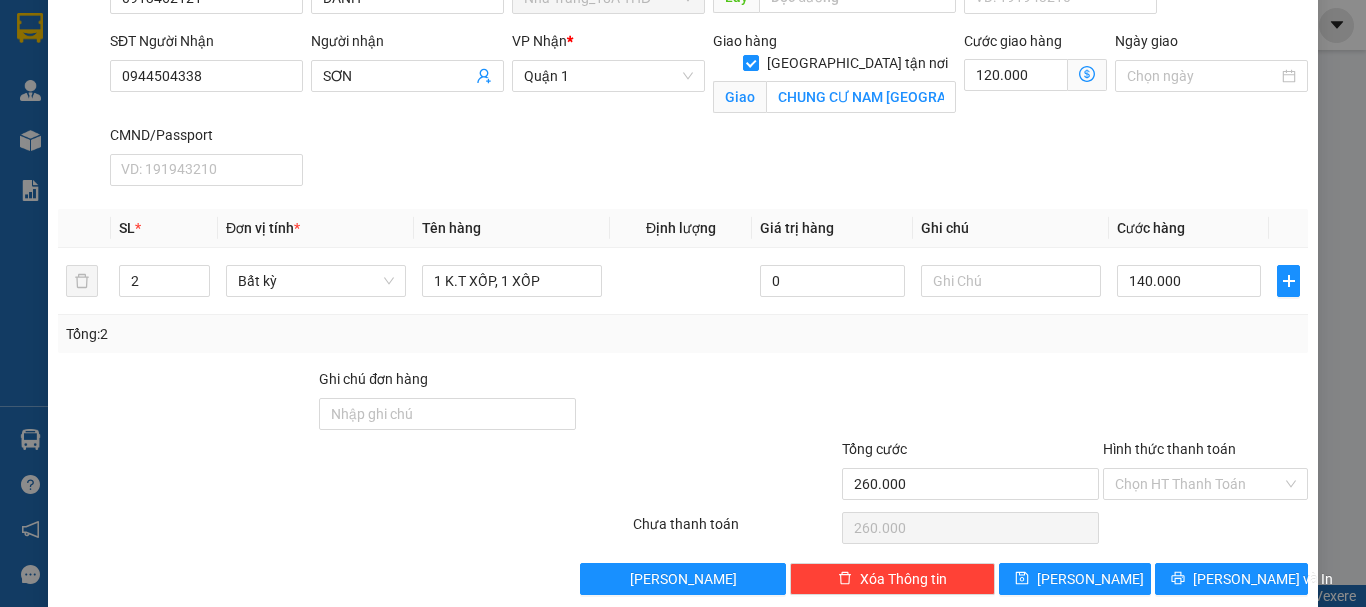 click on "Transit Pickup Surcharge Ids Transit Deliver Surcharge Ids Transit Deliver Surcharge Transit Deliver Surcharge Gói vận chuyển  * Tiêu chuẩn Gán nhãn   Nhãn SĐT Người Gửi 0913462121 Người gửi DANH VP gửi  * Nha Trang_18A THĐ Lấy hàng Lấy CMND/Passport VD: 191943210 SĐT Người Nhận 0944504338 Người nhận SƠN VP Nhận  * Quận 1 Giao hàng Giao tận nơi Giao CHUNG CƯ NAM SÀI GÒN, SỐ 43 NGUYỄN HỮU THỌ, XÃ PHƯỚC KIỂNG, HUYỆN NHÀ BÈ GTN 120 Cước giao hàng 120.000 Giao nhận Nội bộ Giao nhận Đối tác Lưu ý: Giá cước chỉ mang tính chất tham khảo và có thể thay đổi tùy vào thời điểm giao nhận thực tế Bạn cần nhập đầy đủ thông tin món hàng và thu hộ để được báo giá chính xác nhất Đối tác Dịch vụ Khoảng cách Cước thu hộ Cước dự kiến Phụ phí Mã giảm giá Tổng cước Siêu Tốc 6,58 km Miễn phí 39.000 đ 39.000 đ Siêu Rẻ 6,58 km 31.000 đ" at bounding box center [683, 233] 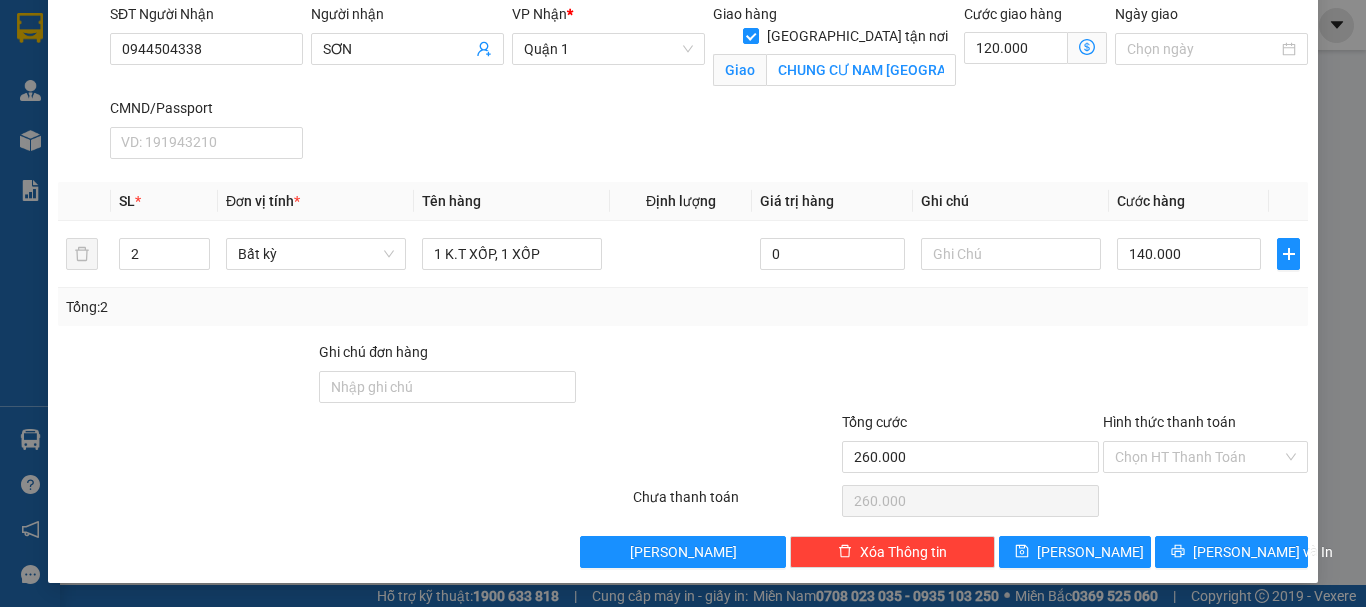click at bounding box center (1205, 376) 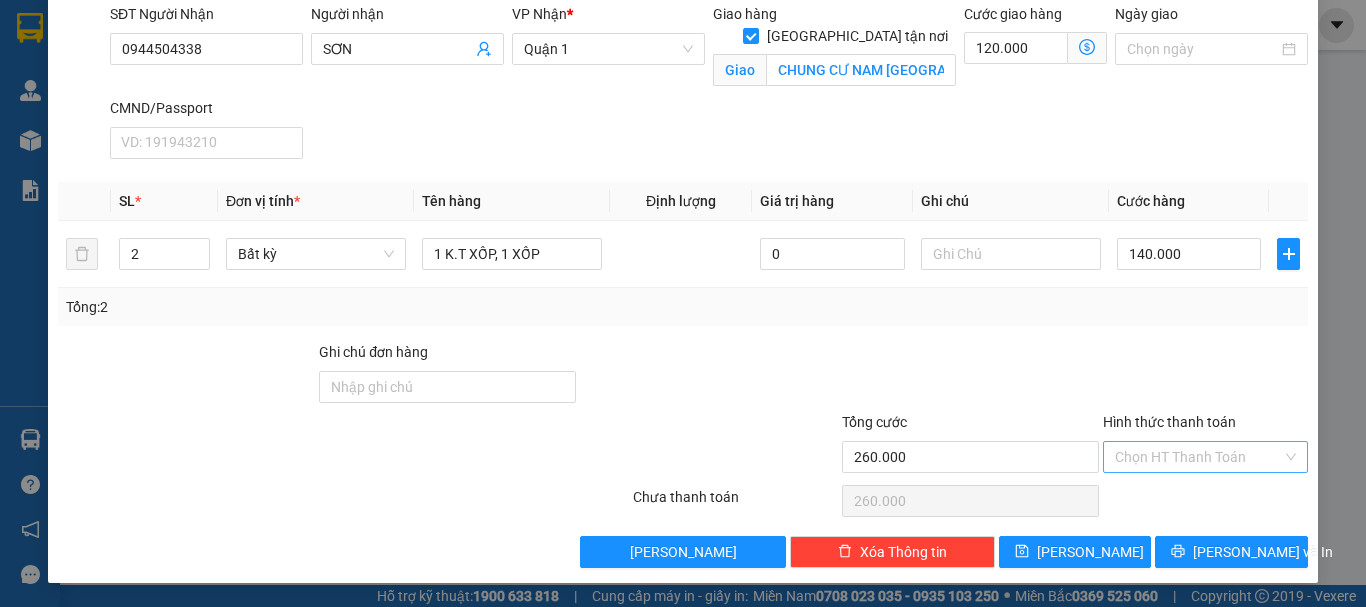 click on "Hình thức thanh toán" at bounding box center (1198, 457) 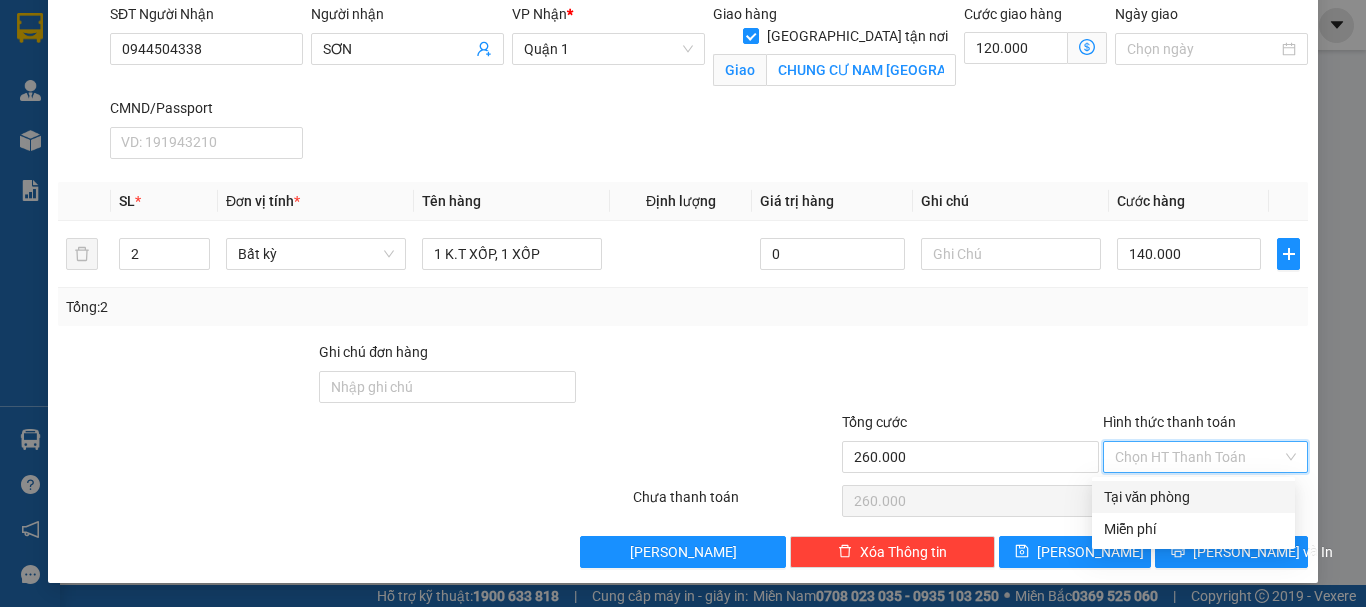 click on "Tại văn phòng" at bounding box center (1193, 497) 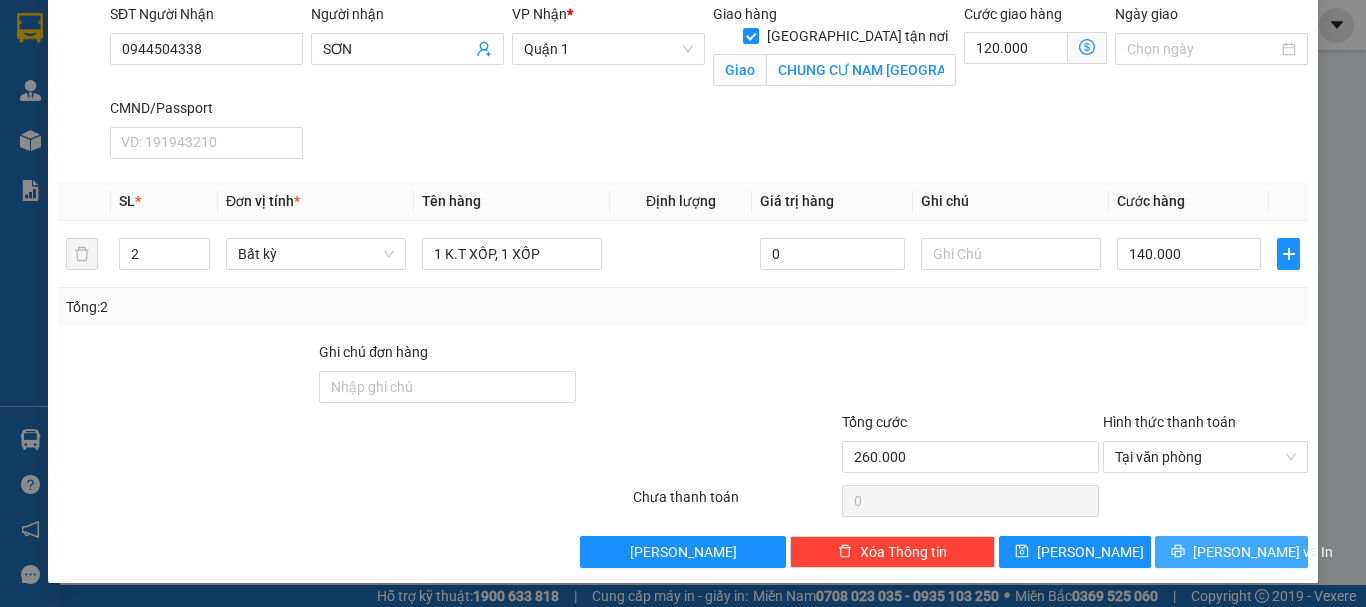 click on "[PERSON_NAME] và In" at bounding box center (1231, 552) 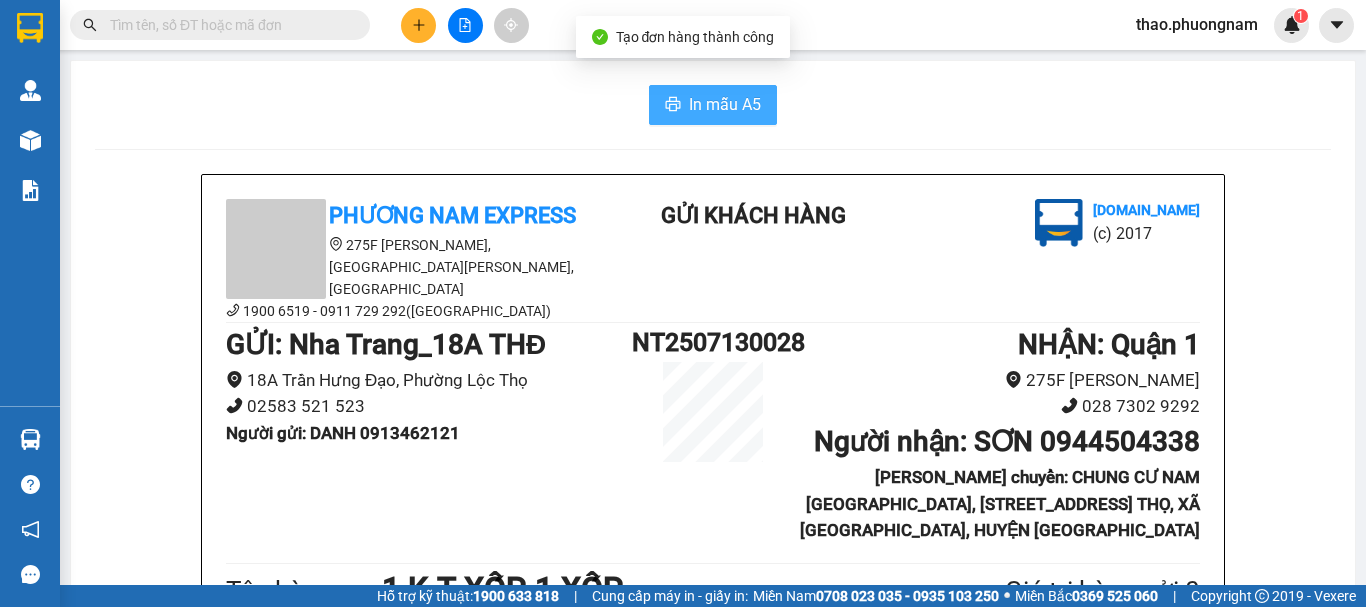 click 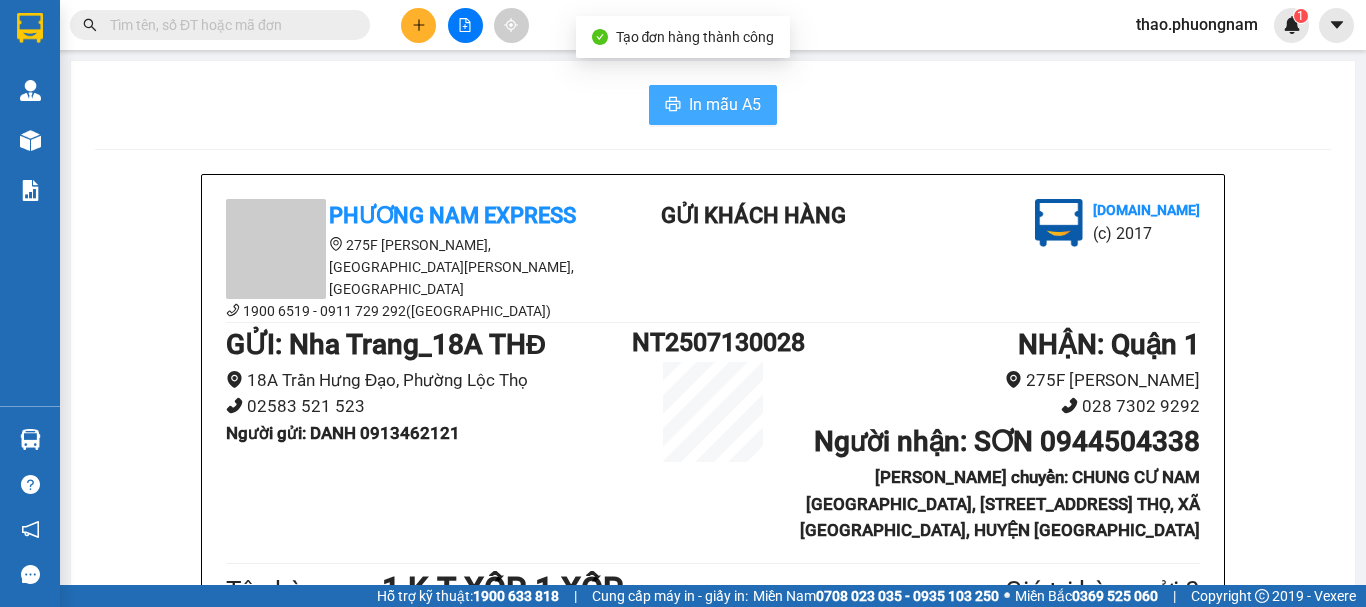 scroll, scrollTop: 0, scrollLeft: 0, axis: both 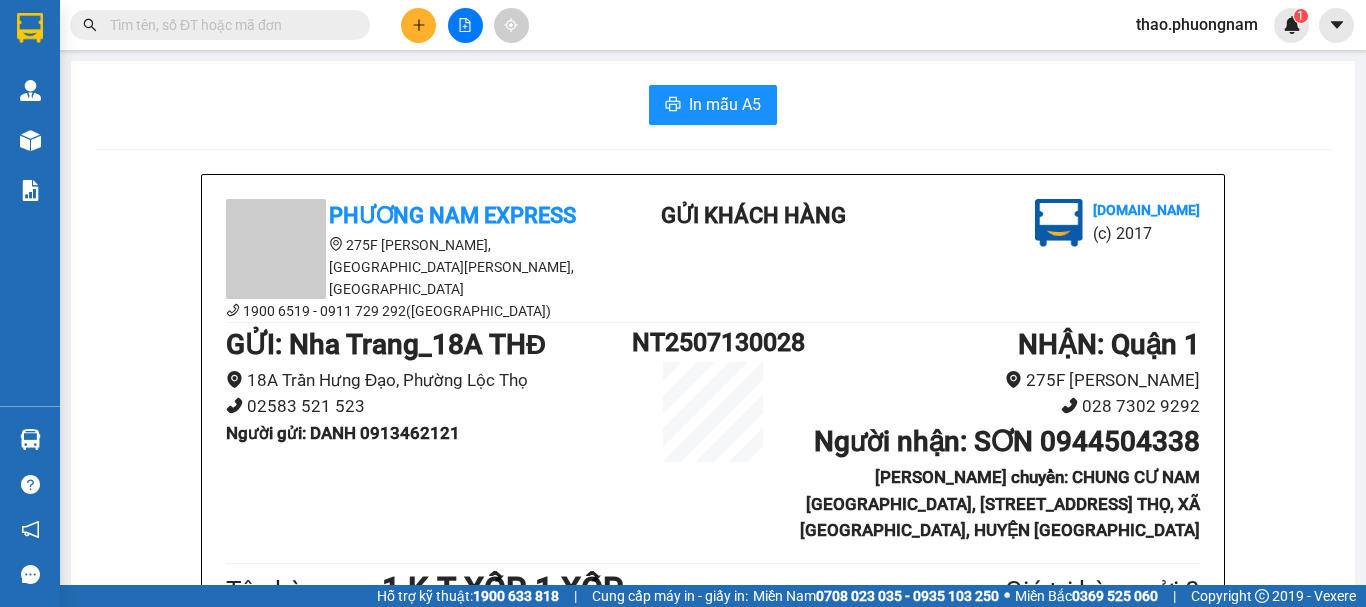 click on "In mẫu A5
Phương Nam Express   275F Phạm Ngũ Lão, Phường Phạm Ngũ Lão, Quận 1, TP Hồ Chí Minh   1900 6519 - 0911 729 292(Ninh Hòa) Gửi khách hàng Vexere.com (c) 2017 GỬI :   Nha Trang_18A THĐ   18A Trần Hưng Đạo, Phường Lộc Thọ   02583 521 523 Người gửi :   DANH 0913462121 NT2507130028 NHẬN :   Quận 1   275F Phạm Ngũ Lão   028 7302 9292 Người nhận :   SƠN 0944504338 Giao trung chuyển: CHUNG CƯ NAM SÀI GÒN, SỐ 43 NGUYỄN HỮU THỌ, XÃ PHƯỚC KIỂNG, HUYỆN NHÀ BÈ GTN 120 Tên hàng: 1 K.T XỐP, 1 XỐP  SL 2 Giá trị hàng gửi:  0 CR   260.000 Tổng phải thu:   0 18:08, ngày 13 tháng 07 năm 2025 NV nhận hàng Nguyễn  Thảo Quy định nhận/gửi hàng : 1. Quý khách phải báo mã số “Phiếu Gửi Hàng” khi nhận hàng, phải trình CMND hoặc giấy giới thiệu đối với hàng gửi bảo đảm, hàng có giá trị. Phương Nam Express vexere.com 13/07 18:08 VP  Gửi:  DANH    -" at bounding box center [713, 1061] 